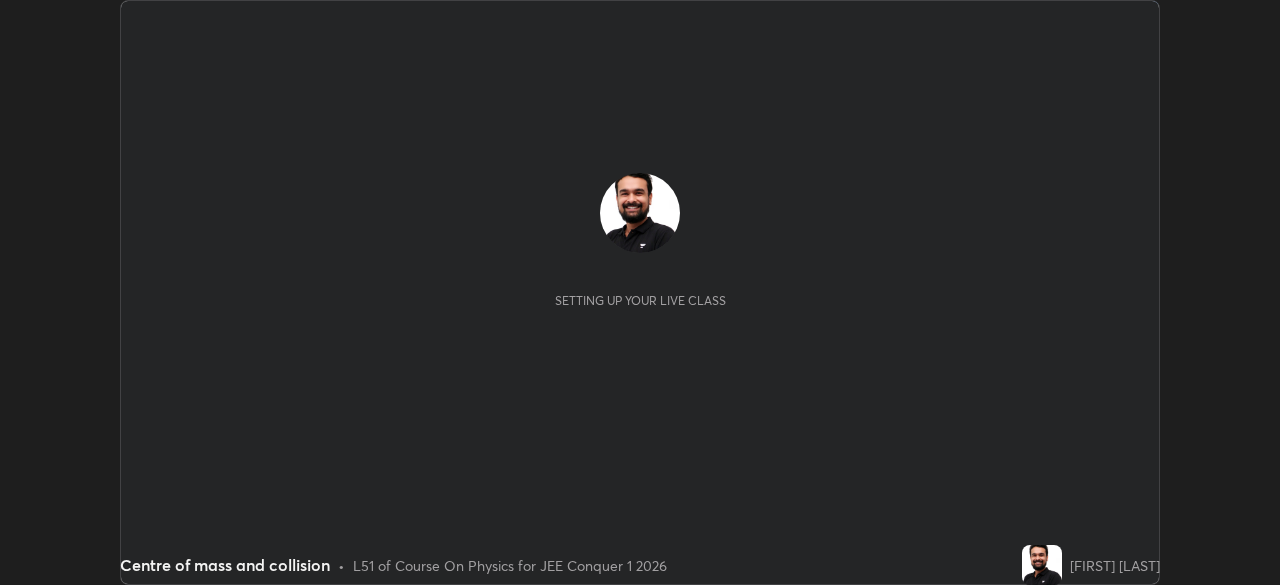 scroll, scrollTop: 0, scrollLeft: 0, axis: both 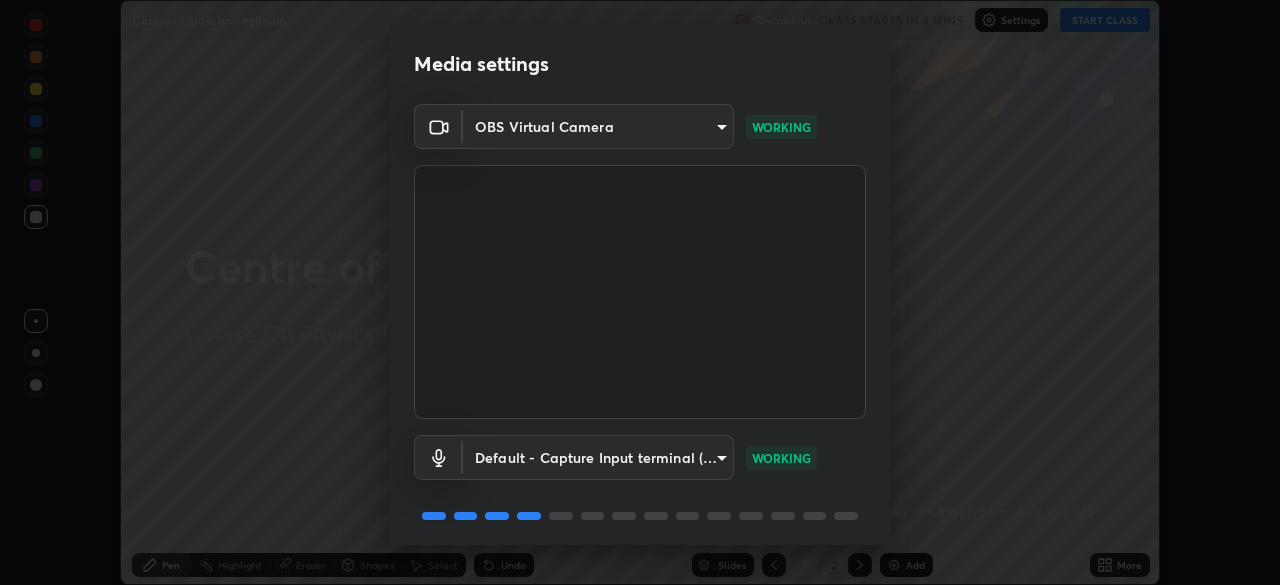 click on "Erase all Centre of mass and collision Recording CLASS STARTS IN 4 MINS Settings START CLASS Setting up your live class Centre of mass and collision • L51 of Course On Physics for JEE Conquer 1 2026 [FIRST] [LAST] Pen Highlight Eraser Shapes Select Undo Slides 2 / 2 Add More Enable hand raising Enable raise hand to speak to learners. Once enabled, chat will be turned off temporarily. Enable x   No doubts shared Encourage your learners to ask a doubt for better clarity Report an issue Reason for reporting Buffering Chat not working Audio - Video sync issue Educator video quality low ​ Attach an image Report Media settings OBS Virtual Camera [HASH] WORKING Default - Capture Input terminal (Digital Array MIC) default WORKING 1 / 5 Next" at bounding box center [640, 292] 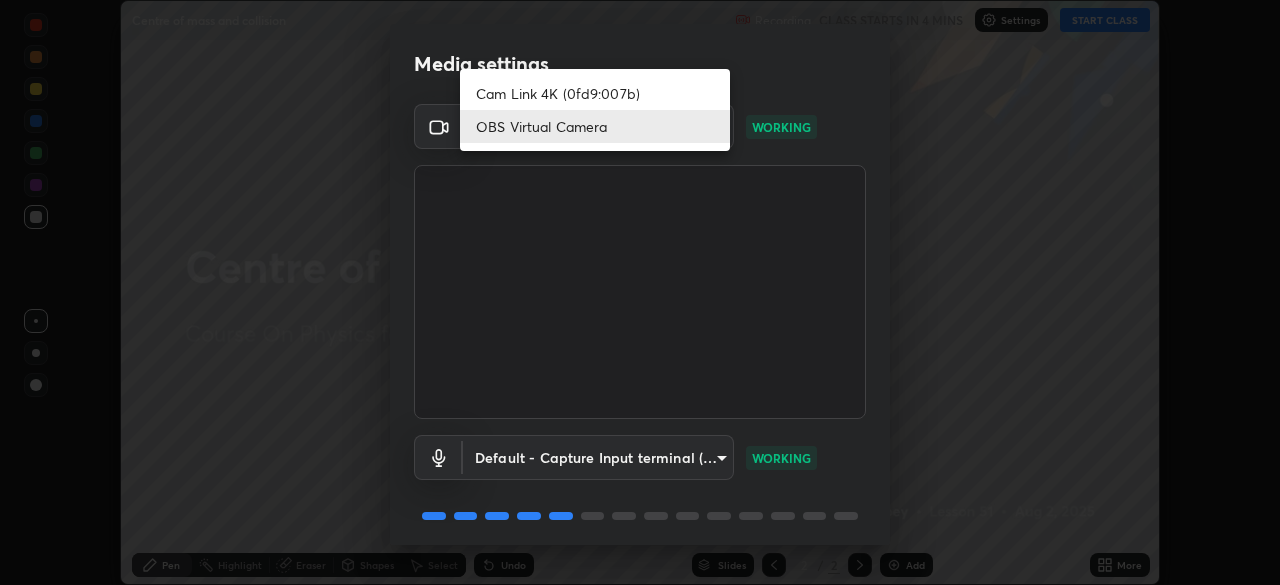 click on "Cam Link 4K (0fd9:007b)" at bounding box center (595, 93) 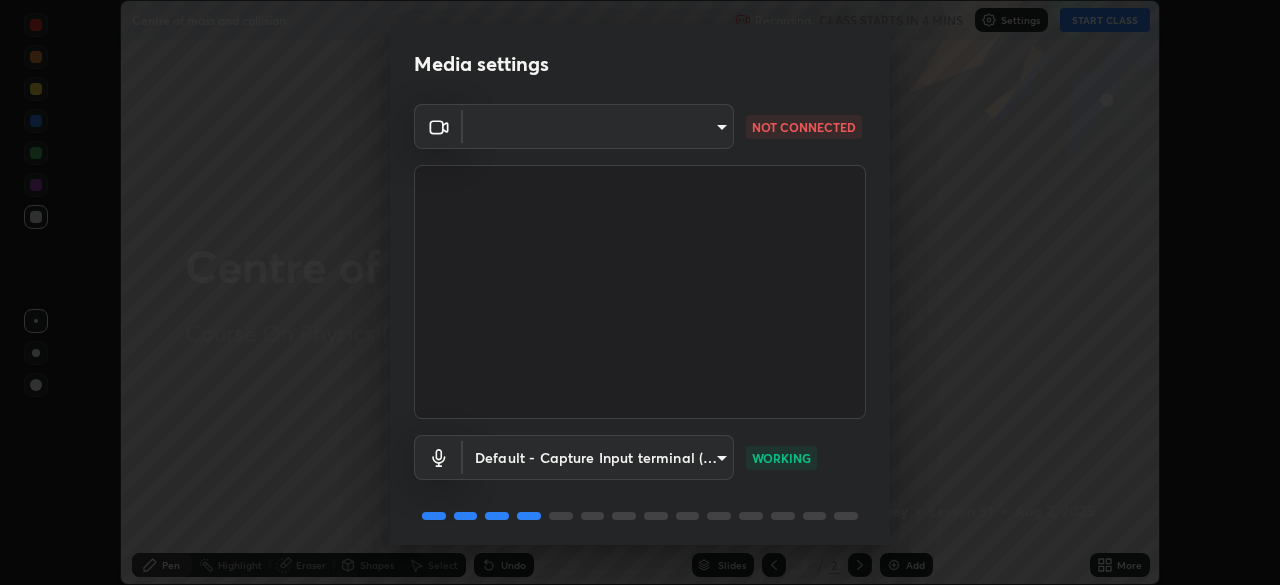 click on "Erase all Centre of mass and collision Recording CLASS STARTS IN 4 MINS Settings START CLASS Setting up your live class Centre of mass and collision • L51 of Course On Physics for JEE Conquer 1 2026 [FIRST] [LAST] Pen Highlight Eraser Shapes Select Undo Slides 2 / 2 Add More Enable hand raising Enable raise hand to speak to learners. Once enabled, chat will be turned off temporarily. Enable x   No doubts shared Encourage your learners to ask a doubt for better clarity Report an issue Reason for reporting Buffering Chat not working Audio - Video sync issue Educator video quality low ​ Attach an image Report Media settings ​ [HASH] NOT CONNECTED Default - Capture Input terminal (Digital Array MIC) default WORKING 1 / 5 Next" at bounding box center [640, 292] 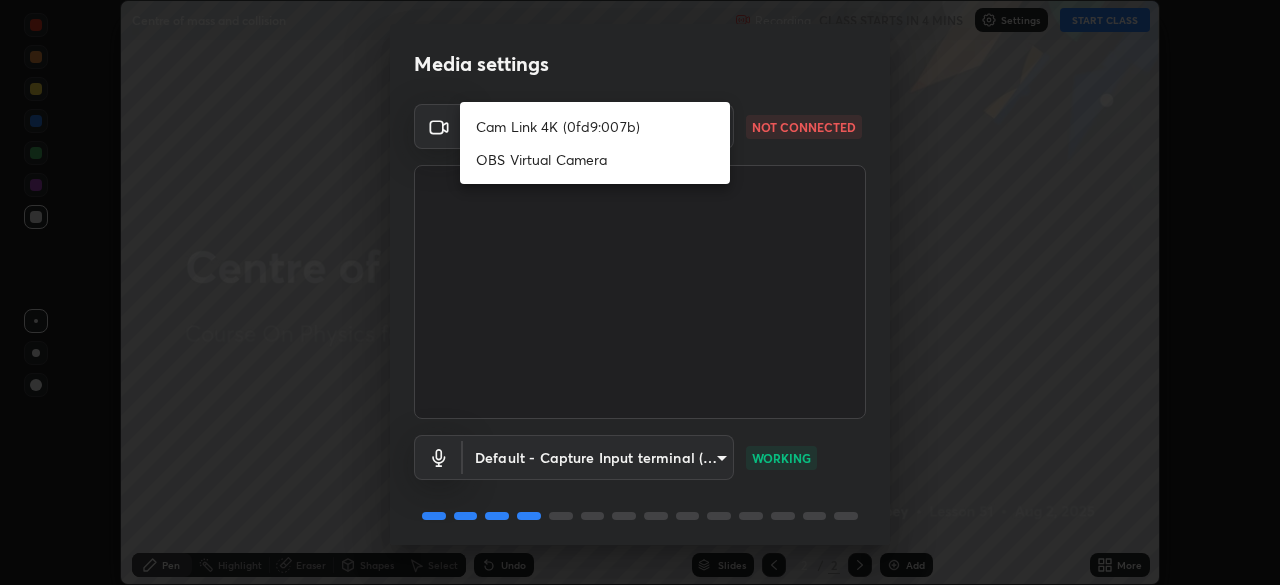 click on "Cam Link 4K (0fd9:007b)" at bounding box center (595, 126) 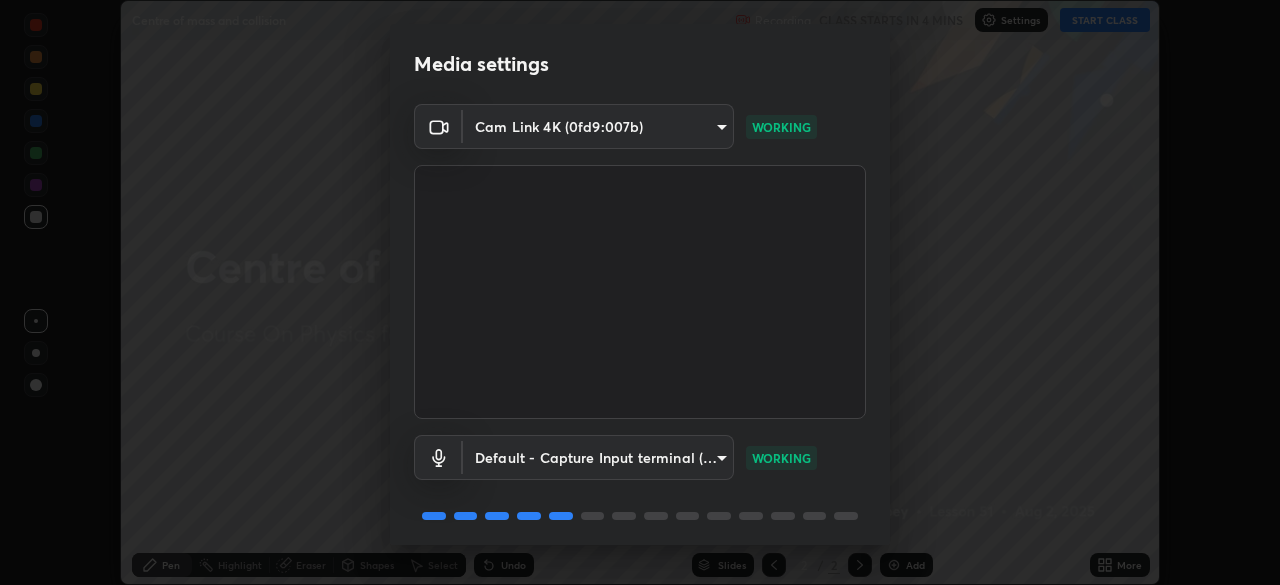 click on "Erase all Centre of mass and collision Recording CLASS STARTS IN 4 MINS Settings START CLASS Setting up your live class Centre of mass and collision • L51 of Course On Physics for JEE Conquer 1 2026 [FIRST] [LAST] Pen Highlight Eraser Shapes Select Undo Slides 2 / 2 Add More Enable hand raising Enable raise hand to speak to learners. Once enabled, chat will be turned off temporarily. Enable x   No doubts shared Encourage your learners to ask a doubt for better clarity Report an issue Reason for reporting Buffering Chat not working Audio - Video sync issue Educator video quality low ​ Attach an image Report Media settings Cam Link 4K (0fd9:007b) [HASH] WORKING Default - Capture Input terminal (Digital Array MIC) default WORKING 1 / 5 Next" at bounding box center (640, 292) 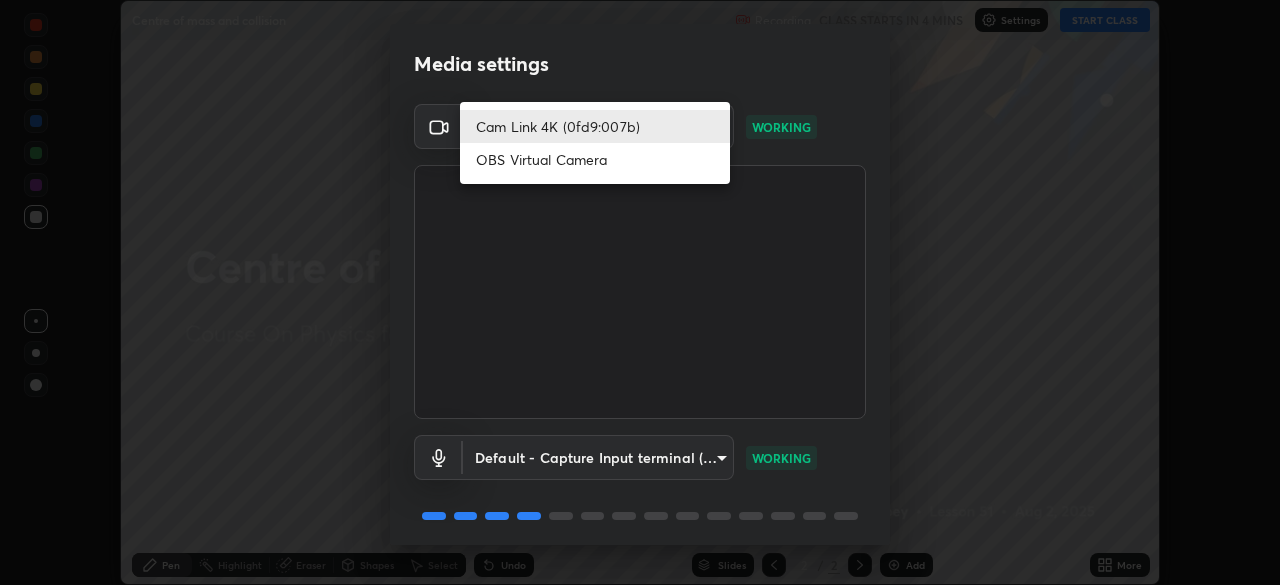 click on "Cam Link 4K (0fd9:007b)" at bounding box center [595, 126] 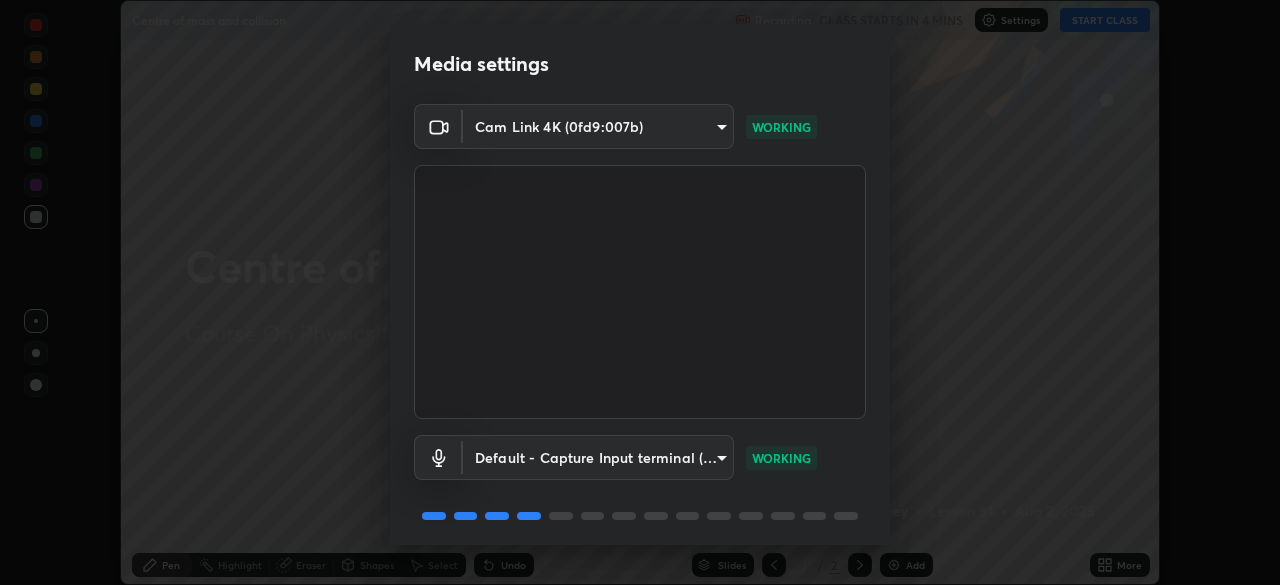 click on "Erase all Centre of mass and collision Recording CLASS STARTS IN 4 MINS Settings START CLASS Setting up your live class Centre of mass and collision • L51 of Course On Physics for JEE Conquer 1 2026 [FIRST] [LAST] Pen Highlight Eraser Shapes Select Undo Slides 2 / 2 Add More Enable hand raising Enable raise hand to speak to learners. Once enabled, chat will be turned off temporarily. Enable x   No doubts shared Encourage your learners to ask a doubt for better clarity Report an issue Reason for reporting Buffering Chat not working Audio - Video sync issue Educator video quality low ​ Attach an image Report Media settings Cam Link 4K (0fd9:007b) [HASH] WORKING Default - Capture Input terminal (Digital Array MIC) default WORKING 1 / 5 Next" at bounding box center [640, 292] 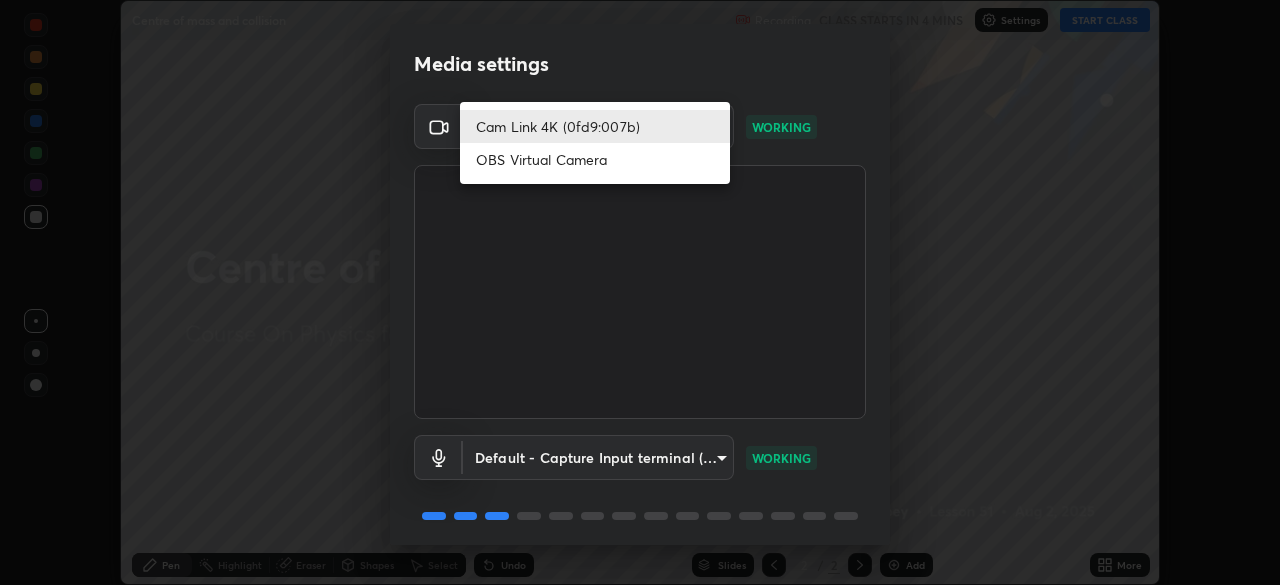click on "Cam Link 4K (0fd9:007b)" at bounding box center [595, 126] 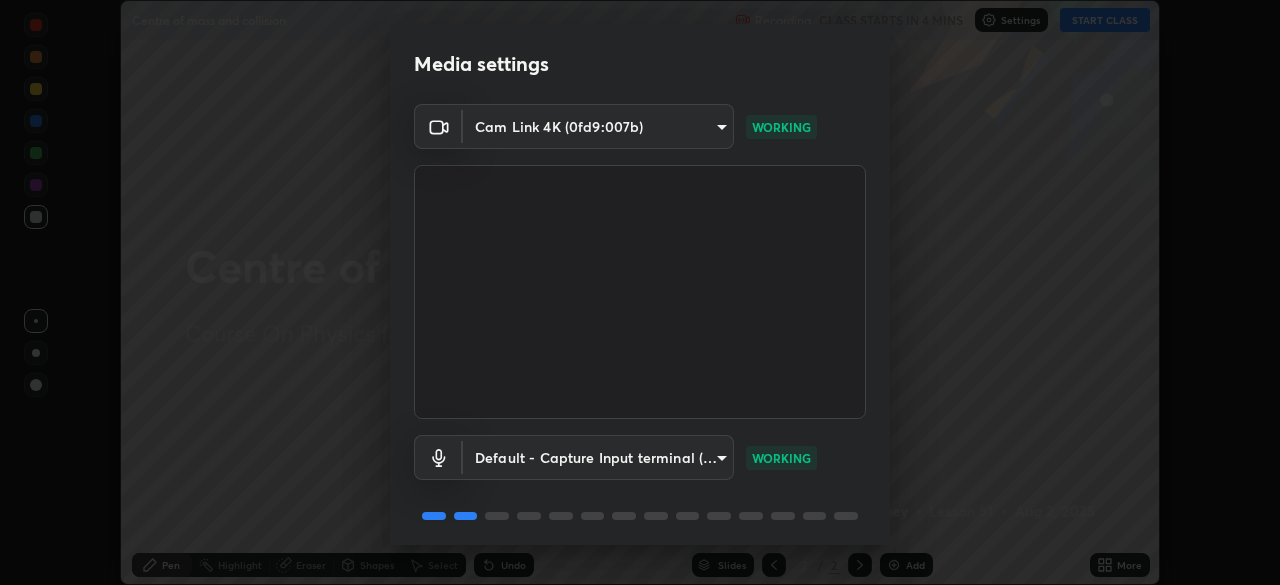 click on "Erase all Centre of mass and collision Recording CLASS STARTS IN 4 MINS Settings START CLASS Setting up your live class Centre of mass and collision • L51 of Course On Physics for JEE Conquer 1 2026 [FIRST] [LAST] Pen Highlight Eraser Shapes Select Undo Slides 2 / 2 Add More Enable hand raising Enable raise hand to speak to learners. Once enabled, chat will be turned off temporarily. Enable x   No doubts shared Encourage your learners to ask a doubt for better clarity Report an issue Reason for reporting Buffering Chat not working Audio - Video sync issue Educator video quality low ​ Attach an image Report Media settings Cam Link 4K (0fd9:007b) [HASH] WORKING Default - Capture Input terminal (Digital Array MIC) default WORKING 1 / 5 Next" at bounding box center (640, 292) 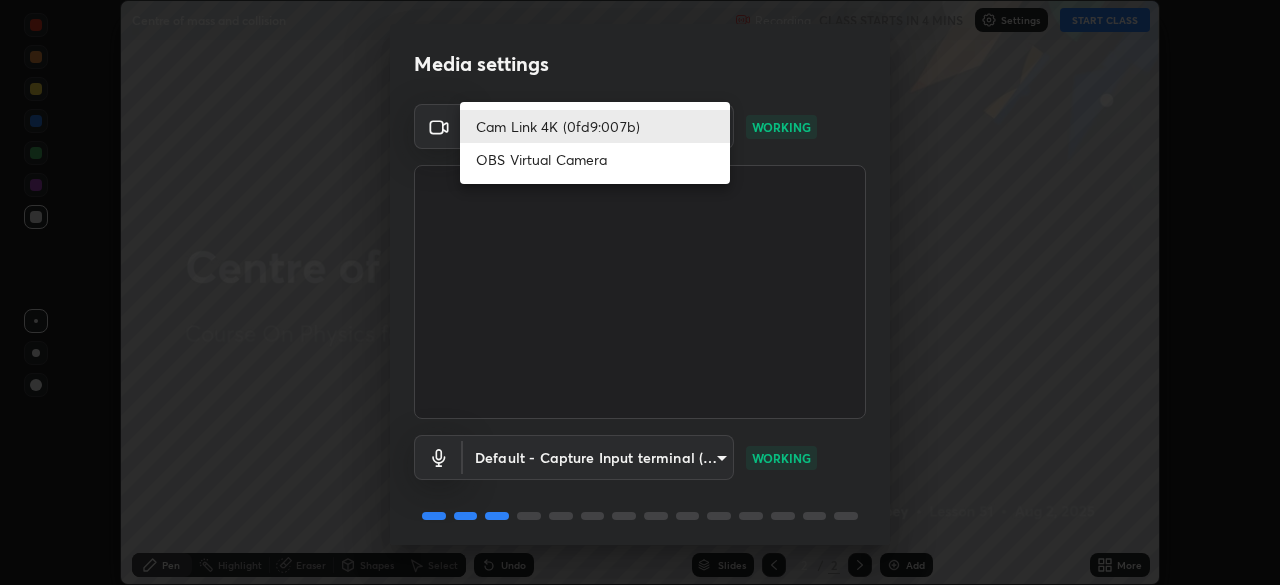 click on "OBS Virtual Camera" at bounding box center (595, 159) 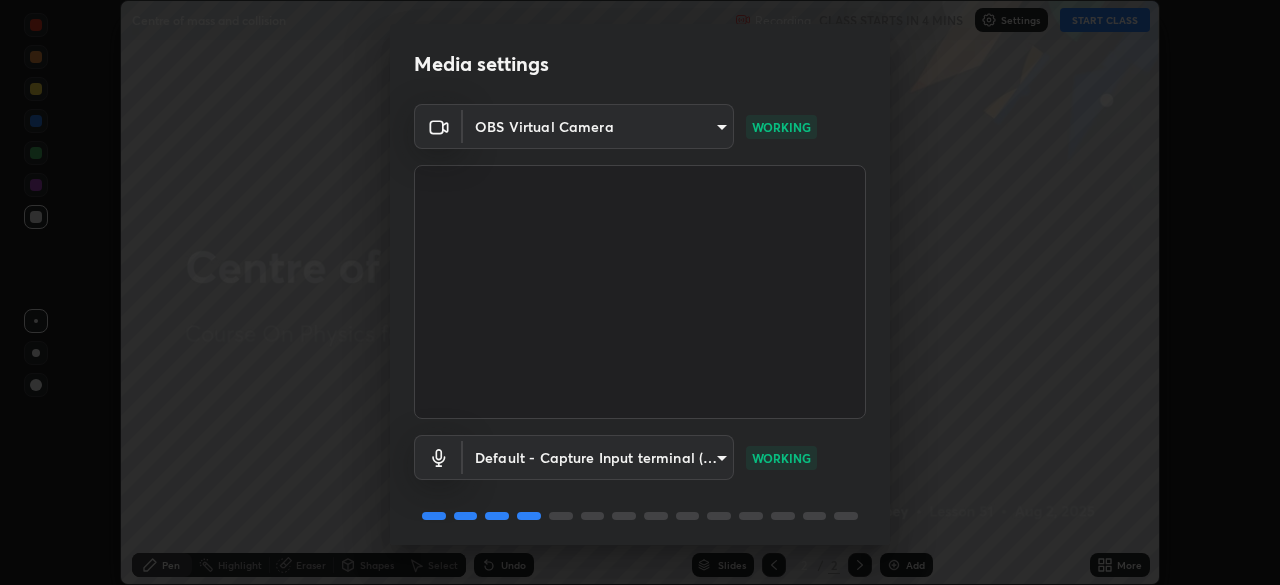click on "Erase all Centre of mass and collision Recording CLASS STARTS IN 4 MINS Settings START CLASS Setting up your live class Centre of mass and collision • L51 of Course On Physics for JEE Conquer 1 2026 [FIRST] [LAST] Pen Highlight Eraser Shapes Select Undo Slides 2 / 2 Add More Enable hand raising Enable raise hand to speak to learners. Once enabled, chat will be turned off temporarily. Enable x   No doubts shared Encourage your learners to ask a doubt for better clarity Report an issue Reason for reporting Buffering Chat not working Audio - Video sync issue Educator video quality low ​ Attach an image Report Media settings OBS Virtual Camera [HASH] WORKING Default - Capture Input terminal (Digital Array MIC) default WORKING 1 / 5 Next" at bounding box center (640, 292) 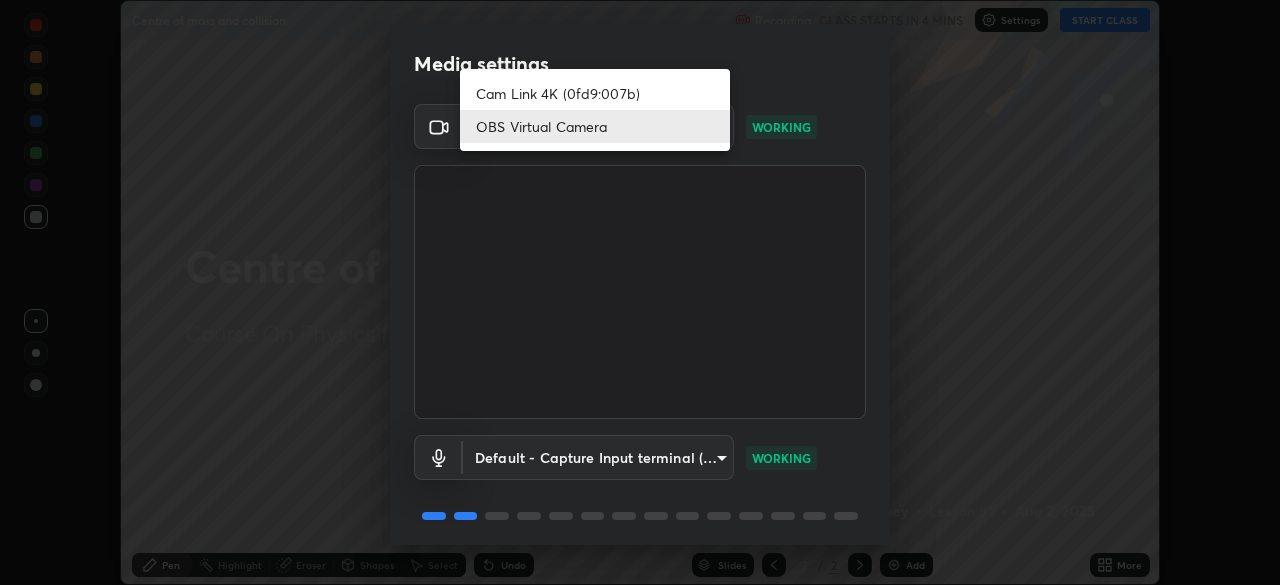 click on "Cam Link 4K (0fd9:007b)" at bounding box center (595, 93) 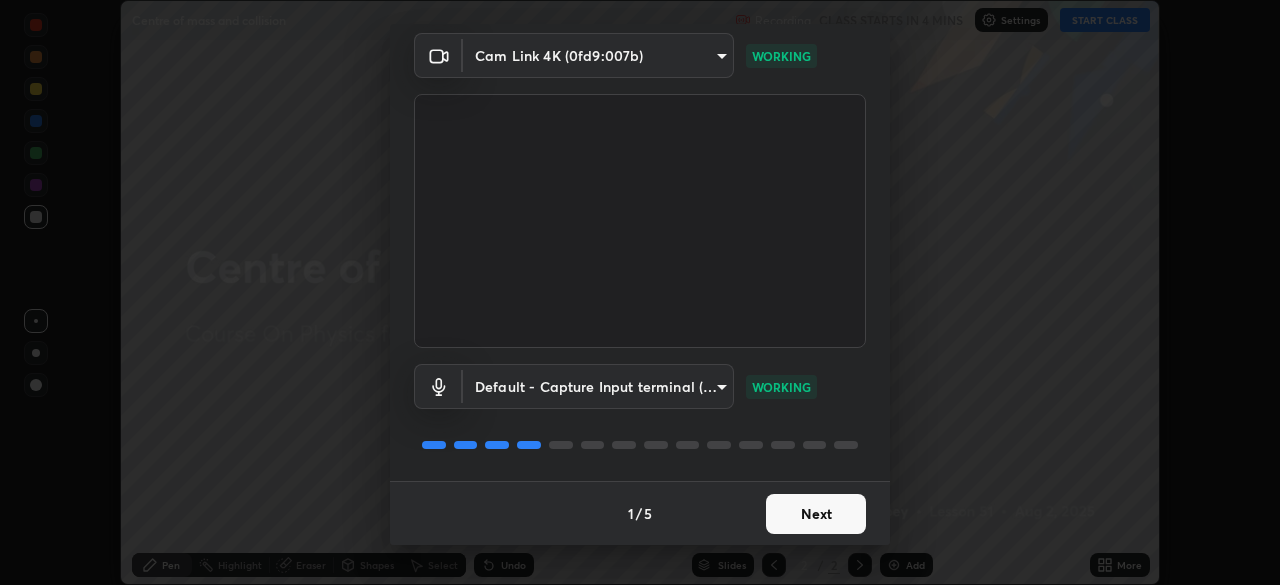 scroll, scrollTop: 0, scrollLeft: 0, axis: both 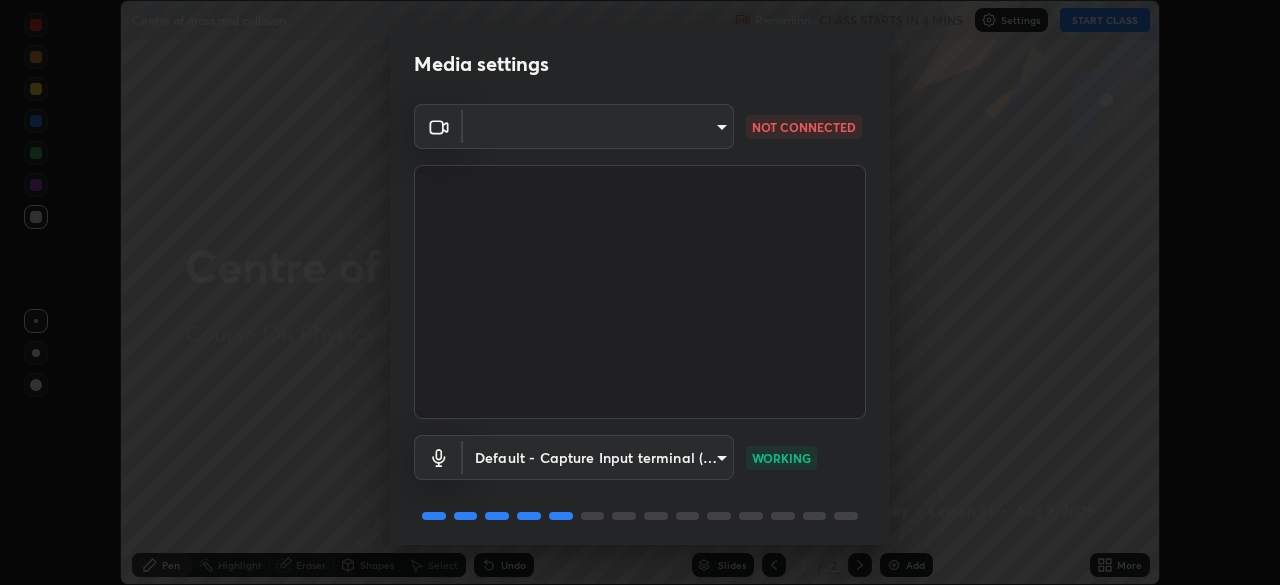 click on "Erase all Centre of mass and collision Recording CLASS STARTS IN 4 MINS Settings START CLASS Setting up your live class Centre of mass and collision • L51 of Course On Physics for JEE Conquer 1 2026 Prince Dubey Pen Highlight Eraser Shapes Select Undo Slides 2 / 2 Add More Enable hand raising Enable raise hand to speak to learners. Once enabled, chat will be turned off temporarily. Enable x   No doubts shared Encourage your learners to ask a doubt for better clarity Report an issue Reason for reporting Buffering Chat not working Audio - Video sync issue Educator video quality low ​ Attach an image Report Media settings ​ c97aa91cda86eae1118d137ade1633d3e3f2770da4944b2080c457d68818c9c1 NOT CONNECTED Default - Capture Input terminal (Digital Array MIC) default WORKING 1 / 5 Next" at bounding box center (640, 292) 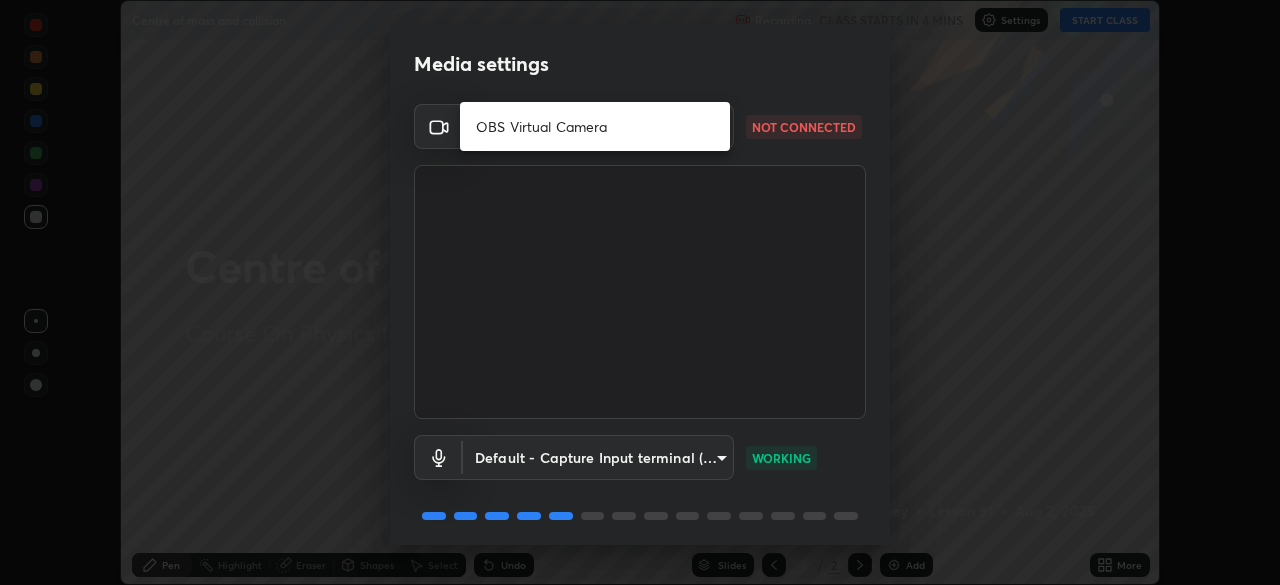 click on "OBS Virtual Camera" at bounding box center (595, 126) 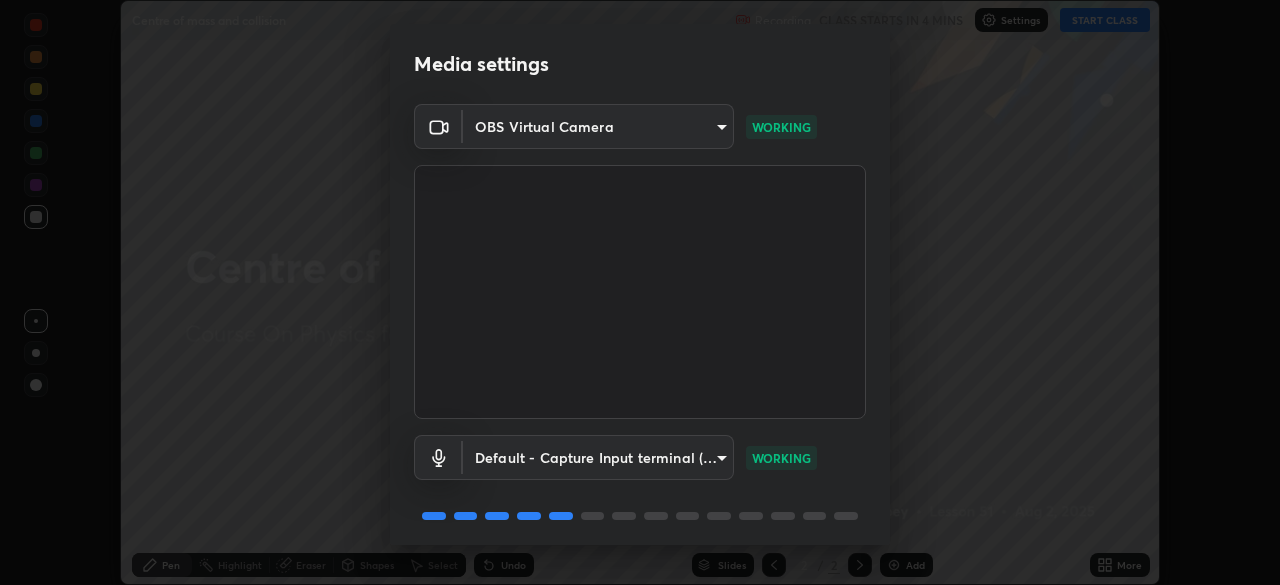 click on "Erase all Centre of mass and collision Recording CLASS STARTS IN 4 MINS Settings START CLASS Setting up your live class Centre of mass and collision • L51 of Course On Physics for JEE Conquer 1 2026 Prince Dubey Pen Highlight Eraser Shapes Select Undo Slides 2 / 2 Add More Enable hand raising Enable raise hand to speak to learners. Once enabled, chat will be turned off temporarily. Enable x   No doubts shared Encourage your learners to ask a doubt for better clarity Report an issue Reason for reporting Buffering Chat not working Audio - Video sync issue Educator video quality low ​ Attach an image Report Media settings OBS Virtual Camera 4d2b4b5bb2a0b68ac77cb7a5a18aec1a071bd5f265c85577b23d4b1b5a241b68 WORKING Default - Capture Input terminal (Digital Array MIC) default WORKING 1 / 5 Next" at bounding box center (640, 292) 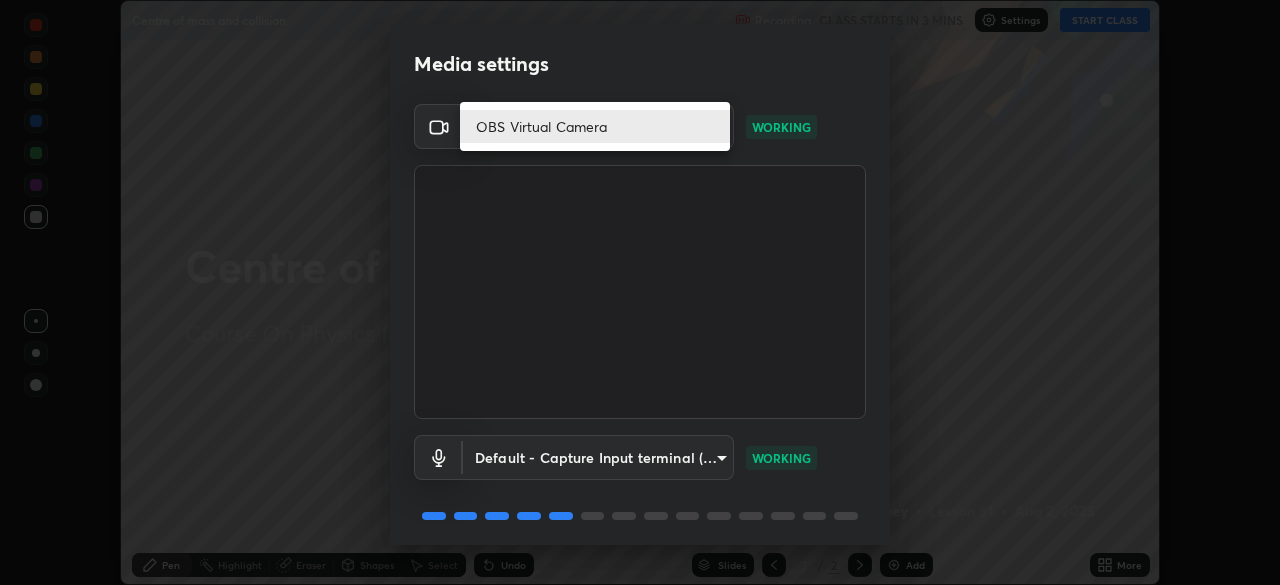 click at bounding box center [640, 292] 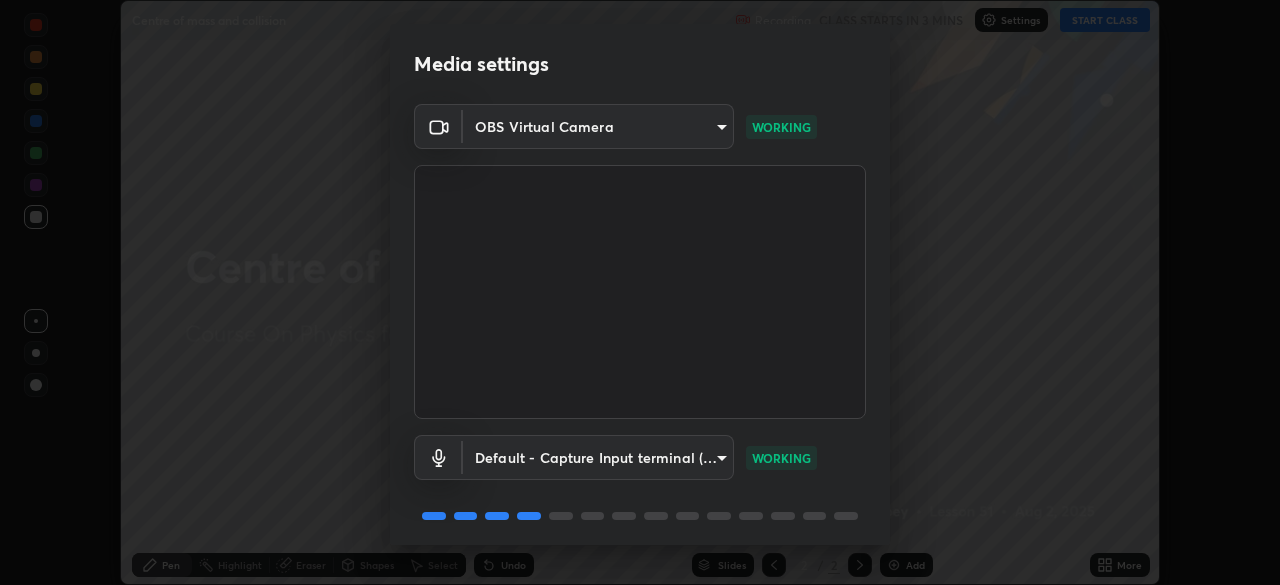 click on "Erase all Centre of mass and collision Recording CLASS STARTS IN 3 MINS Settings START CLASS Setting up your live class Centre of mass and collision • L51 of Course On Physics for JEE Conquer 1 2026 Prince Dubey Pen Highlight Eraser Shapes Select Undo Slides 2 / 2 Add More Enable hand raising Enable raise hand to speak to learners. Once enabled, chat will be turned off temporarily. Enable x   No doubts shared Encourage your learners to ask a doubt for better clarity Report an issue Reason for reporting Buffering Chat not working Audio - Video sync issue Educator video quality low ​ Attach an image Report Media settings OBS Virtual Camera 4d2b4b5bb2a0b68ac77cb7a5a18aec1a071bd5f265c85577b23d4b1b5a241b68 WORKING Default - Capture Input terminal (Digital Array MIC) default WORKING 1 / 5 Next" at bounding box center [640, 292] 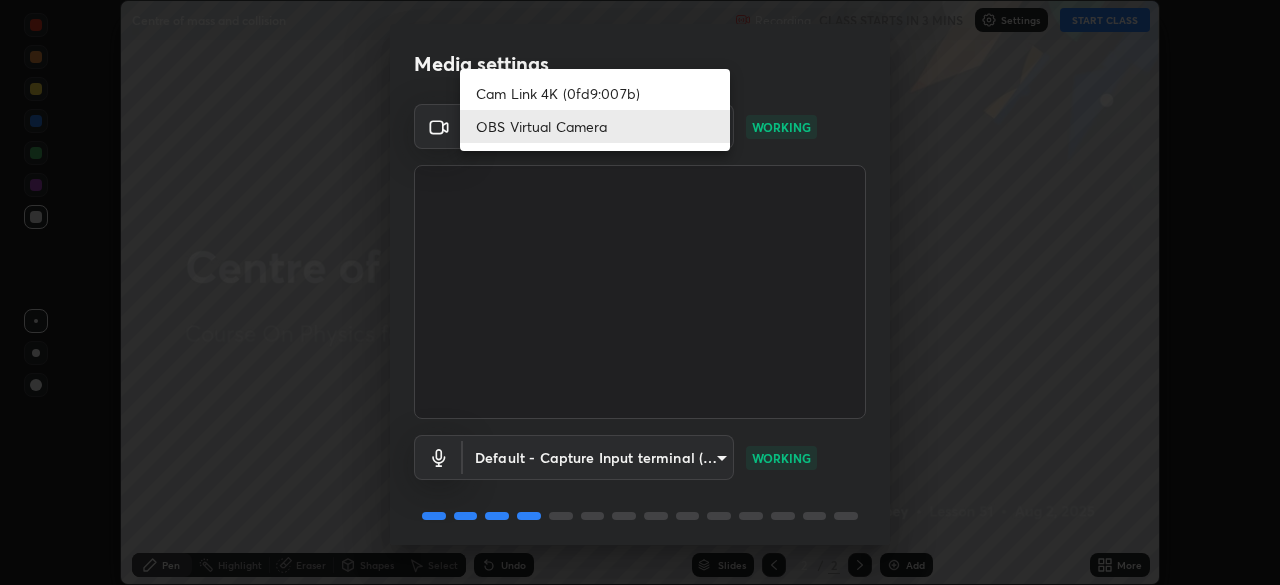 click on "Cam Link 4K (0fd9:007b)" at bounding box center (595, 93) 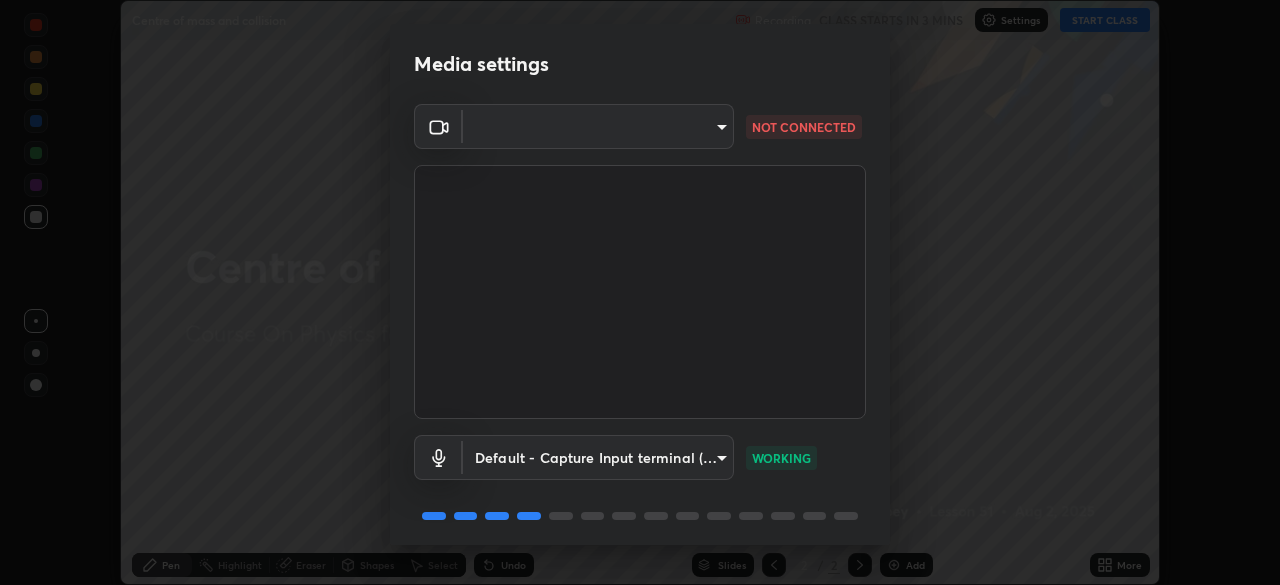 click on "Erase all Centre of mass and collision Recording CLASS STARTS IN 3 MINS Settings START CLASS Setting up your live class Centre of mass and collision • L51 of Course On Physics for JEE Conquer 1 2026 Prince Dubey Pen Highlight Eraser Shapes Select Undo Slides 2 / 2 Add More Enable hand raising Enable raise hand to speak to learners. Once enabled, chat will be turned off temporarily. Enable x   No doubts shared Encourage your learners to ask a doubt for better clarity Report an issue Reason for reporting Buffering Chat not working Audio - Video sync issue Educator video quality low ​ Attach an image Report Media settings ​ 59505d1f240438c960872c03a353aa7669d7dfd366ef90d02fed745ea9cabd93 NOT CONNECTED Default - Capture Input terminal (Digital Array MIC) default WORKING 1 / 5 Next" at bounding box center (640, 292) 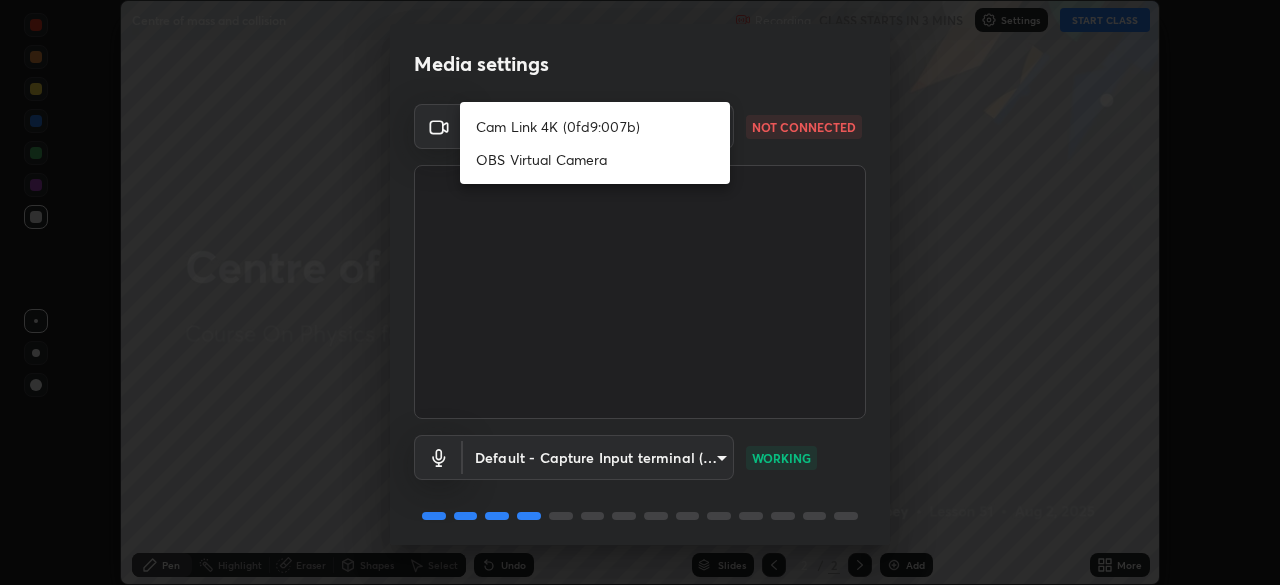 click on "Cam Link 4K (0fd9:007b)" at bounding box center (595, 126) 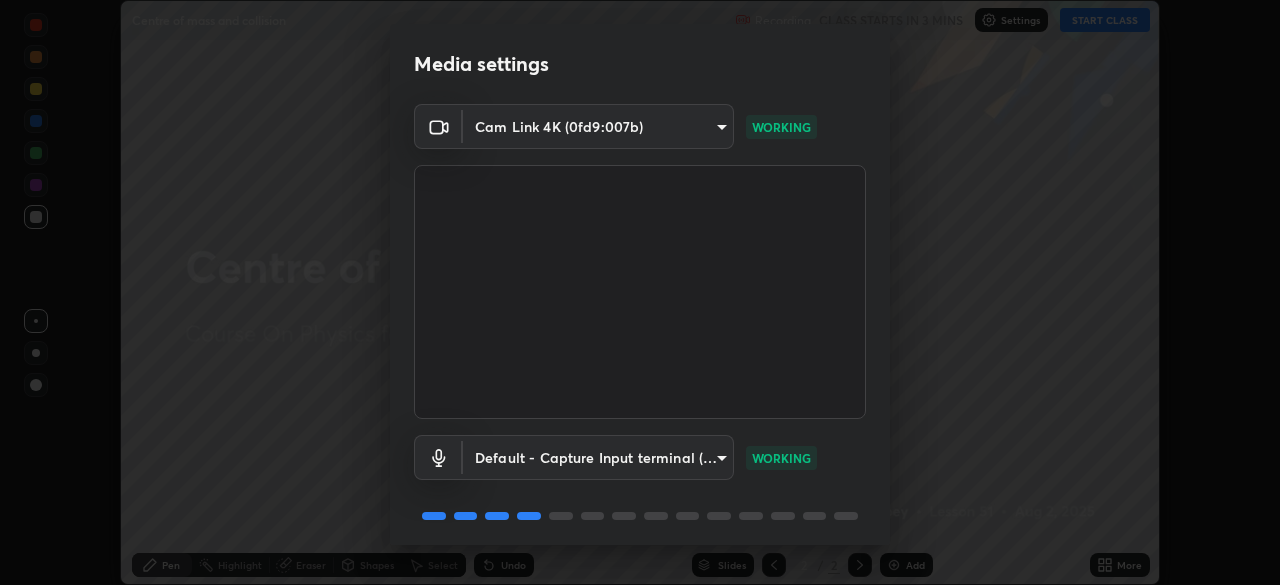 scroll, scrollTop: 71, scrollLeft: 0, axis: vertical 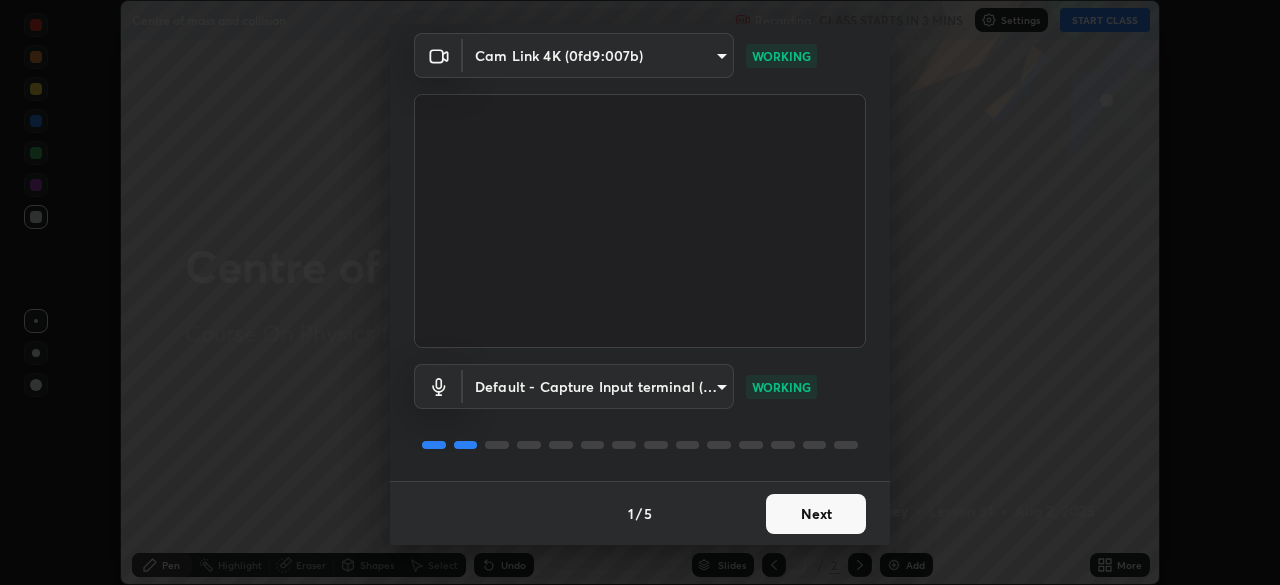 click on "Next" at bounding box center (816, 514) 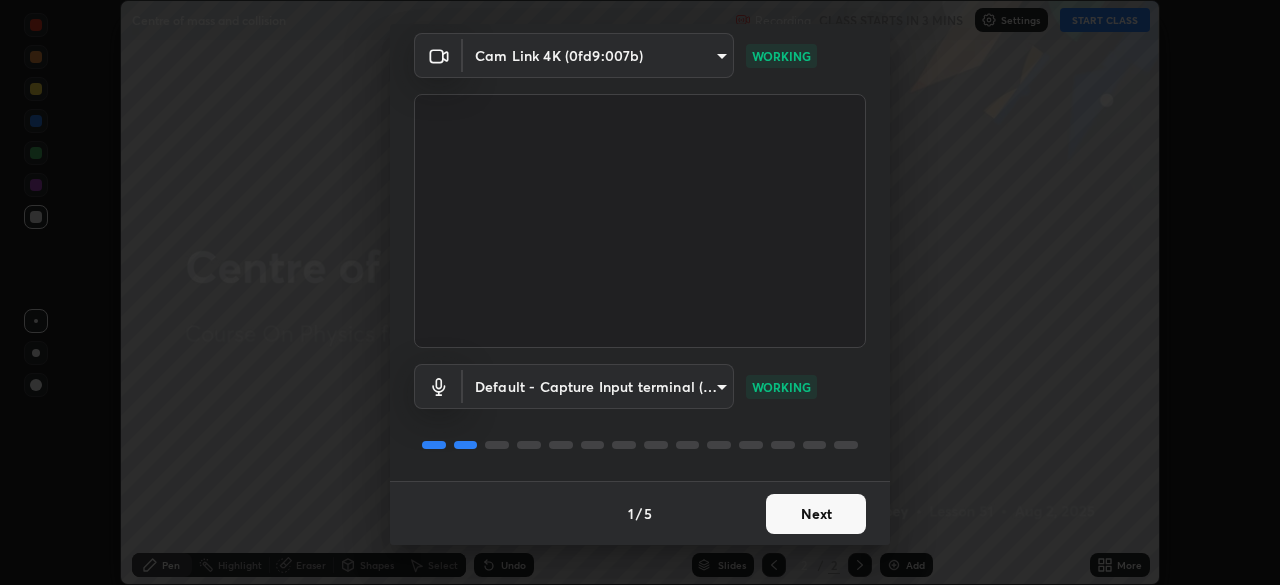 scroll, scrollTop: 0, scrollLeft: 0, axis: both 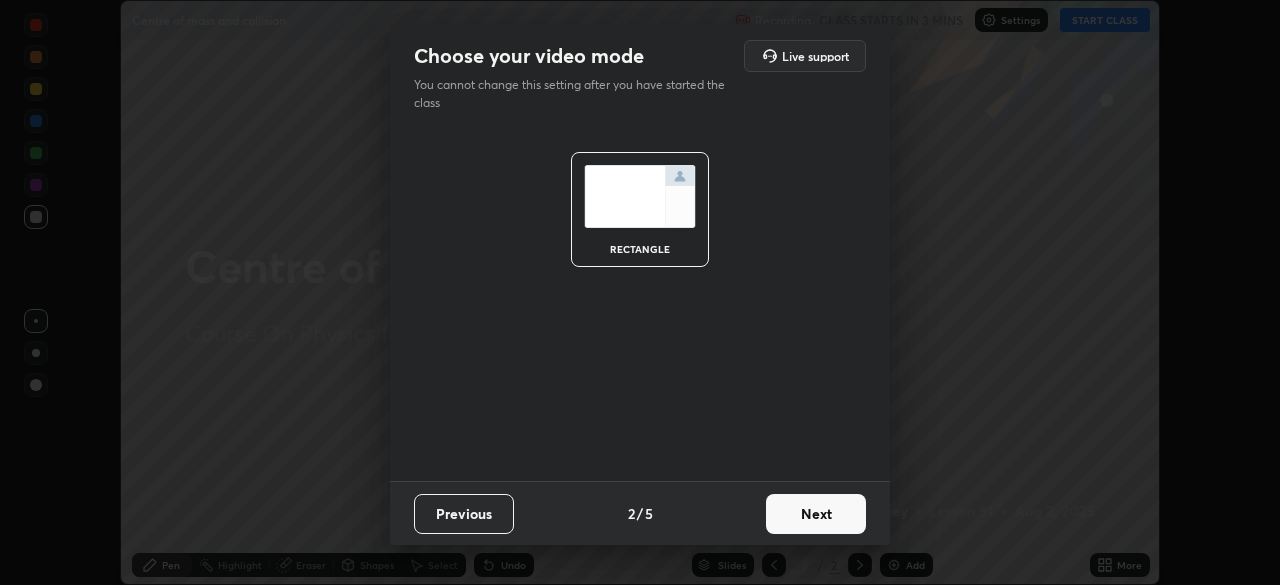 click on "Next" at bounding box center [816, 514] 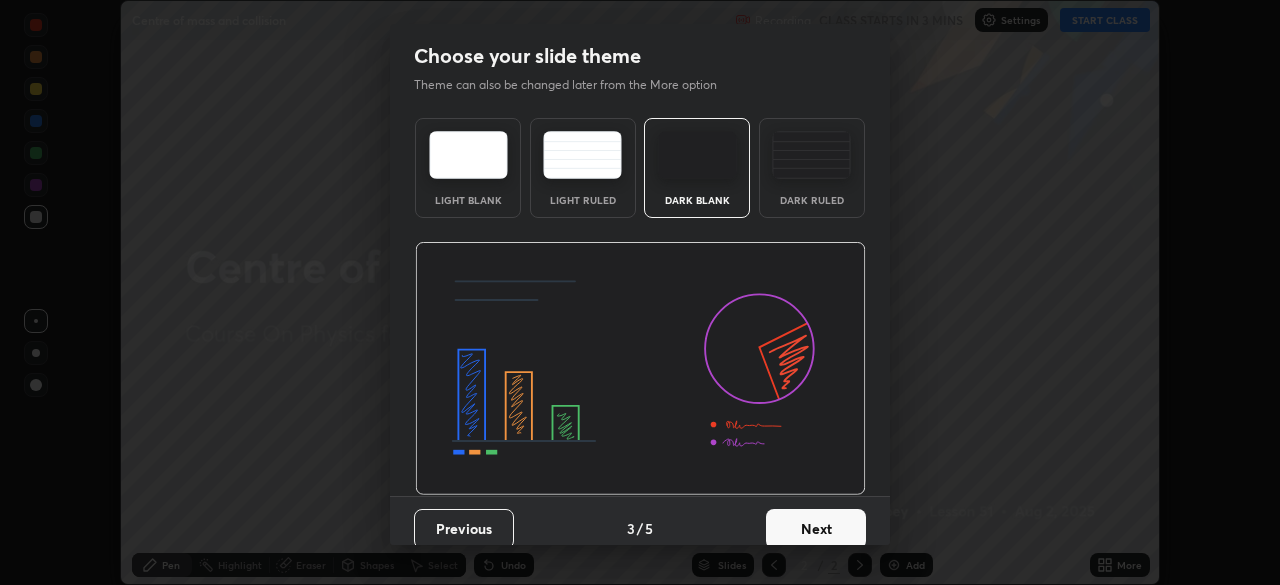 click on "Next" at bounding box center (816, 529) 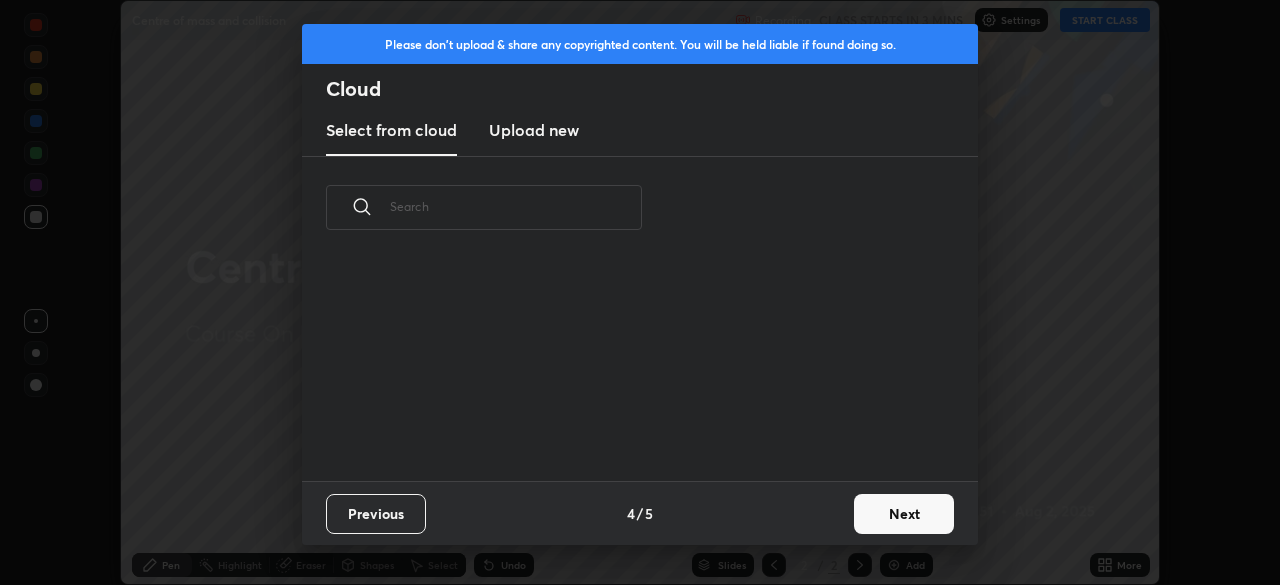 click on "Next" at bounding box center (904, 514) 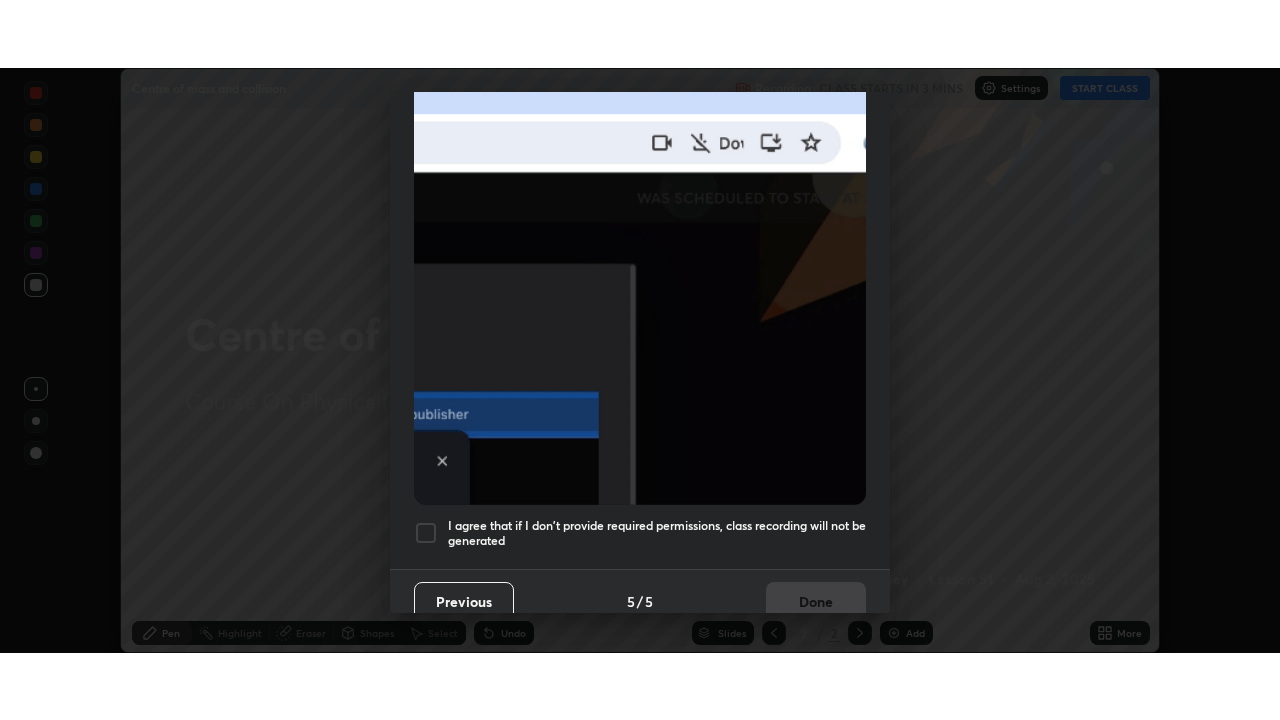 scroll, scrollTop: 479, scrollLeft: 0, axis: vertical 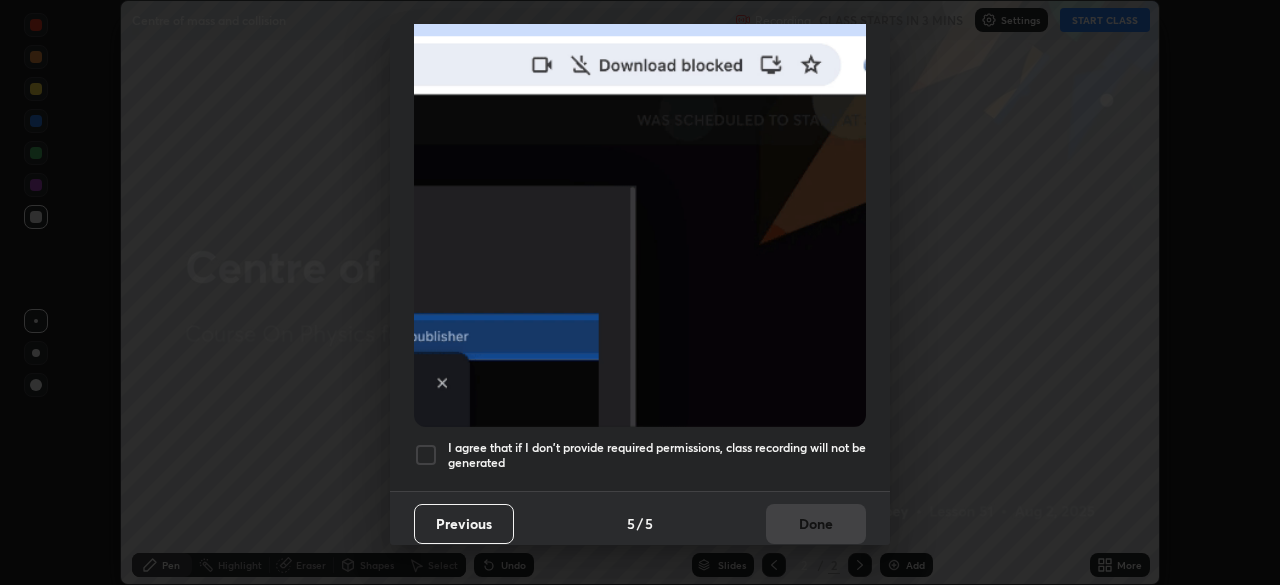 click at bounding box center [426, 455] 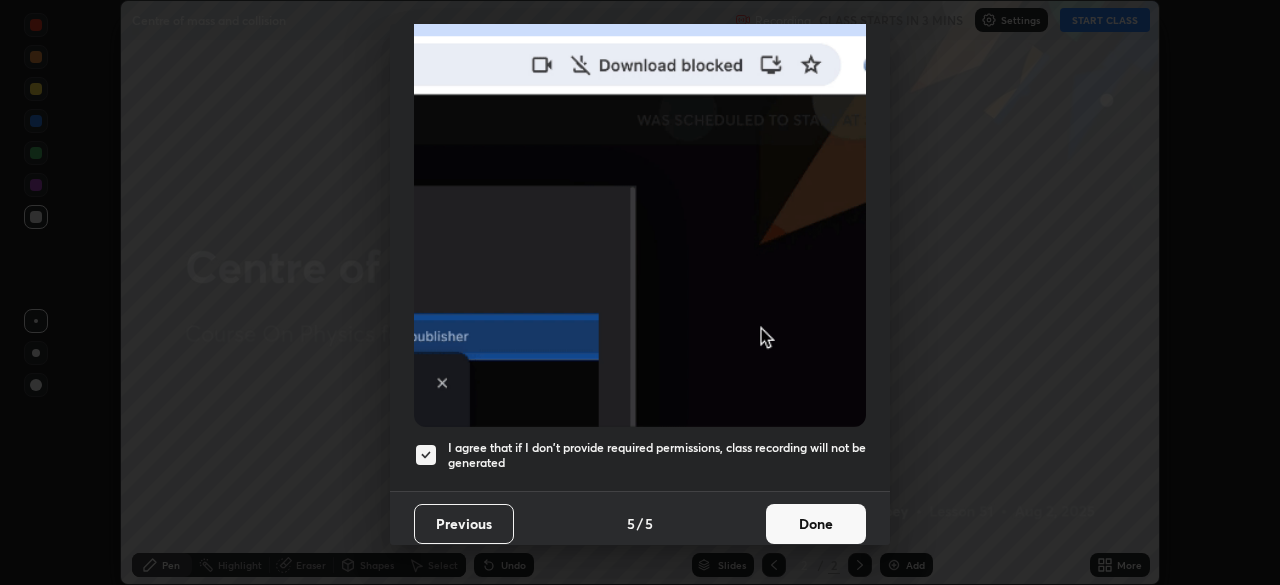 click on "Done" at bounding box center (816, 524) 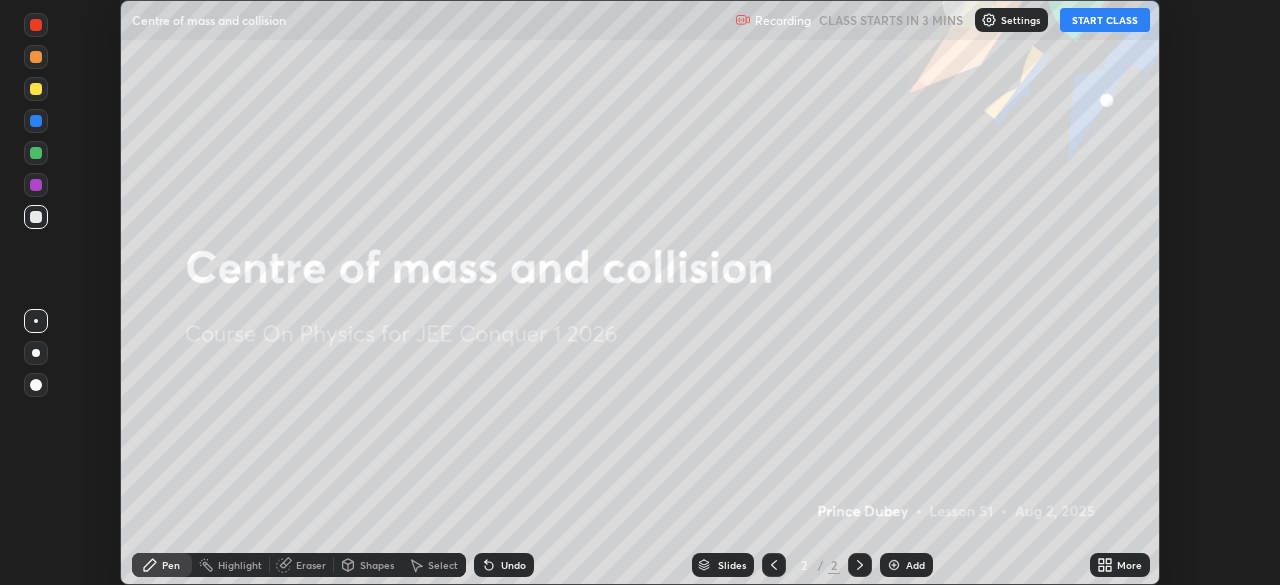 click on "START CLASS" at bounding box center [1105, 20] 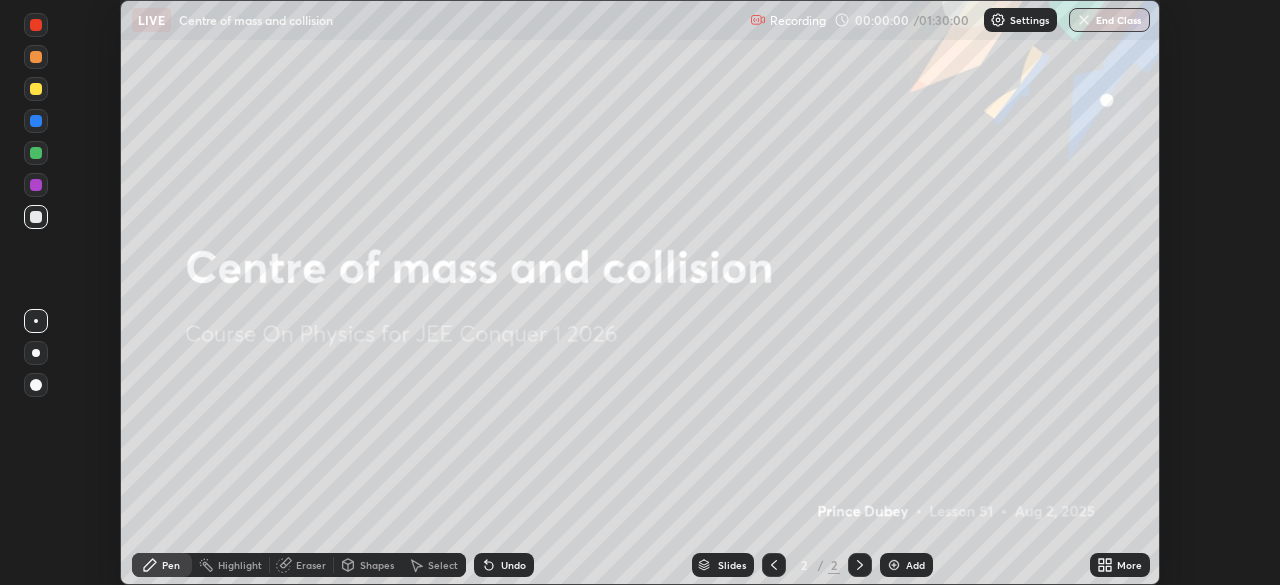 click on "More" at bounding box center (1120, 565) 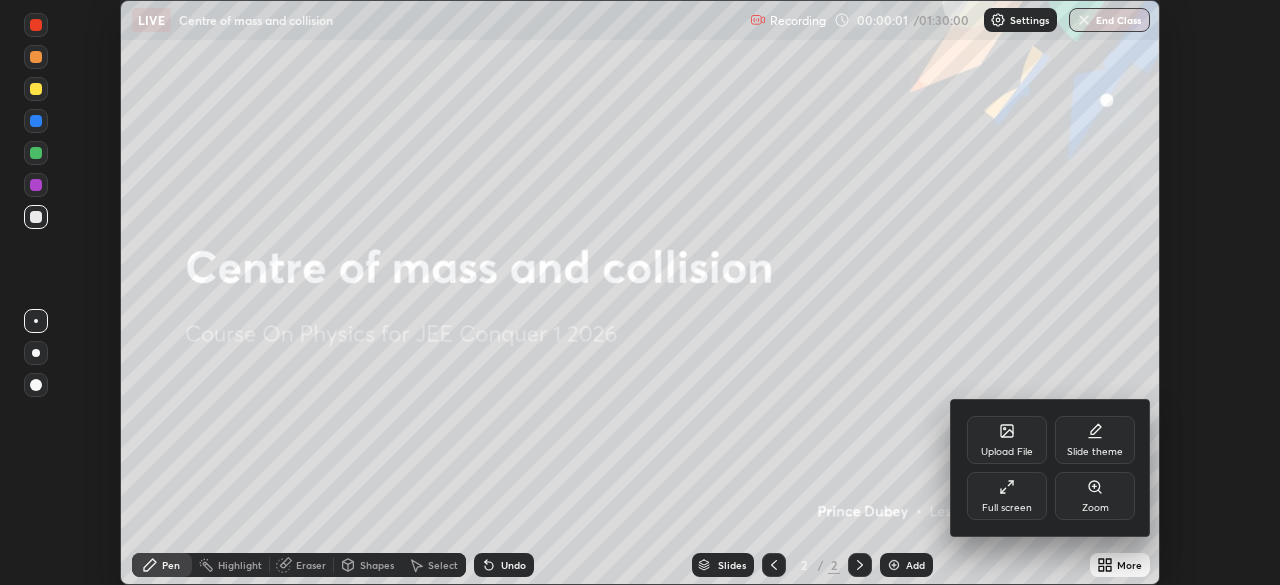 click on "Full screen" at bounding box center (1007, 496) 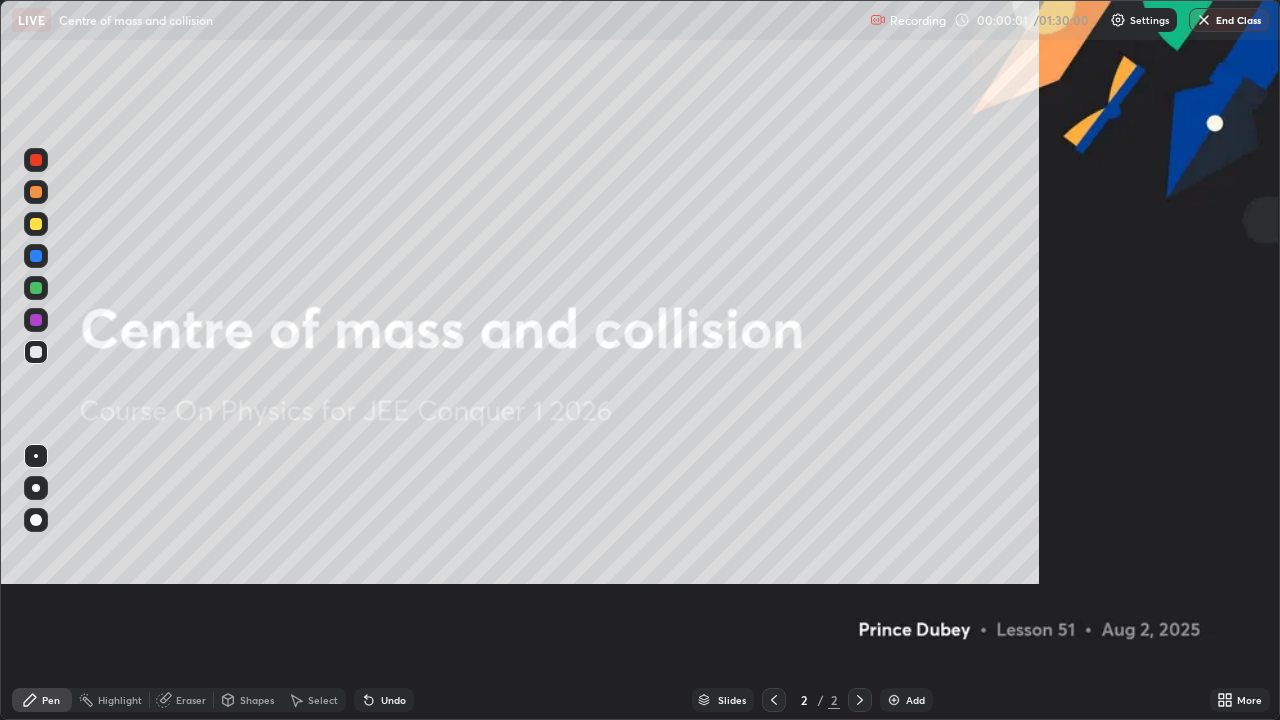 scroll, scrollTop: 99280, scrollLeft: 98720, axis: both 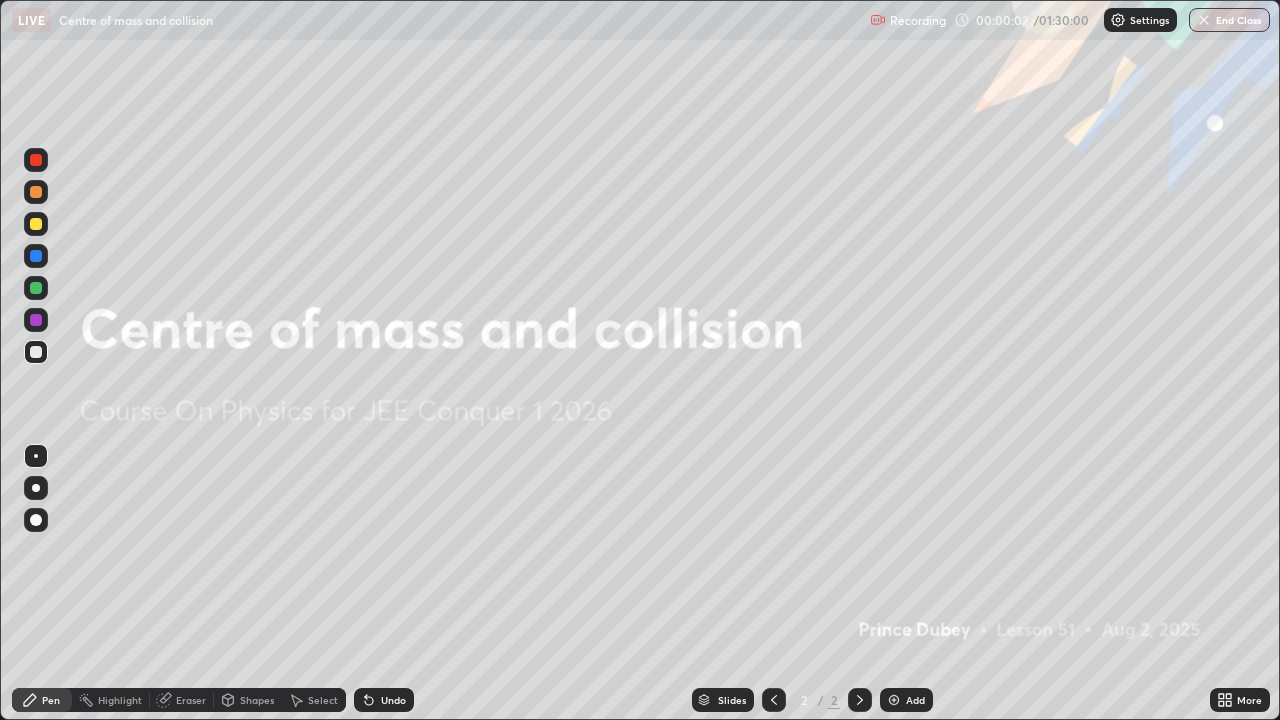 click on "Settings" at bounding box center (1149, 20) 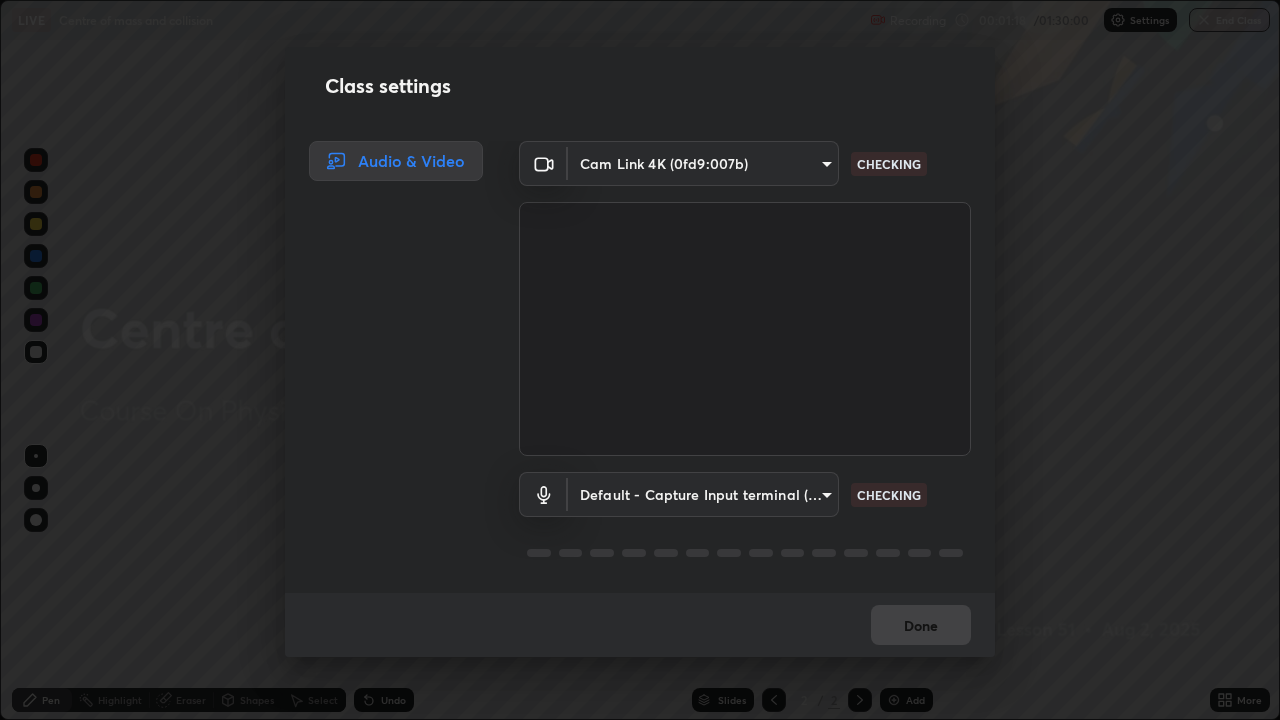 click on "Erase all LIVE Centre of mass and collision Recording 00:01:18 /  01:30:00 Settings End Class Setting up your live class Centre of mass and collision • L51 of Course On Physics for JEE Conquer 1 2026 Prince Dubey Pen Highlight Eraser Shapes Select Undo Slides 2 / 2 Add More Enable hand raising Enable raise hand to speak to learners. Once enabled, chat will be turned off temporarily. Enable x   No doubts shared Encourage your learners to ask a doubt for better clarity Report an issue Reason for reporting Buffering Chat not working Audio - Video sync issue Educator video quality low ​ Attach an image Report Class settings Audio & Video Cam Link 4K (0fd9:007b) c97aa91cda86eae1118d137ade1633d3e3f2770da4944b2080c457d68818c9c1 CHECKING Default - Capture Input terminal (Digital Array MIC) default CHECKING Done" at bounding box center (640, 360) 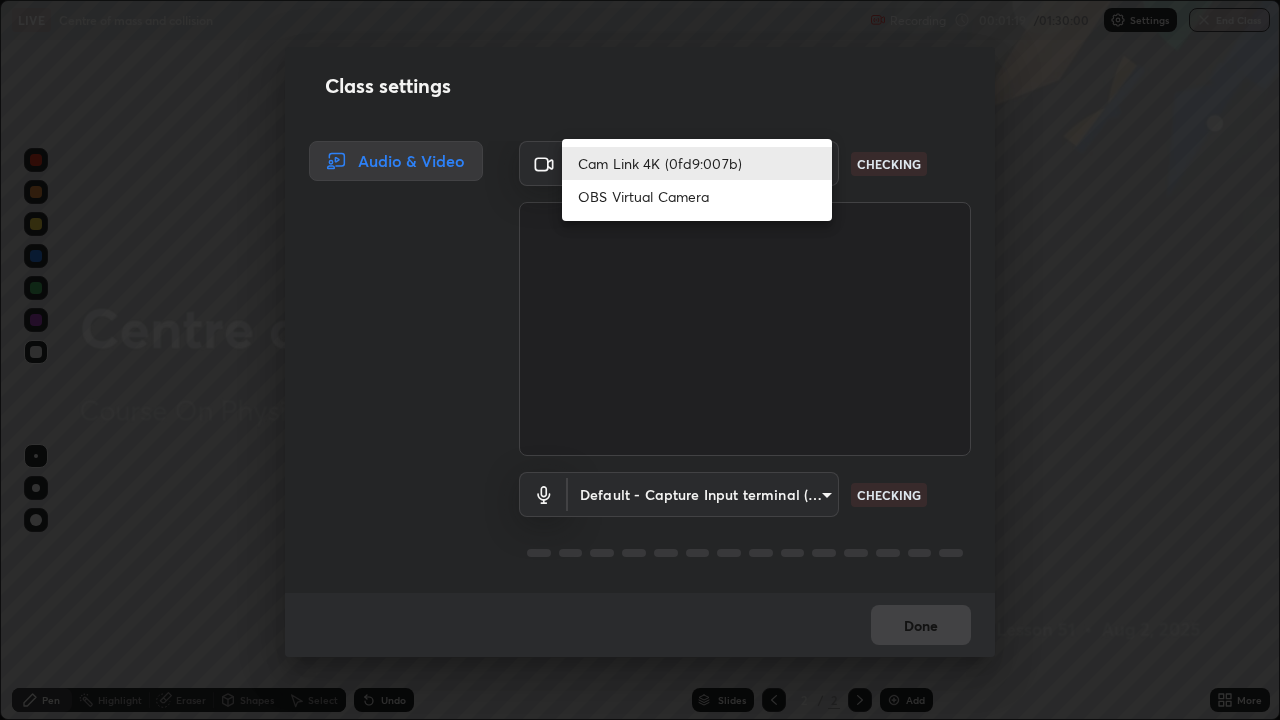 click on "Cam Link 4K (0fd9:007b)" at bounding box center (697, 163) 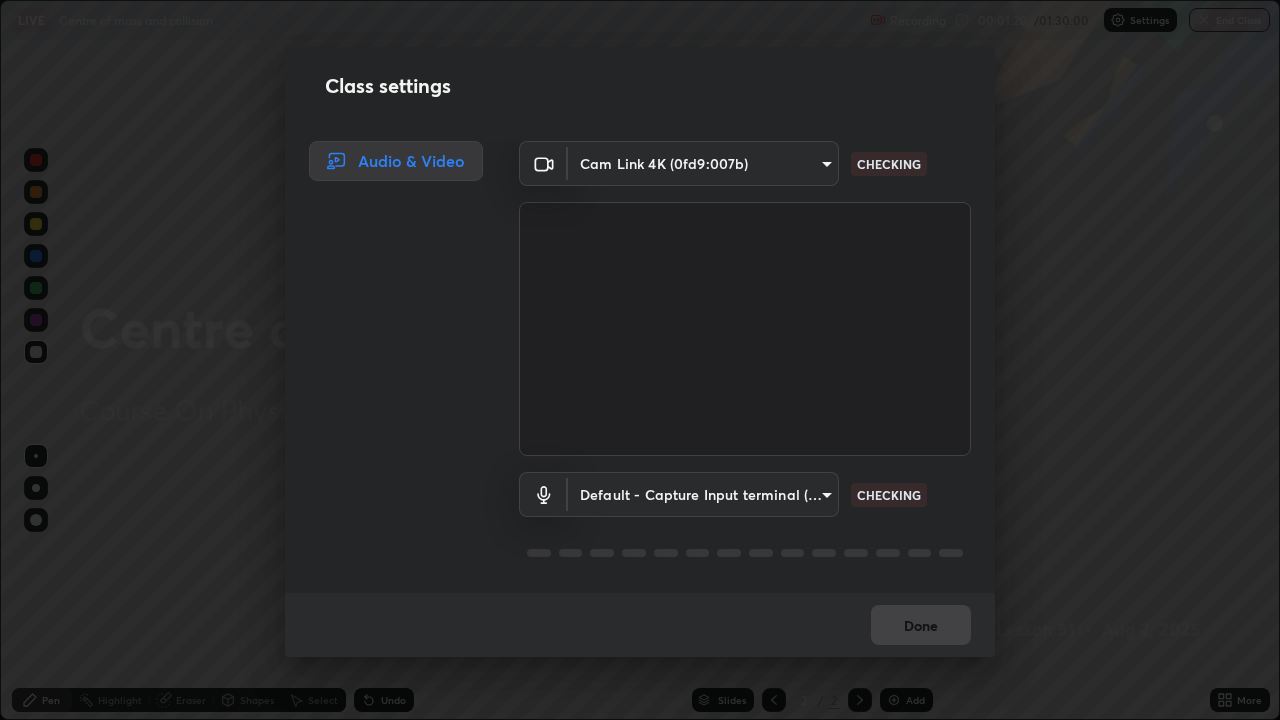 click on "Erase all LIVE Centre of mass and collision Recording 00:01:20 /  01:30:00 Settings End Class Setting up your live class Centre of mass and collision • L51 of Course On Physics for JEE Conquer 1 2026 Prince Dubey Pen Highlight Eraser Shapes Select Undo Slides 2 / 2 Add More Enable hand raising Enable raise hand to speak to learners. Once enabled, chat will be turned off temporarily. Enable x   No doubts shared Encourage your learners to ask a doubt for better clarity Report an issue Reason for reporting Buffering Chat not working Audio - Video sync issue Educator video quality low ​ Attach an image Report Class settings Audio & Video Cam Link 4K (0fd9:007b) c97aa91cda86eae1118d137ade1633d3e3f2770da4944b2080c457d68818c9c1 CHECKING Default - Capture Input terminal (Digital Array MIC) default CHECKING Done" at bounding box center [640, 360] 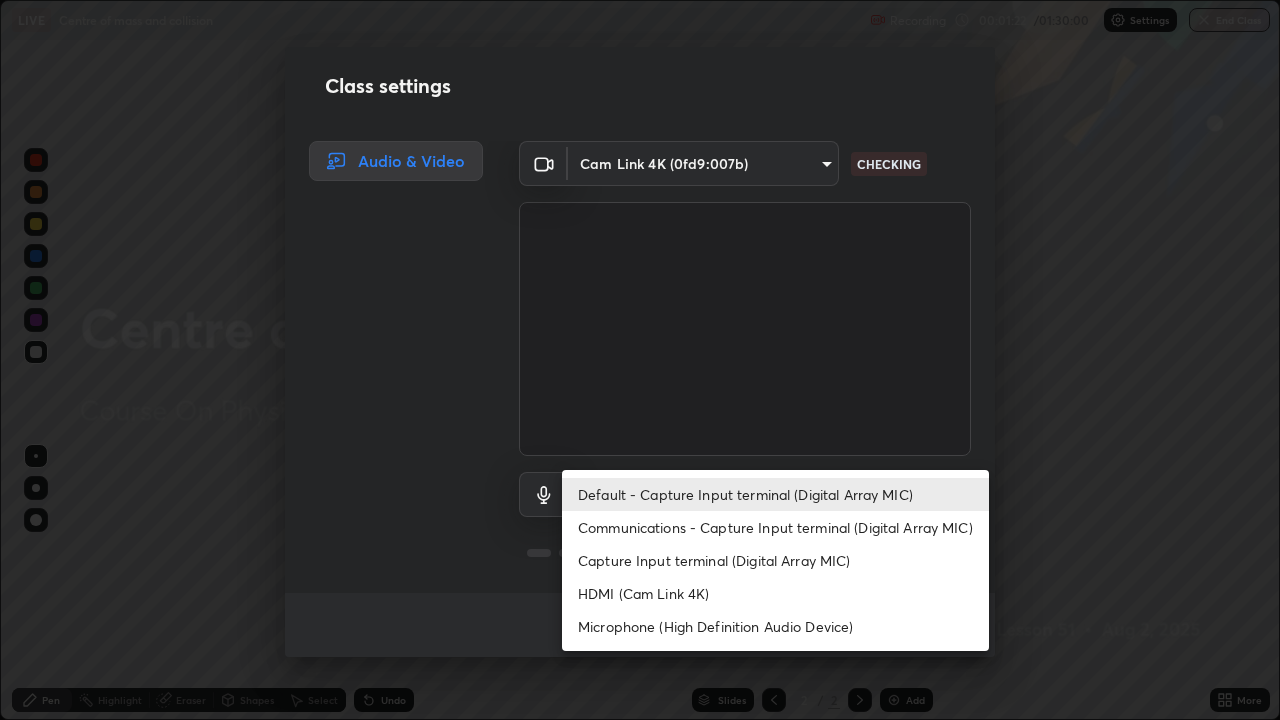 click on "Capture Input terminal (Digital Array MIC)" at bounding box center (775, 560) 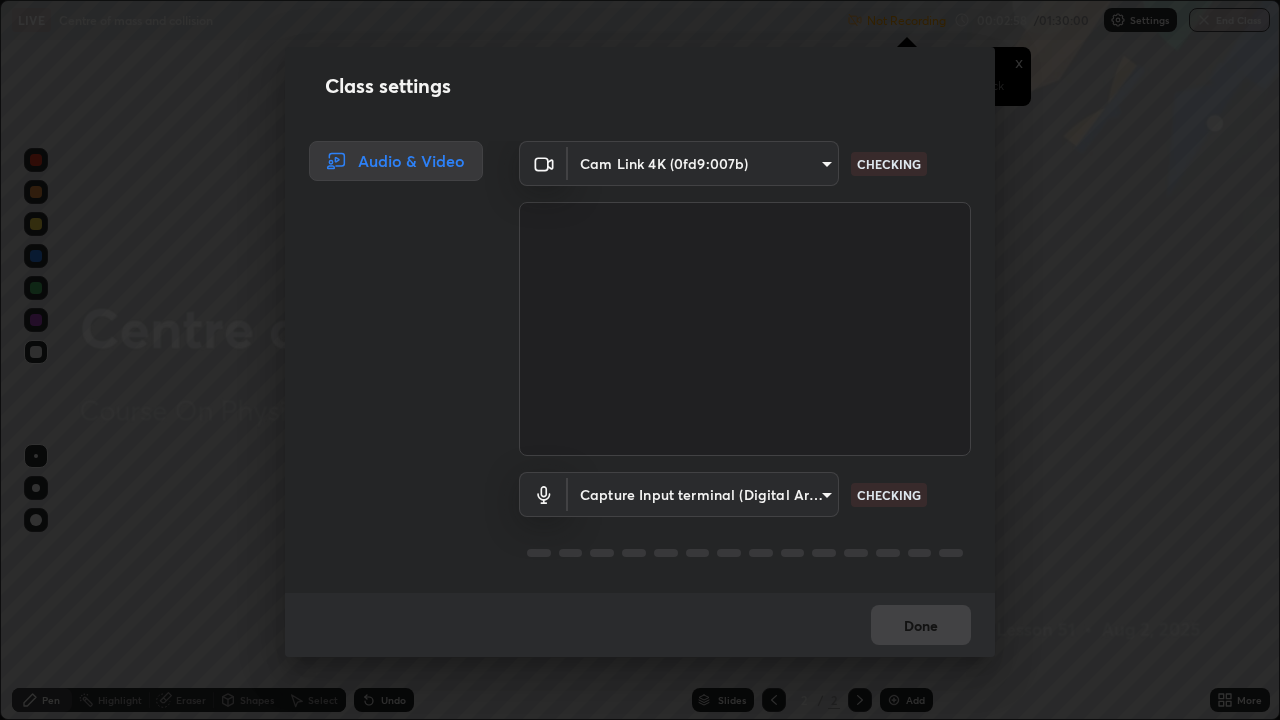 click on "Class settings Audio & Video Cam Link 4K (0fd9:007b) c97aa91cda86eae1118d137ade1633d3e3f2770da4944b2080c457d68818c9c1 CHECKING Capture Input terminal (Digital Array MIC) a39c94b291c31bcb34ce04251e0715fd545d3007867e2690ea20bb5b9c933ddc CHECKING Done" at bounding box center (640, 360) 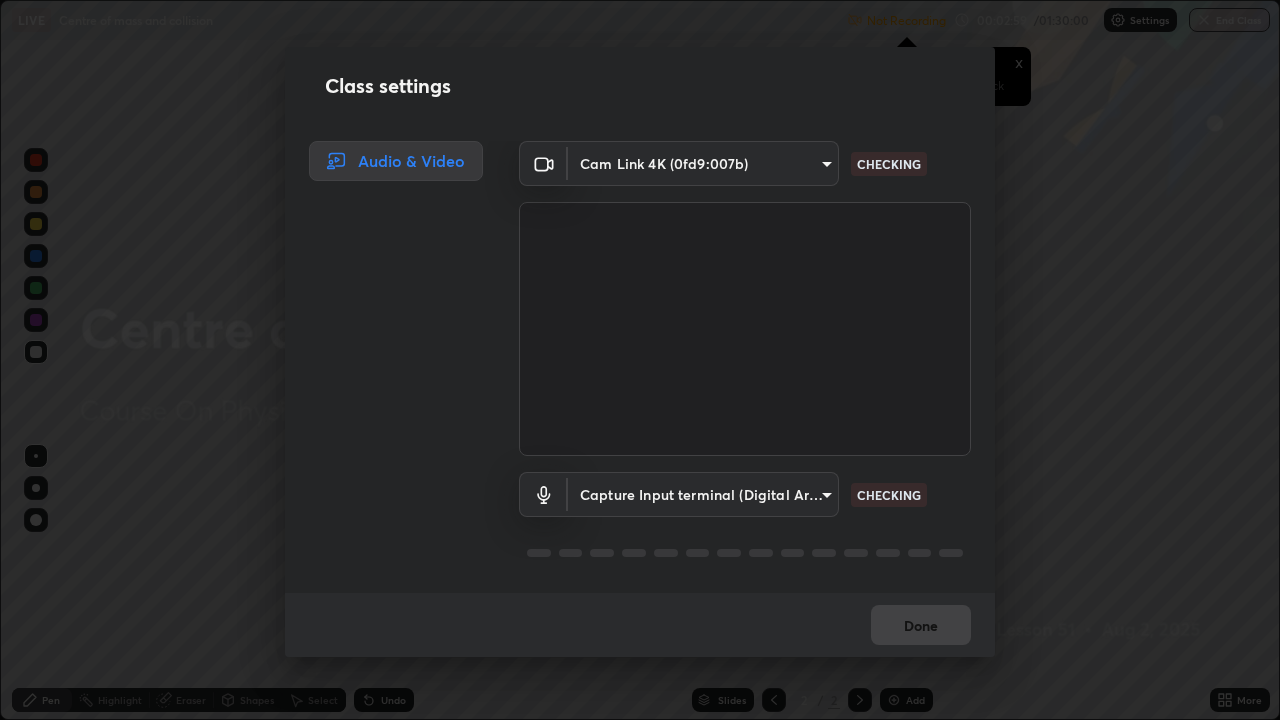 click on "Class settings Audio & Video Cam Link 4K (0fd9:007b) c97aa91cda86eae1118d137ade1633d3e3f2770da4944b2080c457d68818c9c1 CHECKING Capture Input terminal (Digital Array MIC) a39c94b291c31bcb34ce04251e0715fd545d3007867e2690ea20bb5b9c933ddc CHECKING Done" at bounding box center [640, 360] 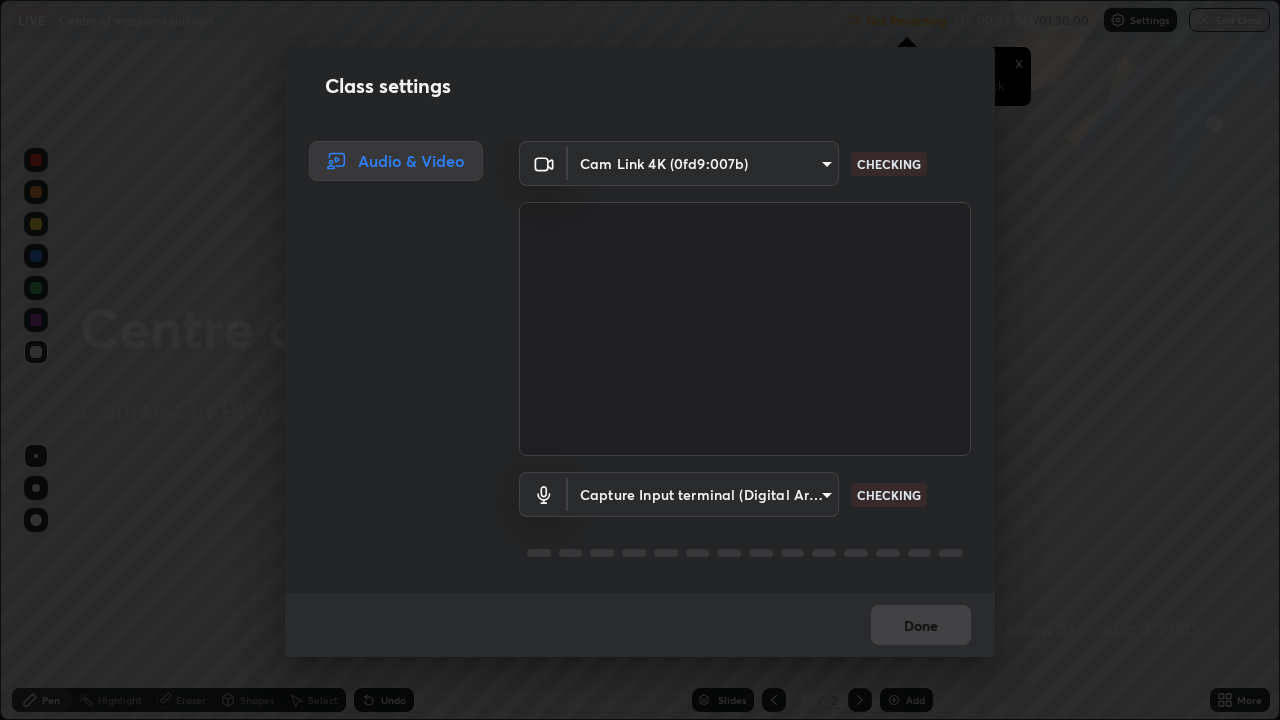 click on "Class settings Audio & Video Cam Link 4K (0fd9:007b) c97aa91cda86eae1118d137ade1633d3e3f2770da4944b2080c457d68818c9c1 CHECKING Capture Input terminal (Digital Array MIC) a39c94b291c31bcb34ce04251e0715fd545d3007867e2690ea20bb5b9c933ddc CHECKING Done" at bounding box center [640, 360] 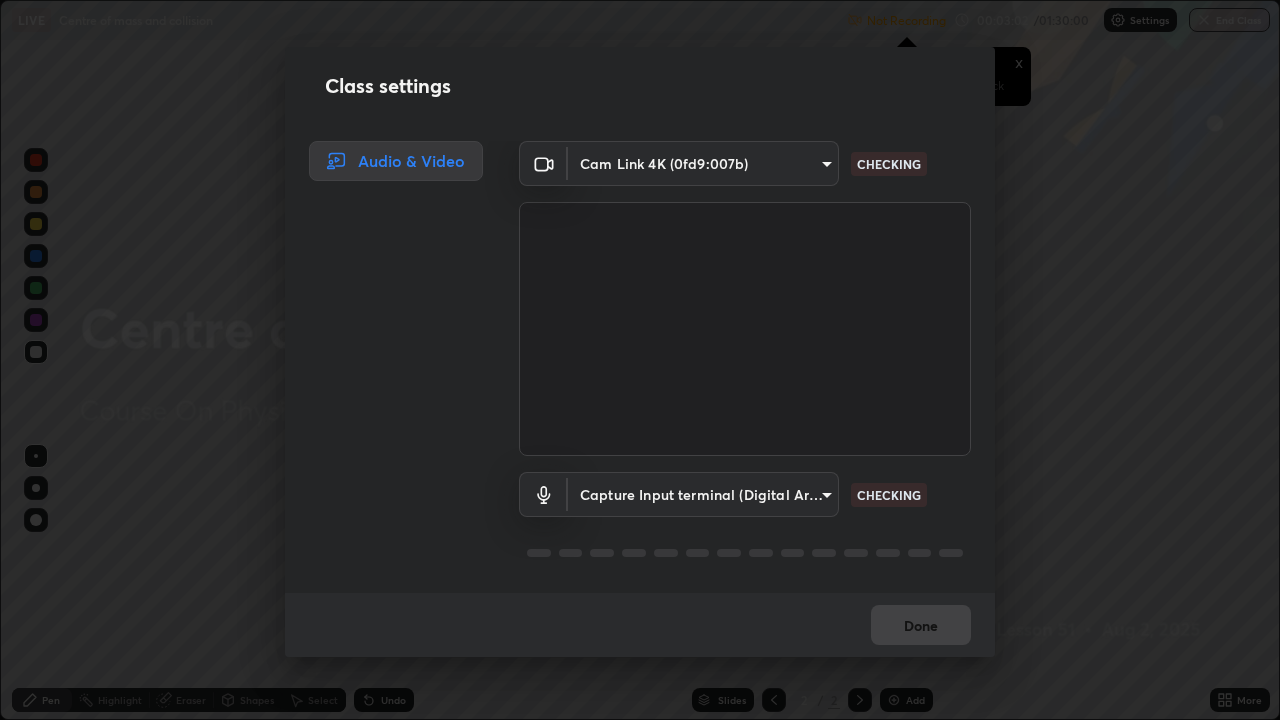 click on "Class settings Audio & Video Cam Link 4K (0fd9:007b) c97aa91cda86eae1118d137ade1633d3e3f2770da4944b2080c457d68818c9c1 CHECKING Capture Input terminal (Digital Array MIC) a39c94b291c31bcb34ce04251e0715fd545d3007867e2690ea20bb5b9c933ddc CHECKING Done" at bounding box center [640, 360] 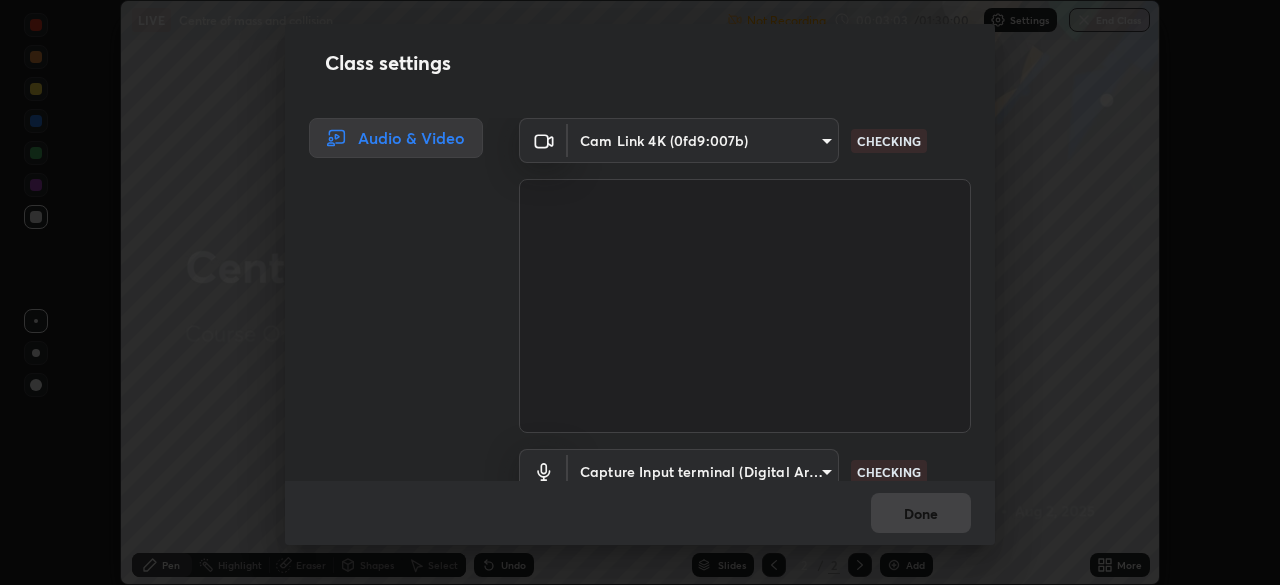 scroll, scrollTop: 585, scrollLeft: 1280, axis: both 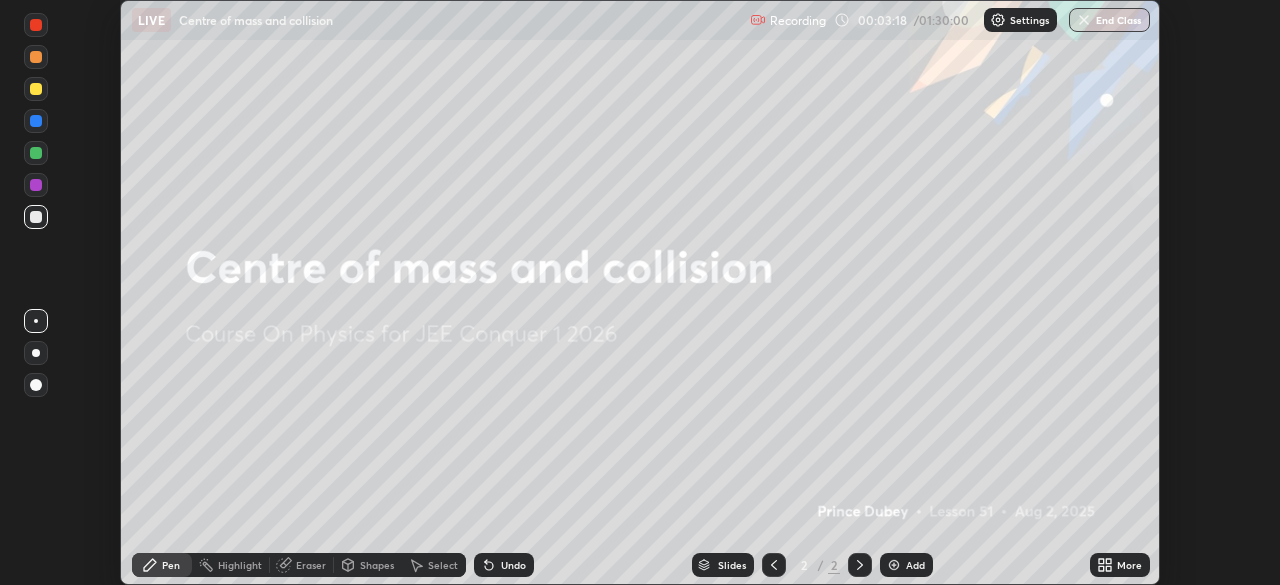 click 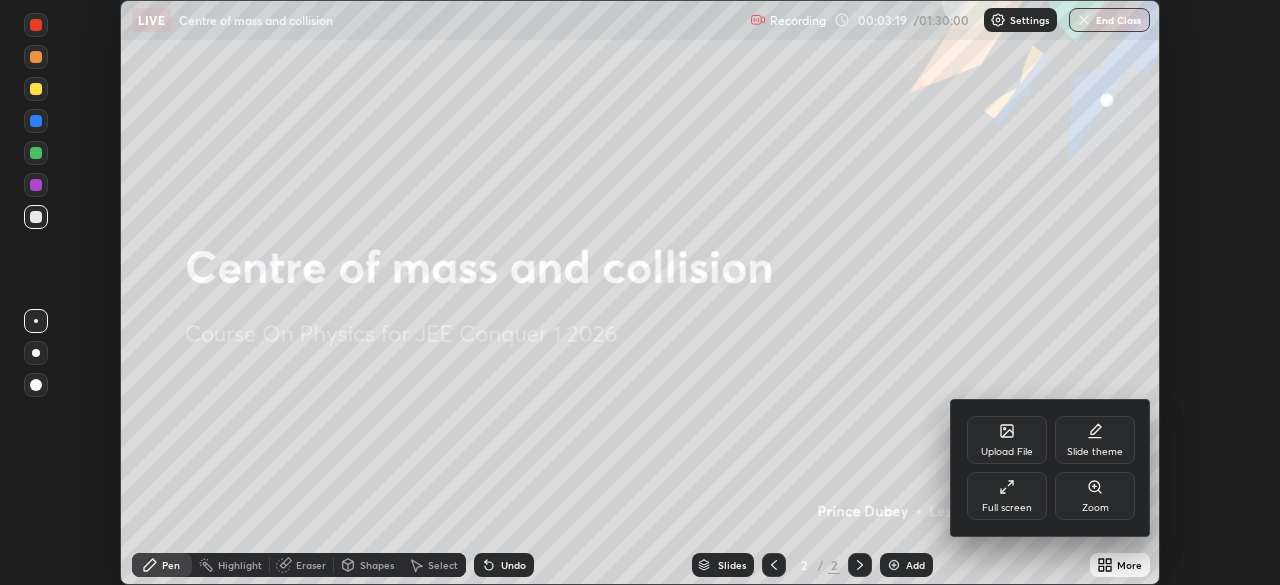 click on "Full screen" at bounding box center (1007, 496) 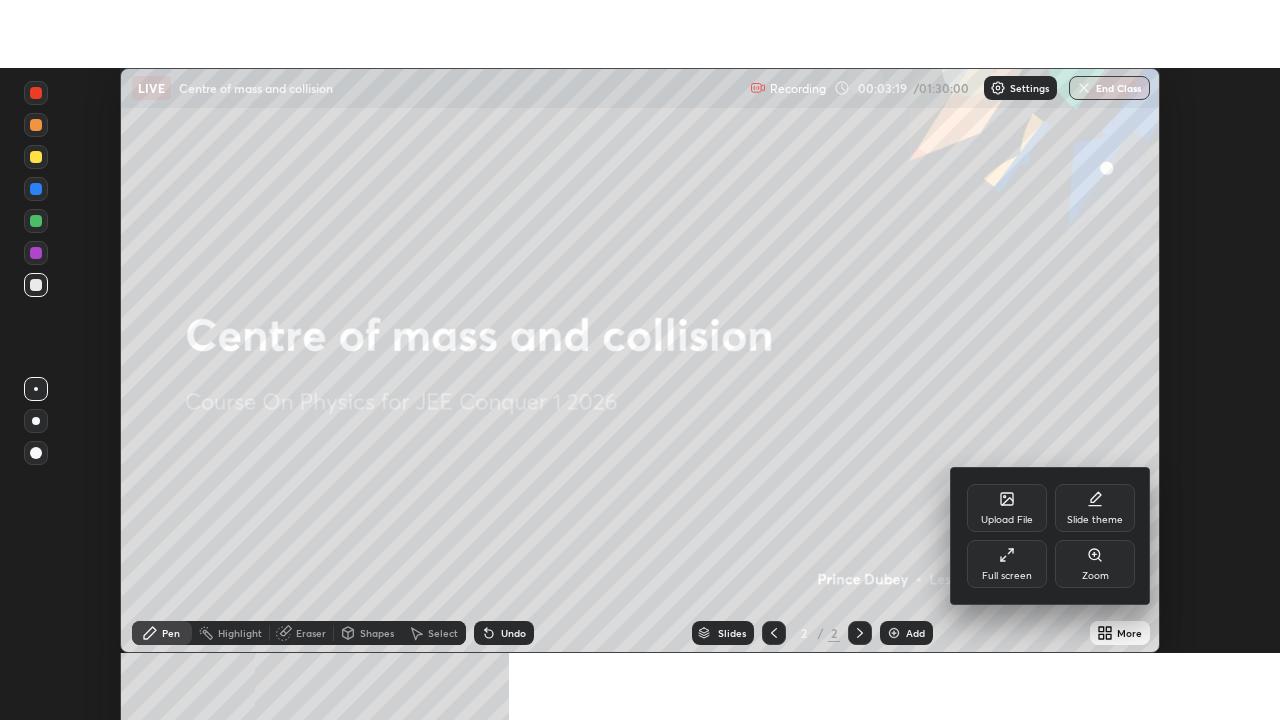 scroll, scrollTop: 99280, scrollLeft: 98720, axis: both 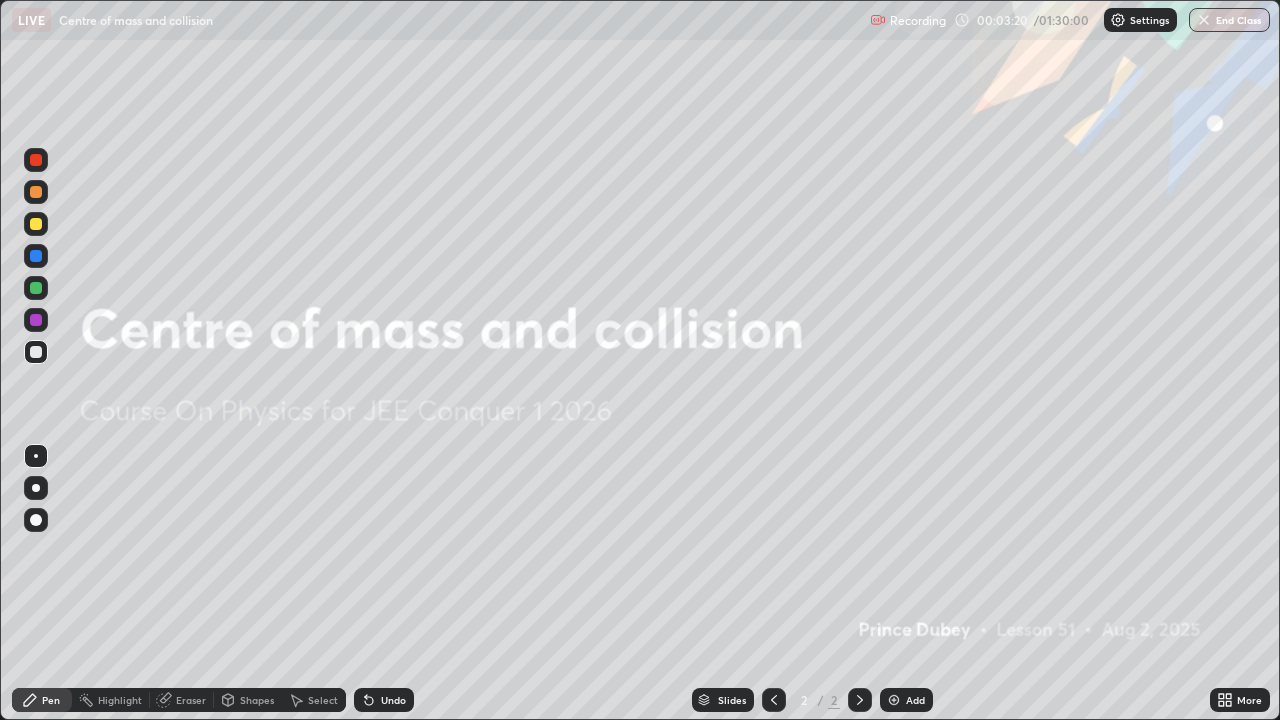 click on "Settings" at bounding box center [1149, 20] 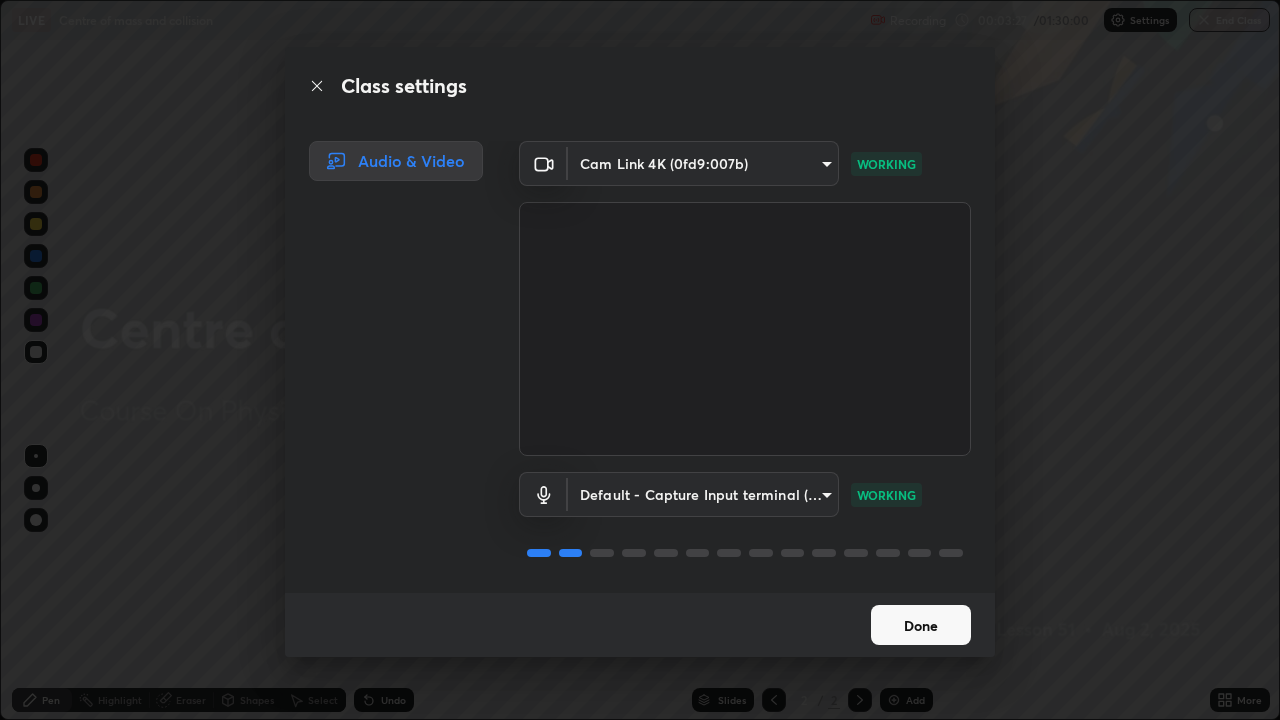 click on "Done" at bounding box center (921, 625) 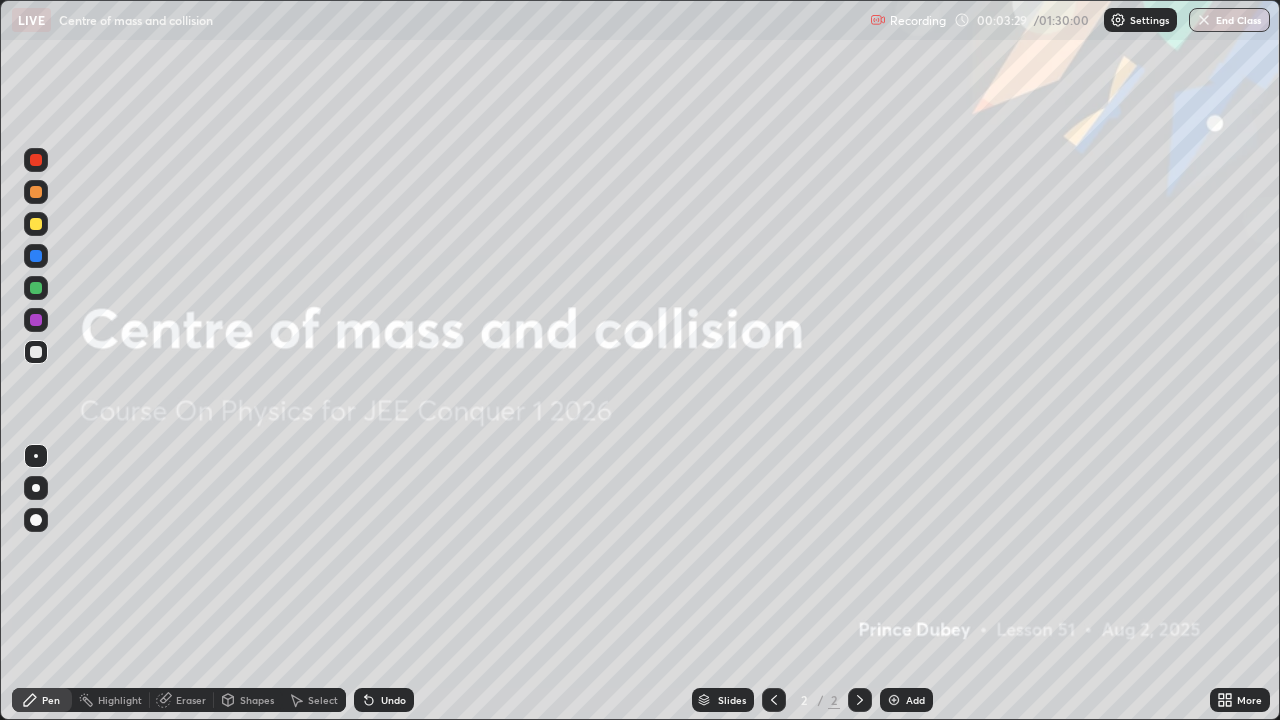 click on "Add" at bounding box center (915, 700) 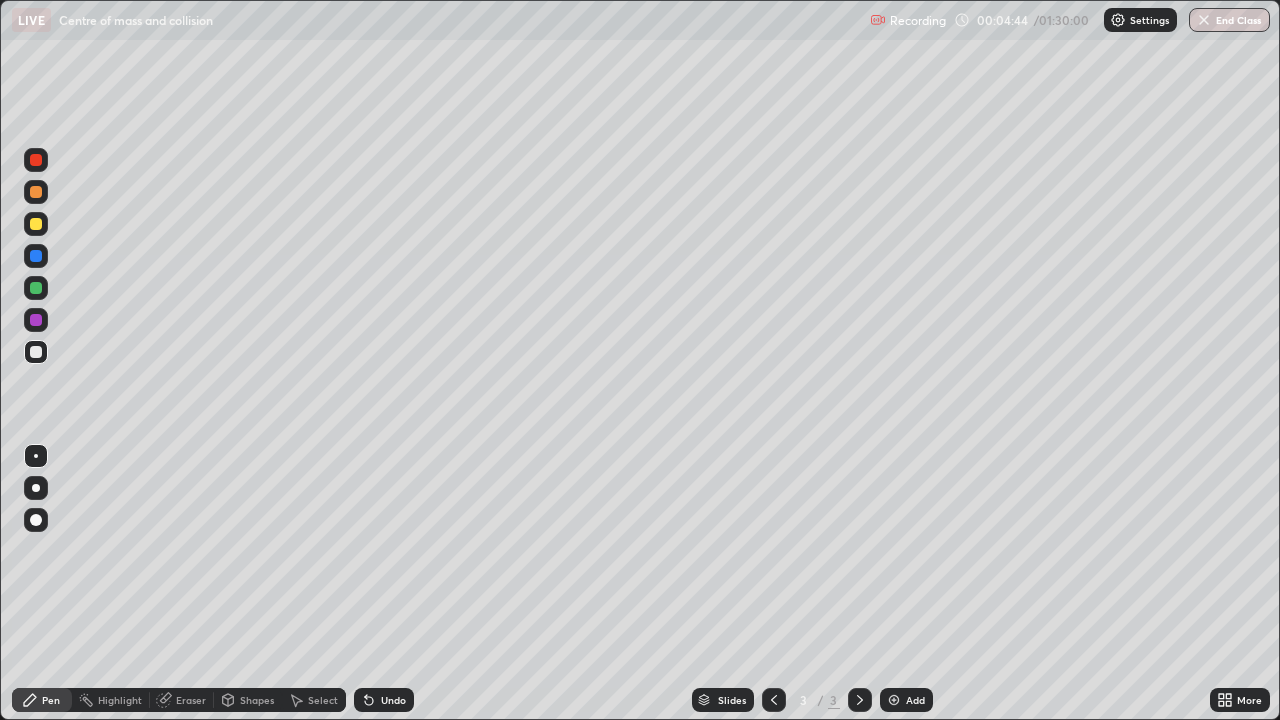 click on "Shapes" at bounding box center [257, 700] 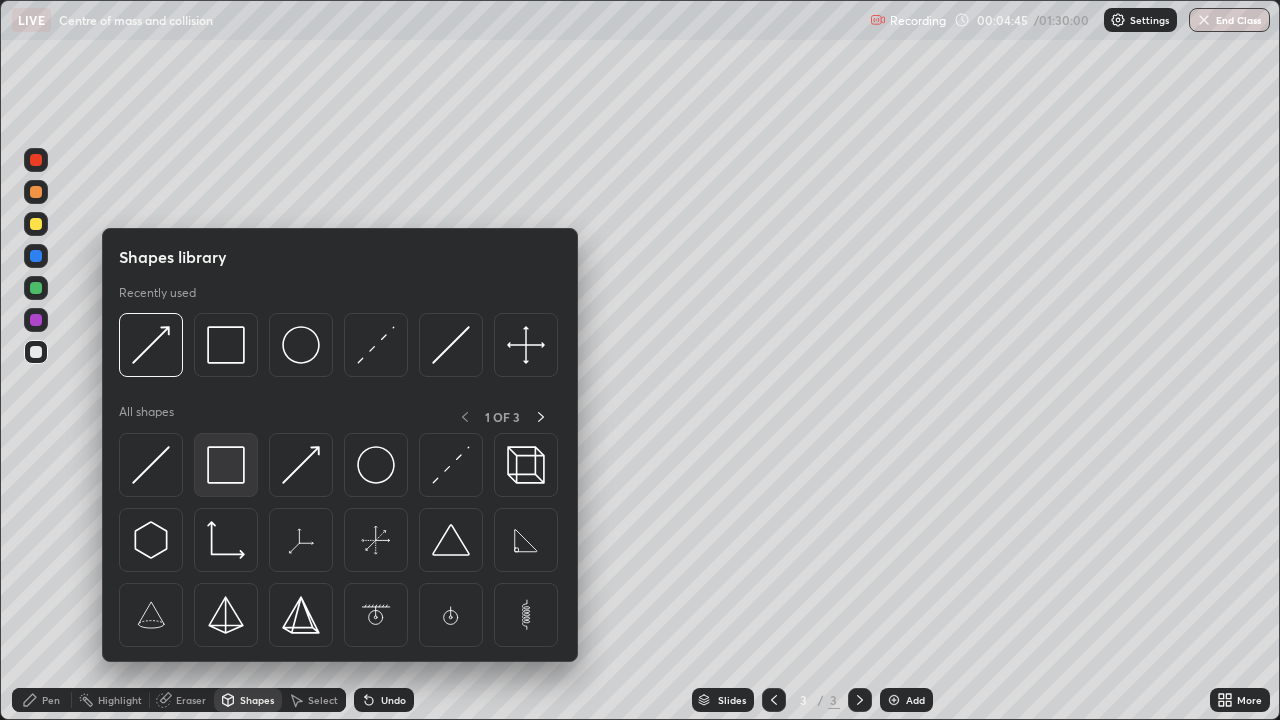 click at bounding box center (226, 465) 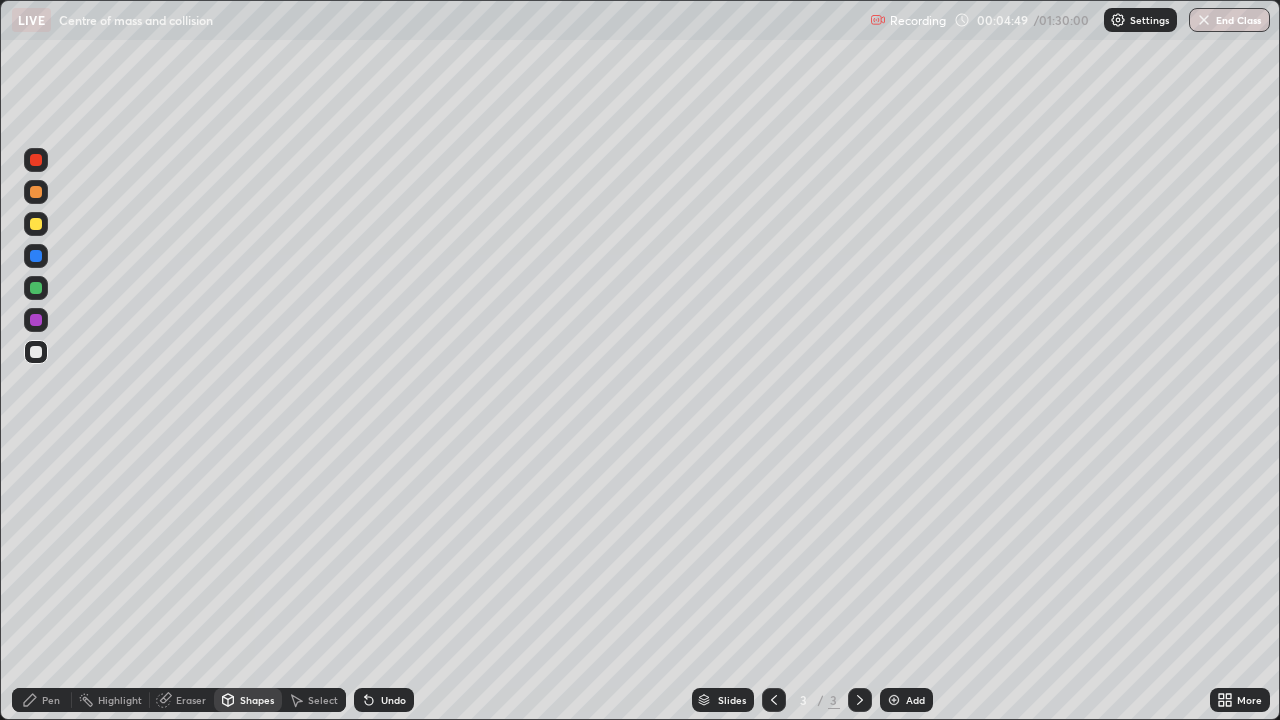 click on "Shapes" at bounding box center [248, 700] 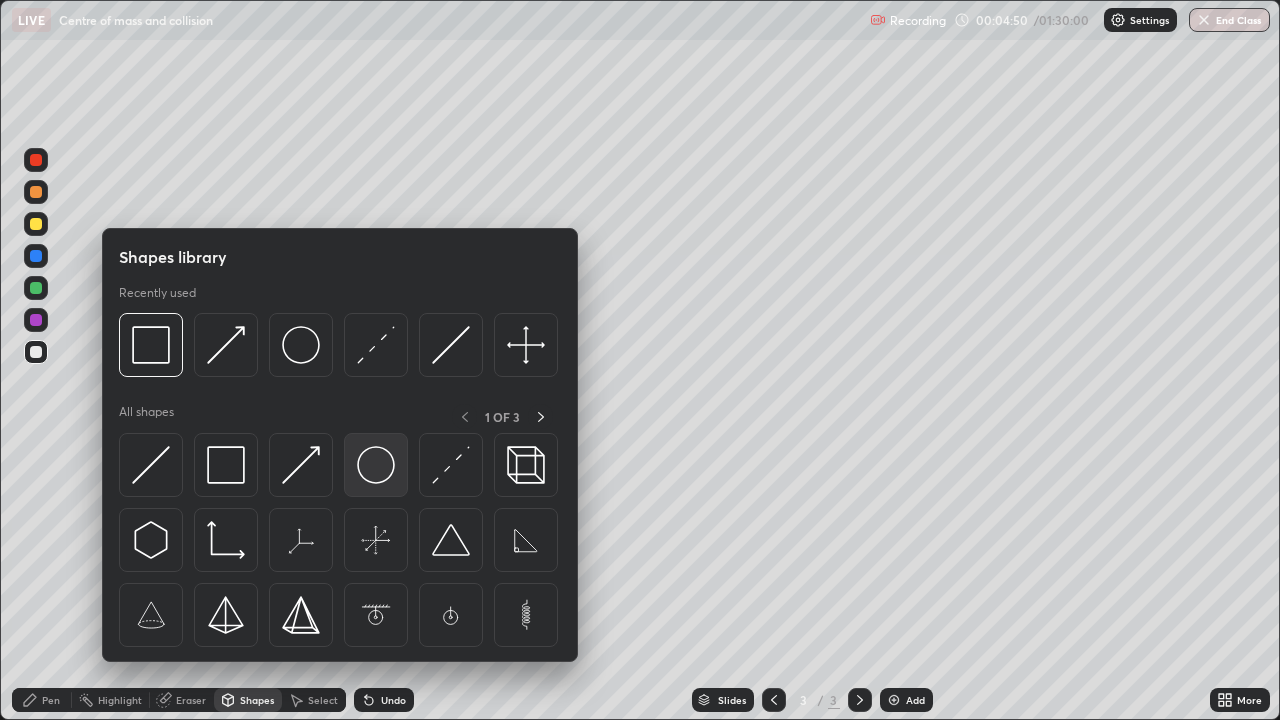 click at bounding box center (376, 465) 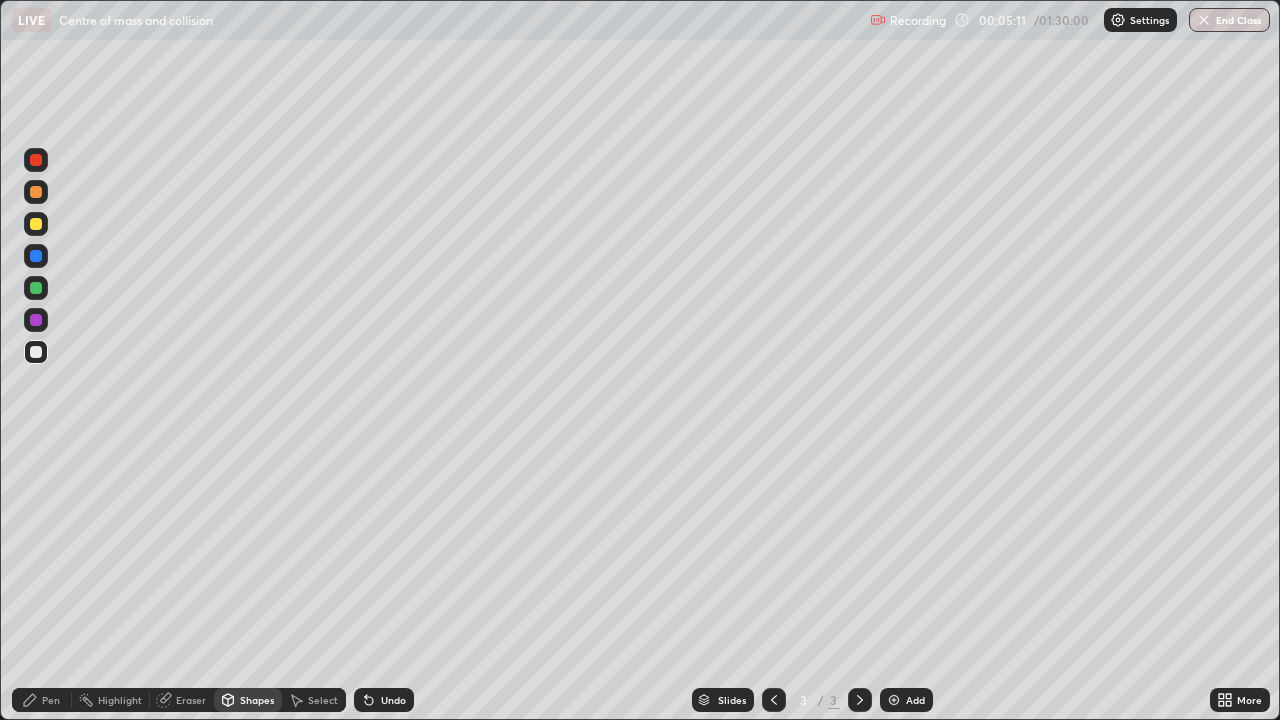 click on "Shapes" at bounding box center (257, 700) 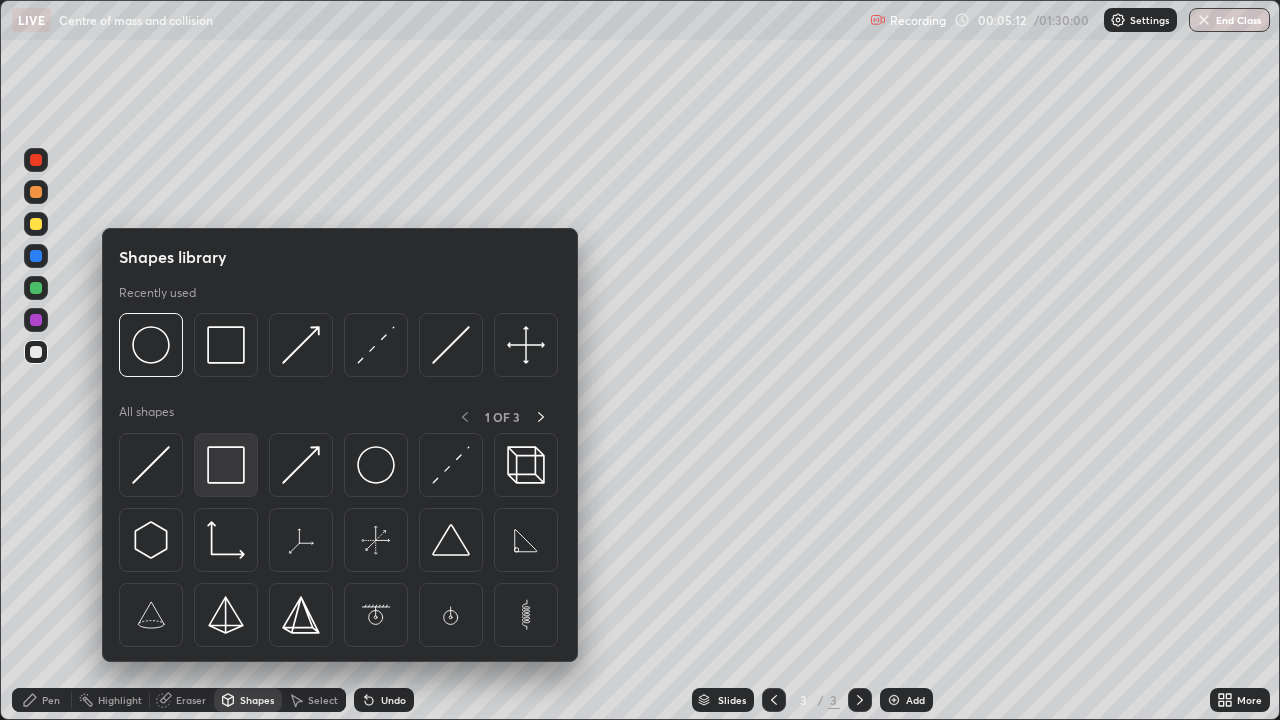 click at bounding box center (226, 465) 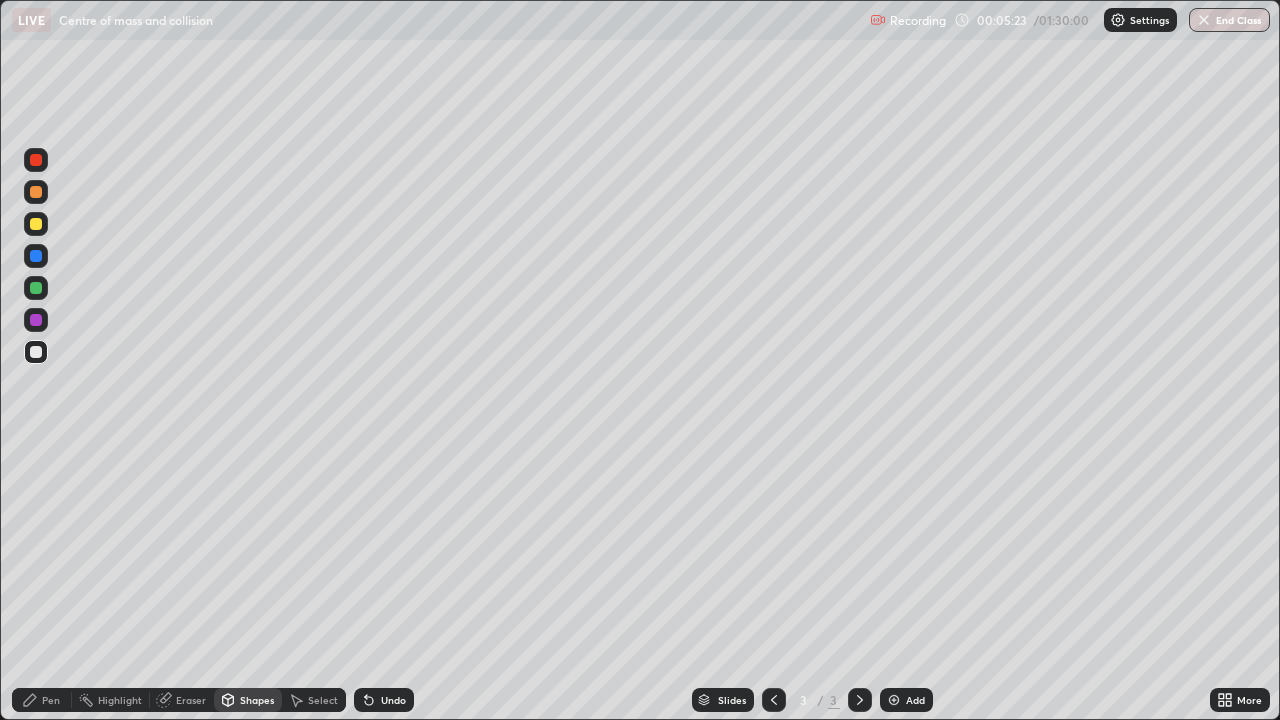 click on "Shapes" at bounding box center (248, 700) 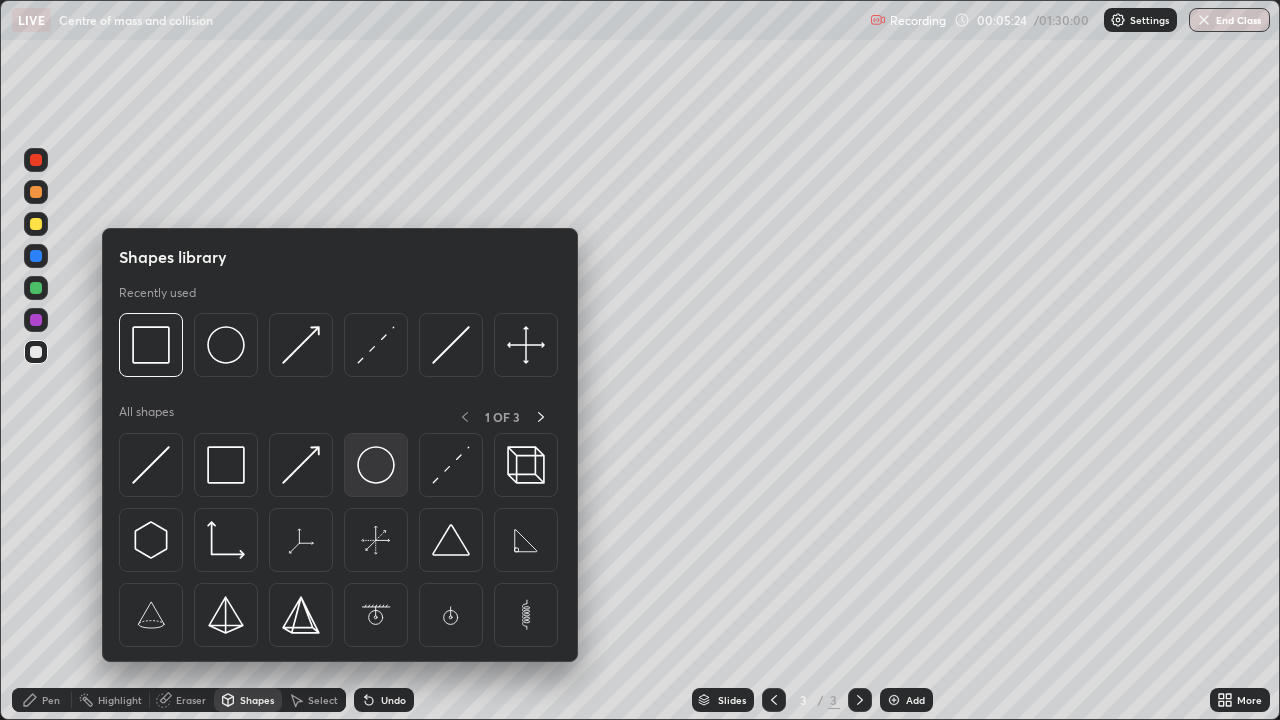 click at bounding box center [376, 465] 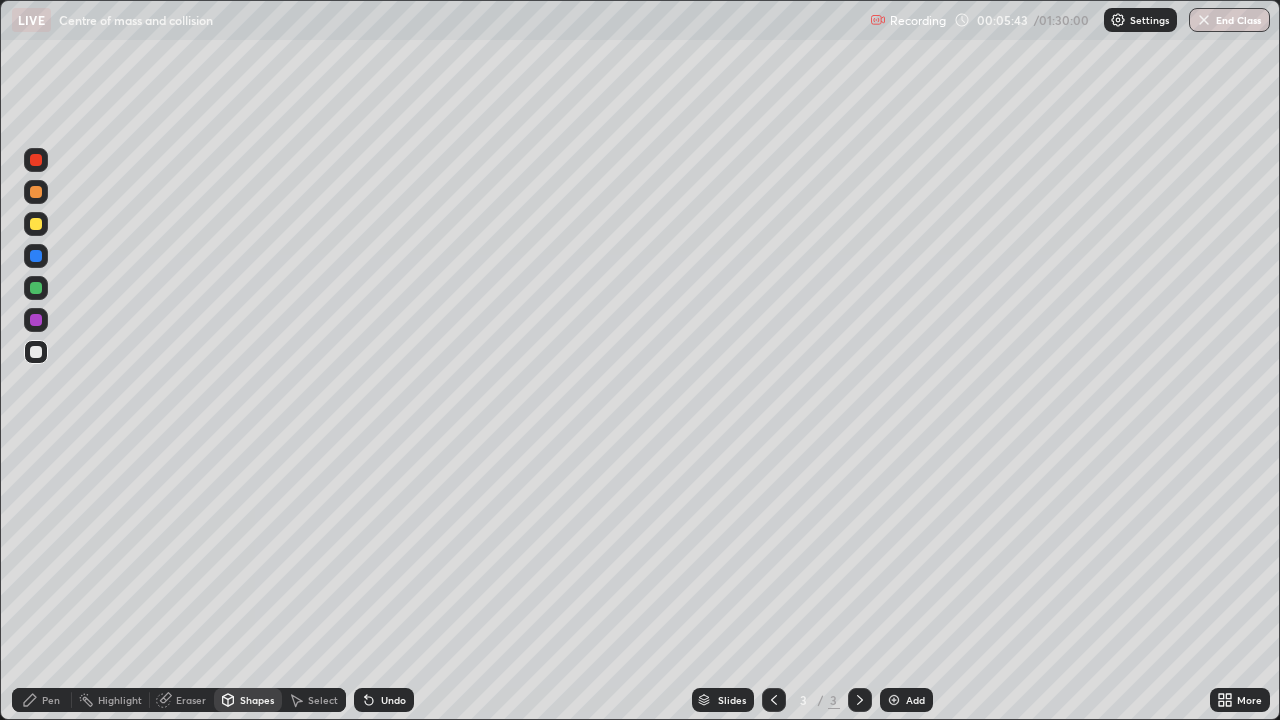 click on "Select" at bounding box center [323, 700] 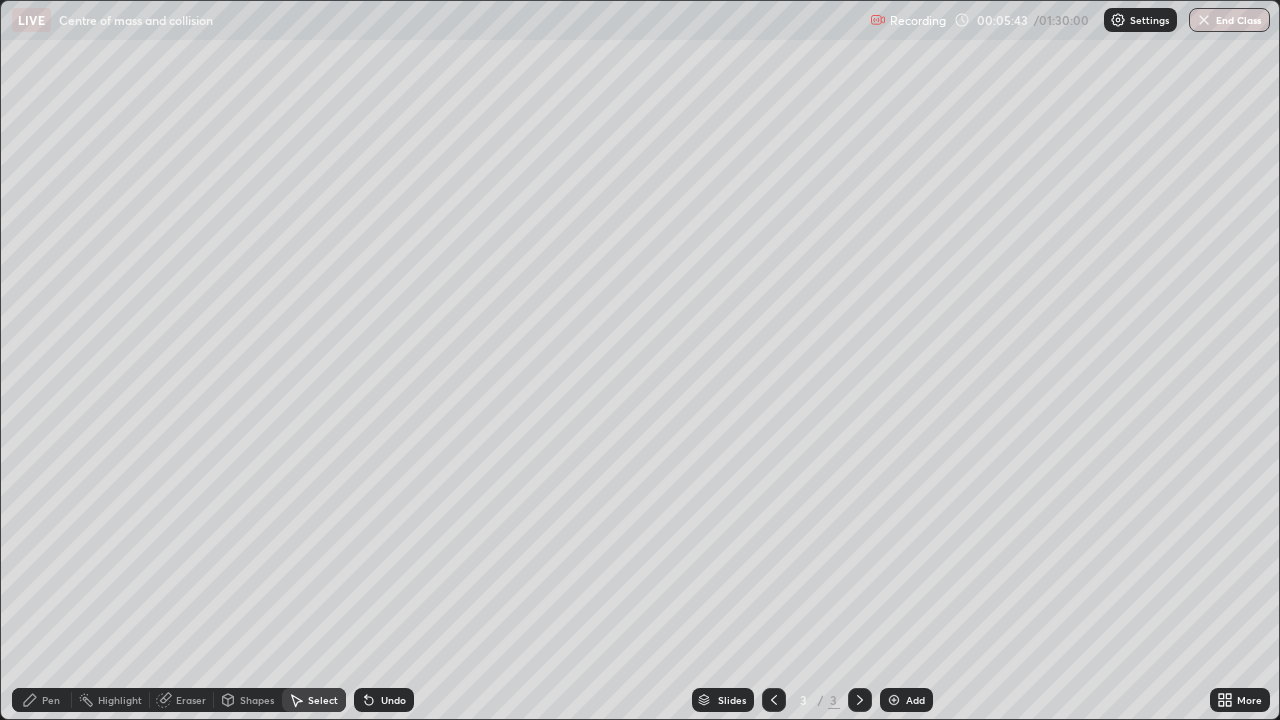 click on "Shapes" at bounding box center [257, 700] 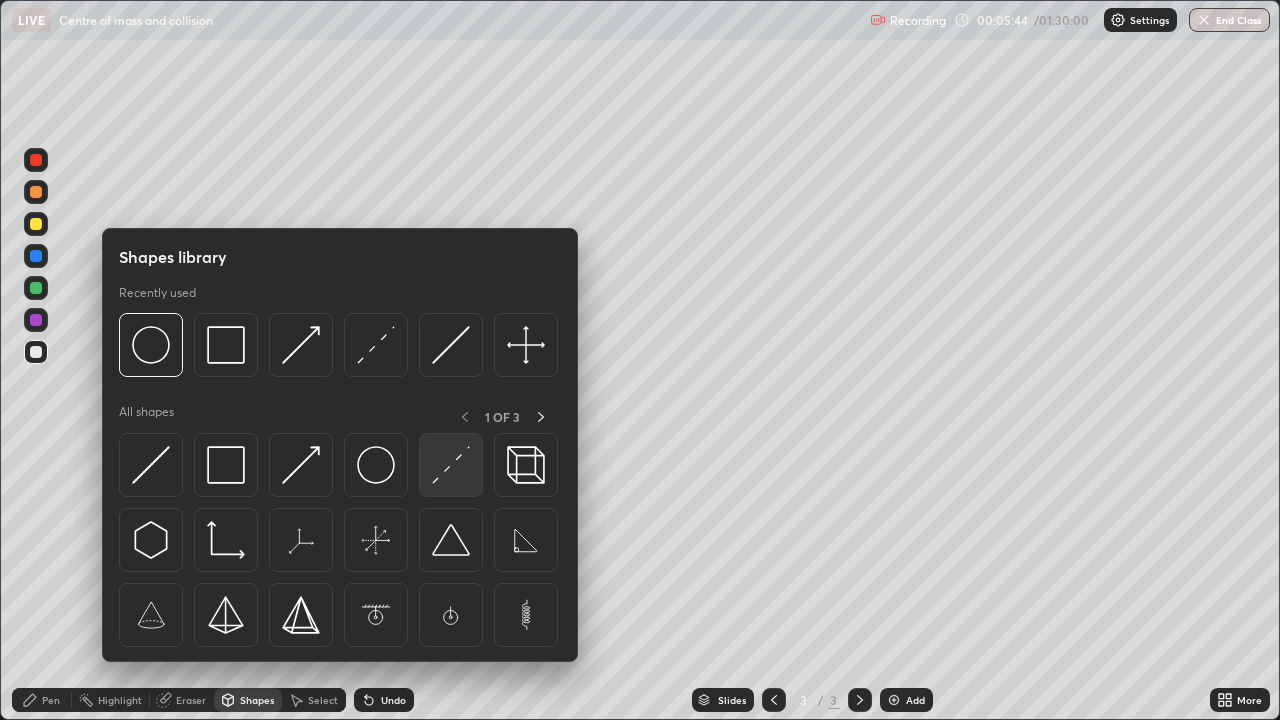 click at bounding box center [451, 465] 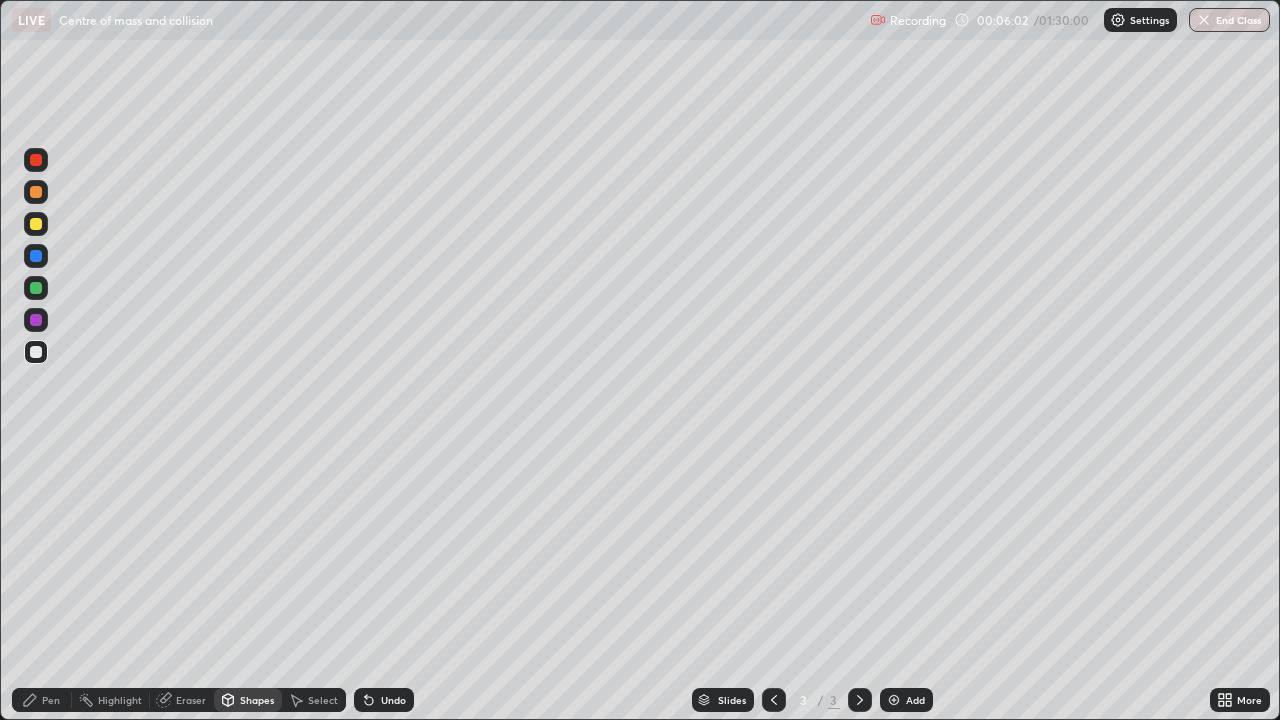 click on "Undo" at bounding box center [393, 700] 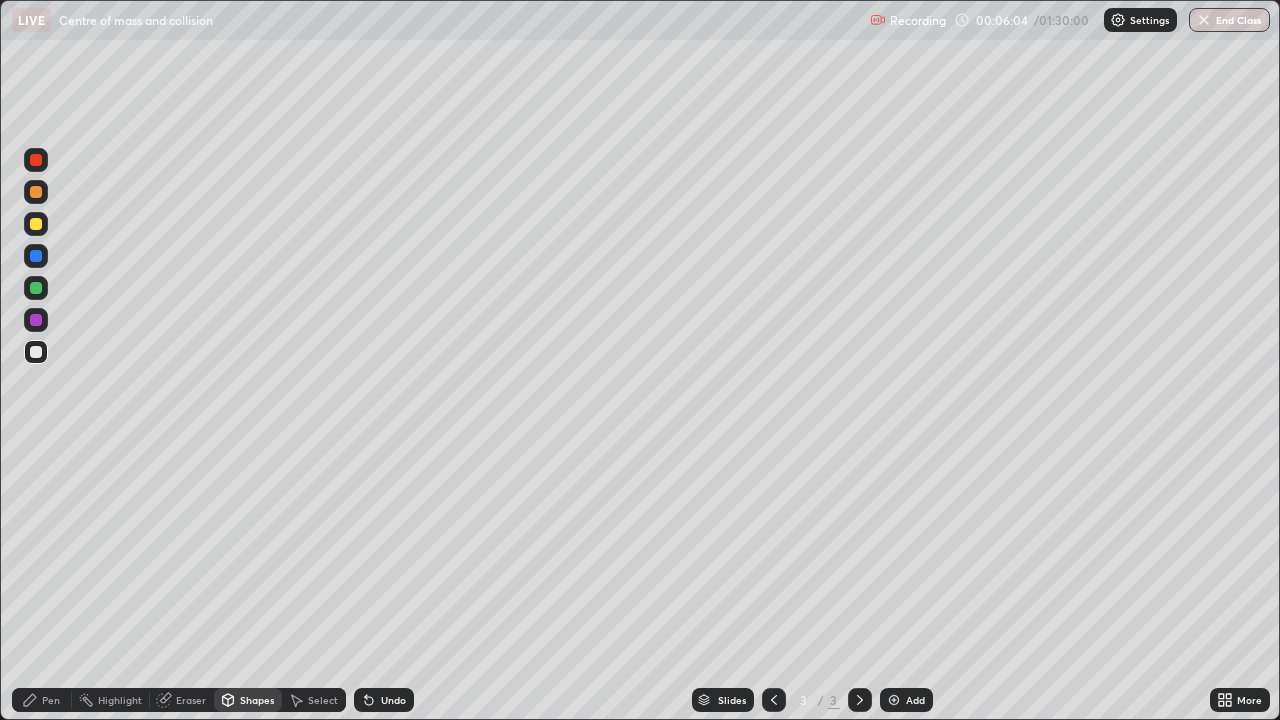 click on "Undo" at bounding box center [393, 700] 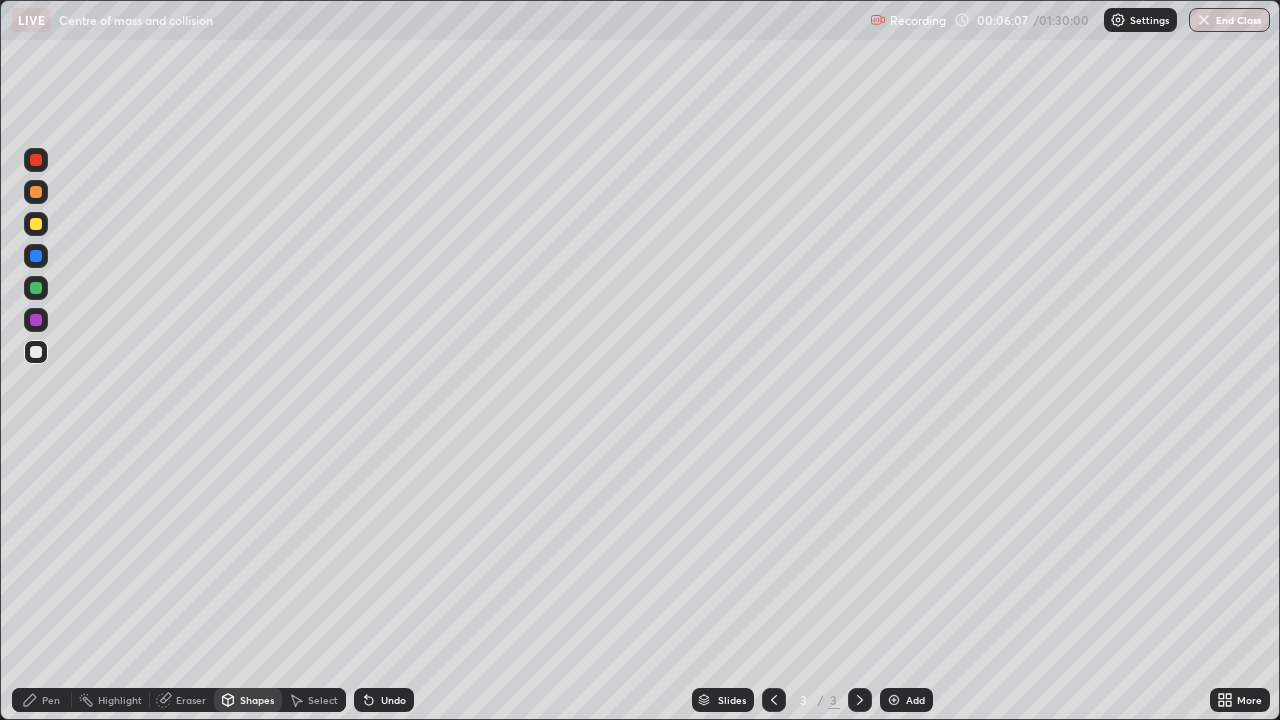click on "Undo" at bounding box center (393, 700) 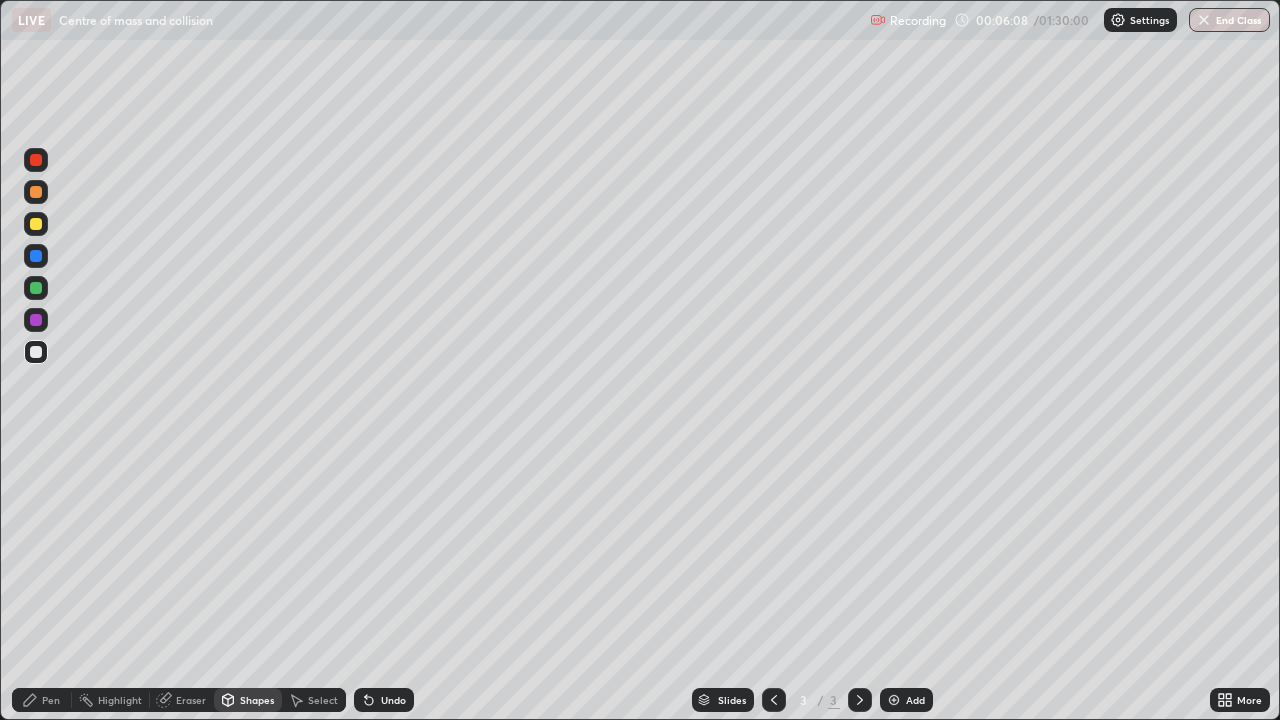 click on "Undo" at bounding box center [393, 700] 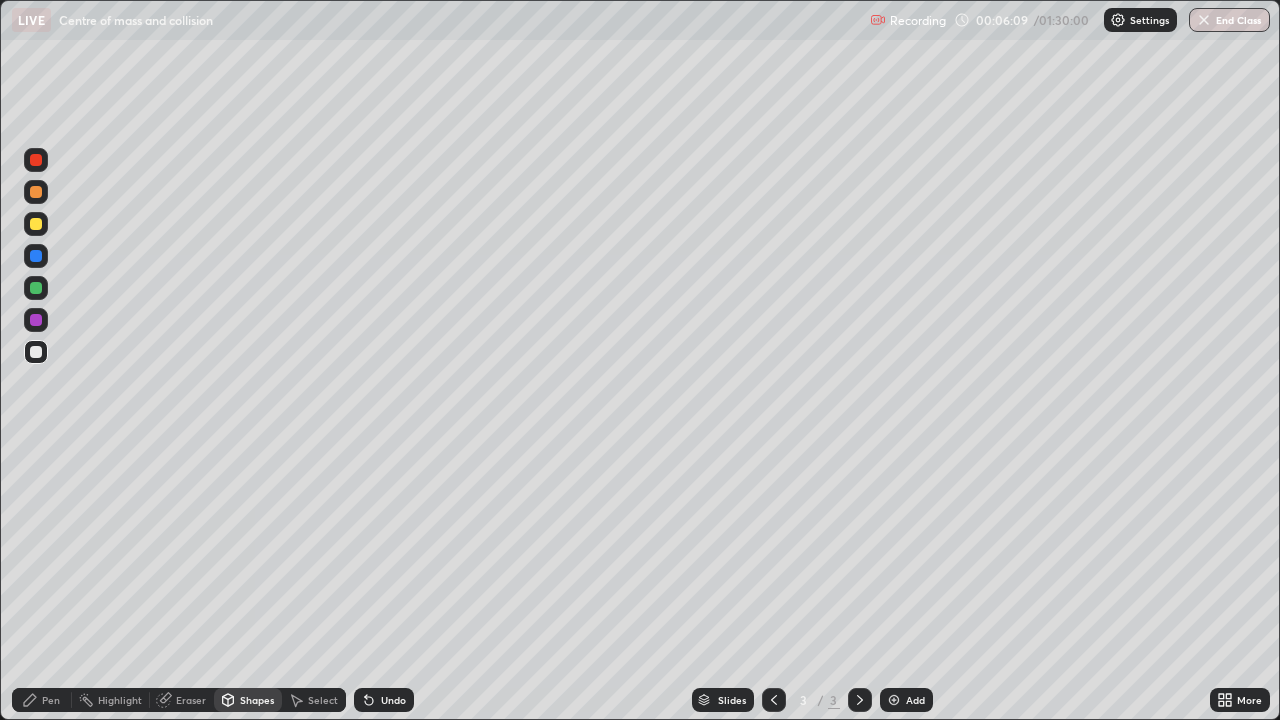 click on "Shapes" at bounding box center (257, 700) 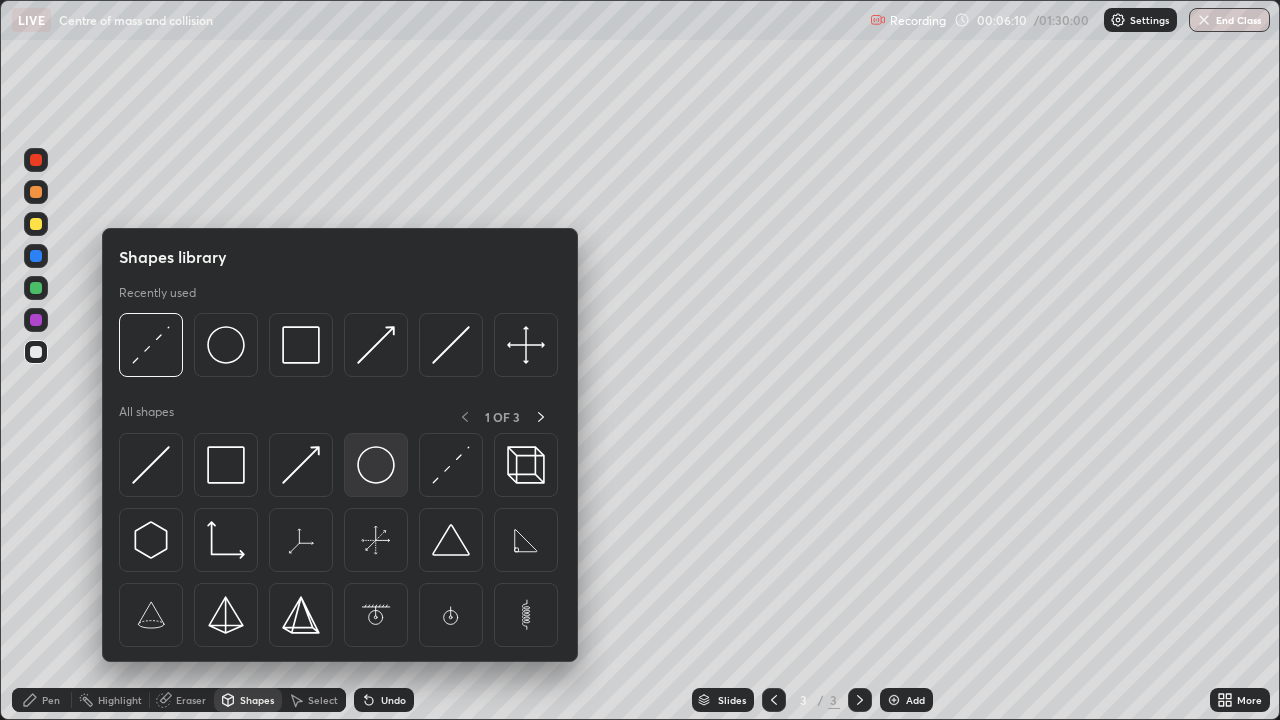 click at bounding box center [376, 465] 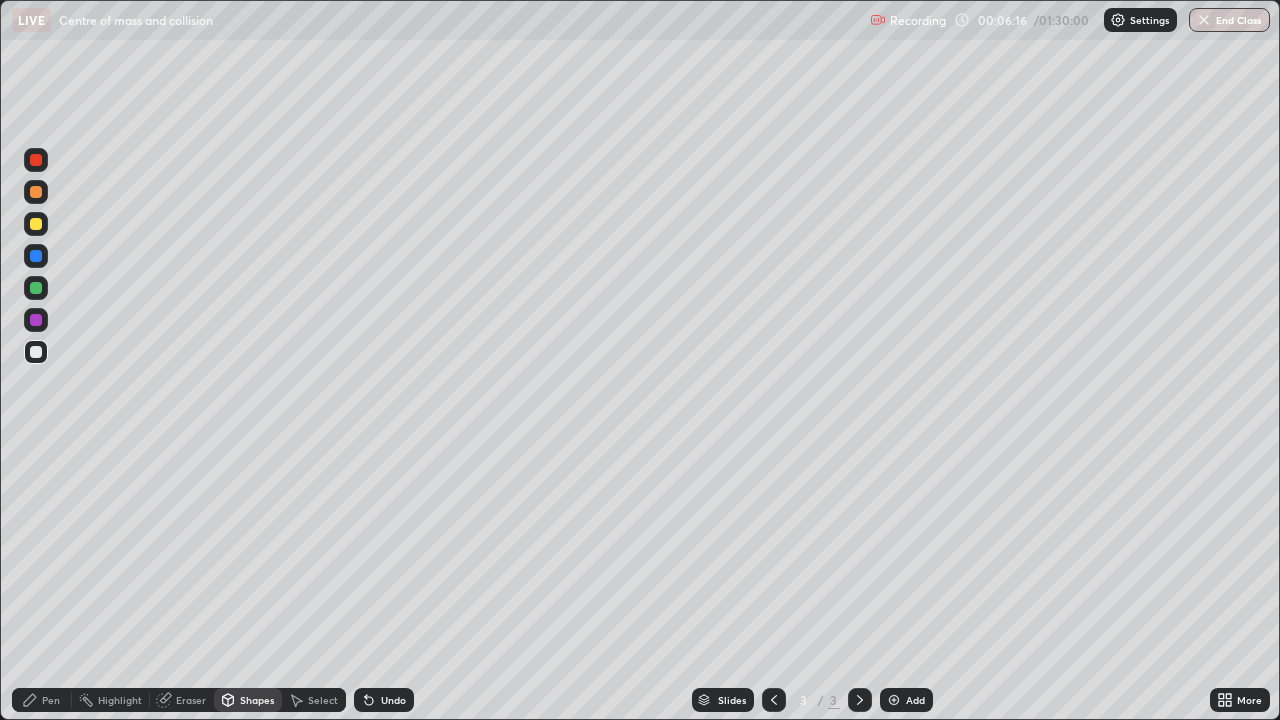 click on "Select" at bounding box center [323, 700] 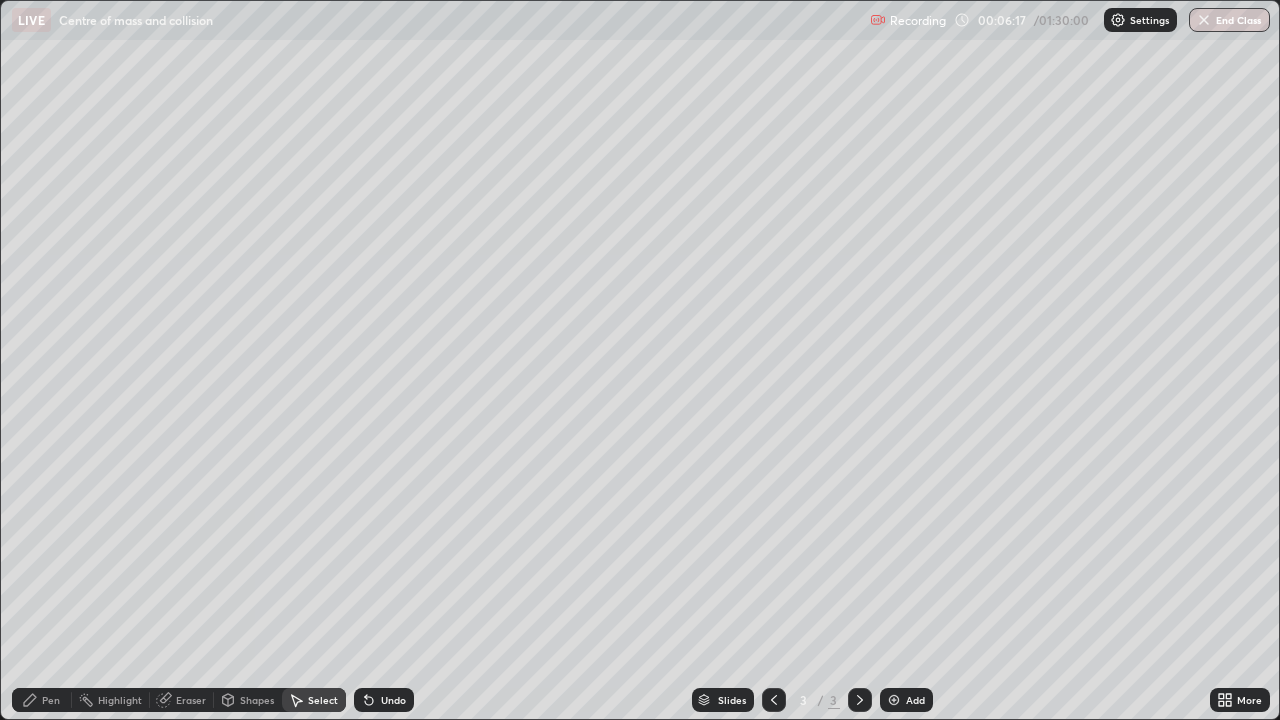 click on "Shapes" at bounding box center [257, 700] 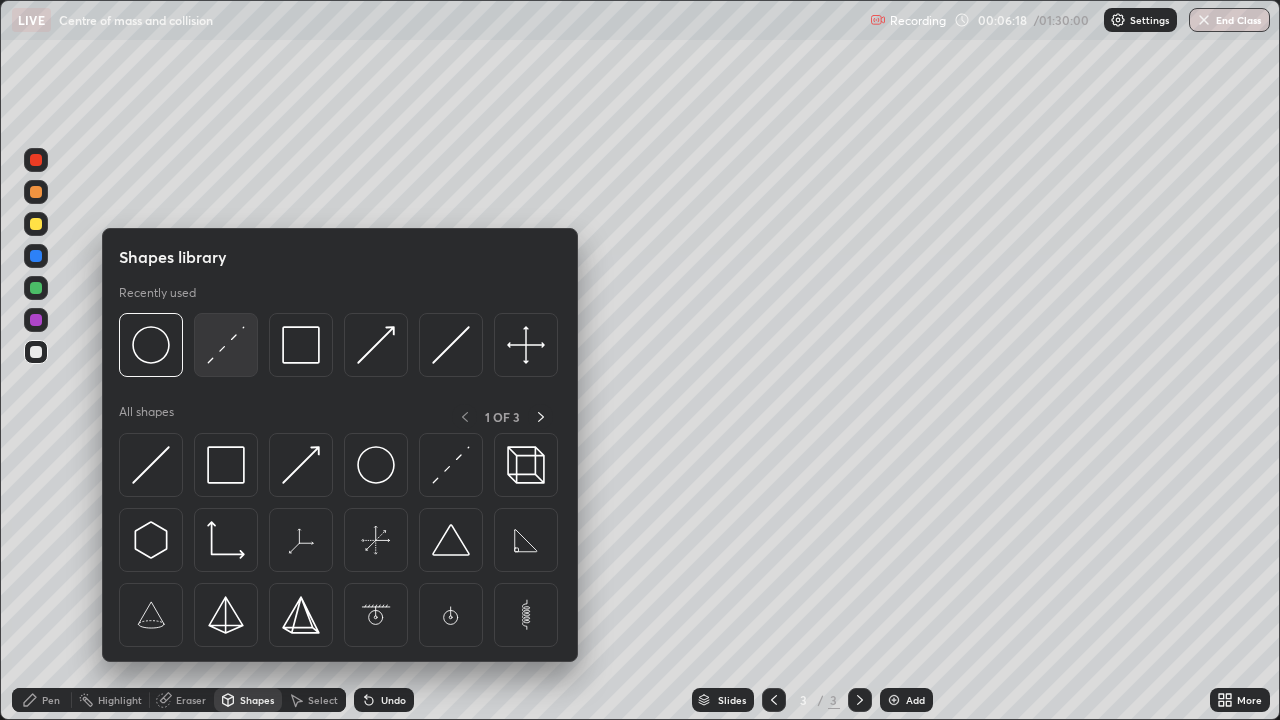 click at bounding box center [226, 345] 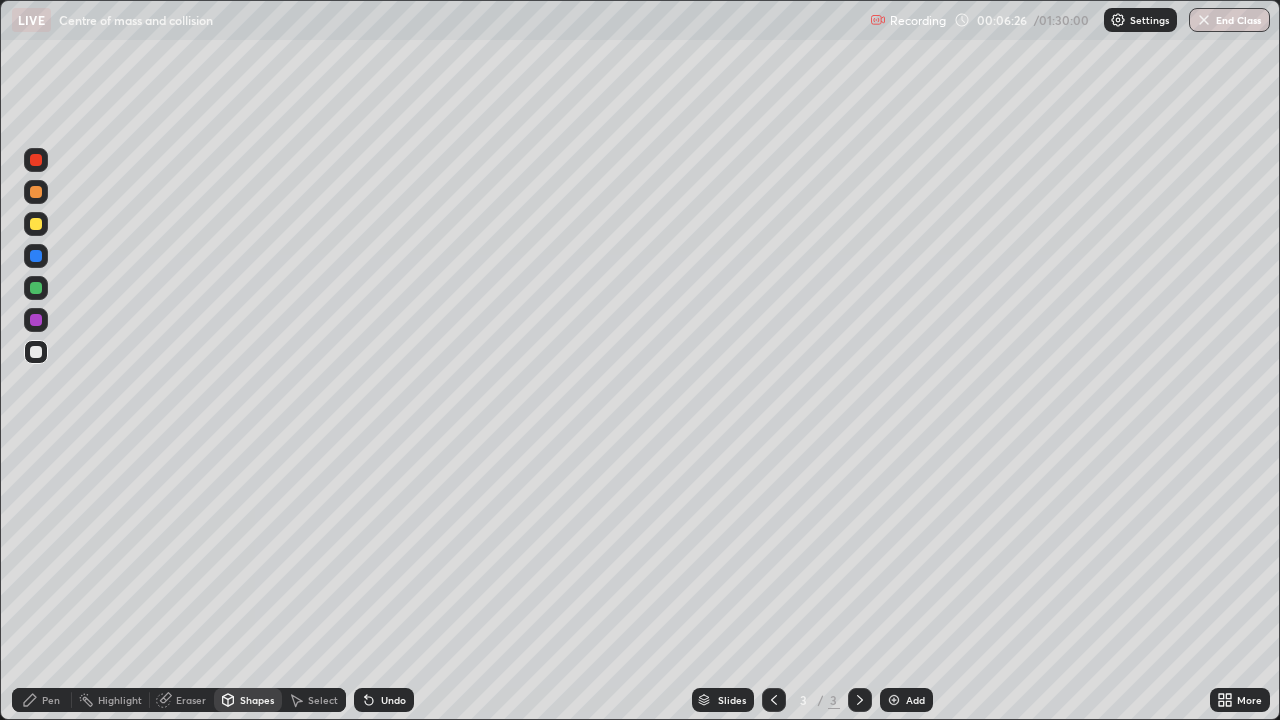 click on "Shapes" at bounding box center (257, 700) 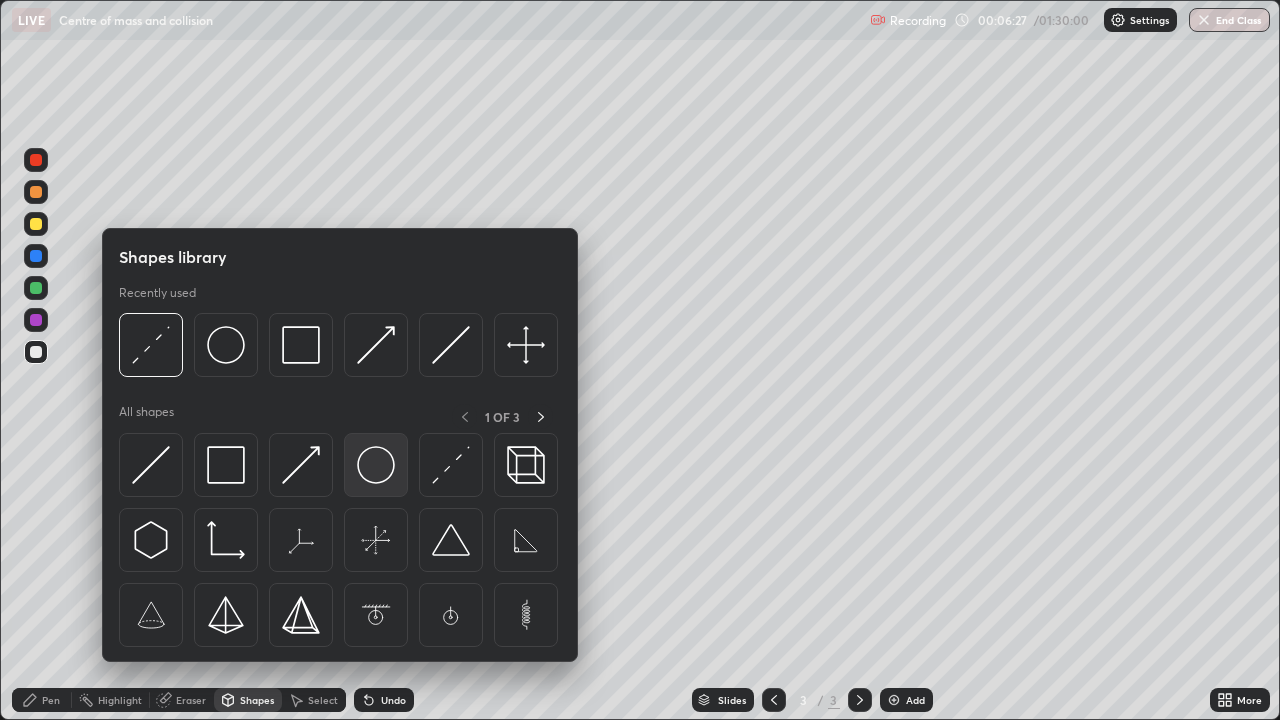 click at bounding box center [376, 465] 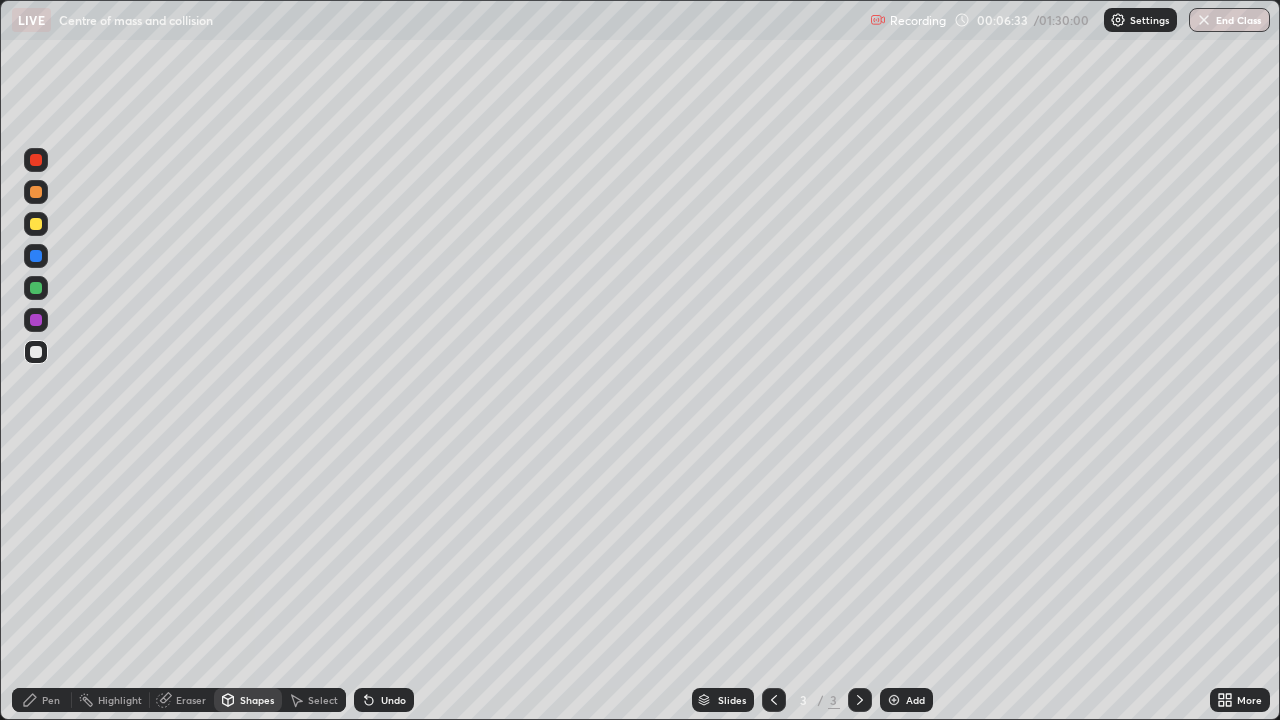 click on "Shapes" at bounding box center [257, 700] 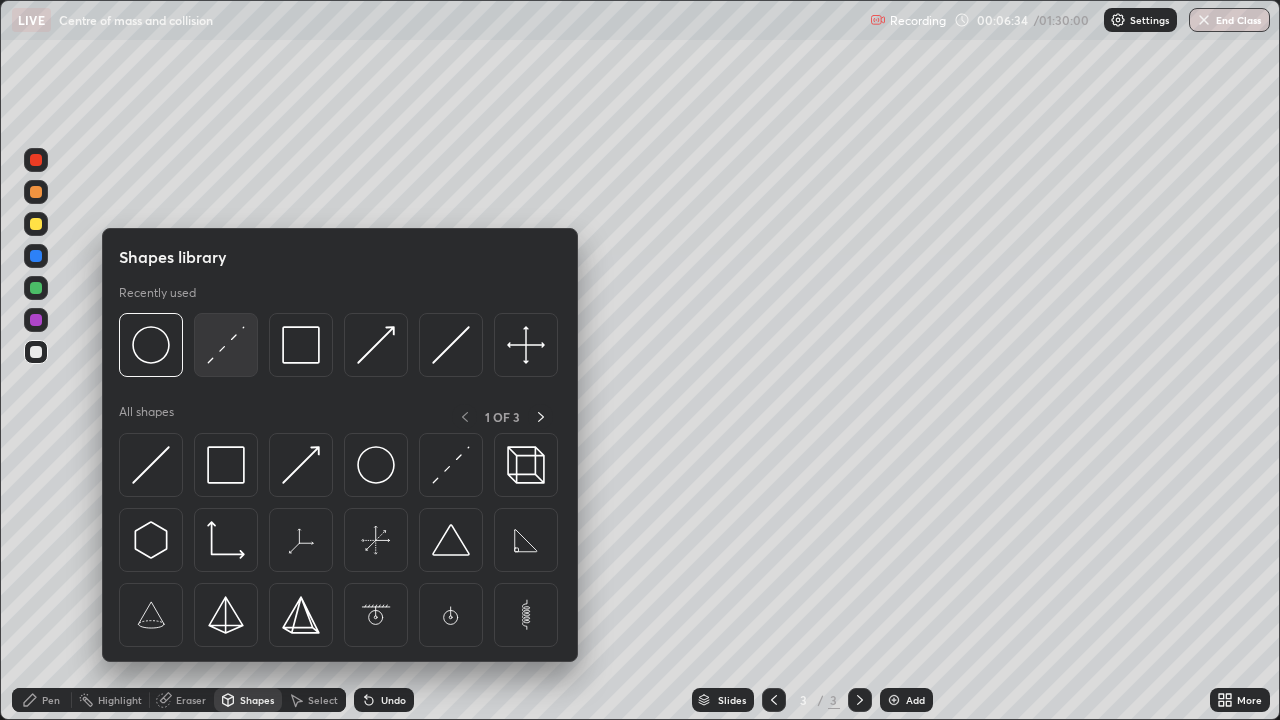 click at bounding box center (226, 345) 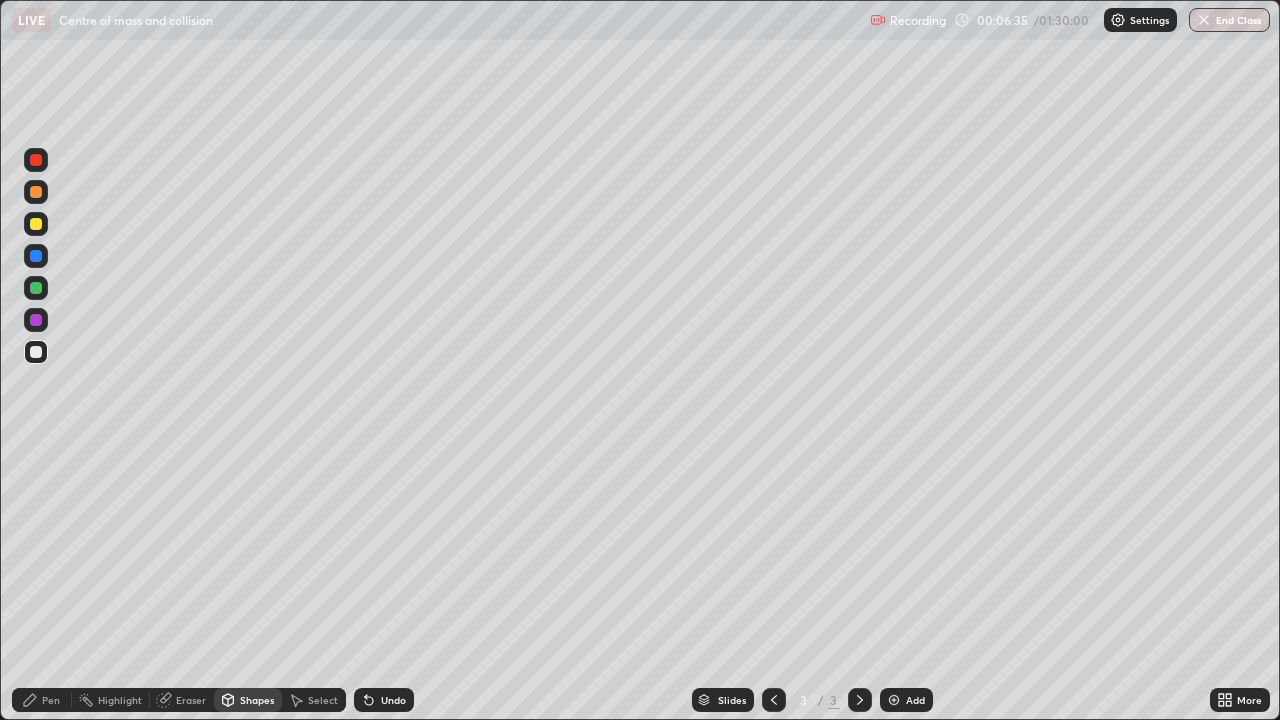 click at bounding box center [36, 224] 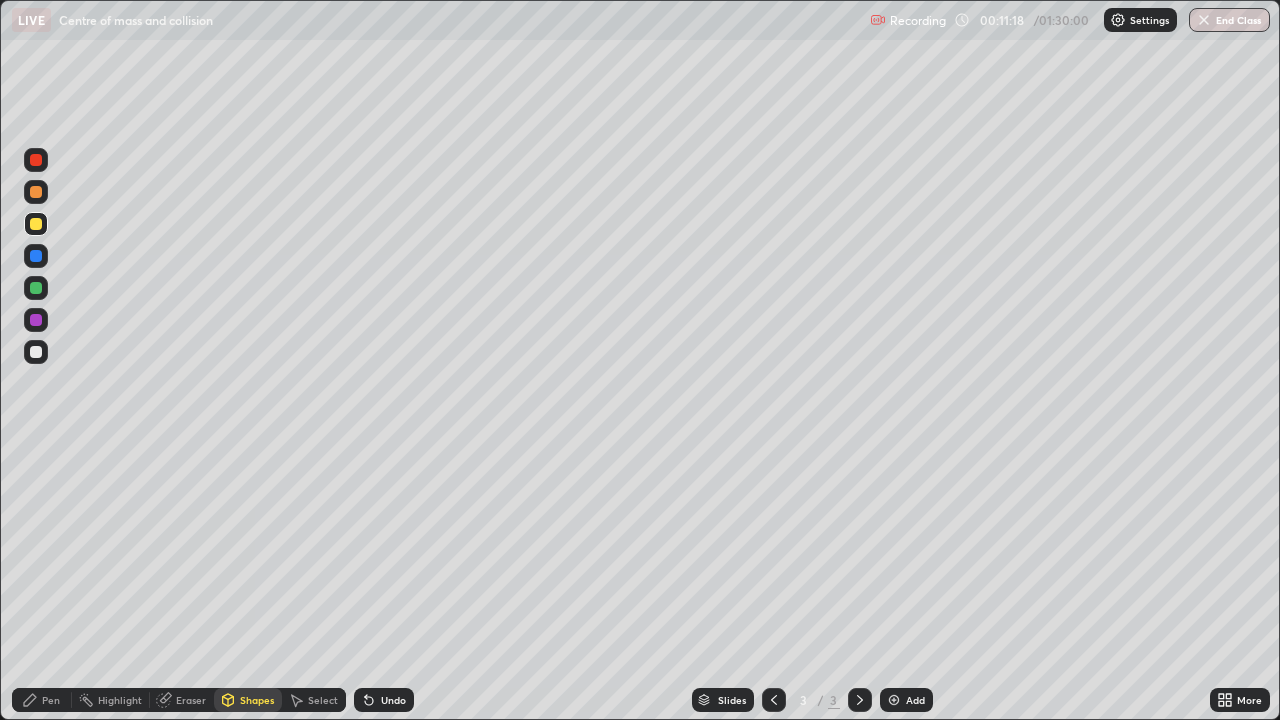 click on "Select" at bounding box center (323, 700) 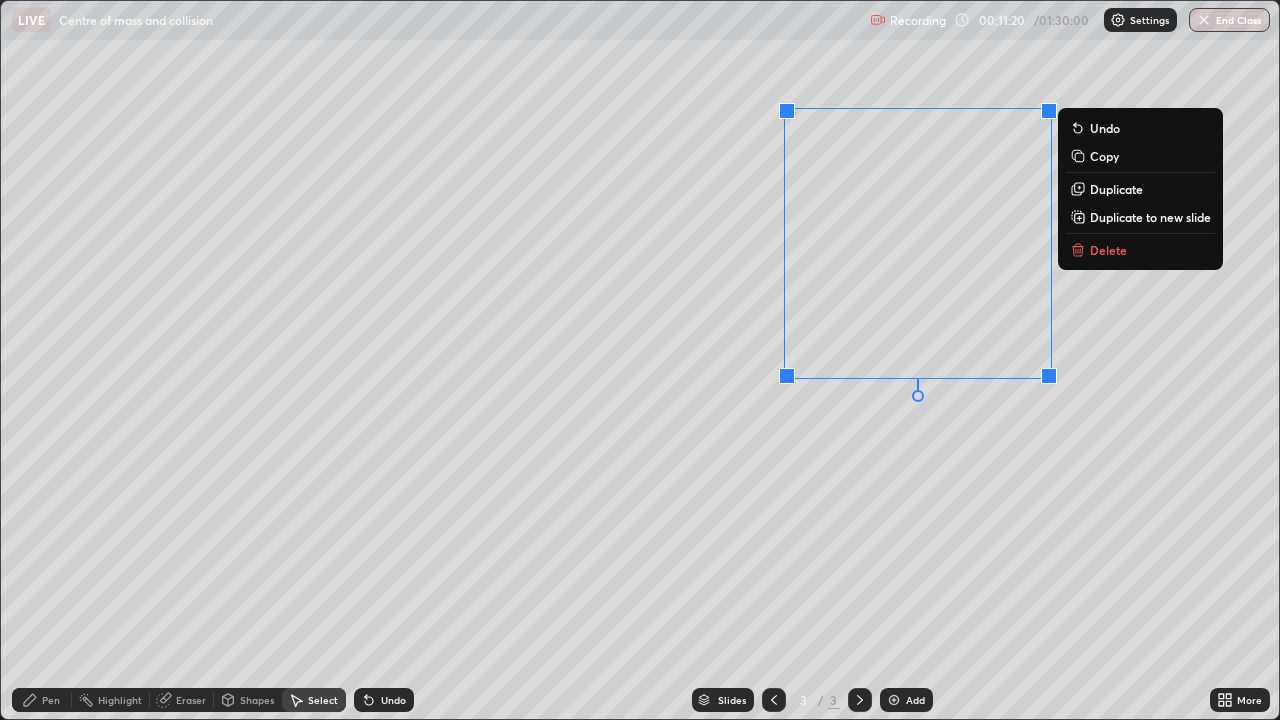 click on "0 ° Undo Copy Duplicate Duplicate to new slide Delete" at bounding box center (640, 360) 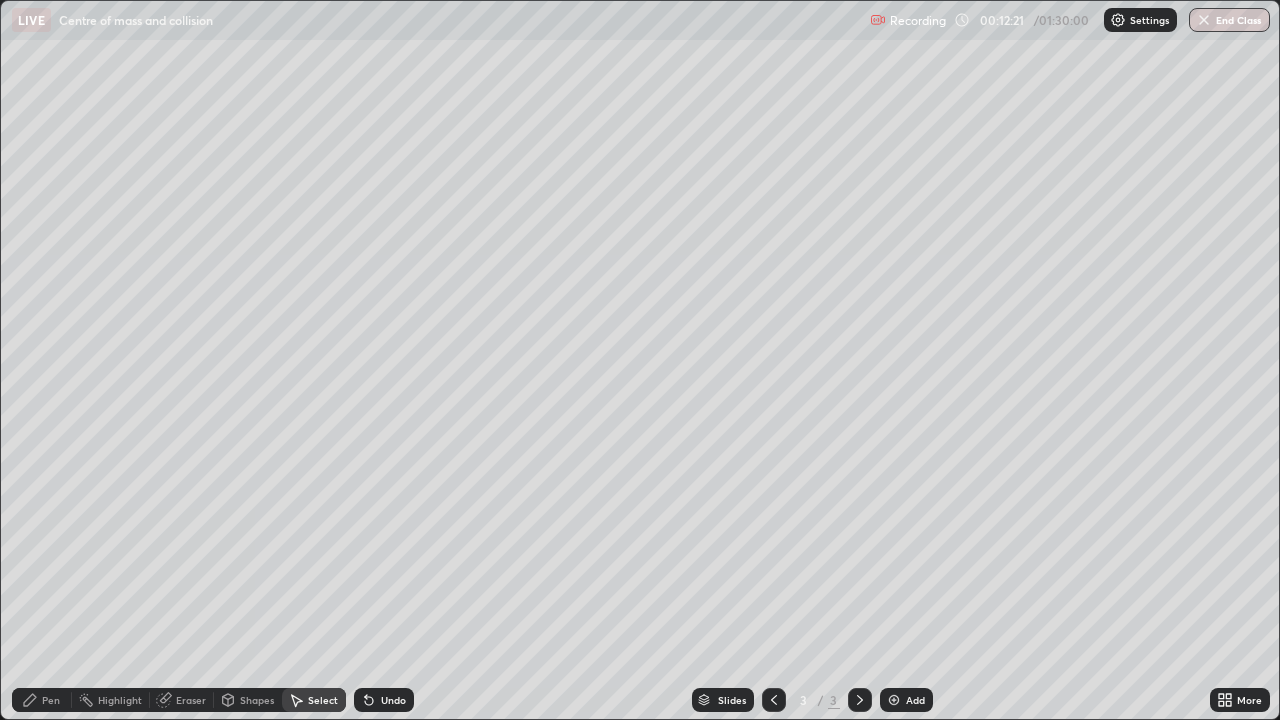 click on "Pen" at bounding box center [42, 700] 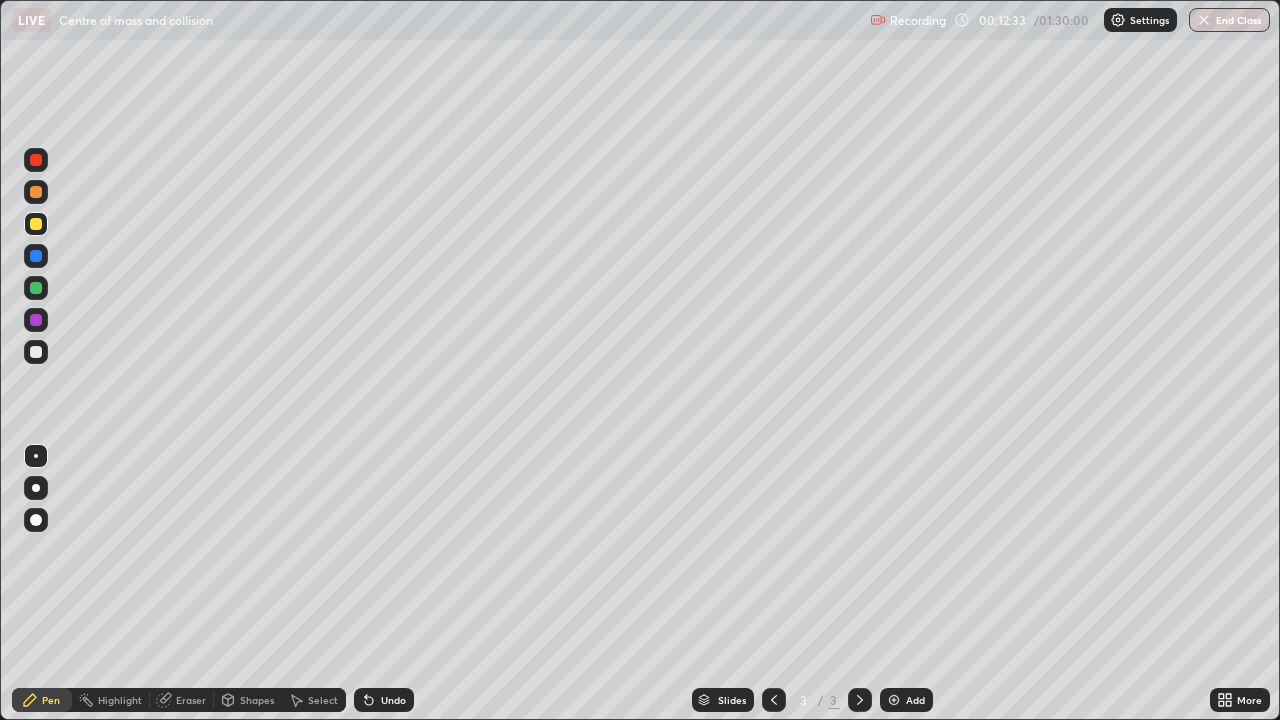 click on "Shapes" at bounding box center [257, 700] 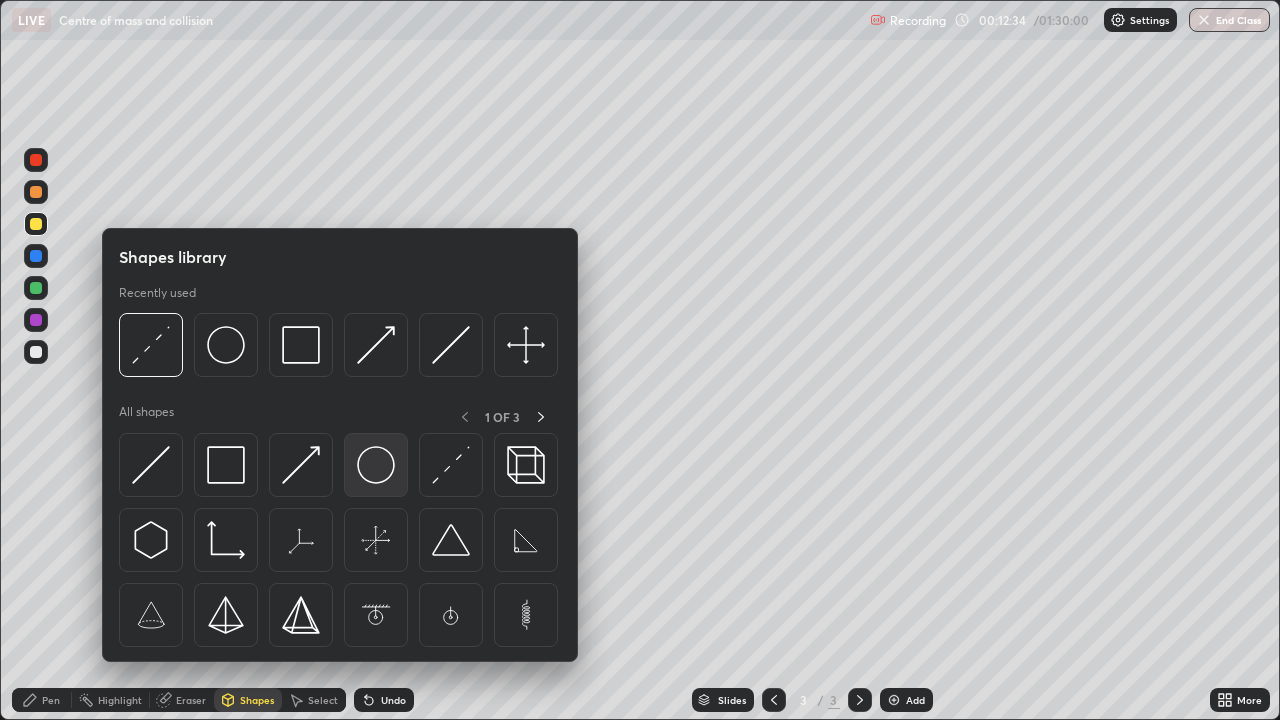 click at bounding box center (376, 465) 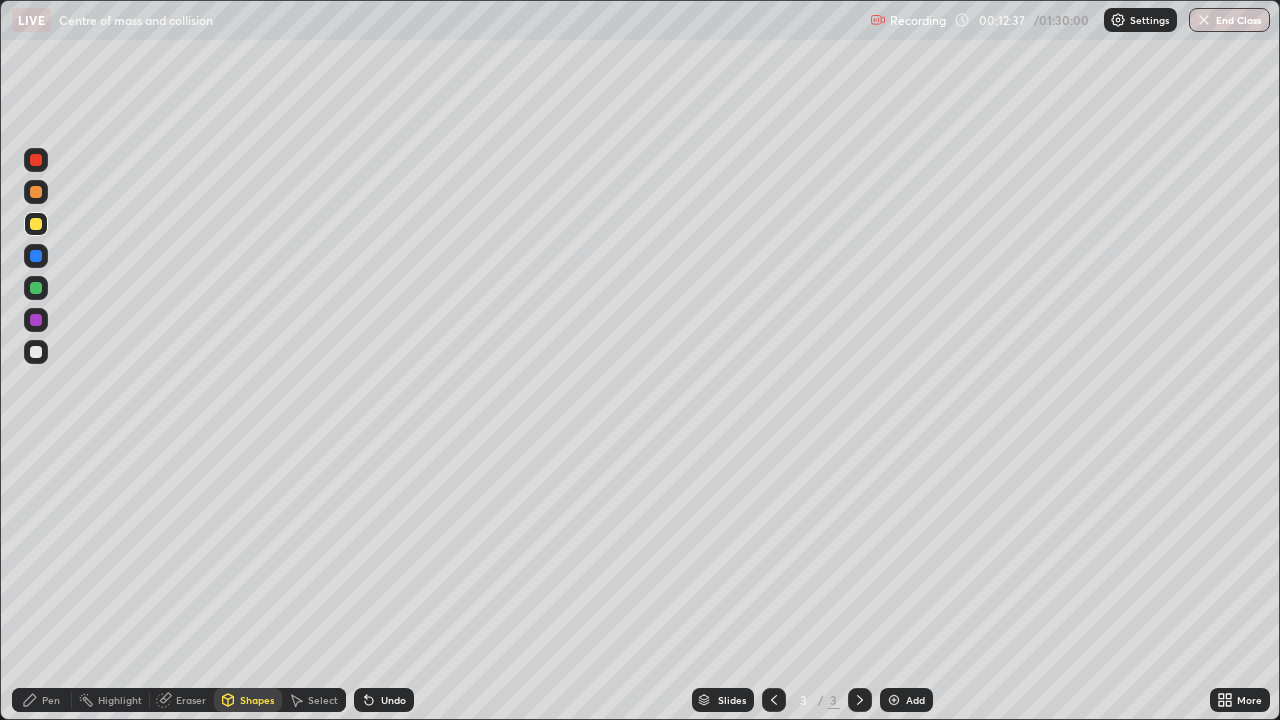 click on "Shapes" at bounding box center (257, 700) 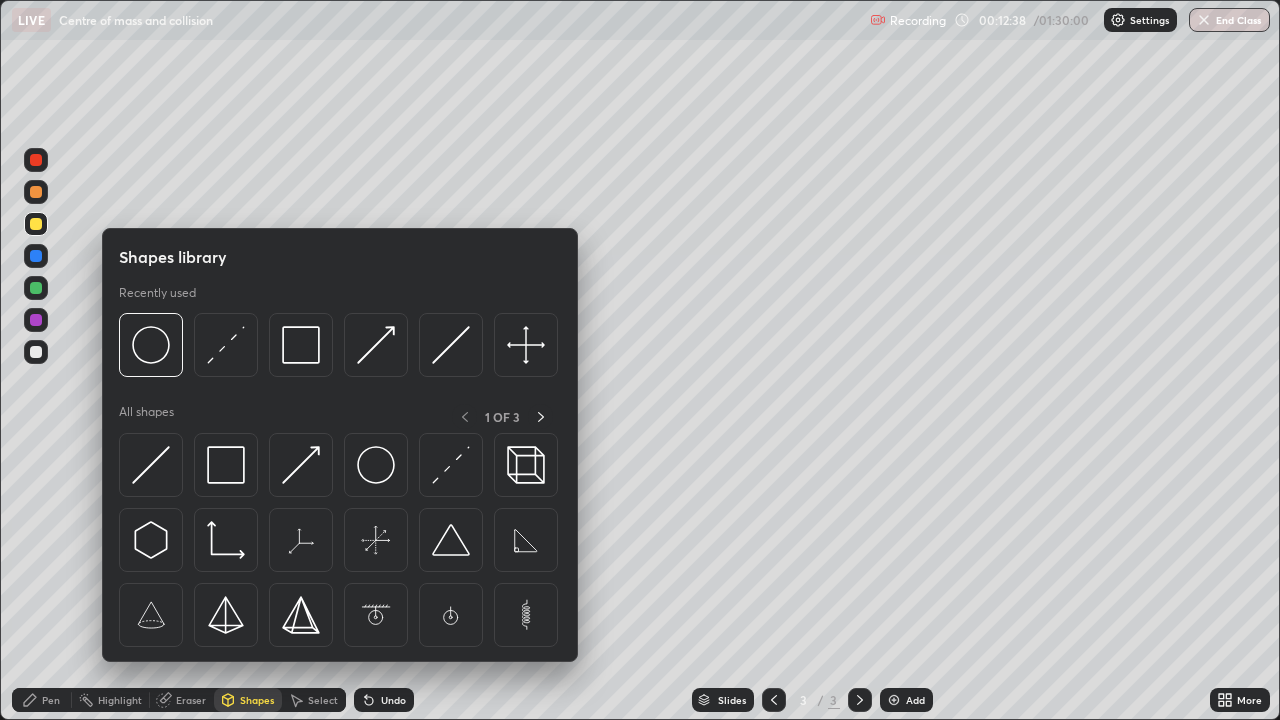click on "Pen" at bounding box center [51, 700] 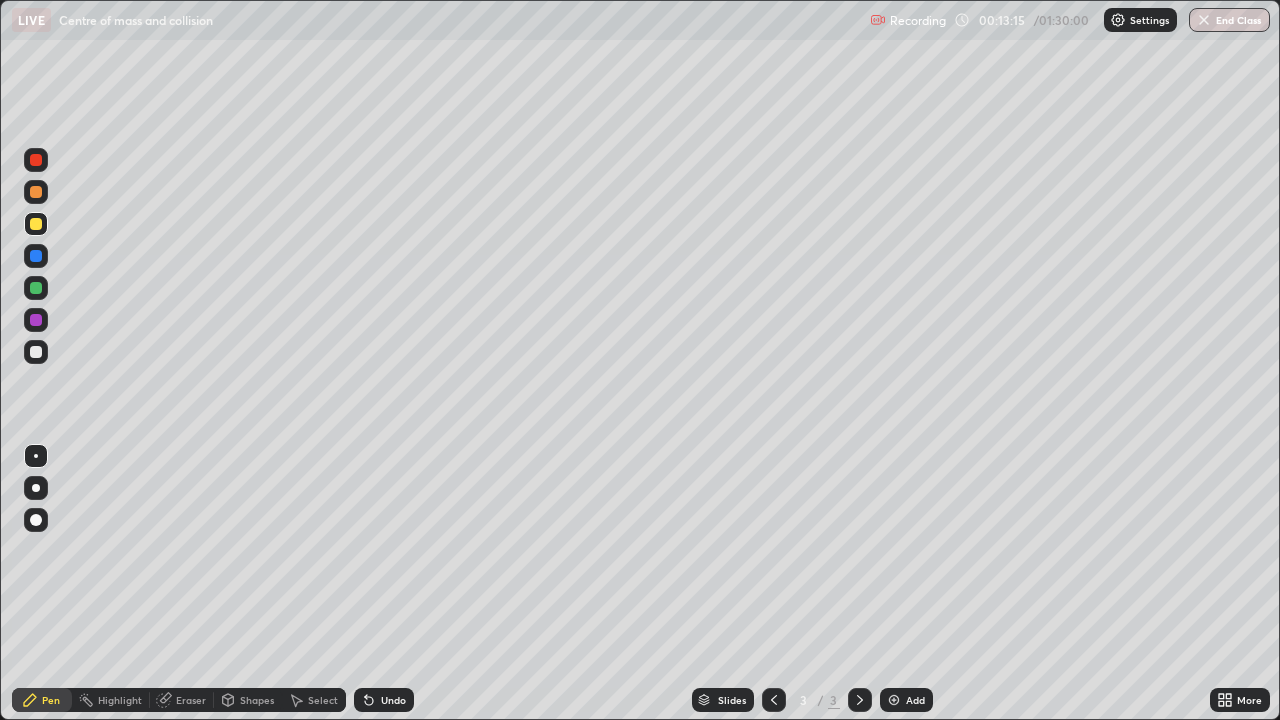 click on "Shapes" at bounding box center [257, 700] 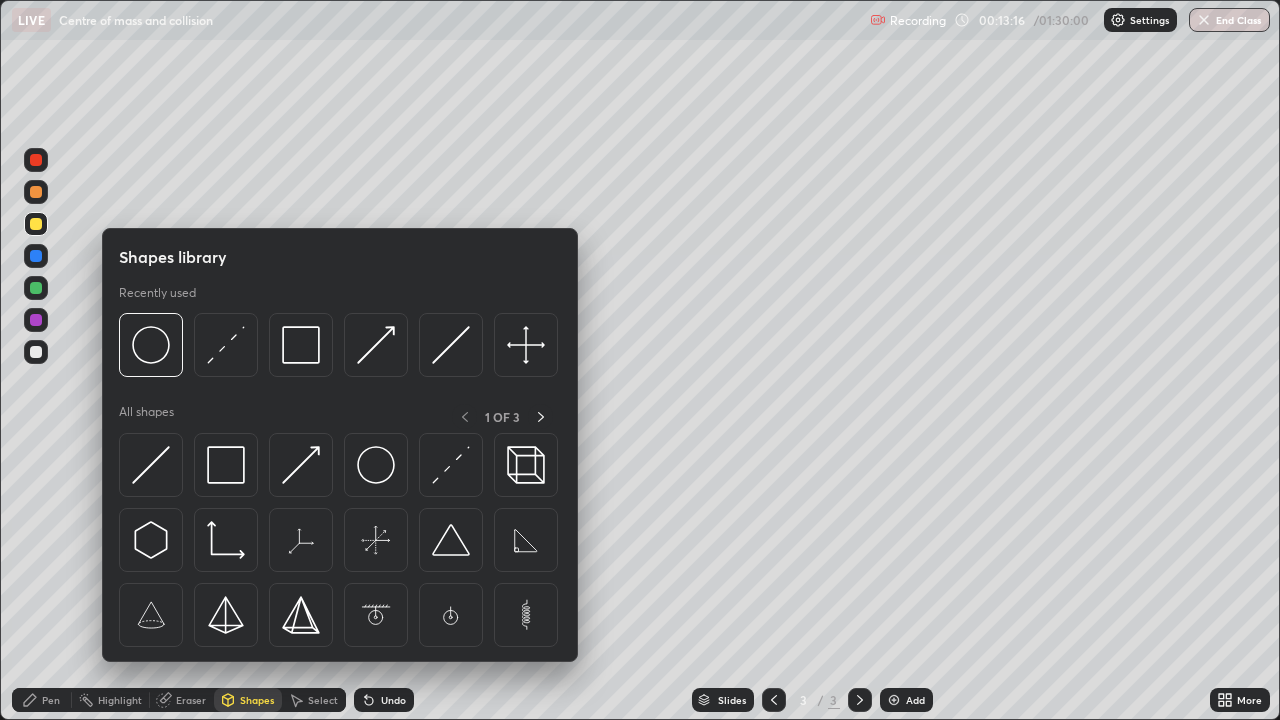 click on "Pen" at bounding box center [51, 700] 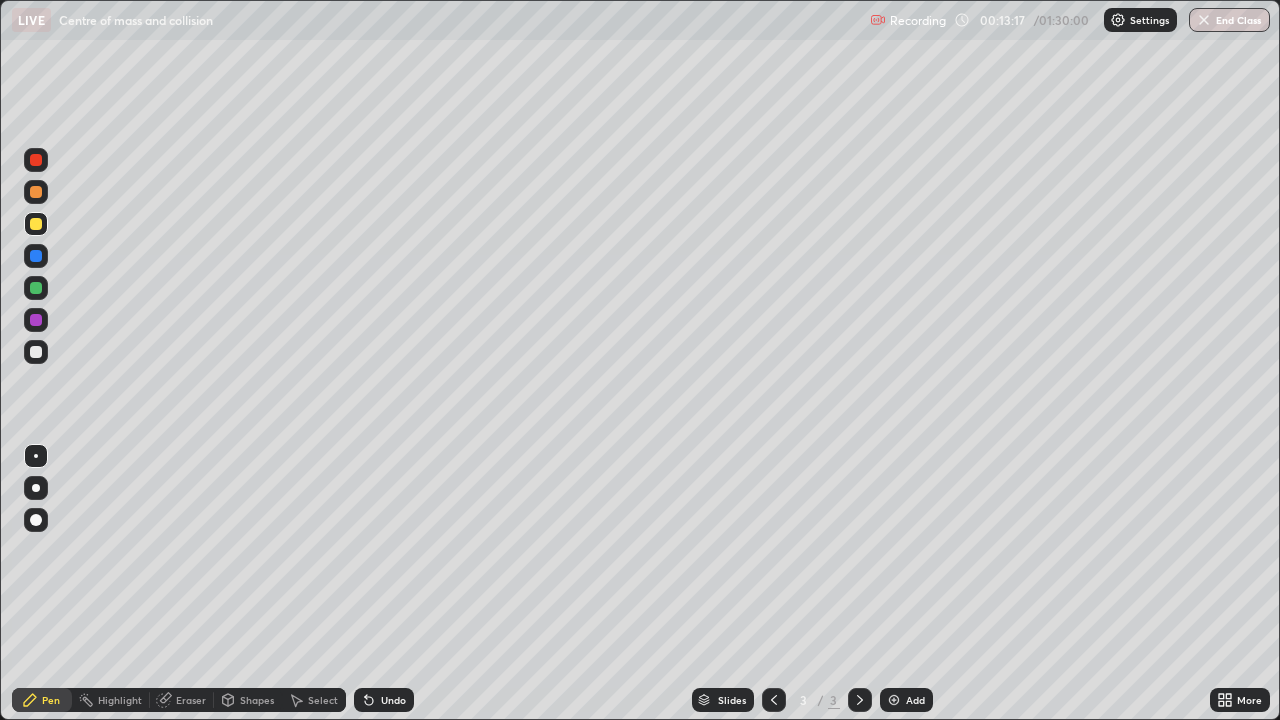 click at bounding box center (36, 352) 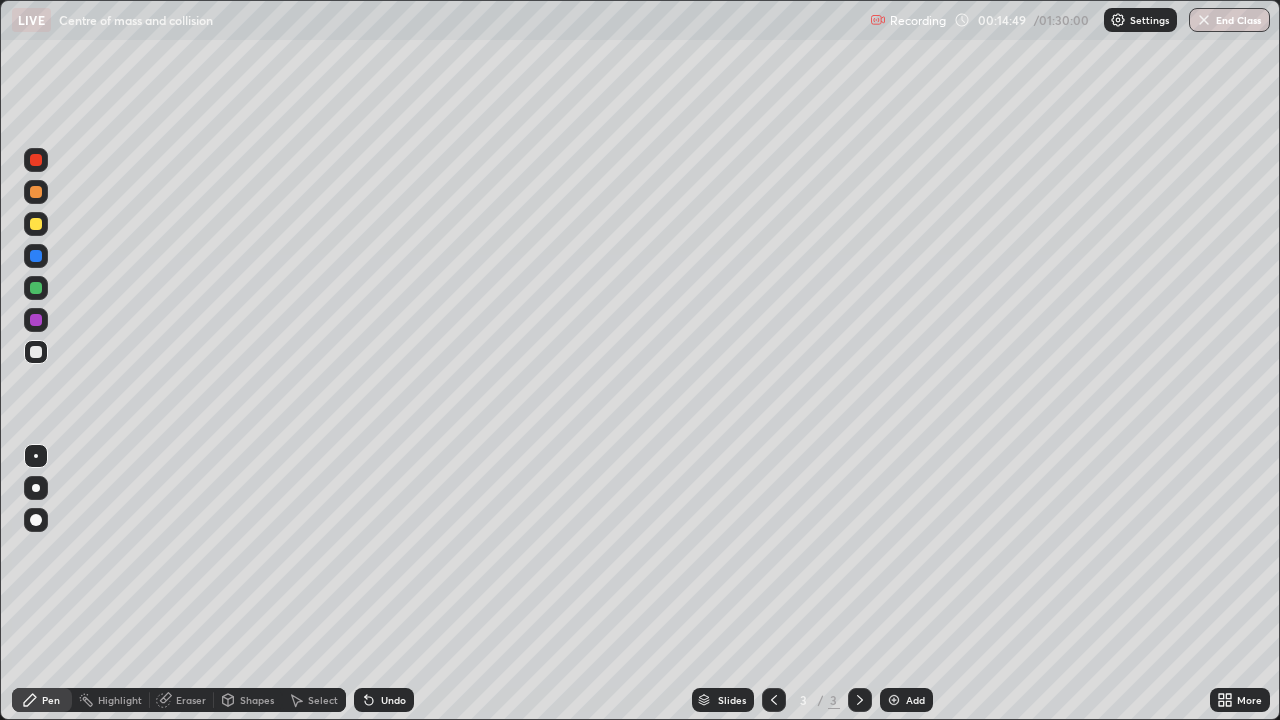 click on "Shapes" at bounding box center (248, 700) 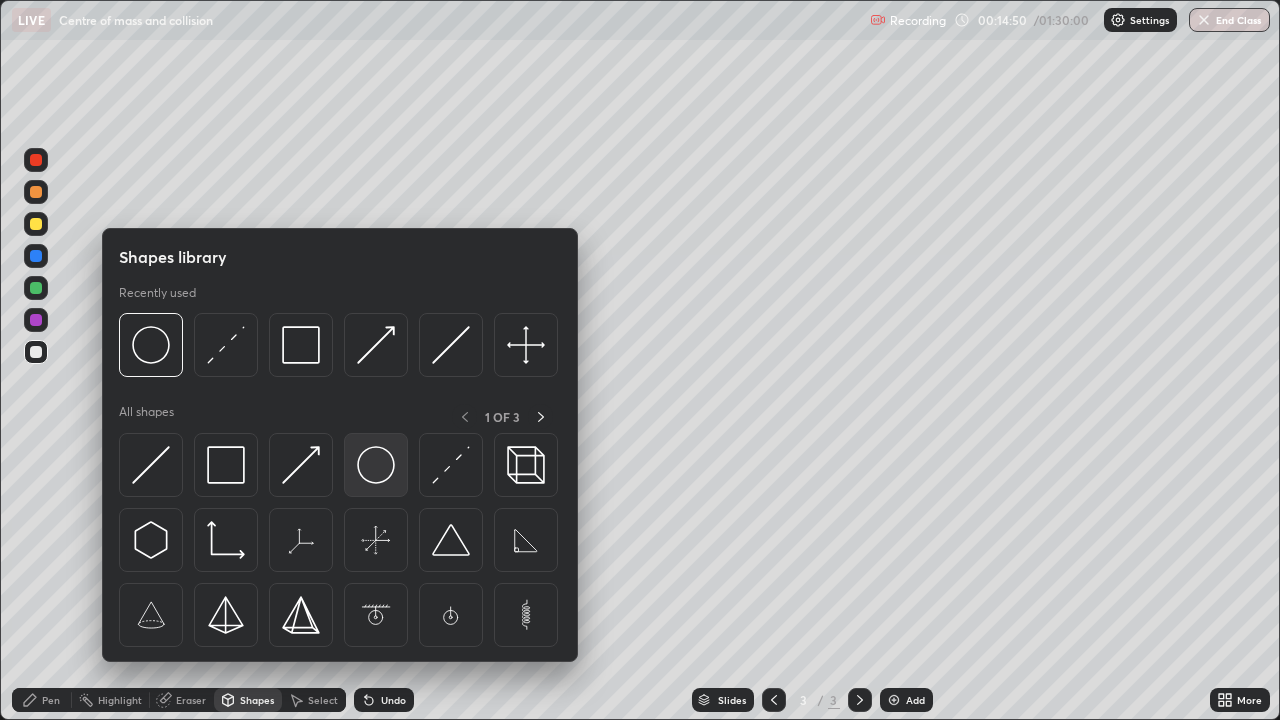 click at bounding box center (376, 465) 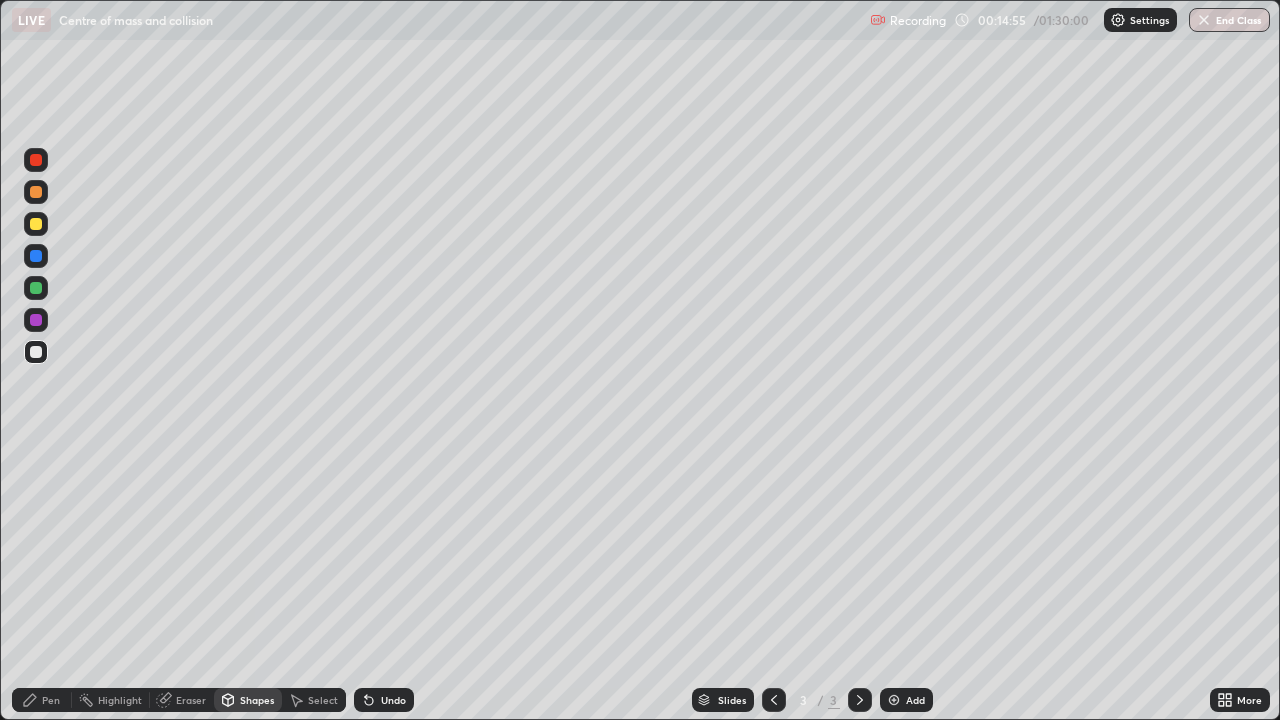 click on "Shapes" at bounding box center [248, 700] 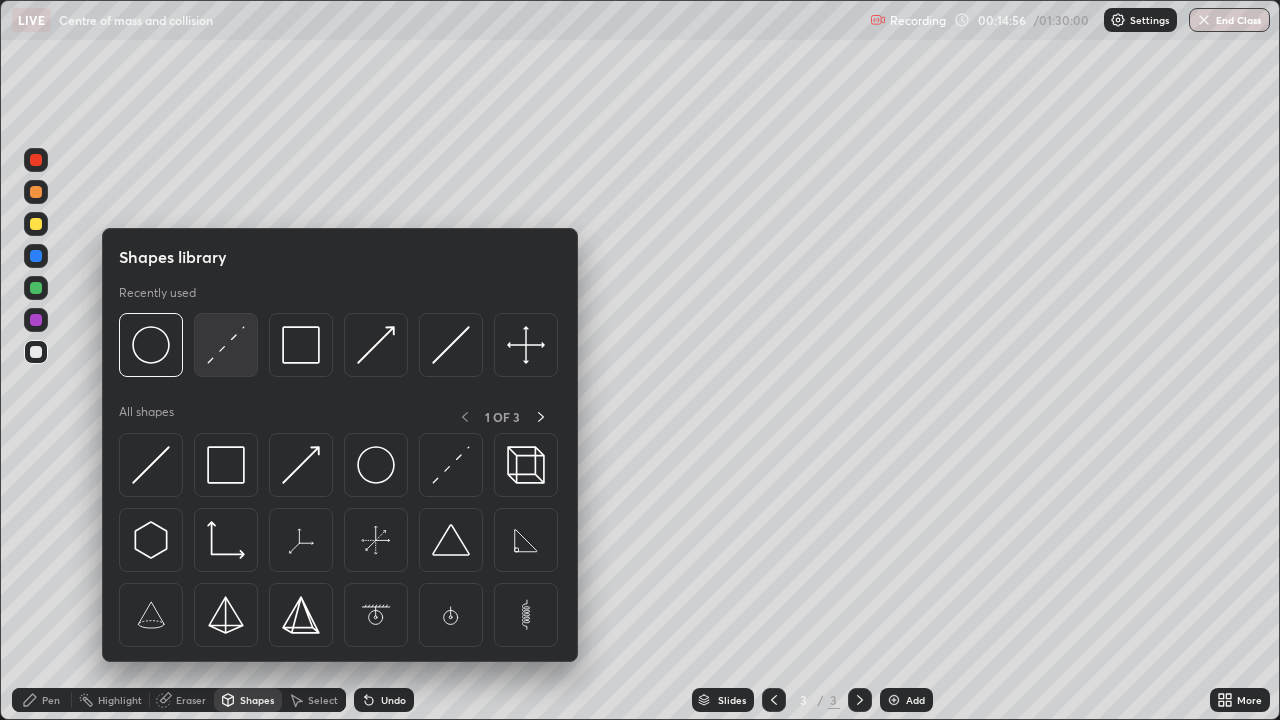 click at bounding box center [226, 345] 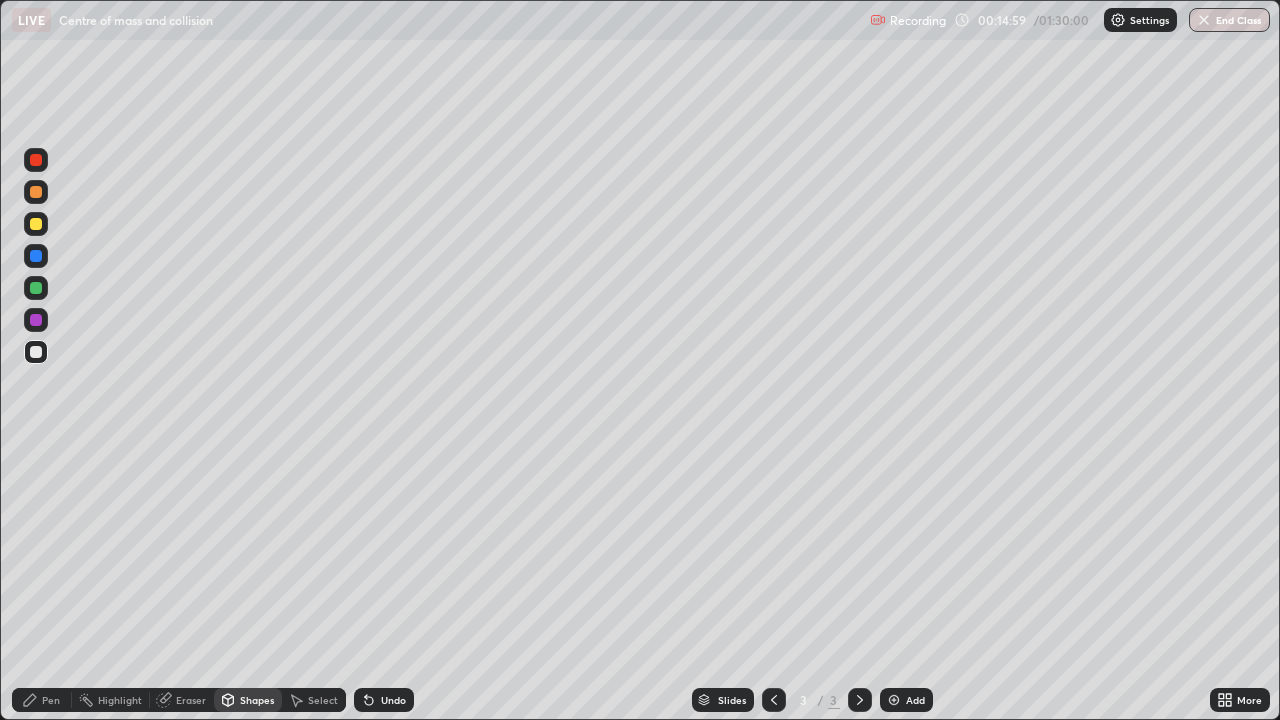 click on "Shapes" at bounding box center (257, 700) 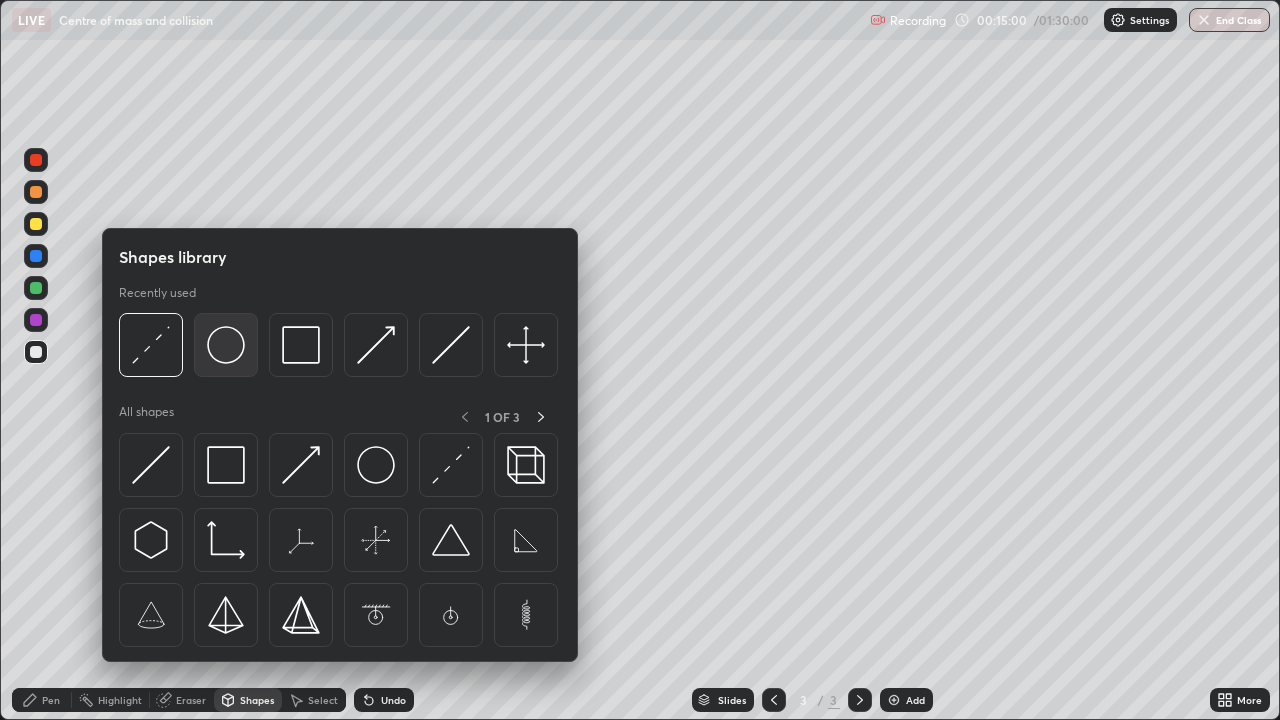 click at bounding box center (226, 345) 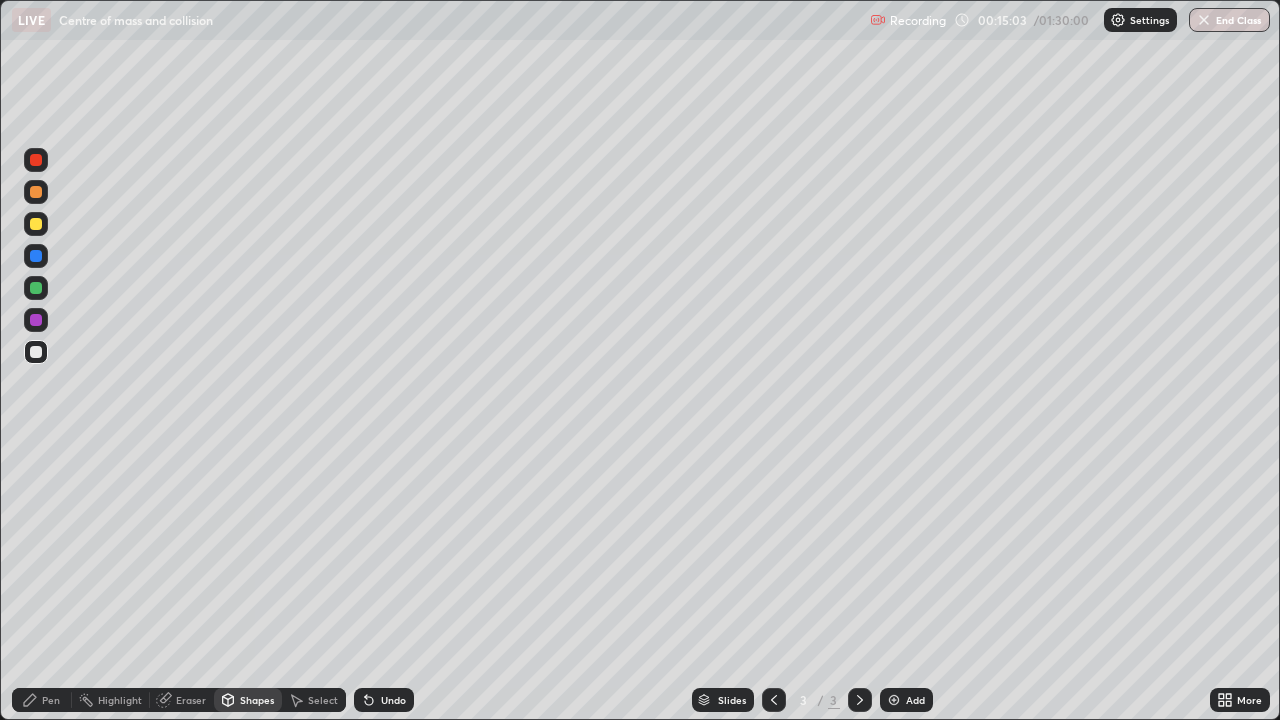 click on "Shapes" at bounding box center (248, 700) 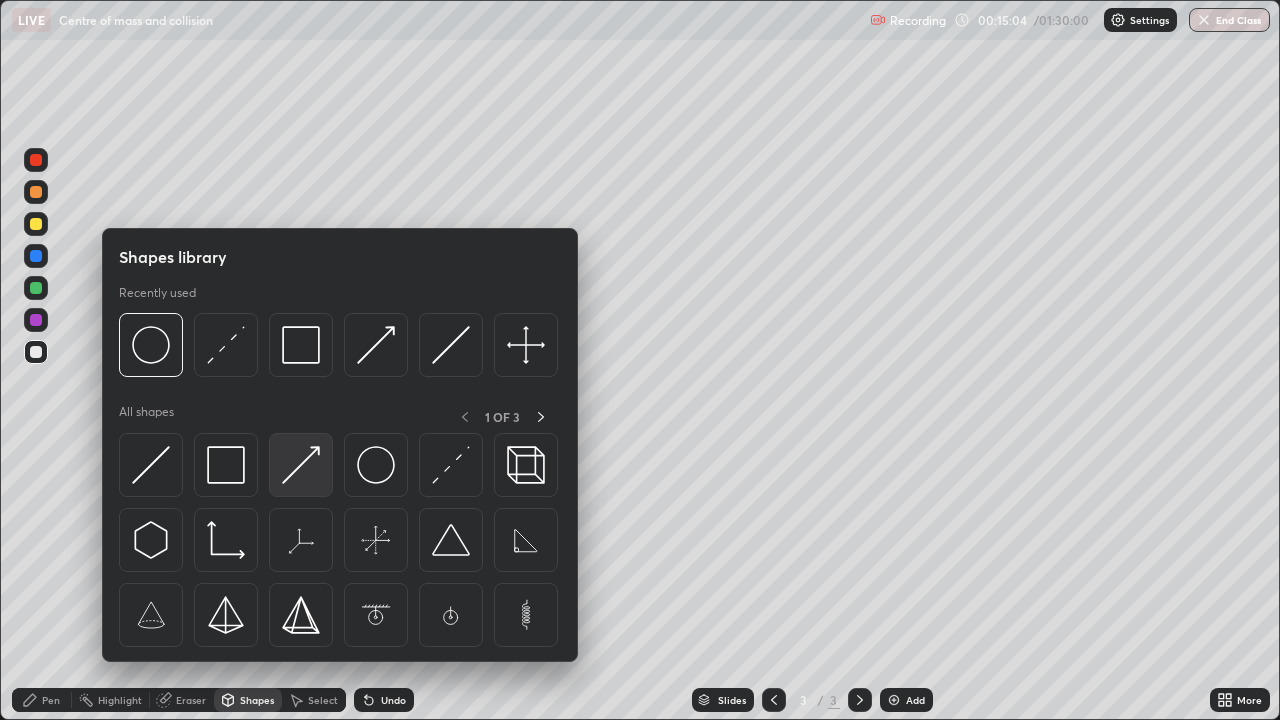 click at bounding box center (301, 465) 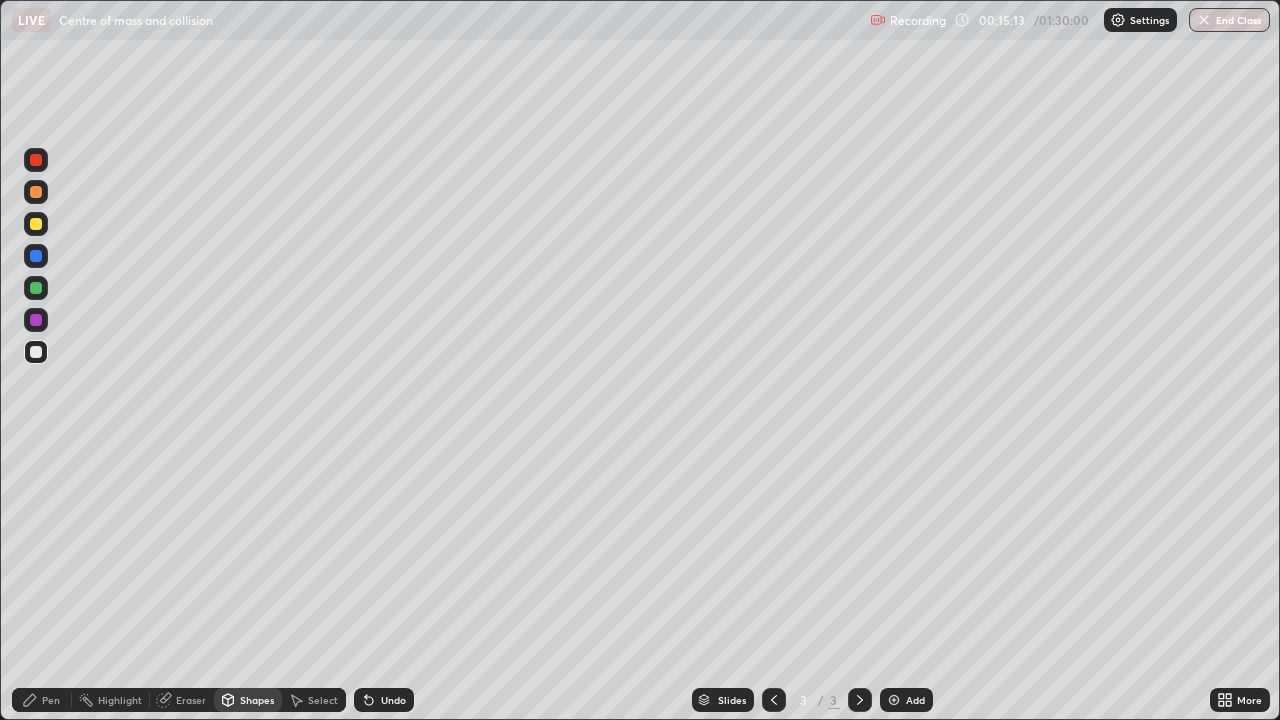 click on "Select" at bounding box center [314, 700] 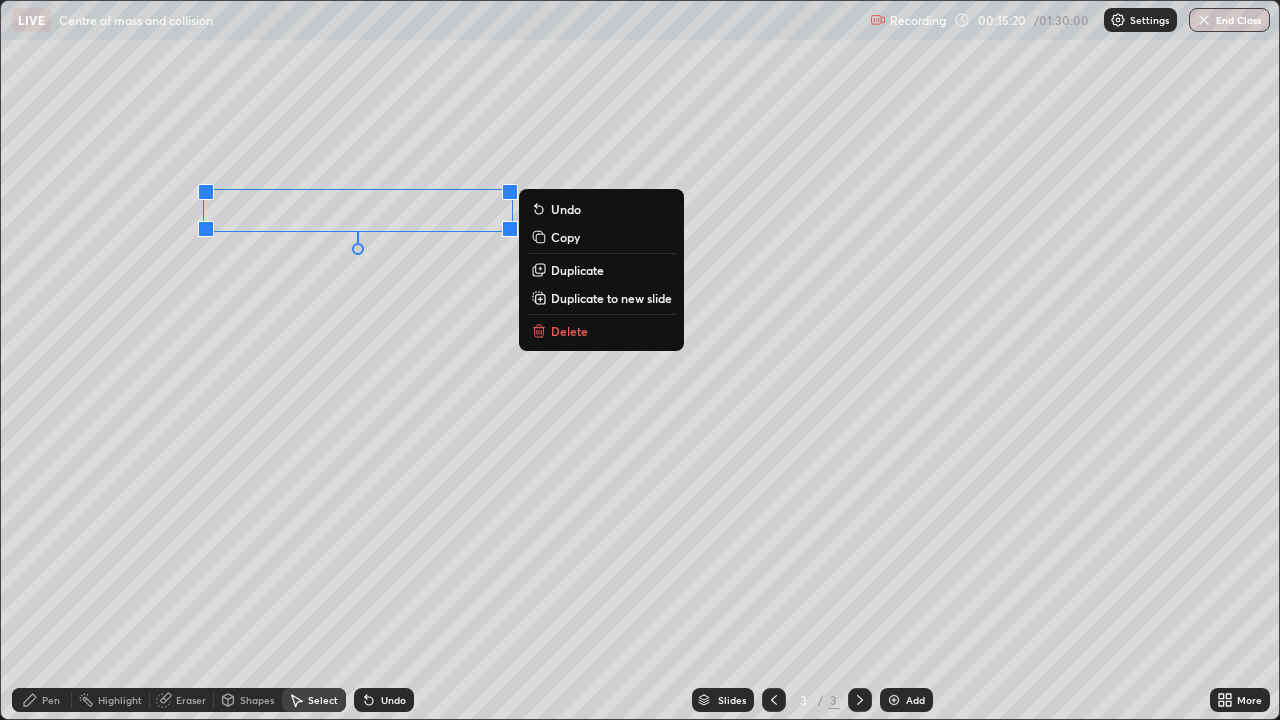 click on "0 ° Undo Copy Duplicate Duplicate to new slide Delete" at bounding box center [640, 360] 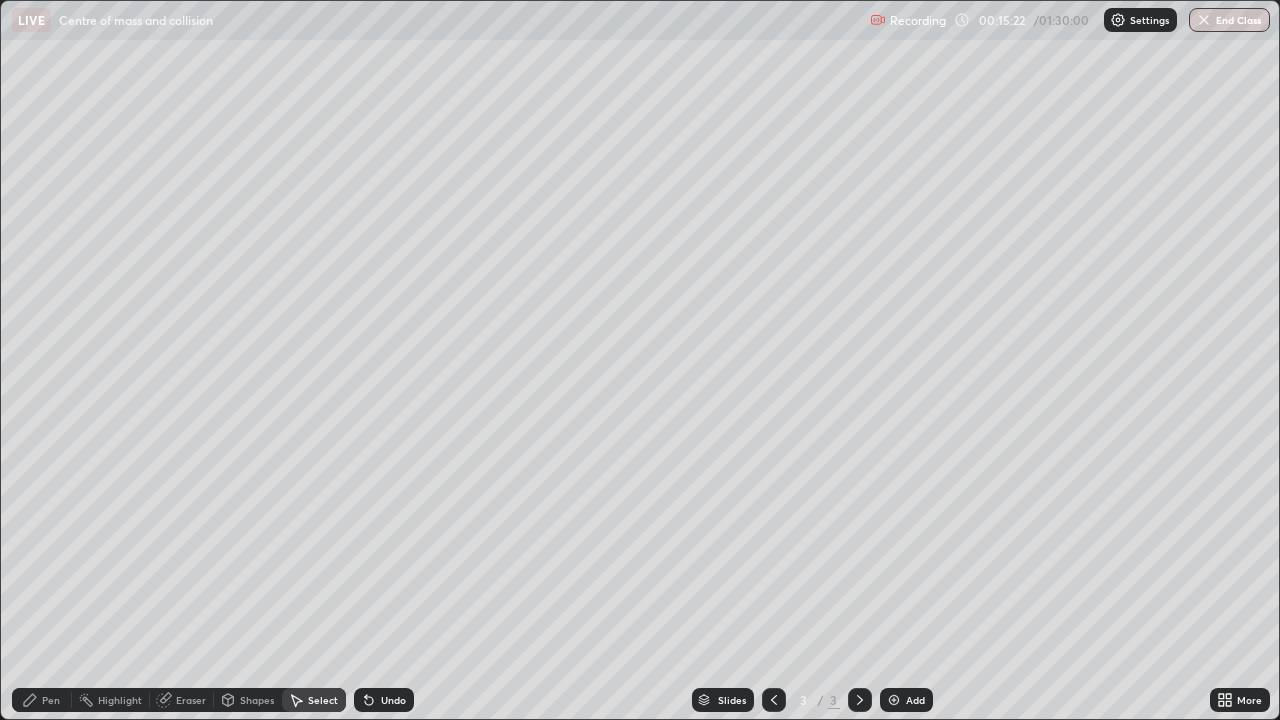 click on "Shapes" at bounding box center (257, 700) 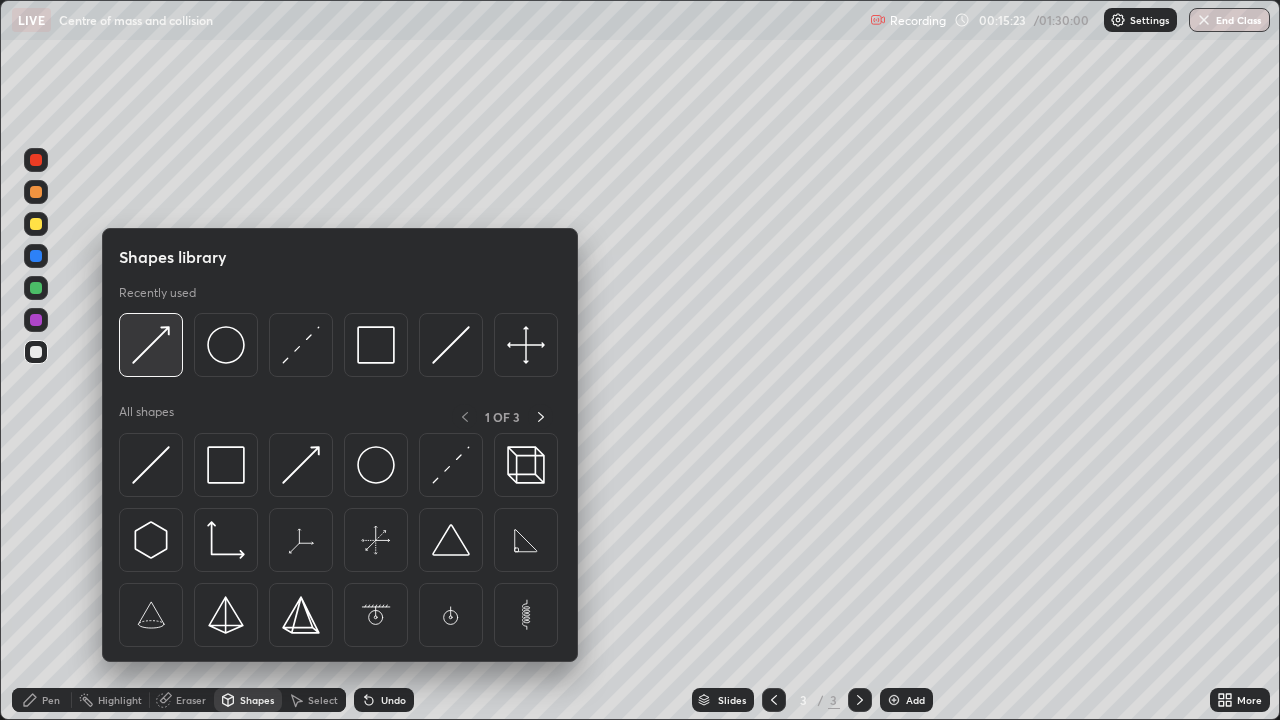 click at bounding box center [151, 345] 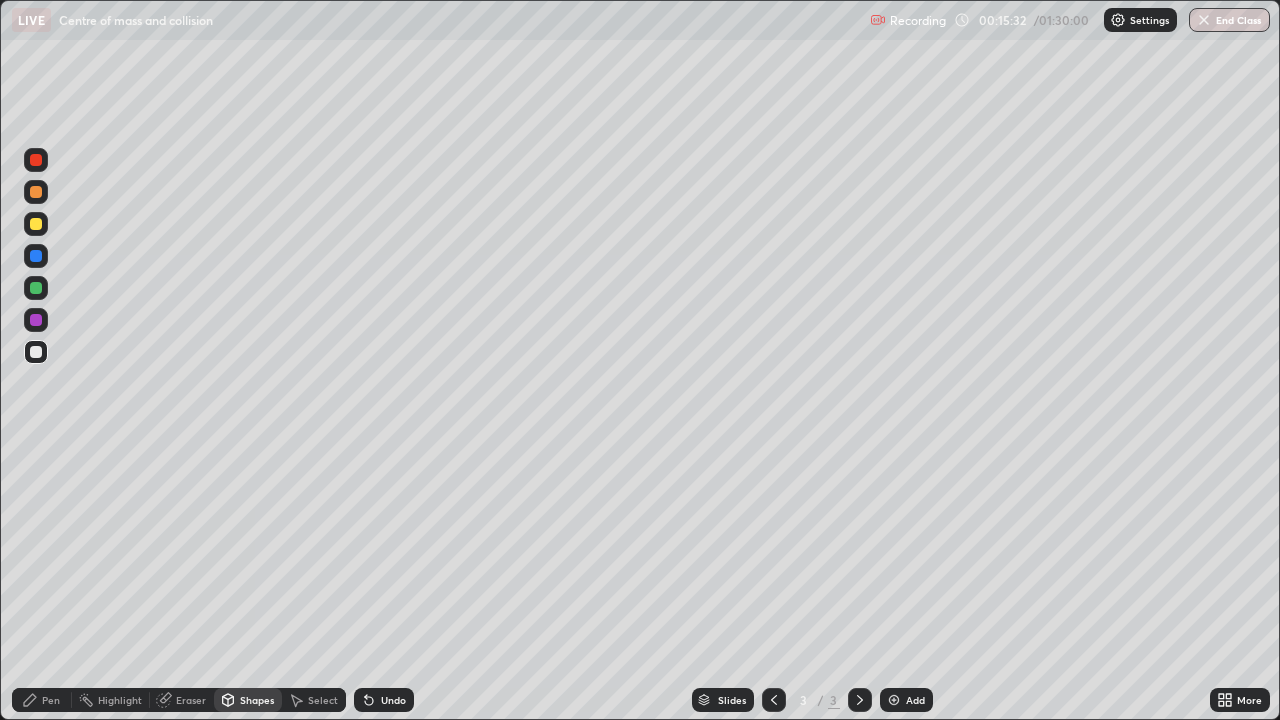 click on "Shapes" at bounding box center [248, 700] 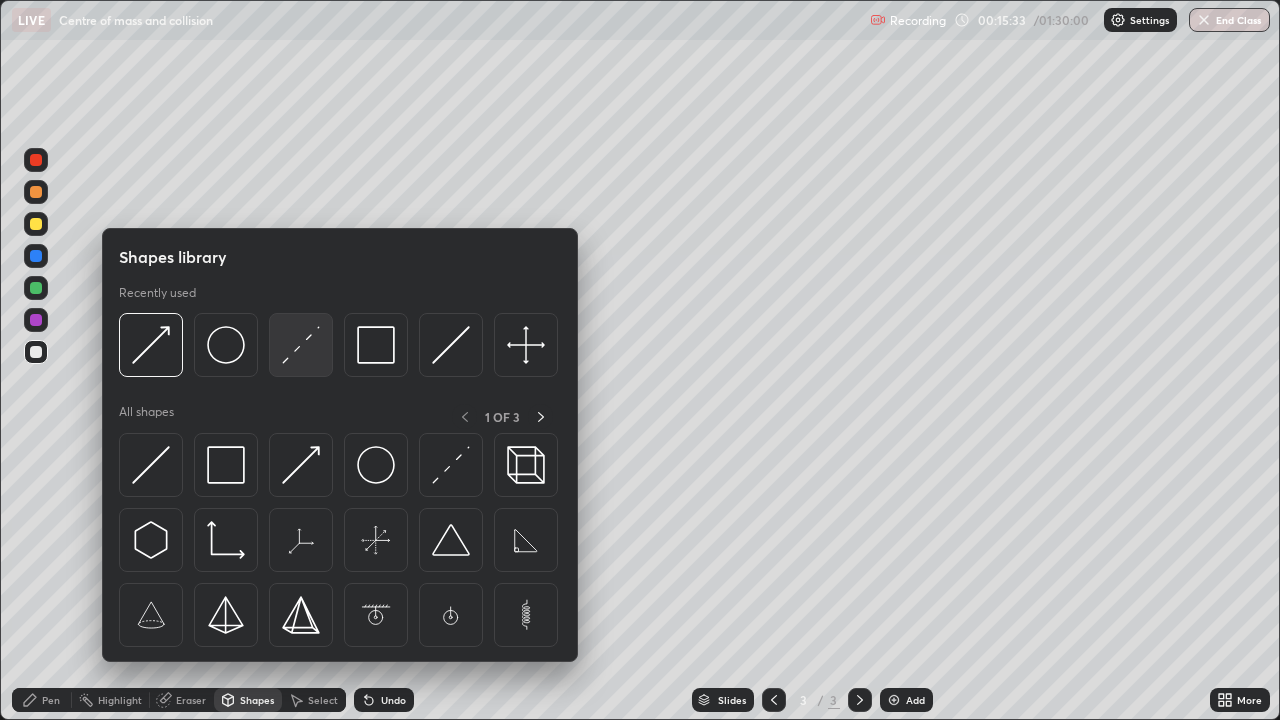click at bounding box center [301, 345] 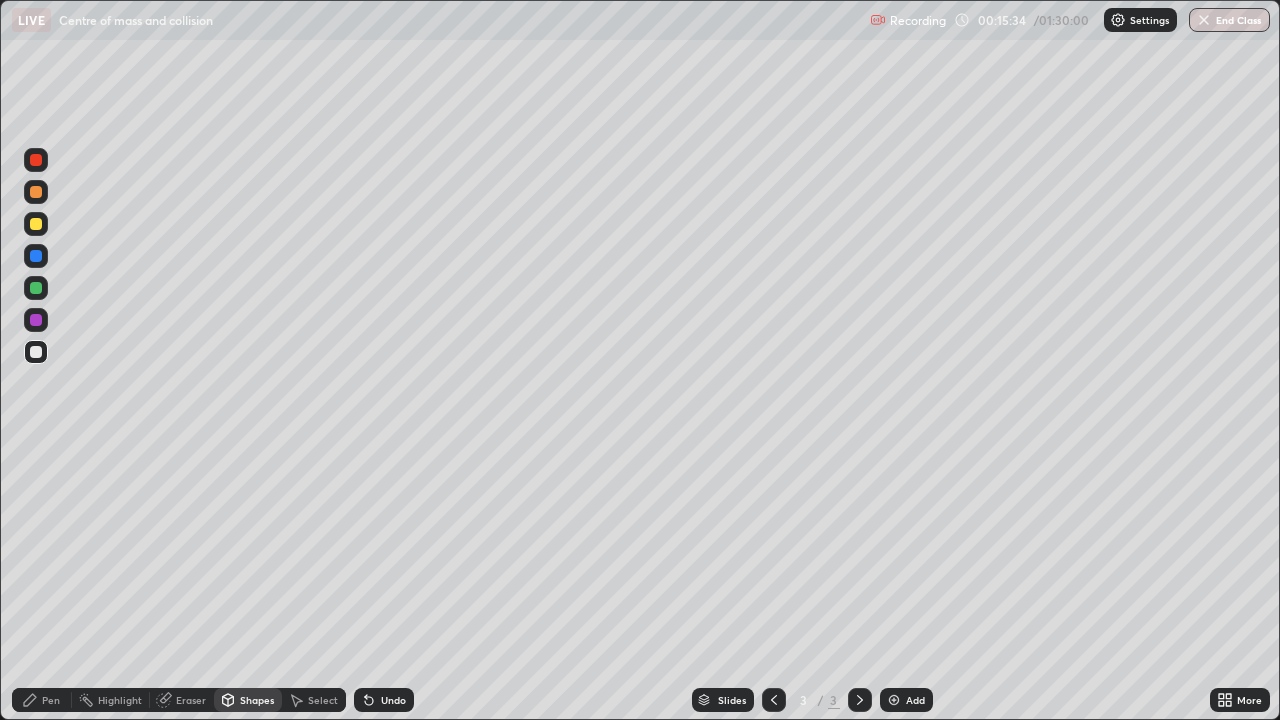 click at bounding box center (36, 160) 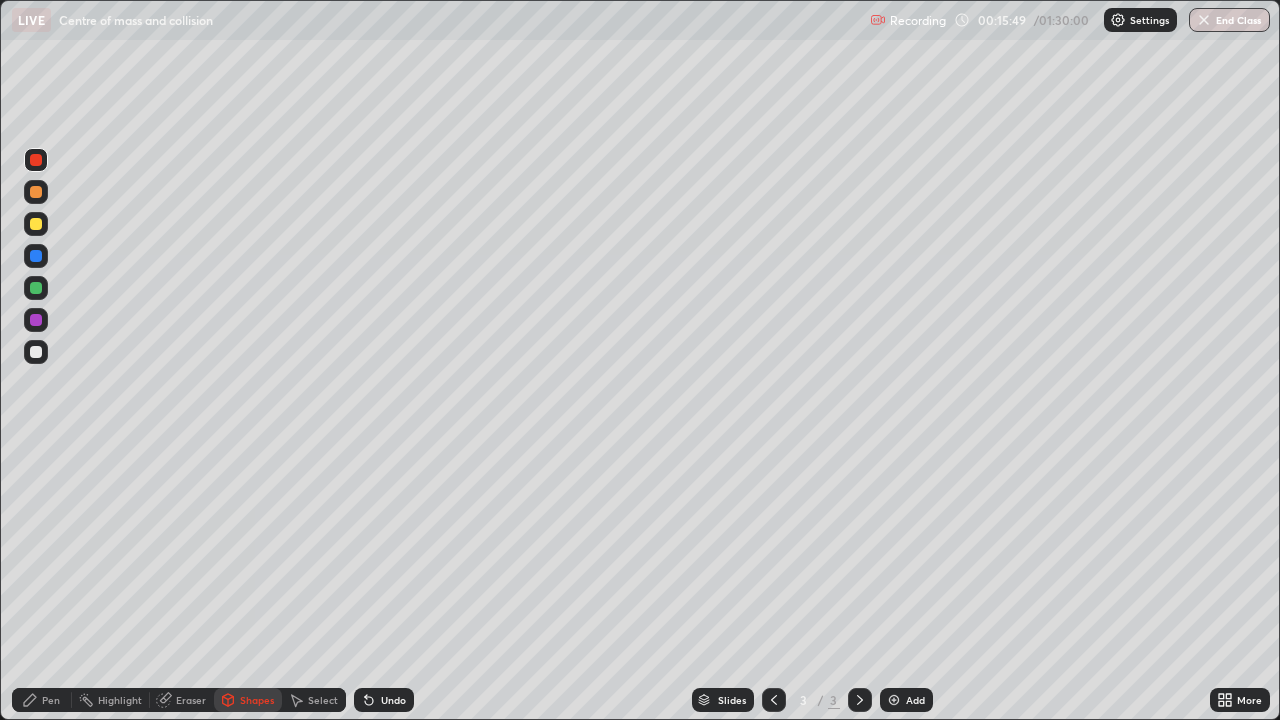click on "Undo" at bounding box center (384, 700) 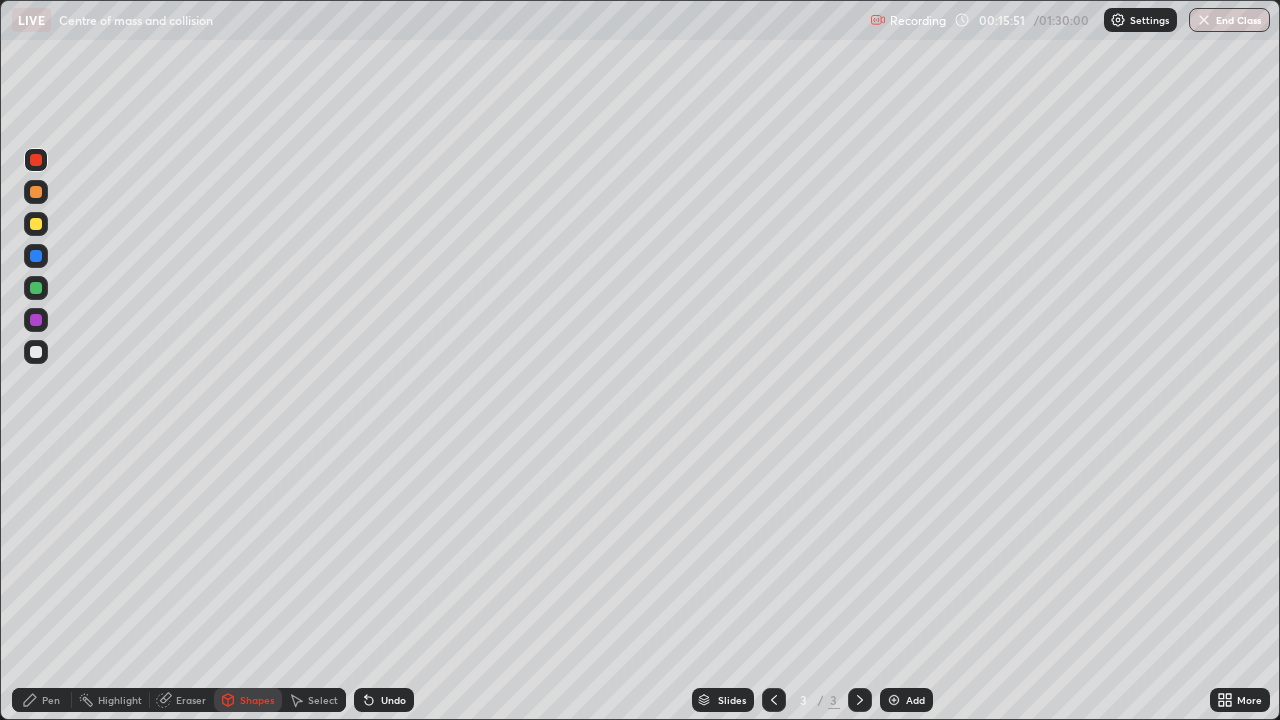 click on "Undo" at bounding box center (384, 700) 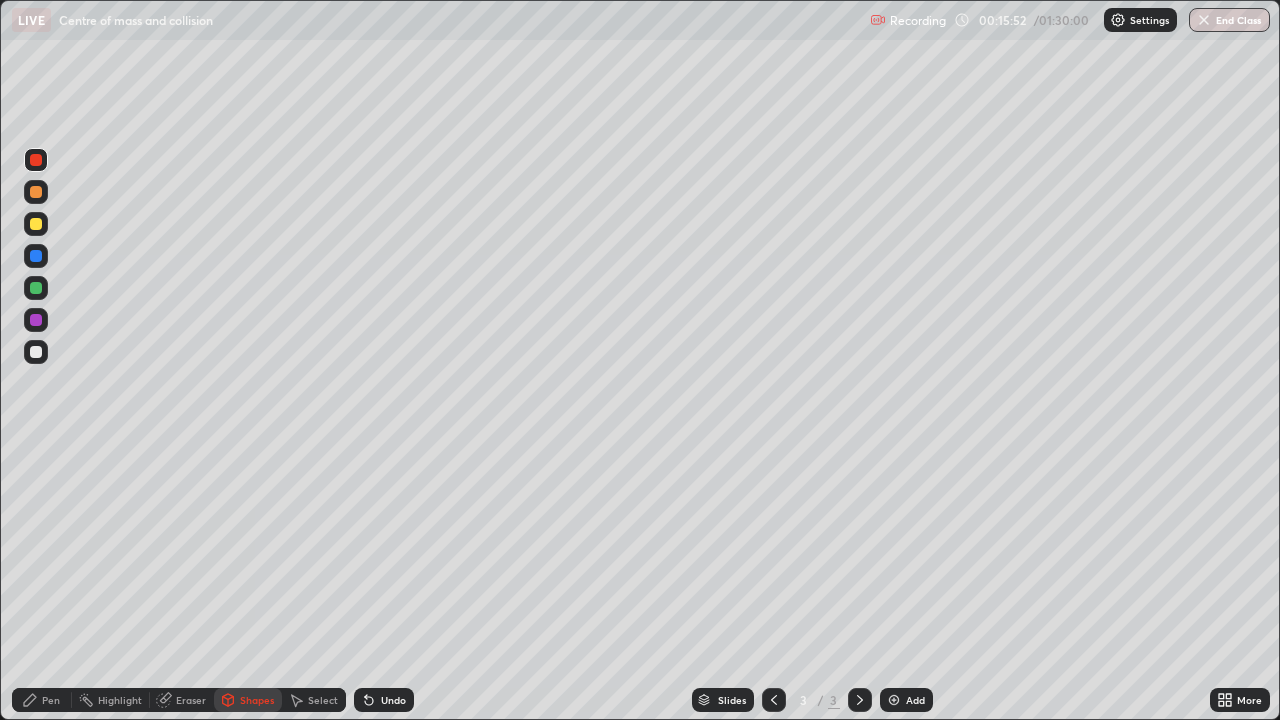 click on "Undo" at bounding box center (393, 700) 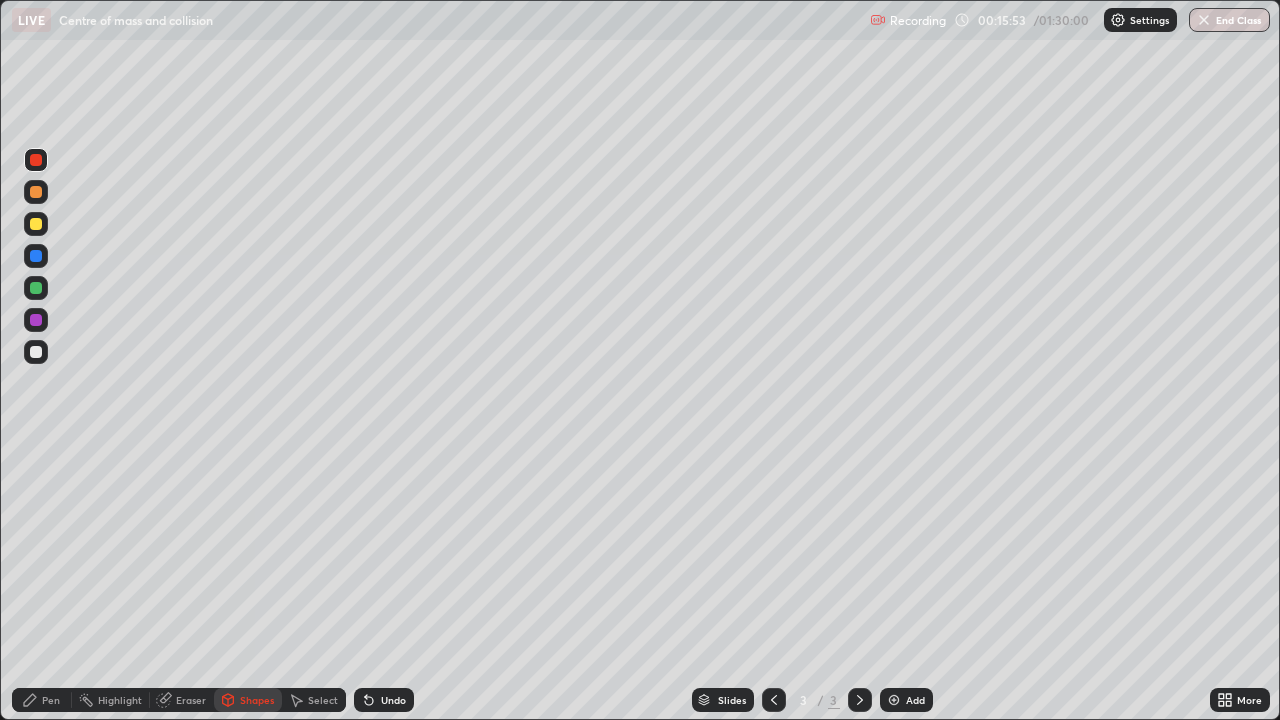 click on "Select" at bounding box center (323, 700) 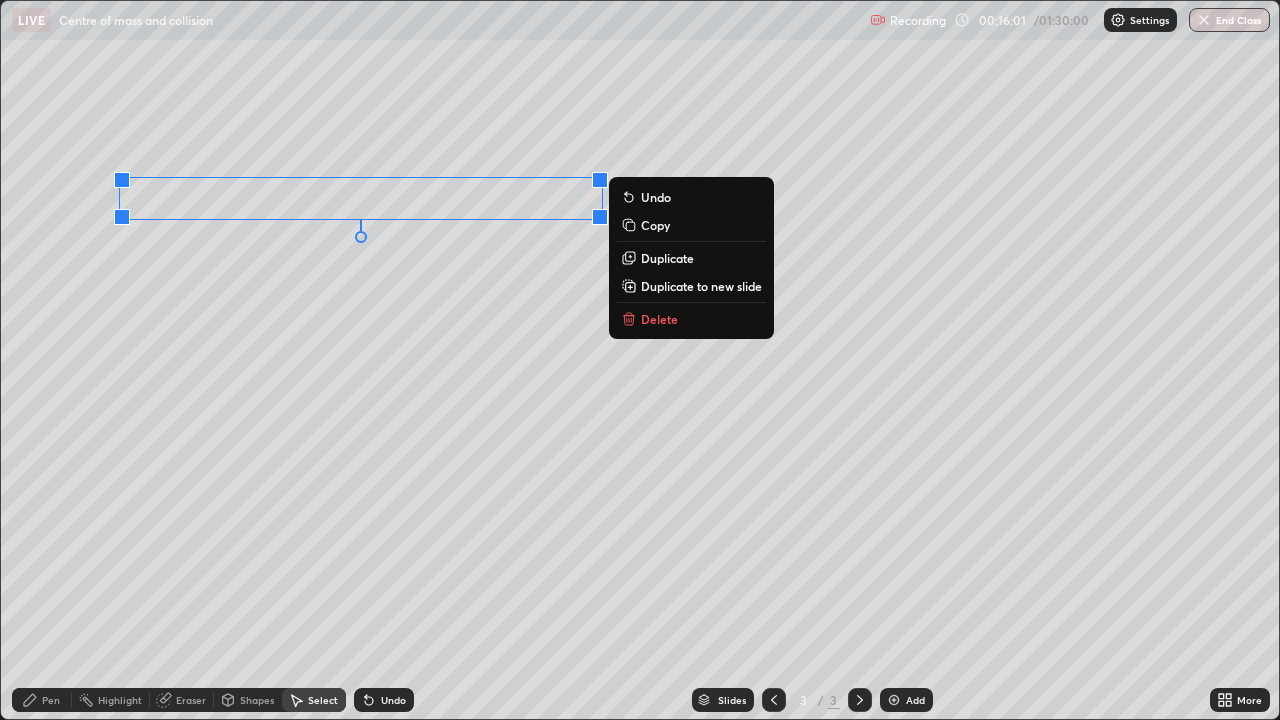 click on "0 ° Undo Copy Duplicate Duplicate to new slide Delete" at bounding box center (640, 360) 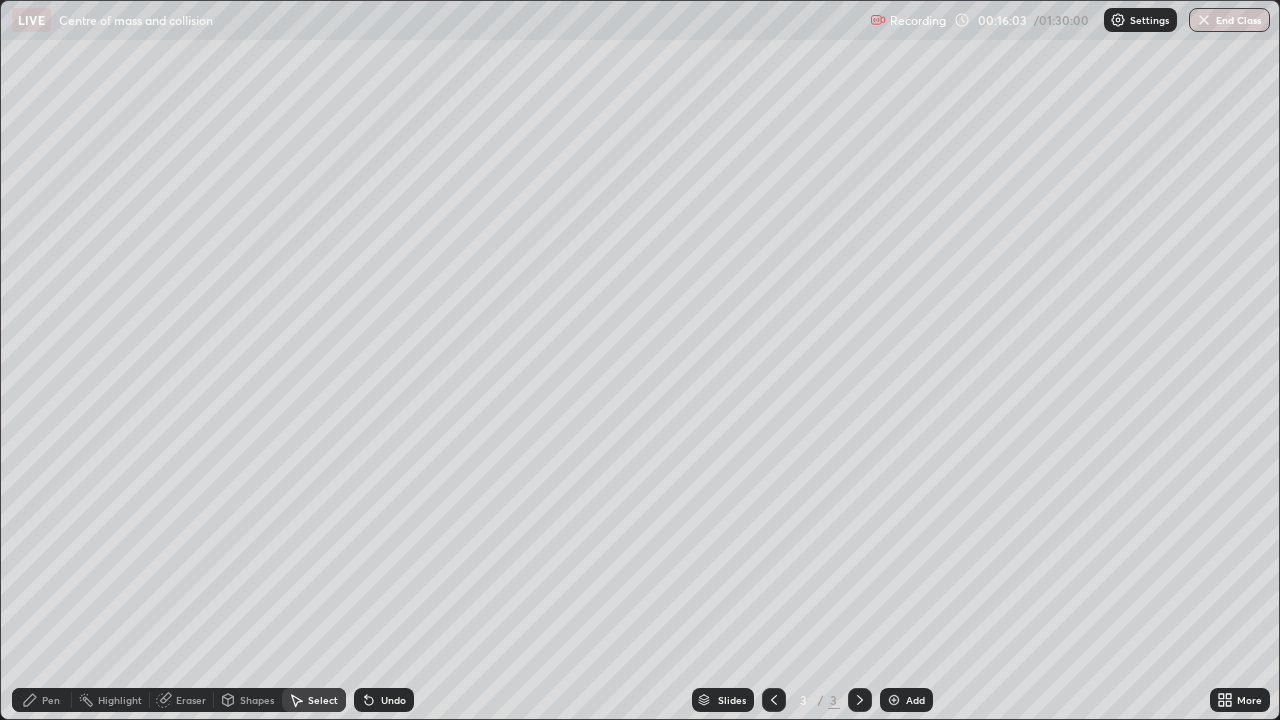 click on "Pen" at bounding box center (51, 700) 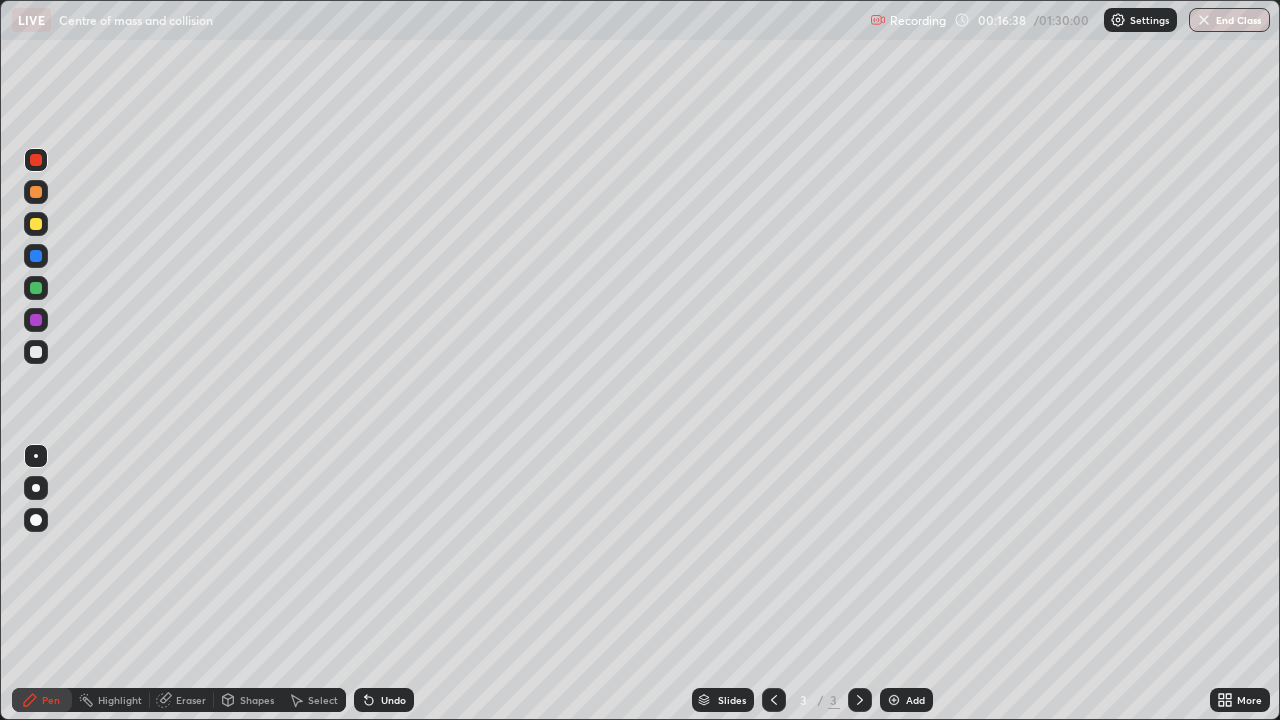 click at bounding box center [36, 224] 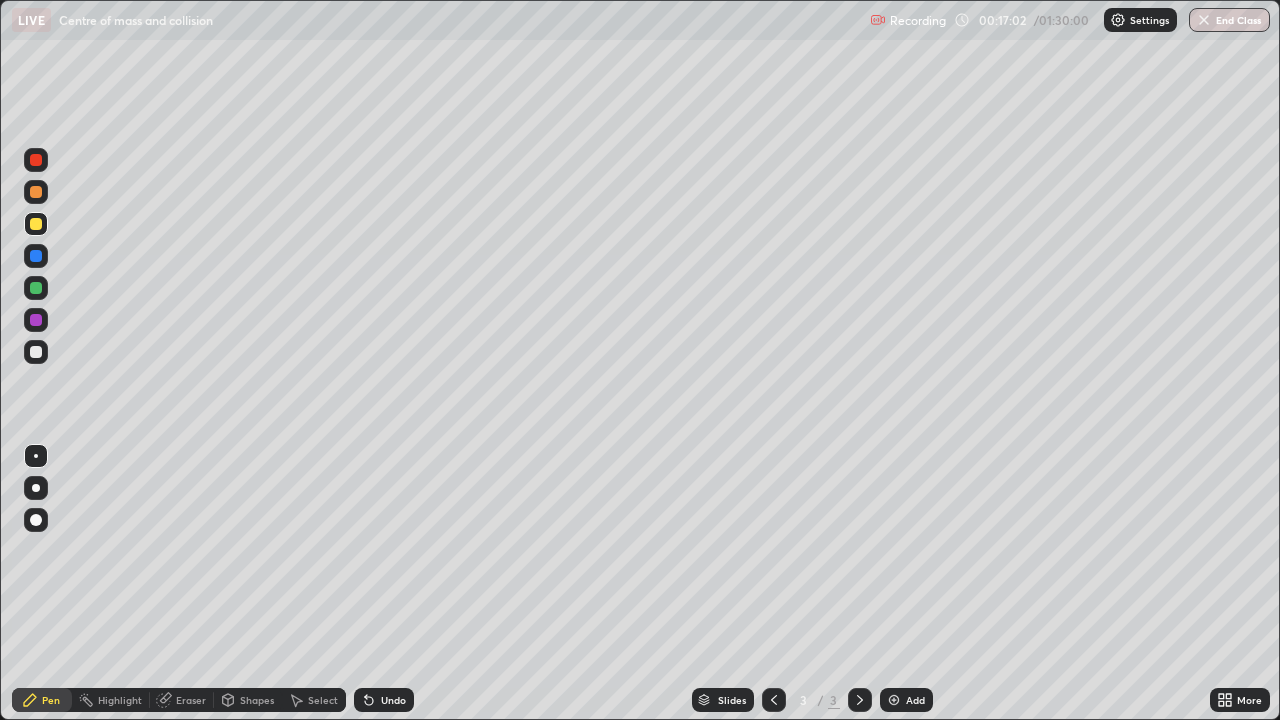 click at bounding box center (36, 352) 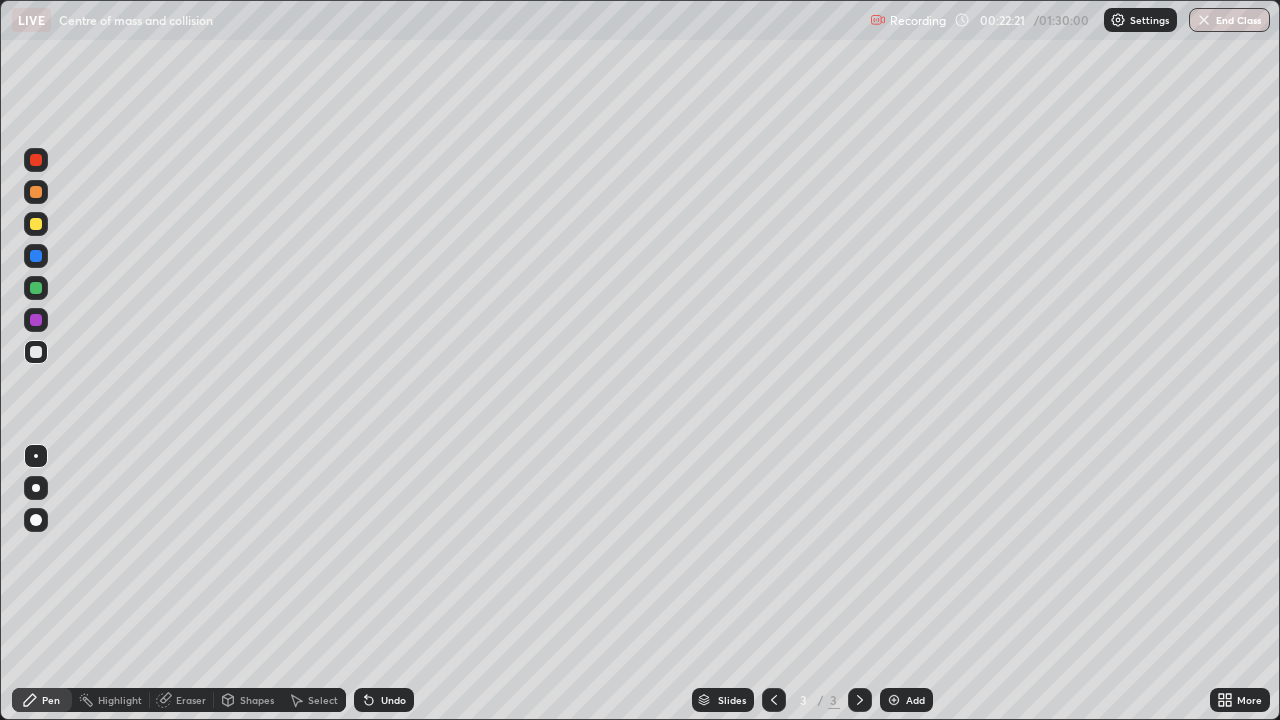 click at bounding box center (36, 352) 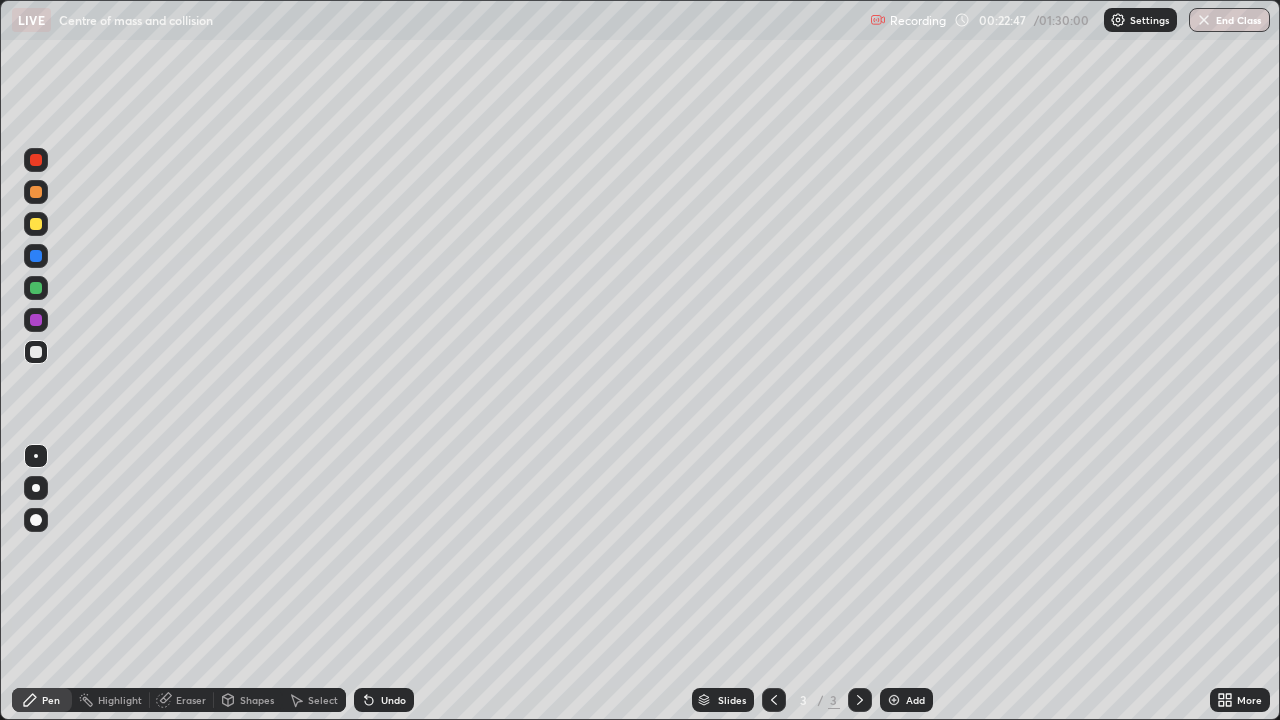 click on "Shapes" at bounding box center (257, 700) 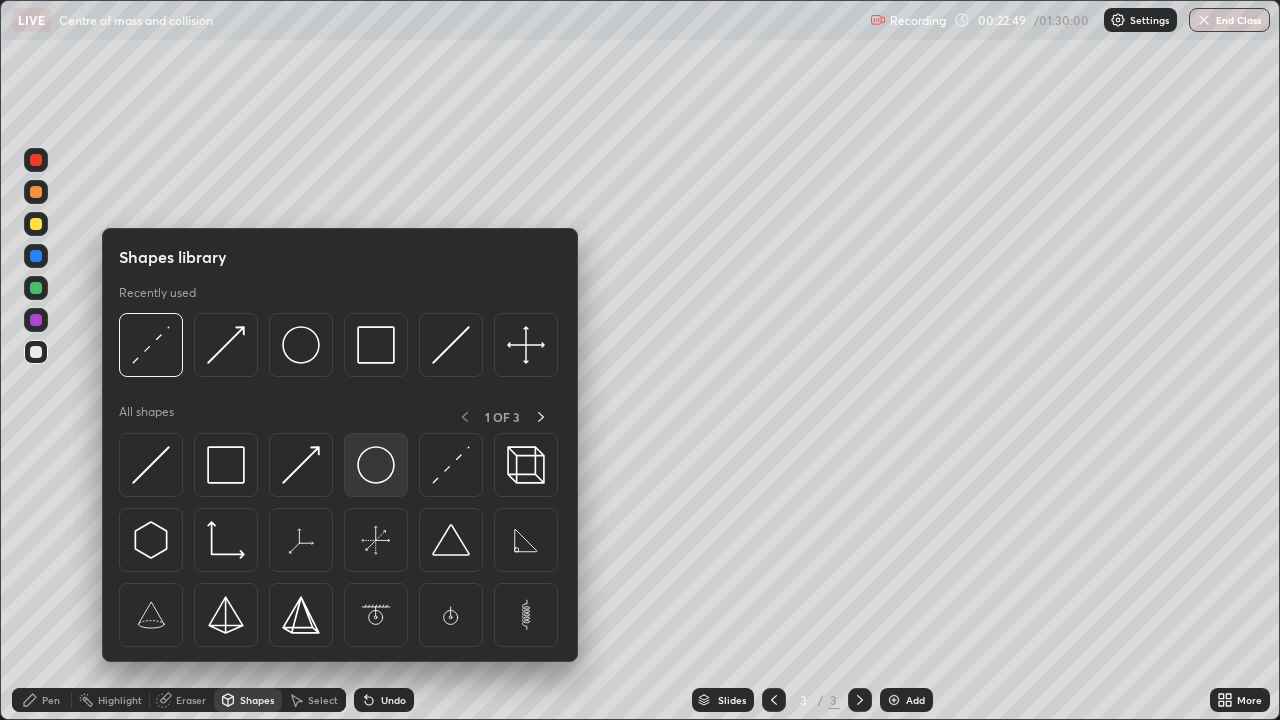 click at bounding box center (376, 465) 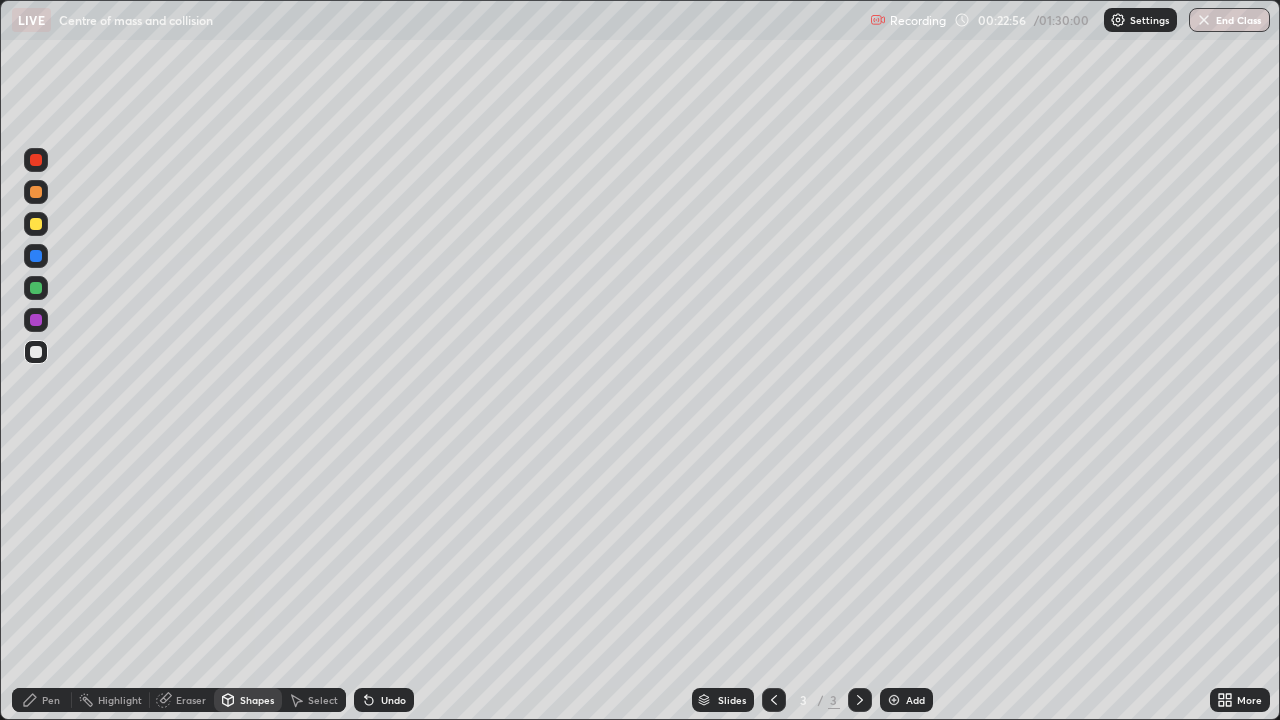 click on "Shapes" at bounding box center [248, 700] 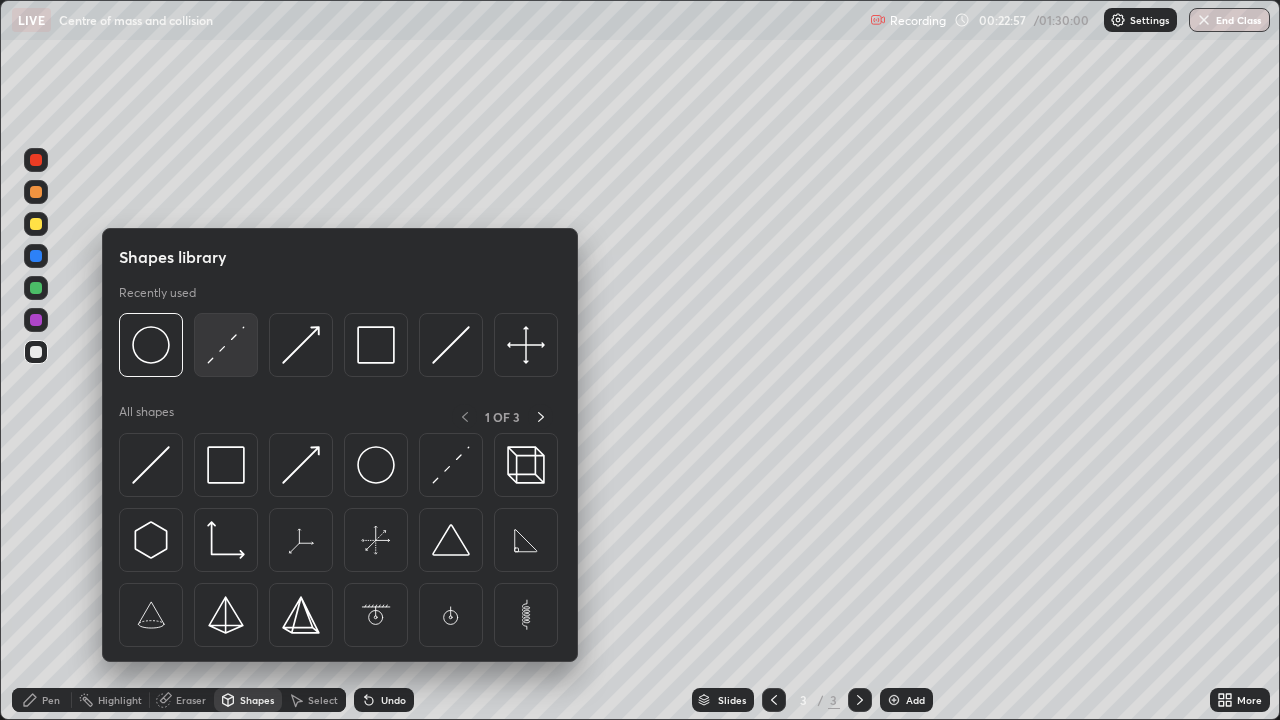 click at bounding box center [226, 345] 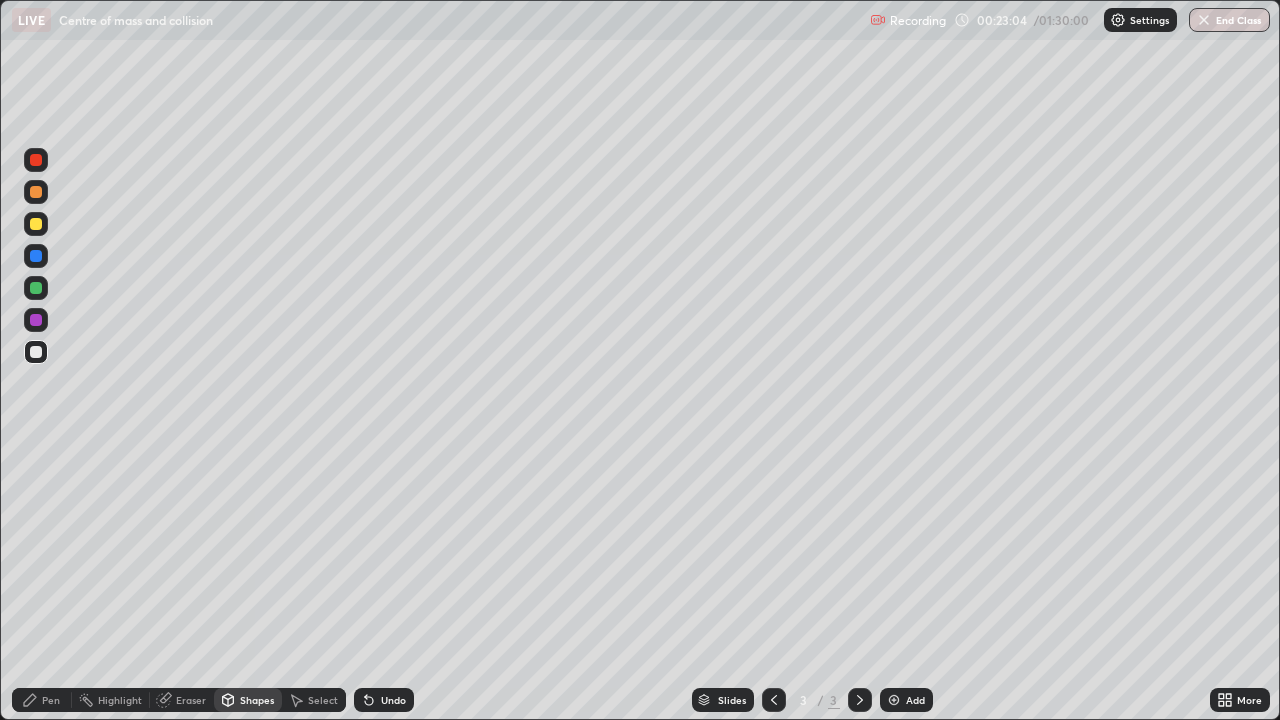 click on "Undo" at bounding box center [393, 700] 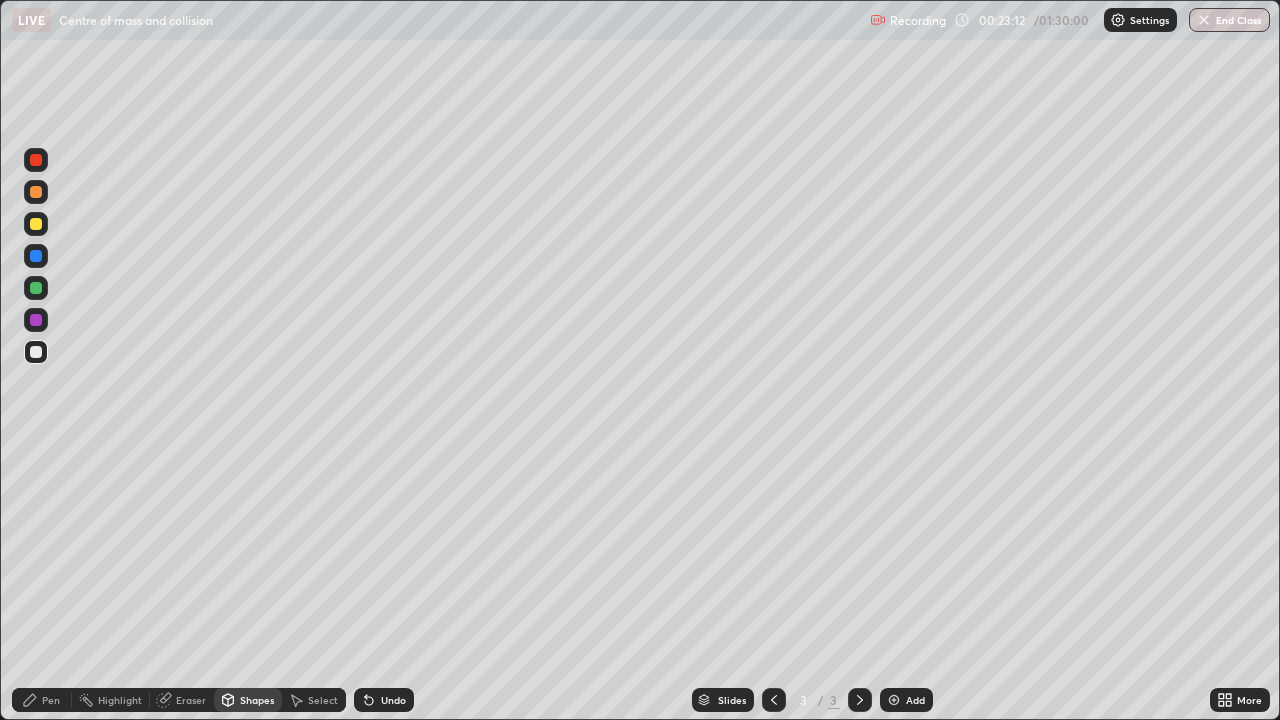 click on "Shapes" at bounding box center [257, 700] 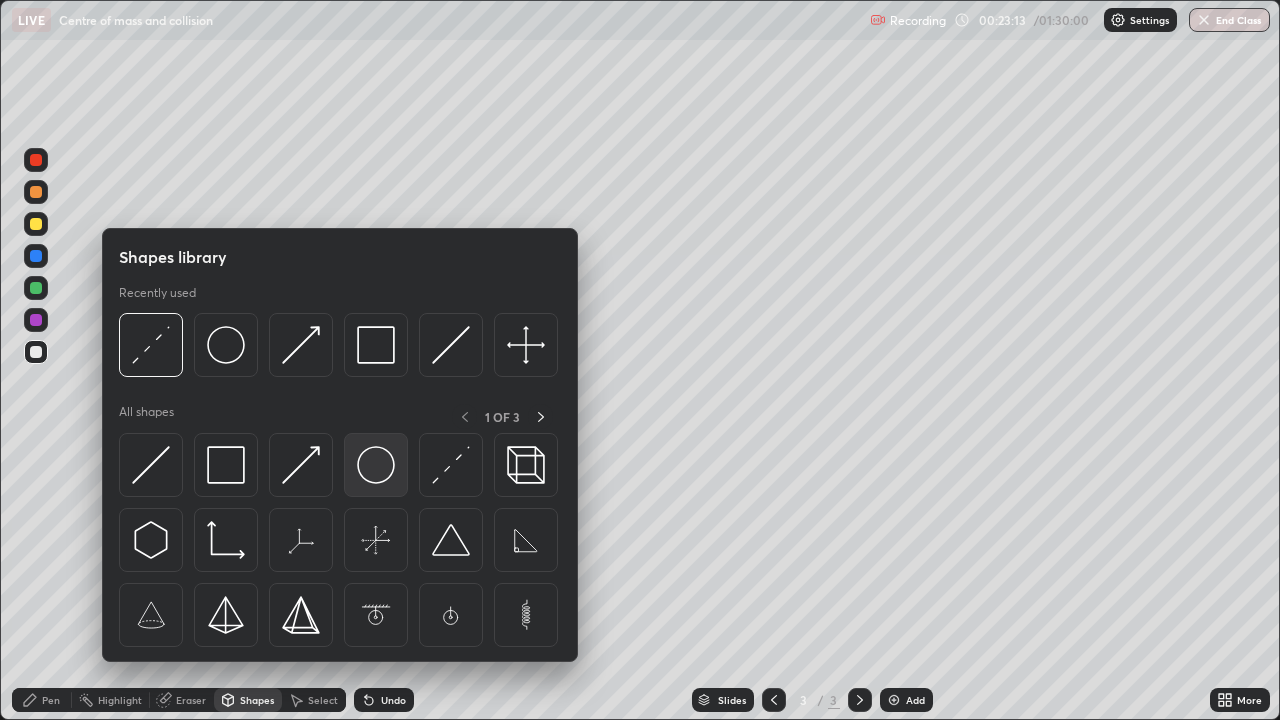 click at bounding box center (376, 465) 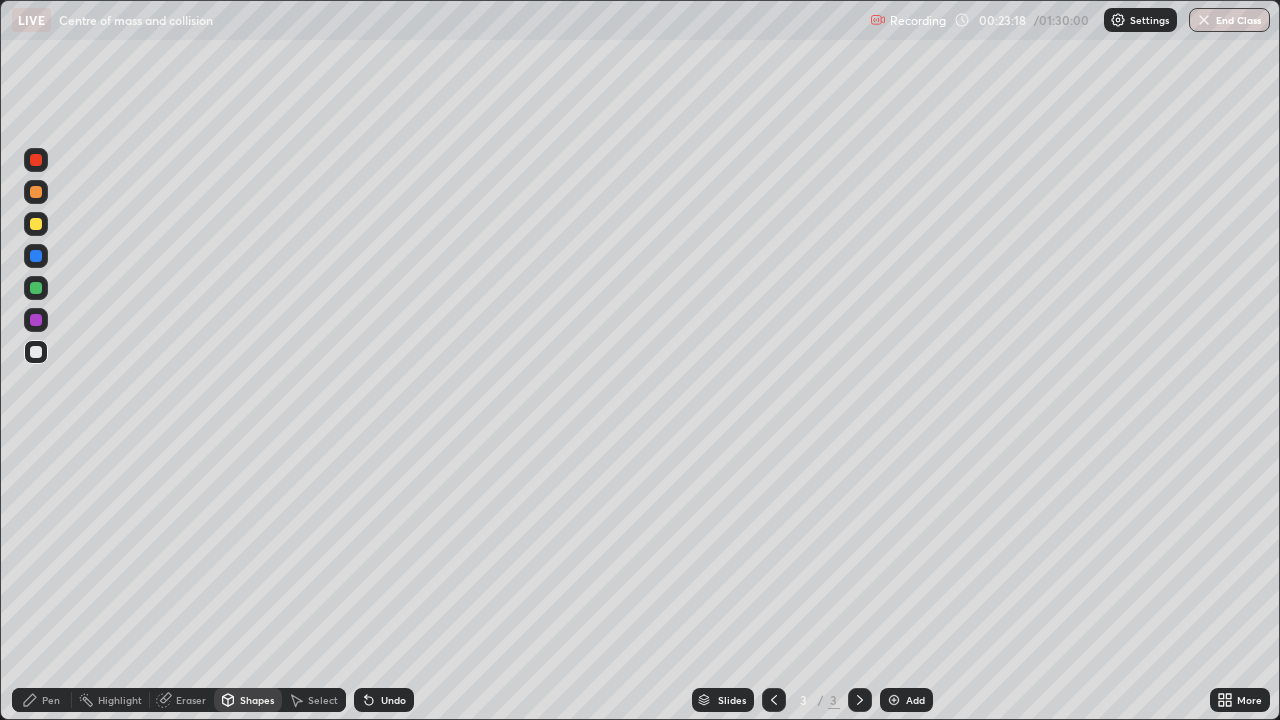 click on "Undo" at bounding box center [393, 700] 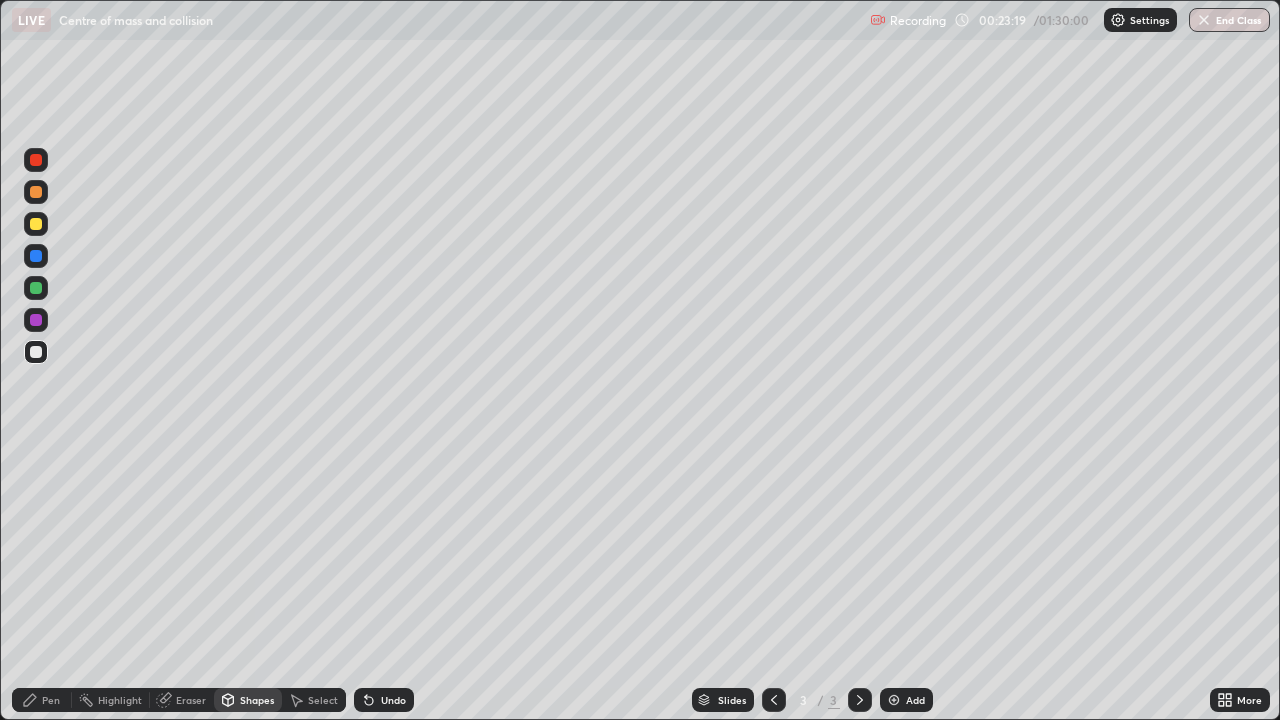 click on "Select" at bounding box center (323, 700) 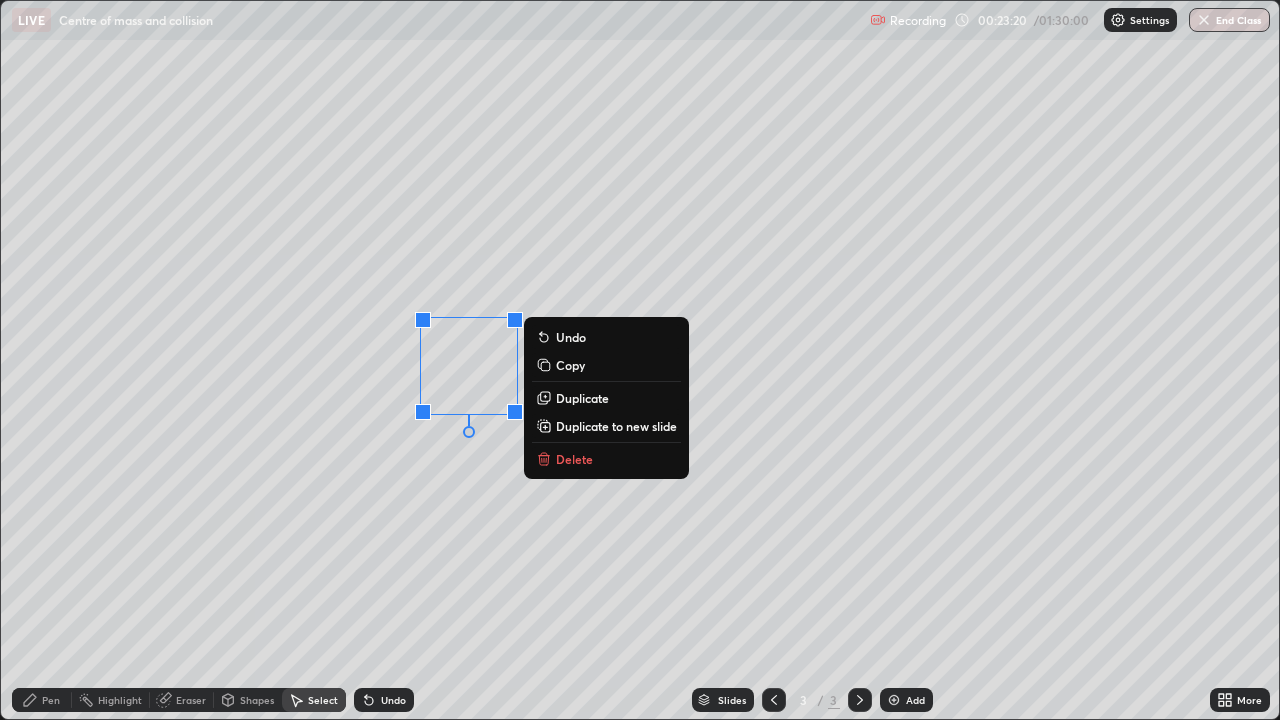 click on "Duplicate" at bounding box center (582, 398) 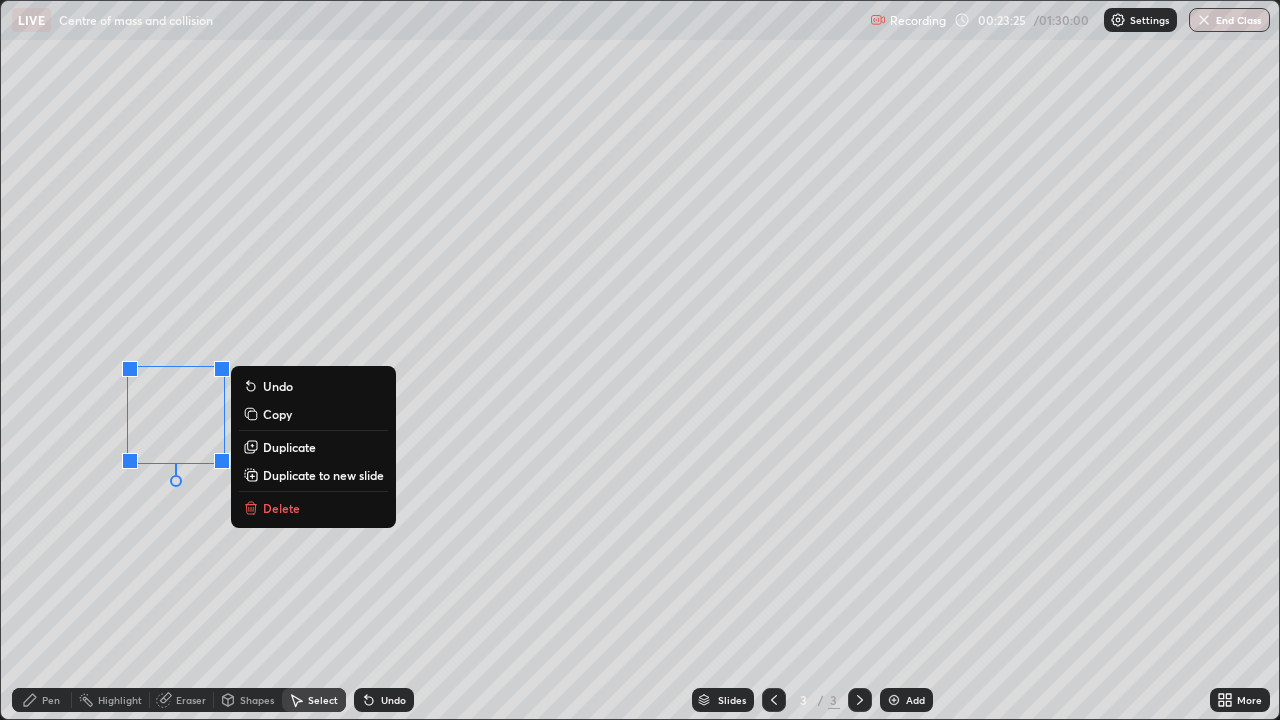 click on "0 ° Undo Copy Duplicate Duplicate to new slide Delete" at bounding box center (640, 360) 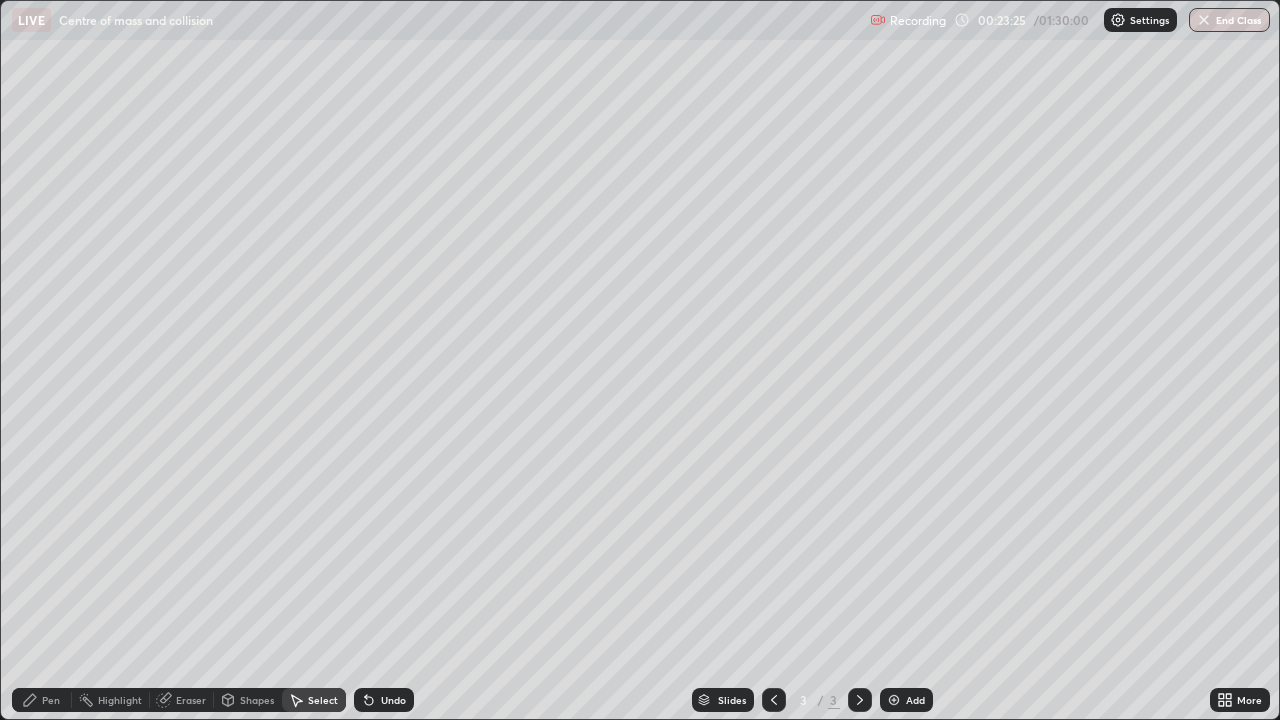 click on "Pen" at bounding box center (42, 700) 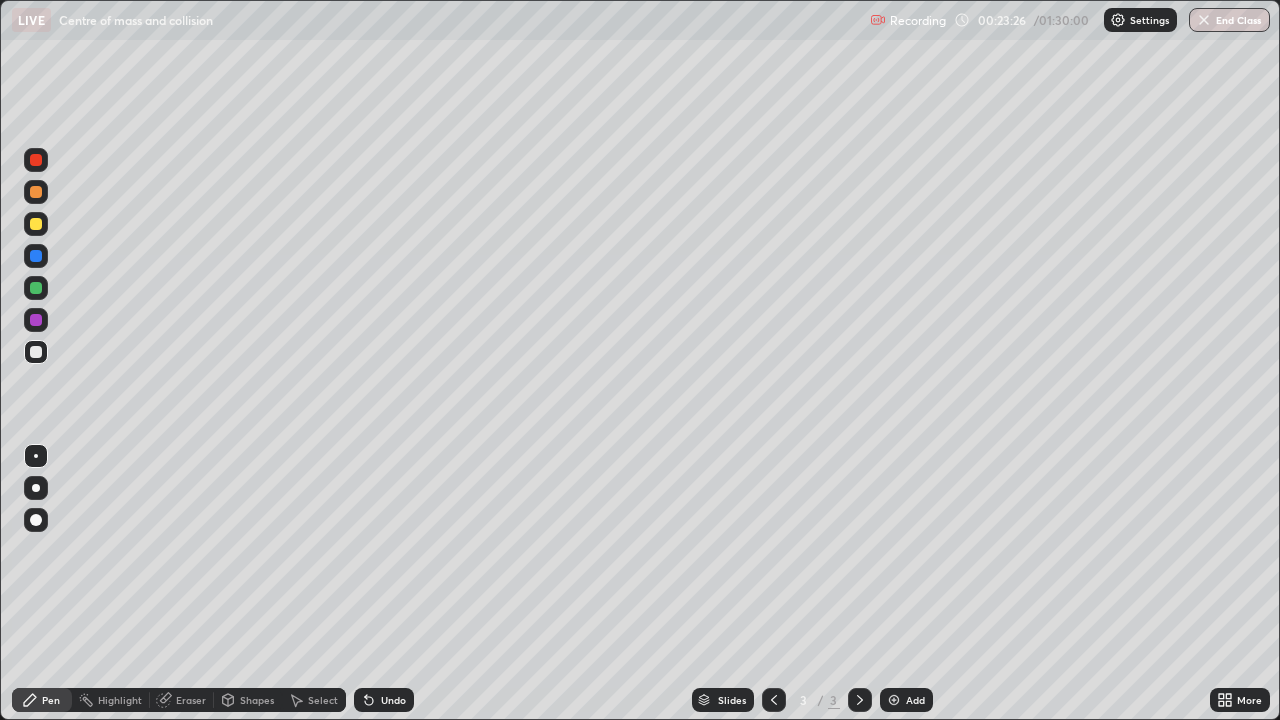 click on "Shapes" at bounding box center [257, 700] 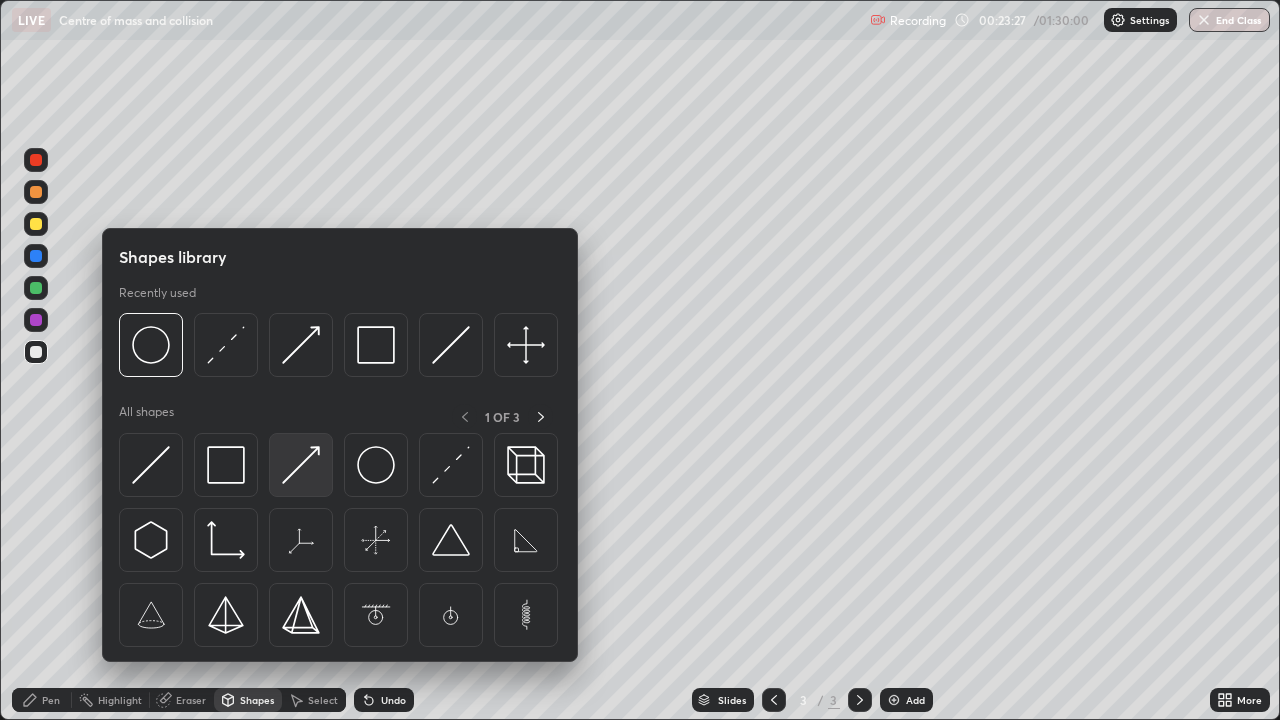 click at bounding box center [301, 465] 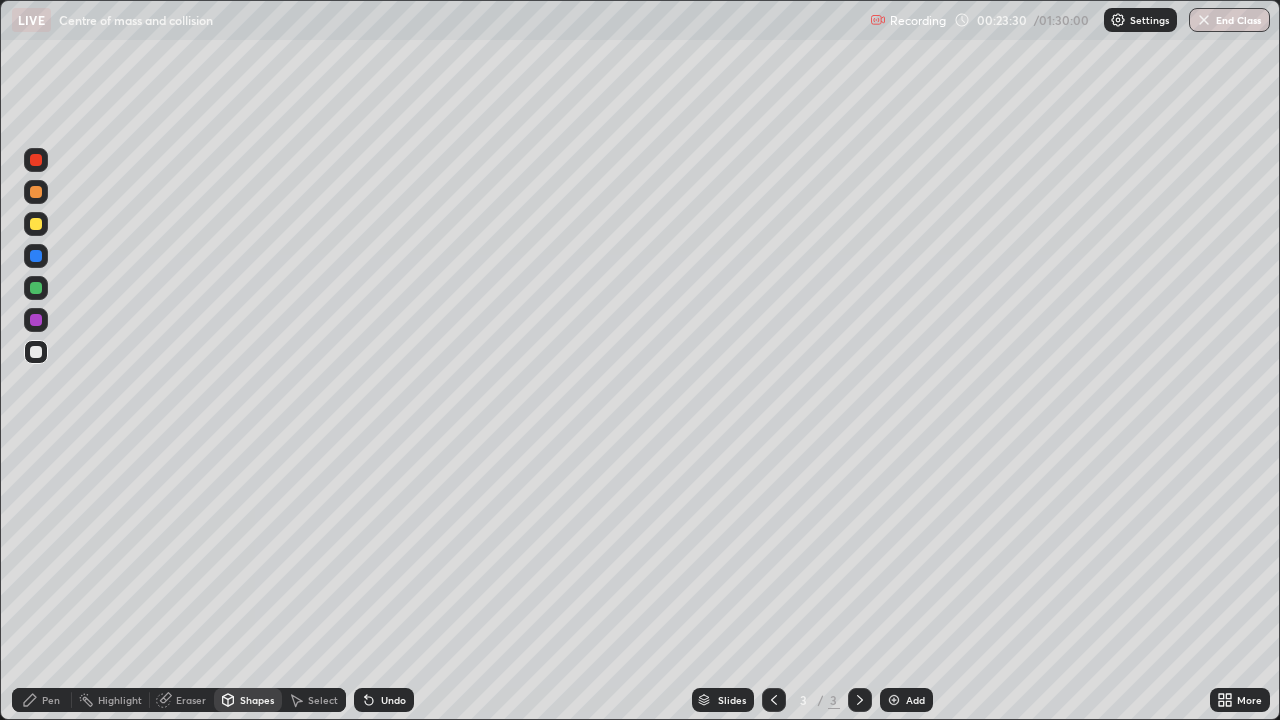click on "Undo" at bounding box center (393, 700) 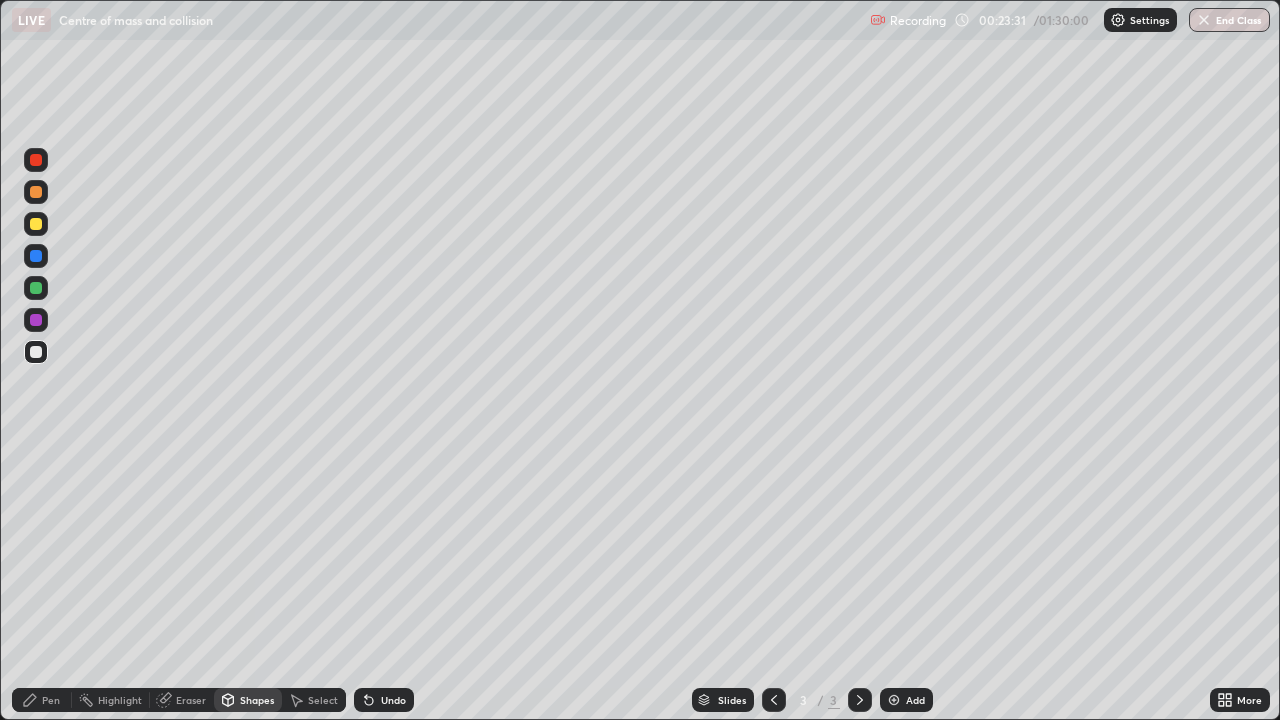 click at bounding box center (36, 160) 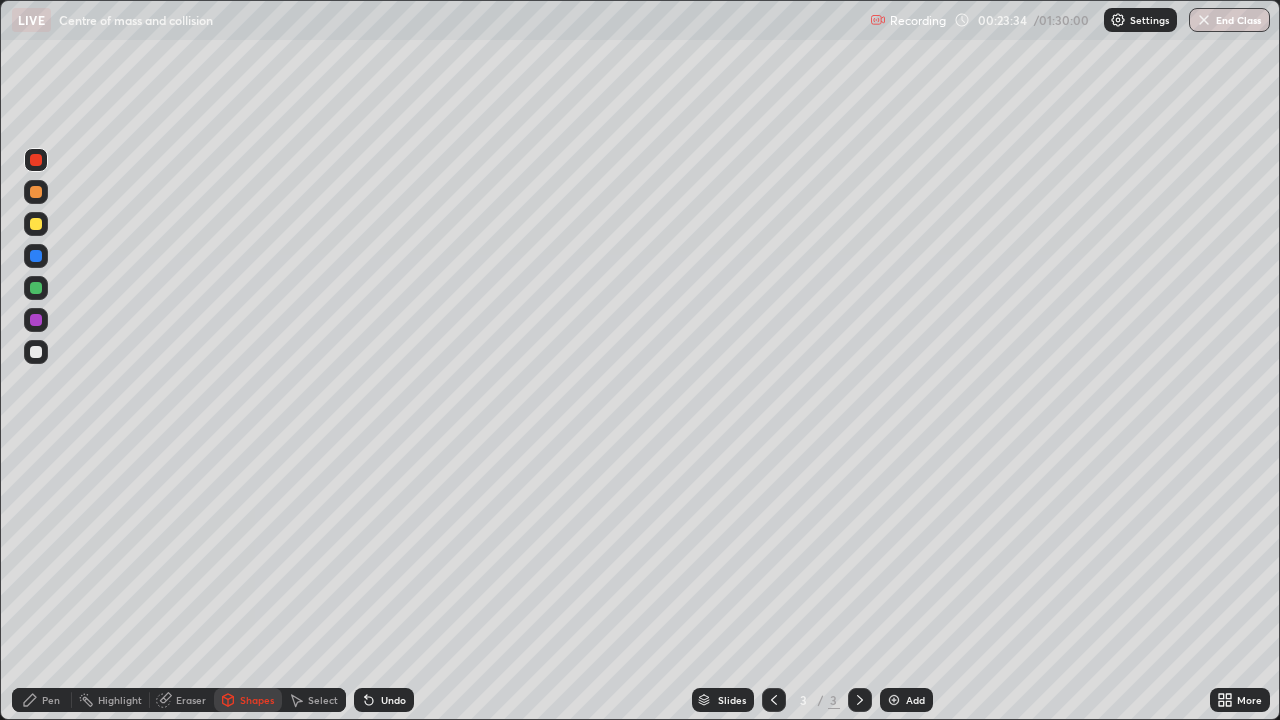 click on "Undo" at bounding box center (393, 700) 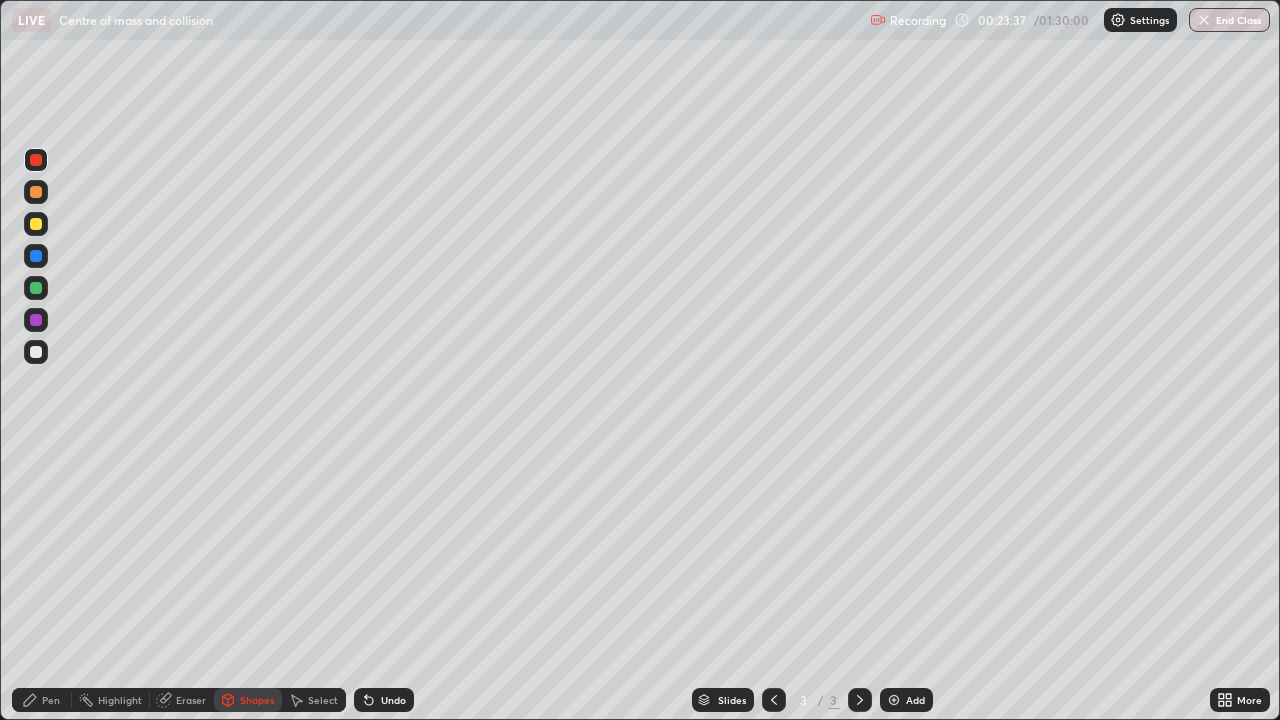 click 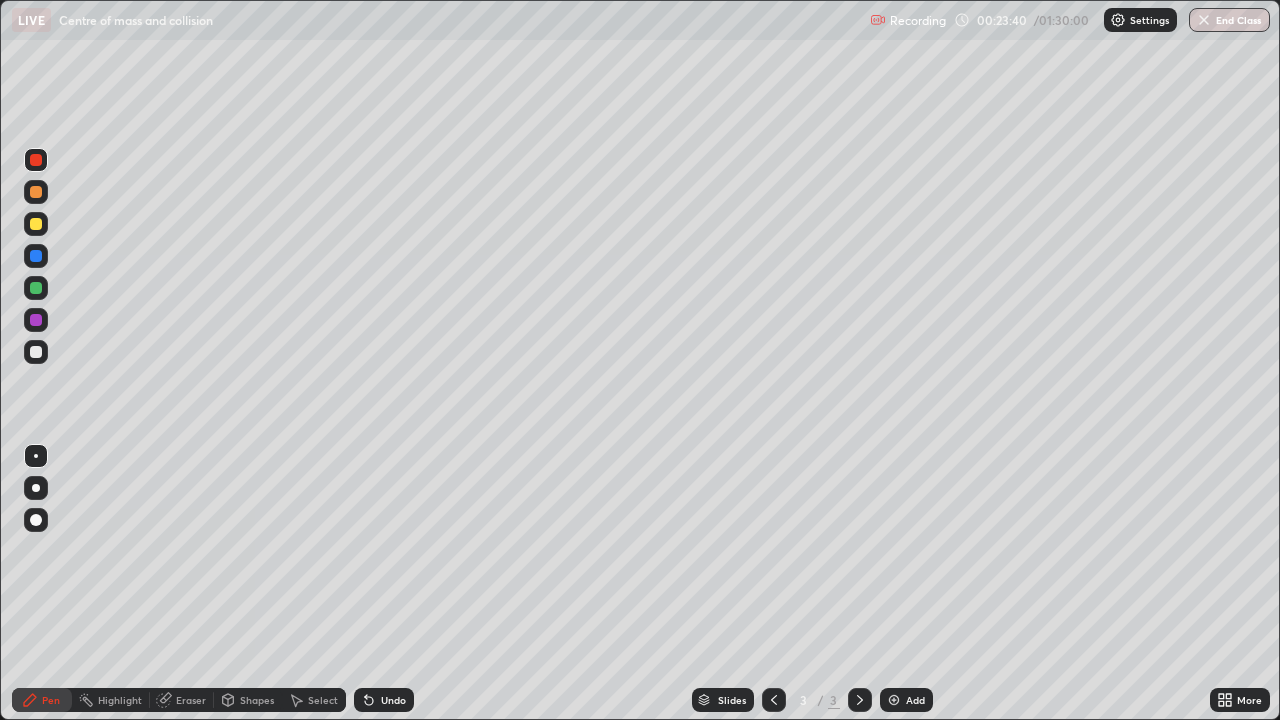 click on "Shapes" at bounding box center [257, 700] 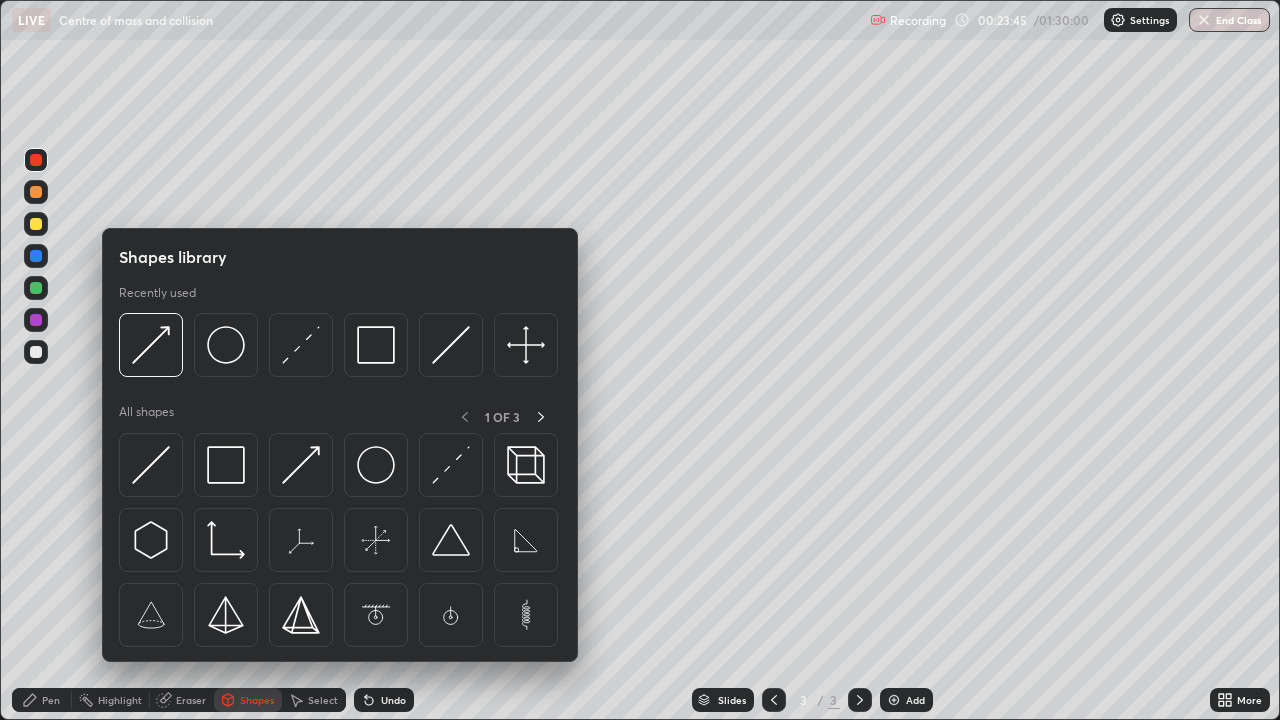 click 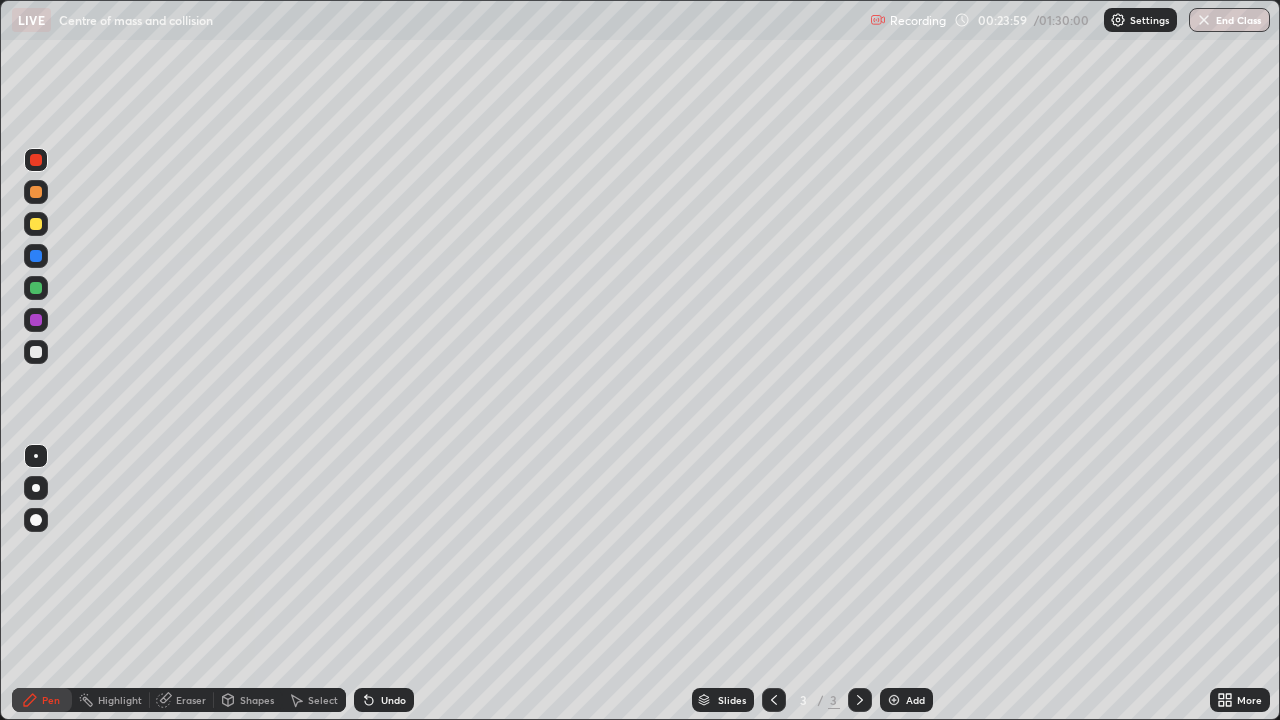 click on "Select" at bounding box center [314, 700] 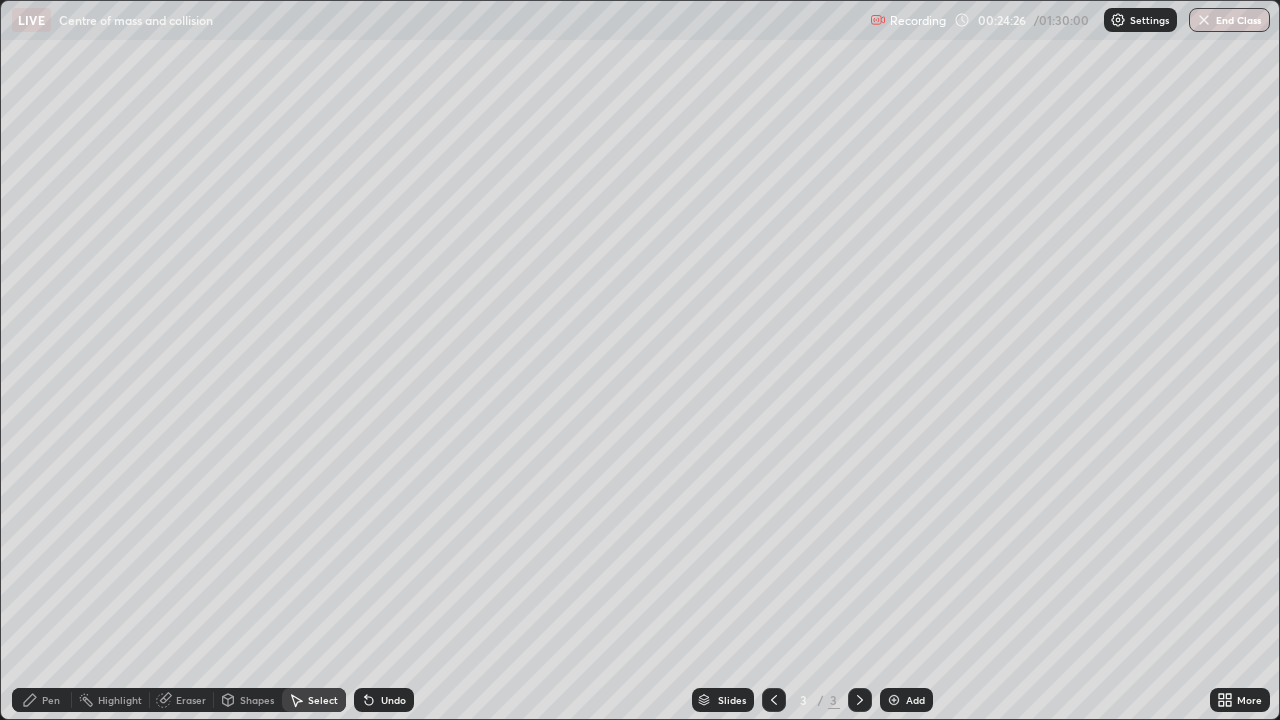 click on "Select" at bounding box center (323, 700) 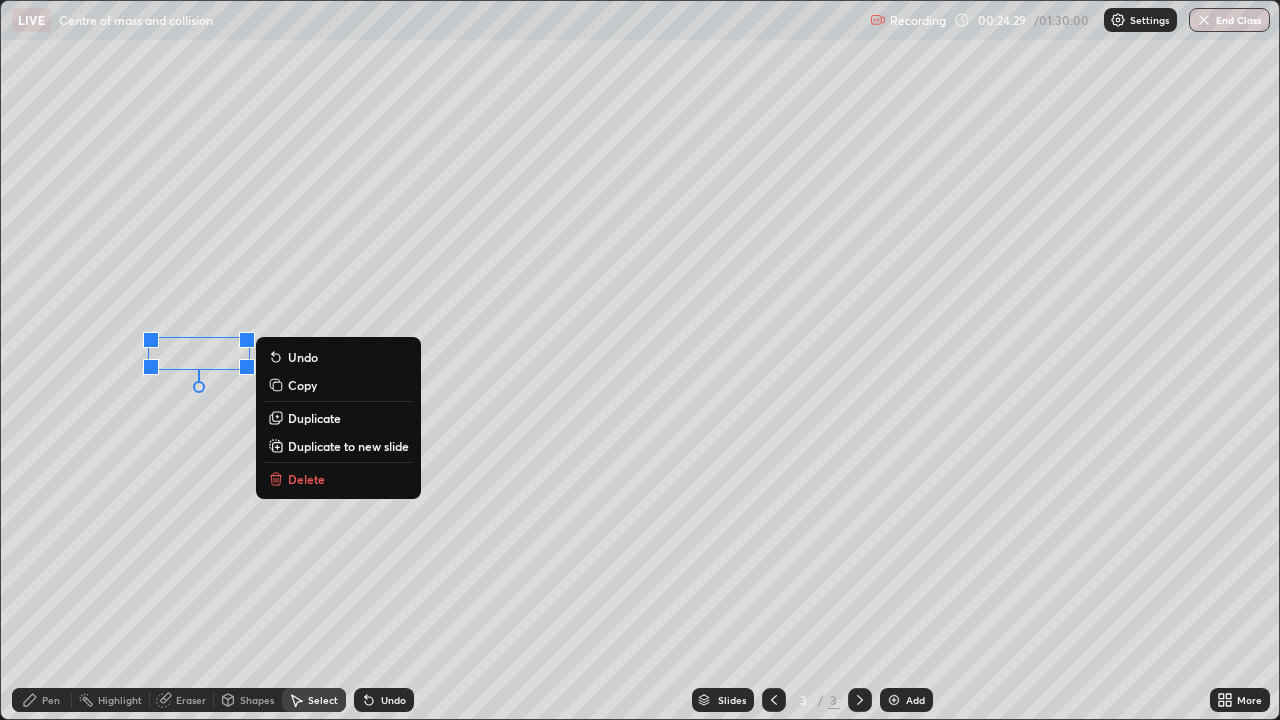 click on "0 ° Undo Copy Duplicate Duplicate to new slide Delete" at bounding box center [640, 360] 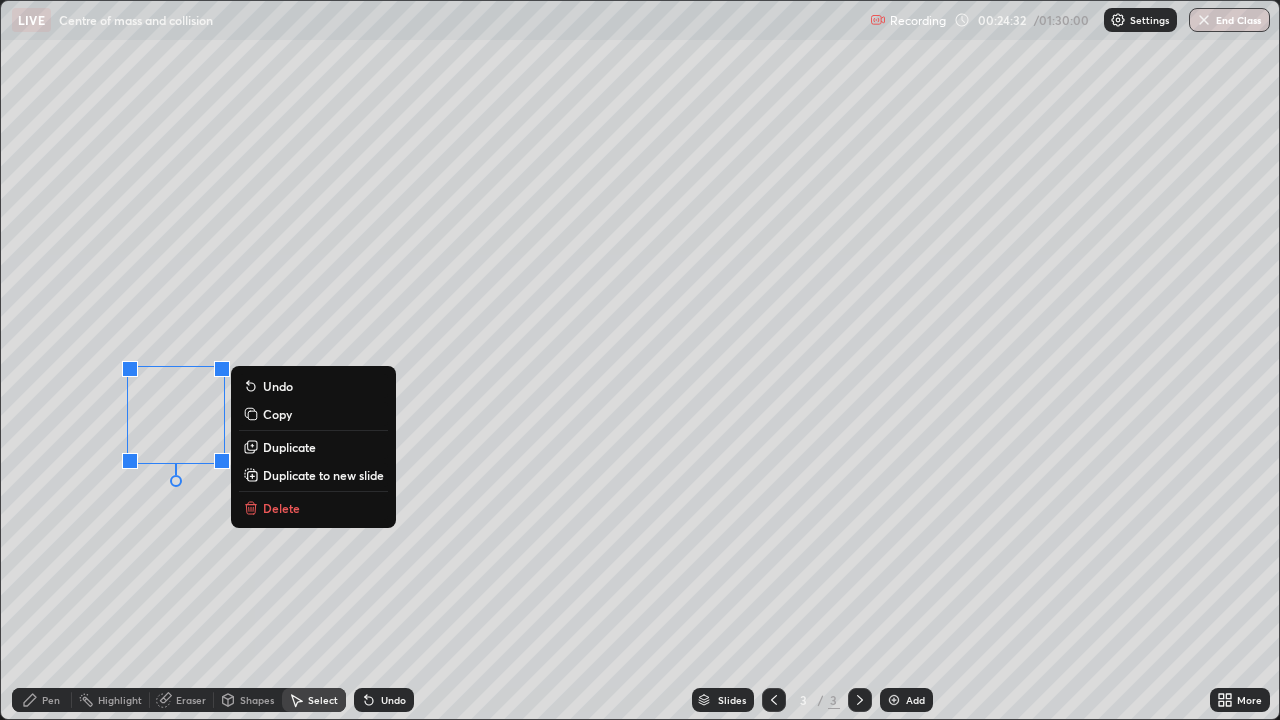 click on "Duplicate" at bounding box center (289, 447) 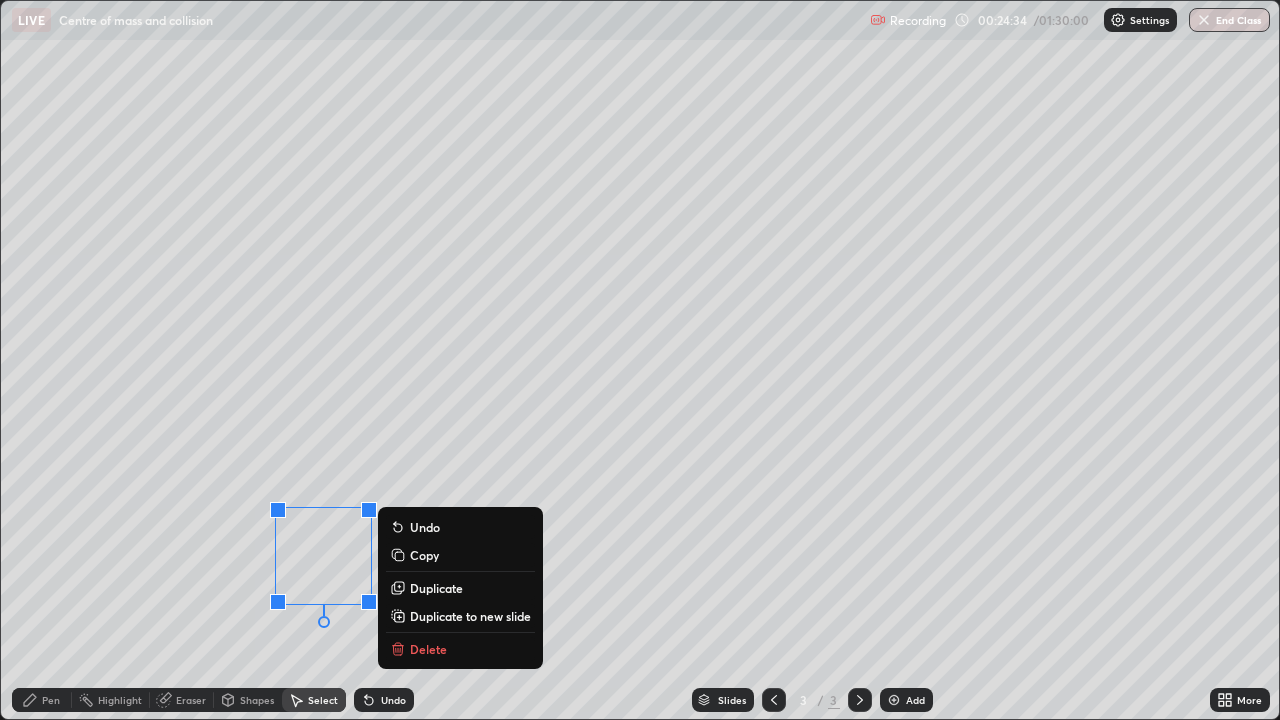 click on "0 ° Undo Copy Duplicate Duplicate to new slide Delete" at bounding box center [640, 360] 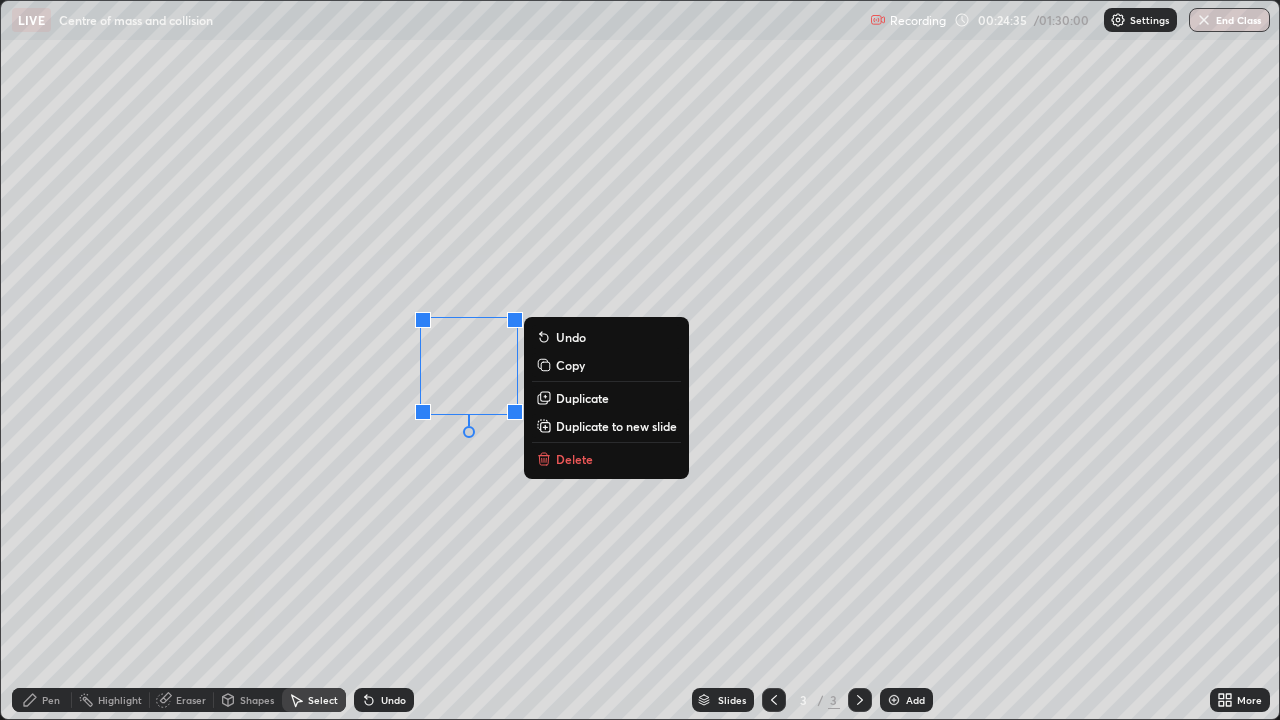 click on "Duplicate" at bounding box center (582, 398) 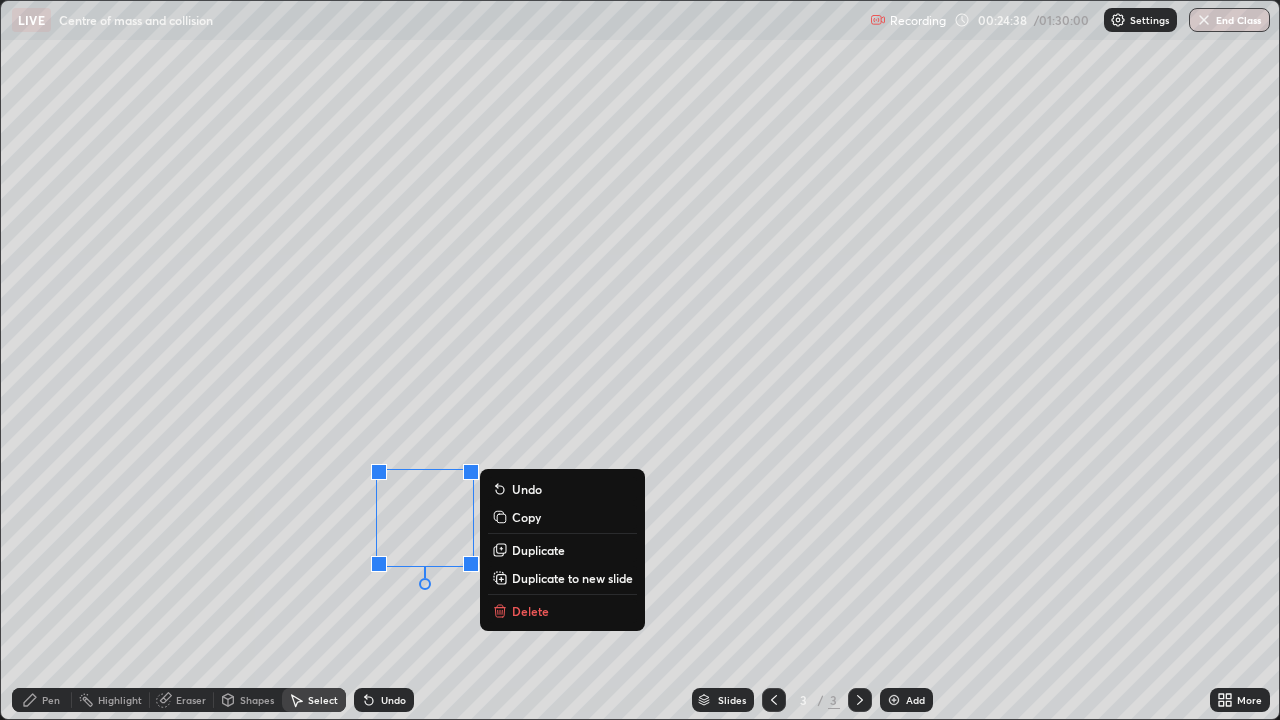 click on "Shapes" at bounding box center (257, 700) 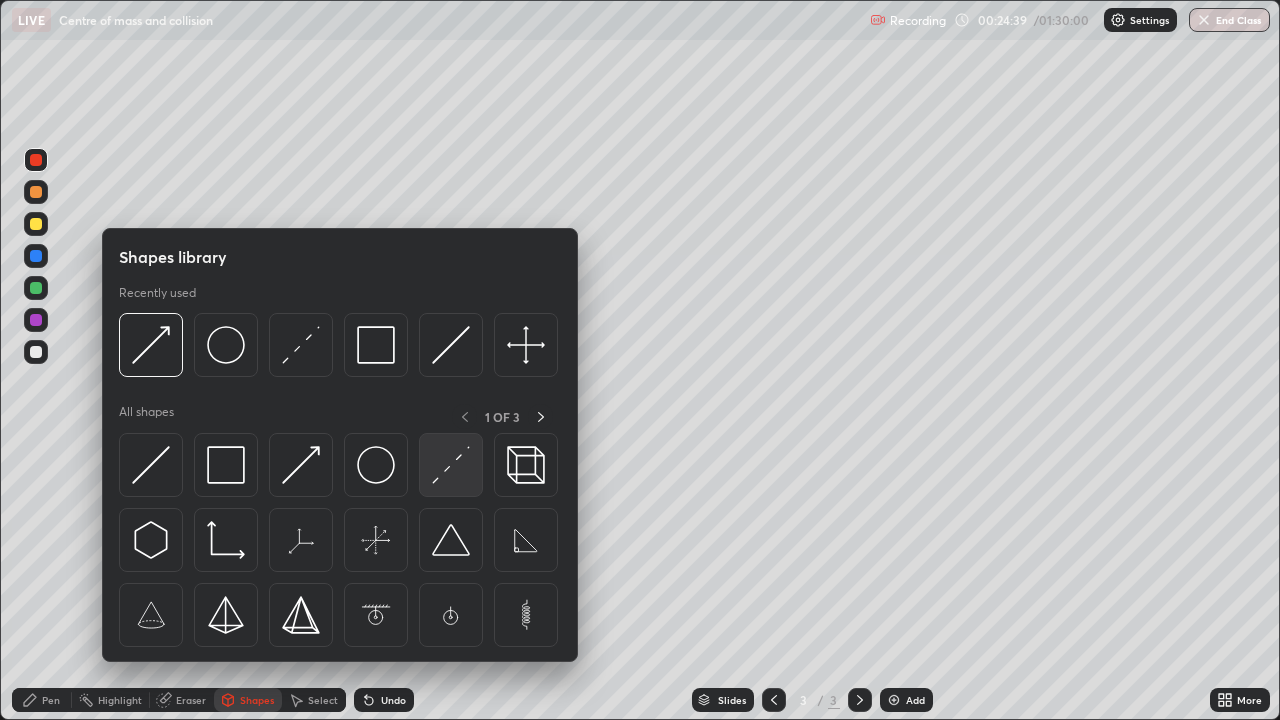 click at bounding box center [451, 465] 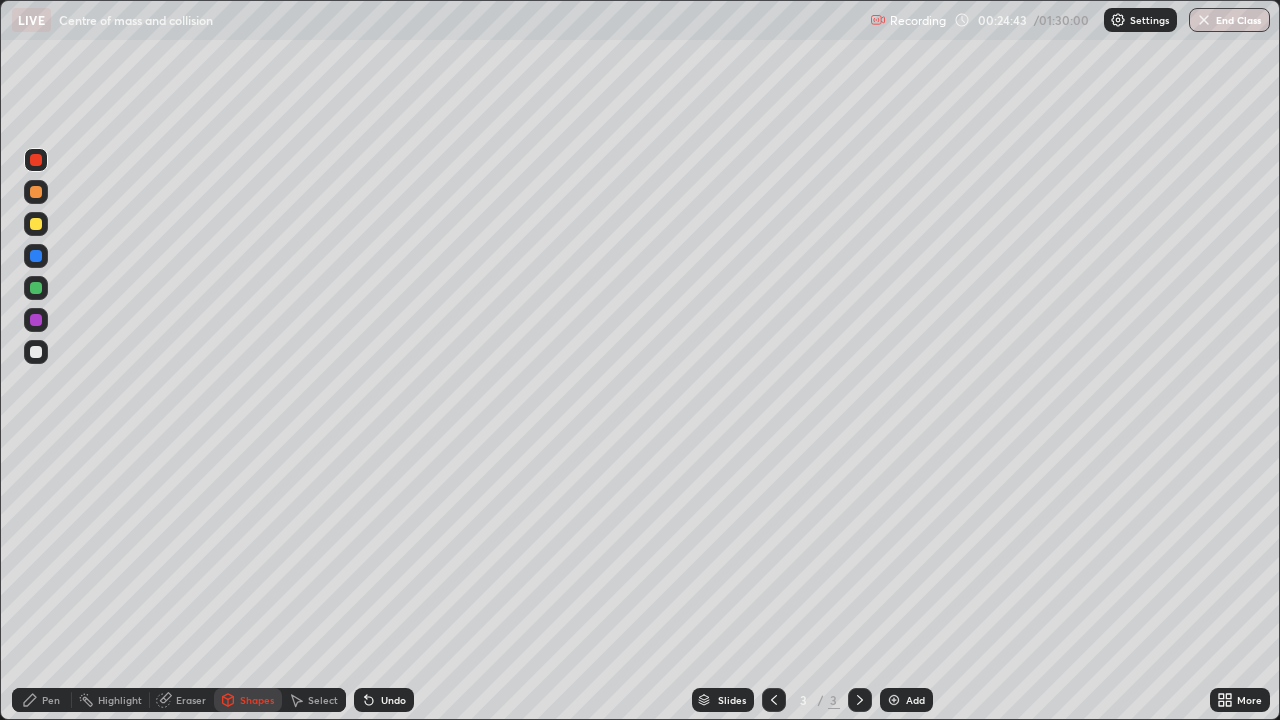 click on "Undo" at bounding box center [393, 700] 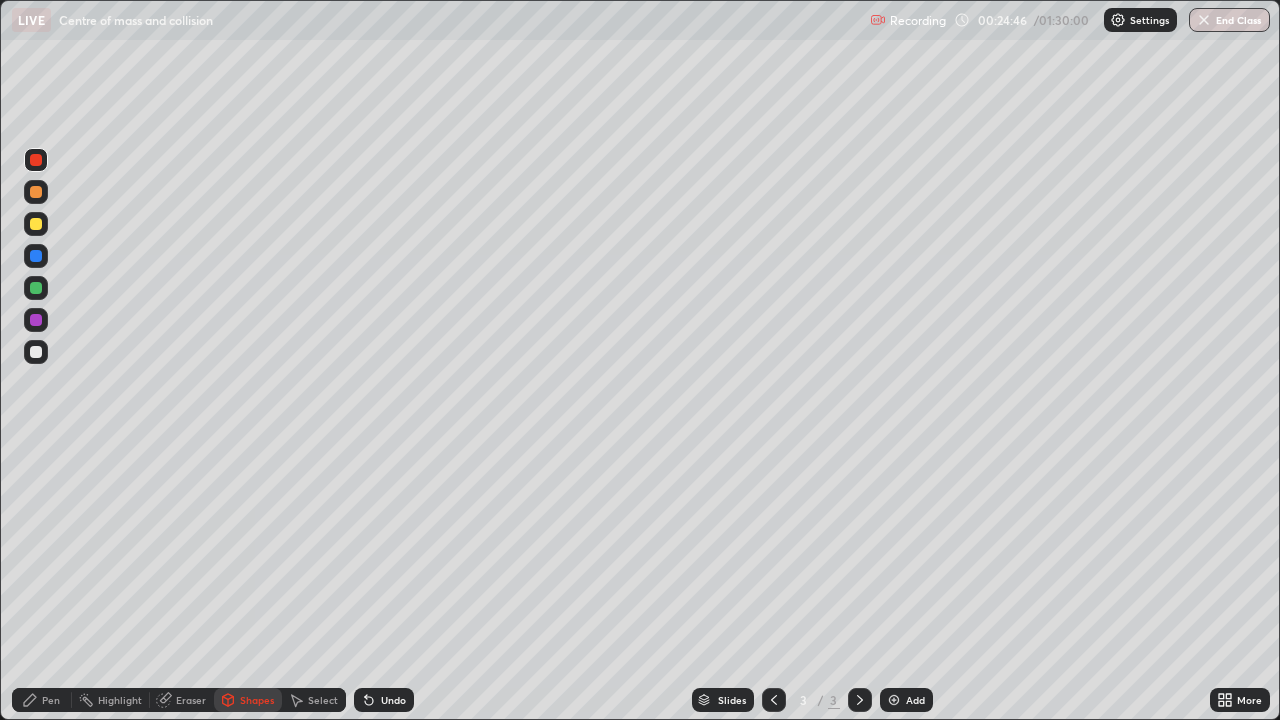 click on "Select" at bounding box center [323, 700] 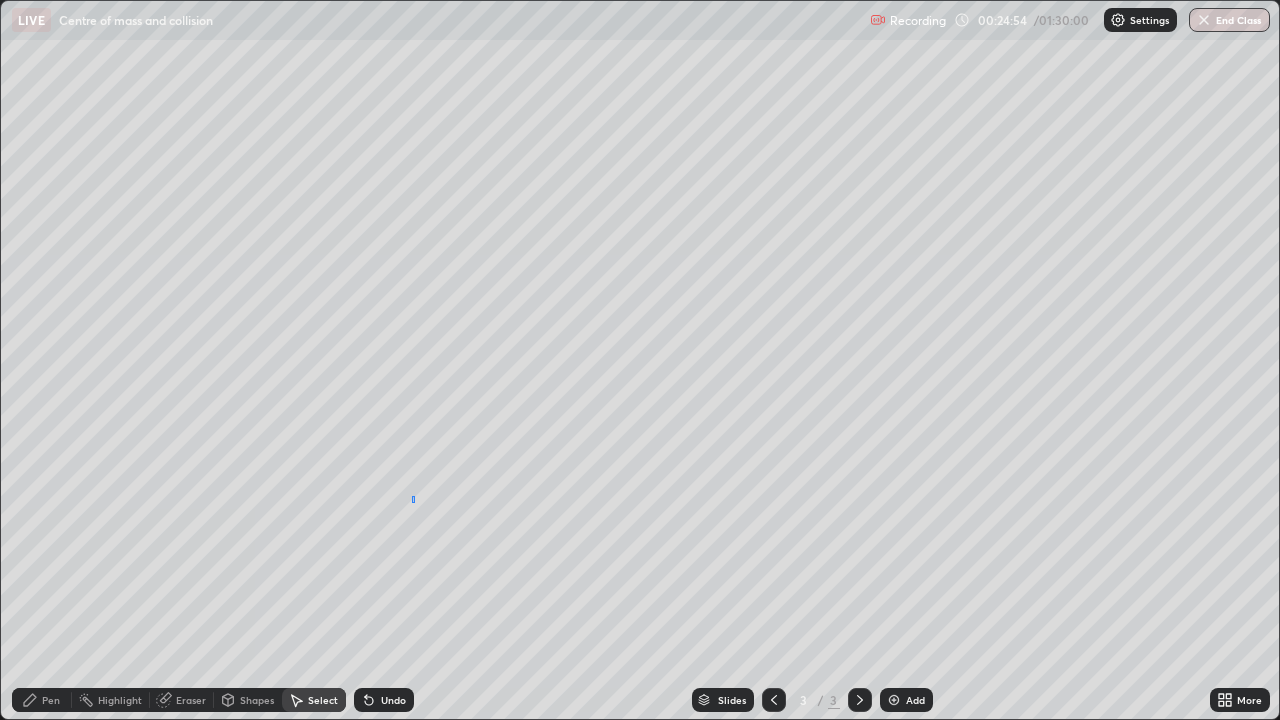 click on "0 ° Undo Copy Duplicate Duplicate to new slide Delete" at bounding box center [640, 360] 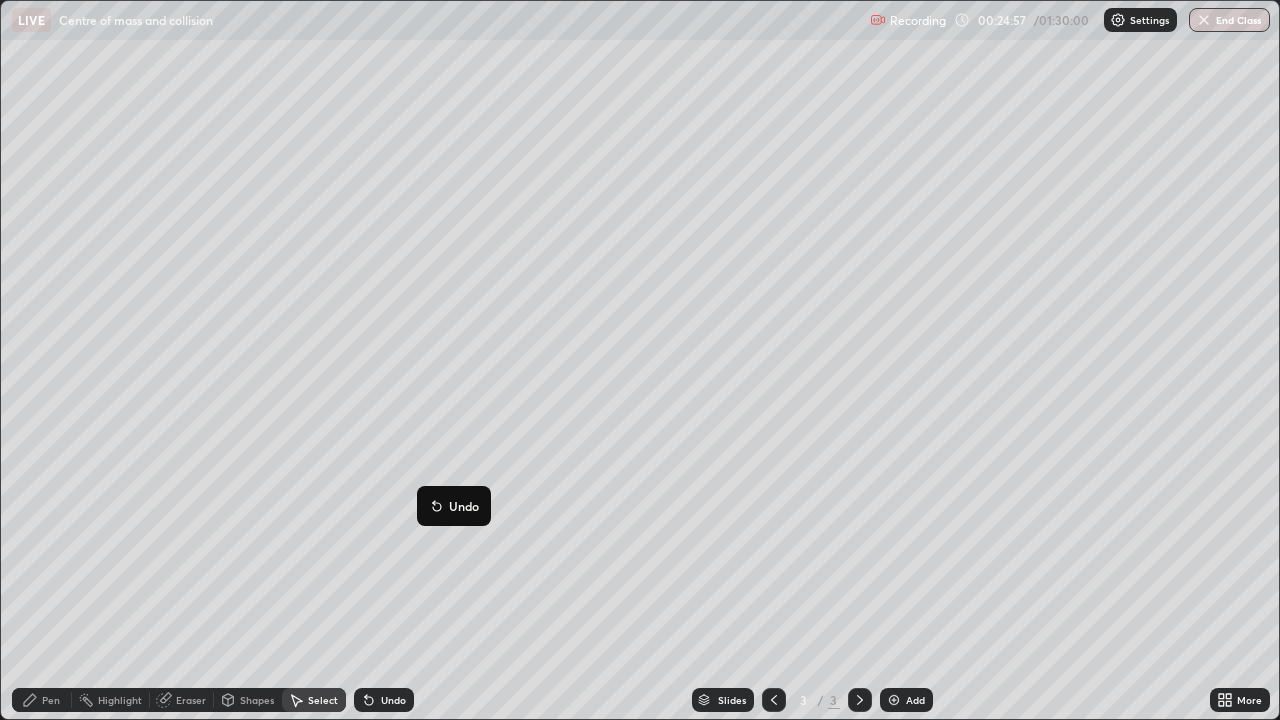 click on "0 ° Undo Copy Duplicate Duplicate to new slide Delete" at bounding box center (640, 360) 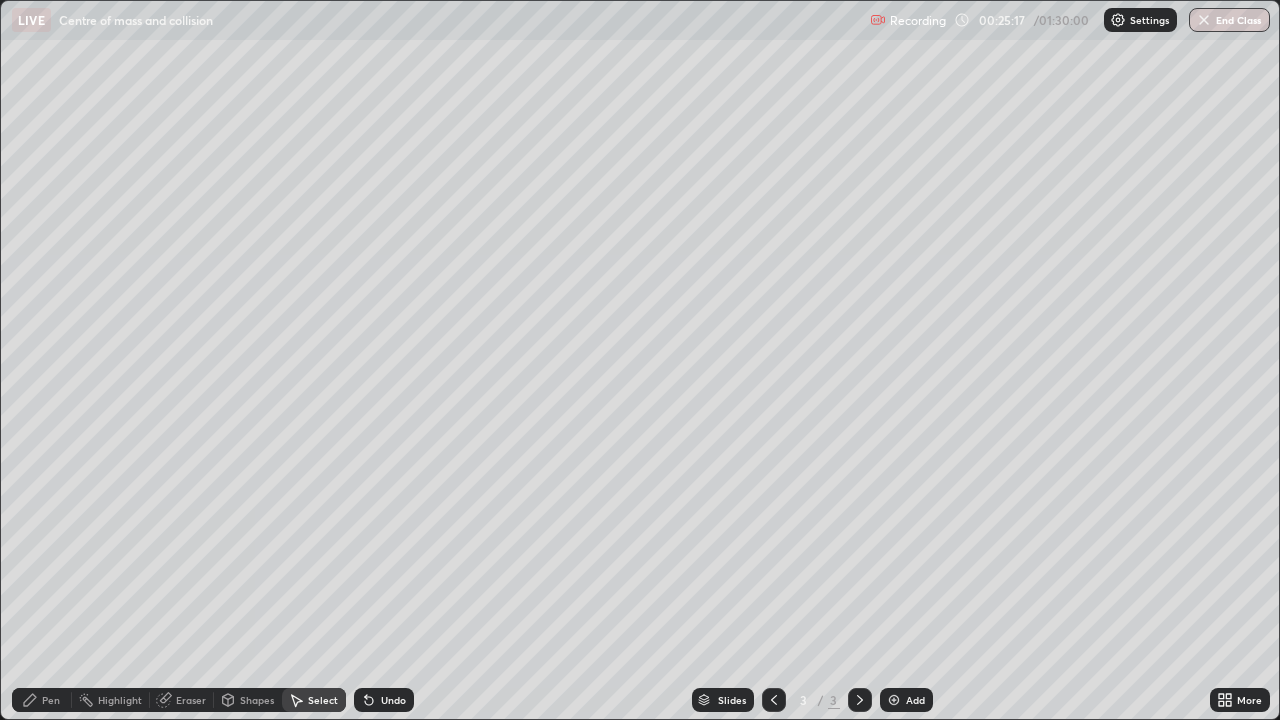 click on "Select" at bounding box center (323, 700) 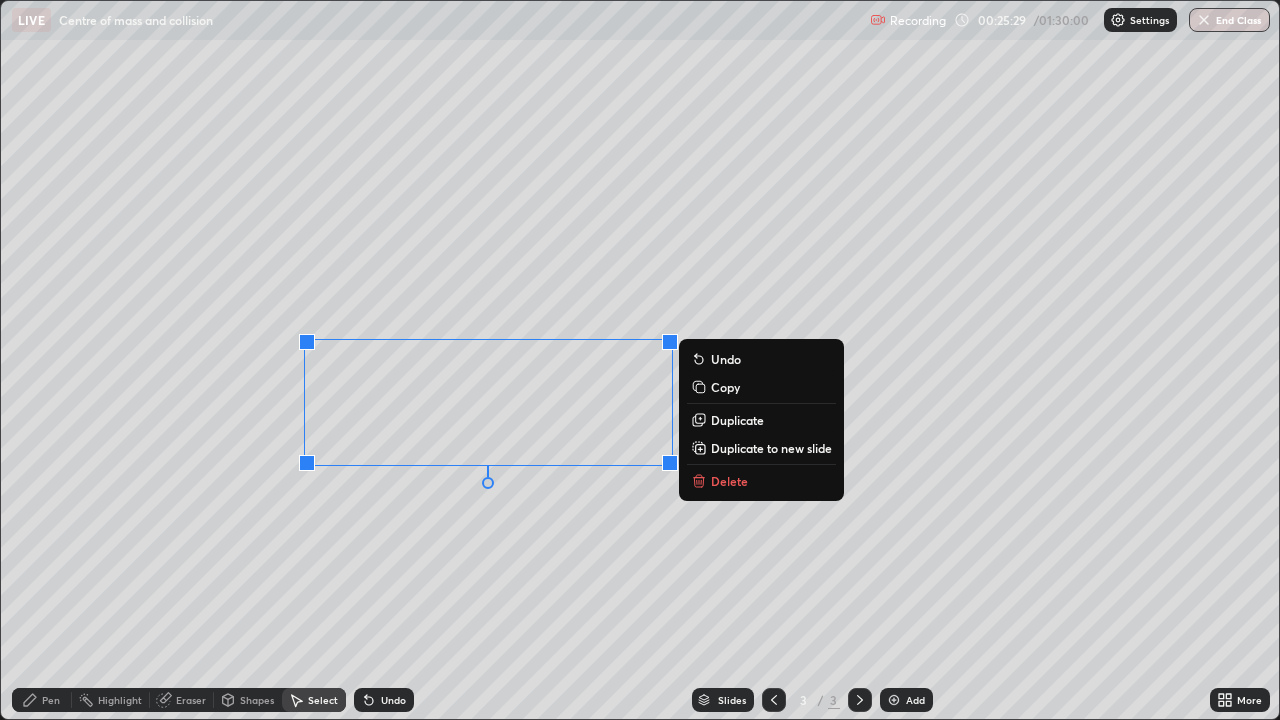 click on "Undo" at bounding box center [393, 700] 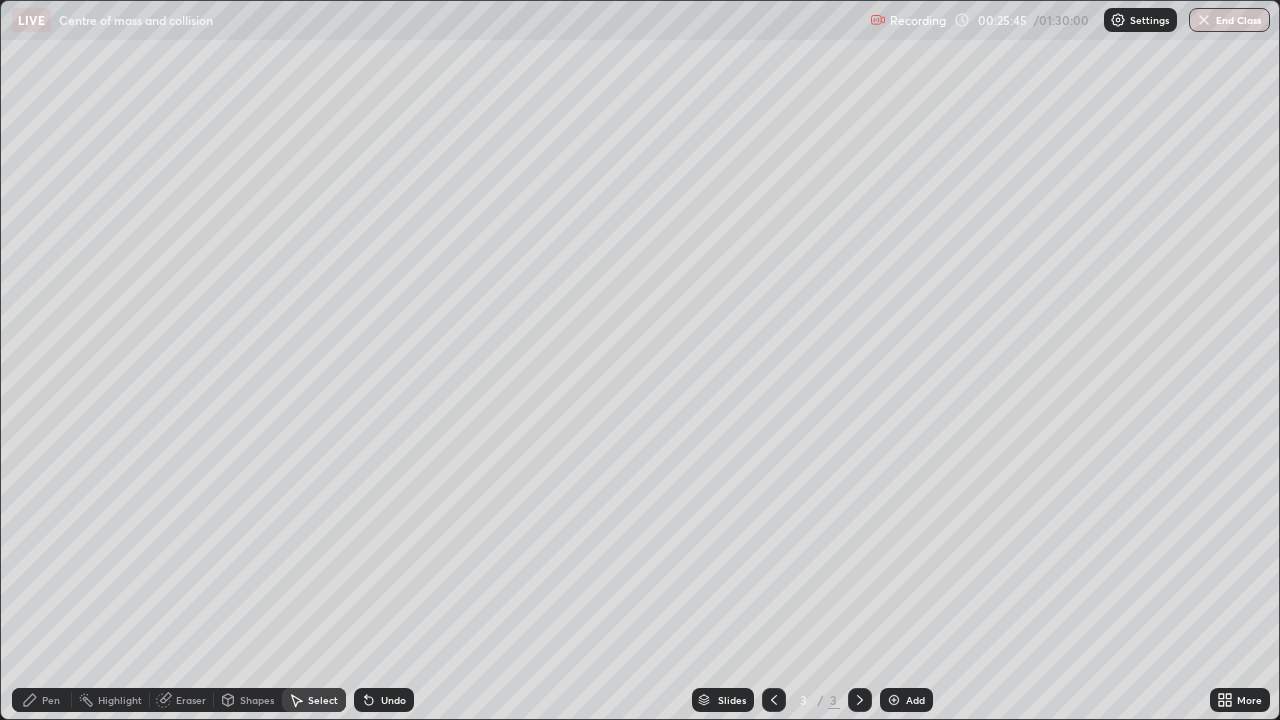 click on "Pen" at bounding box center [51, 700] 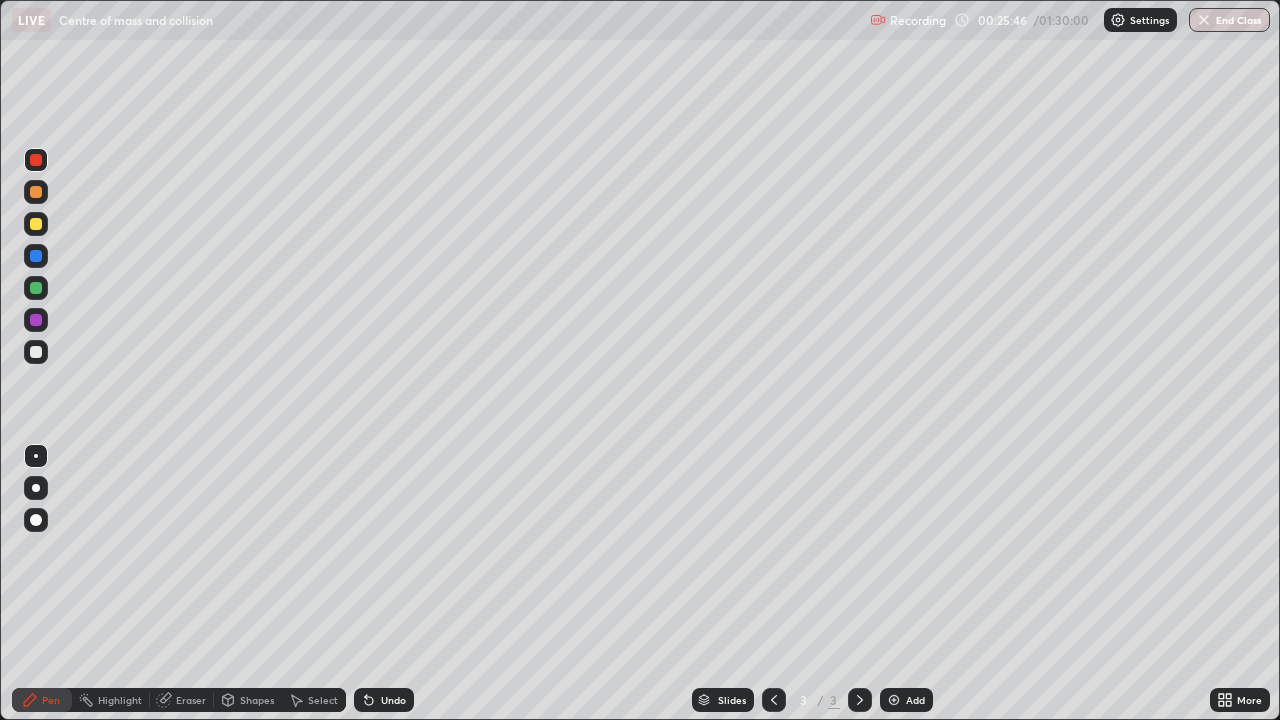 click at bounding box center [36, 224] 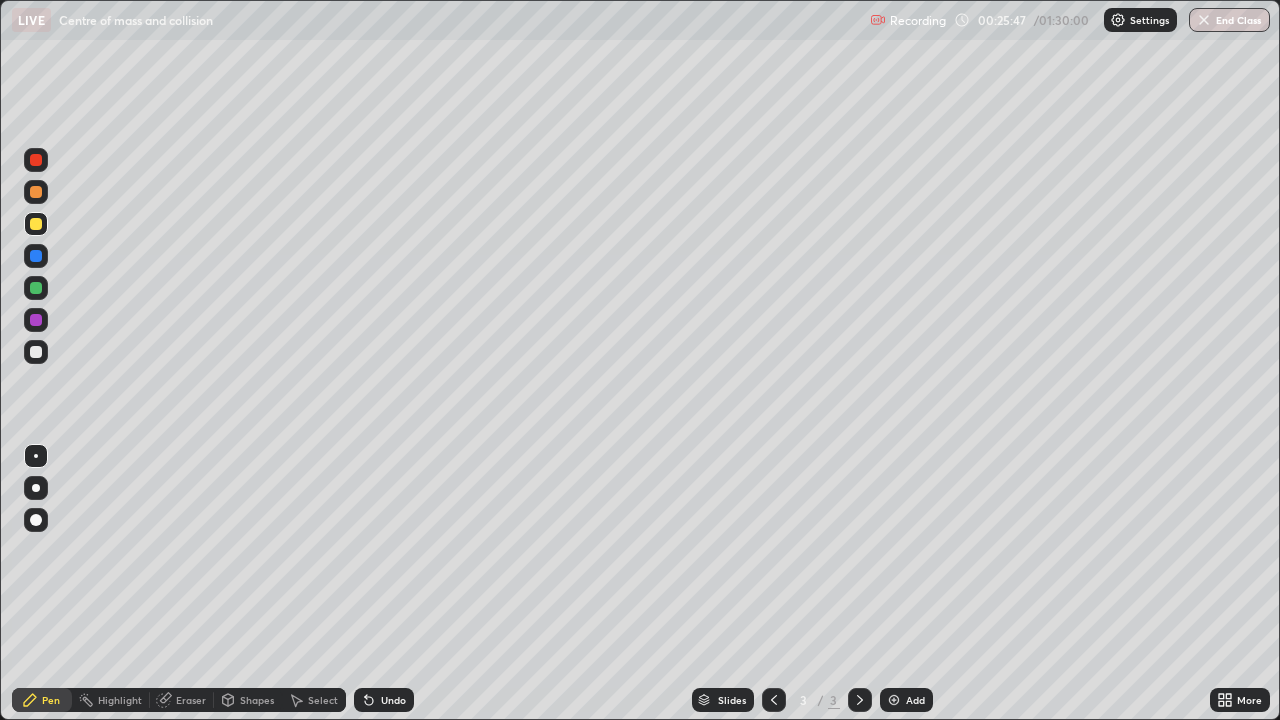 click on "Shapes" at bounding box center (257, 700) 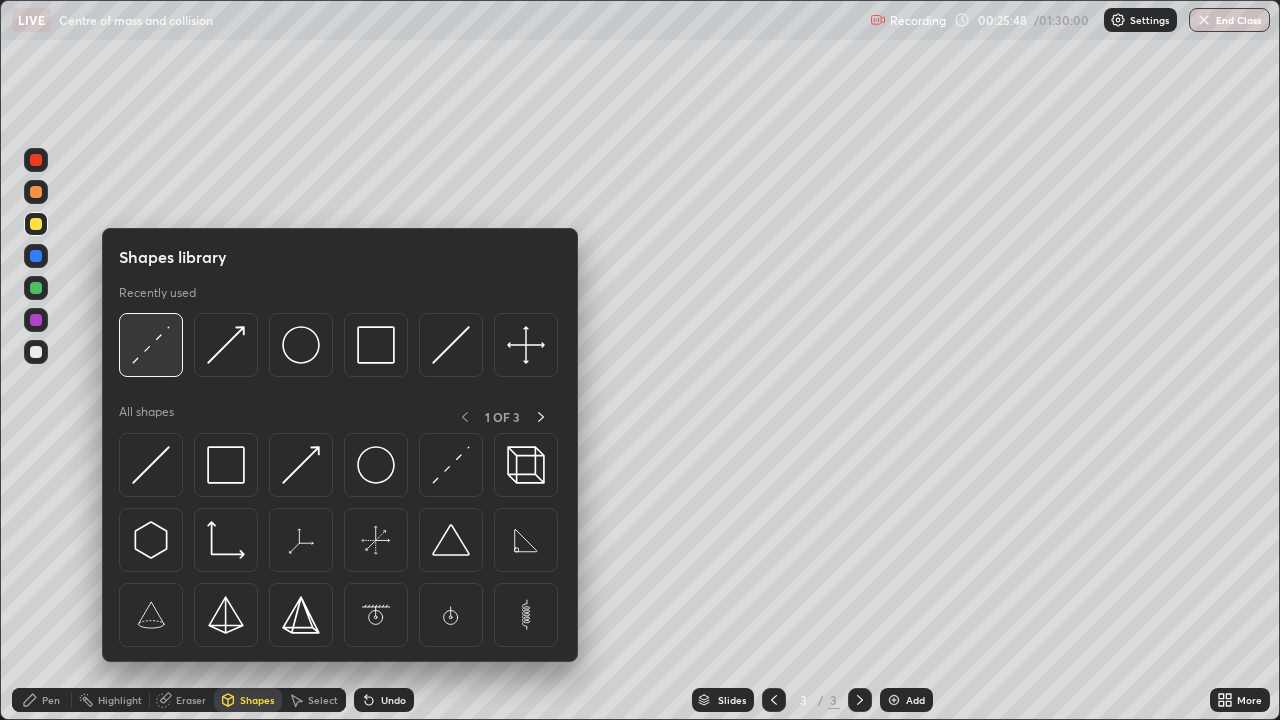 click at bounding box center (151, 345) 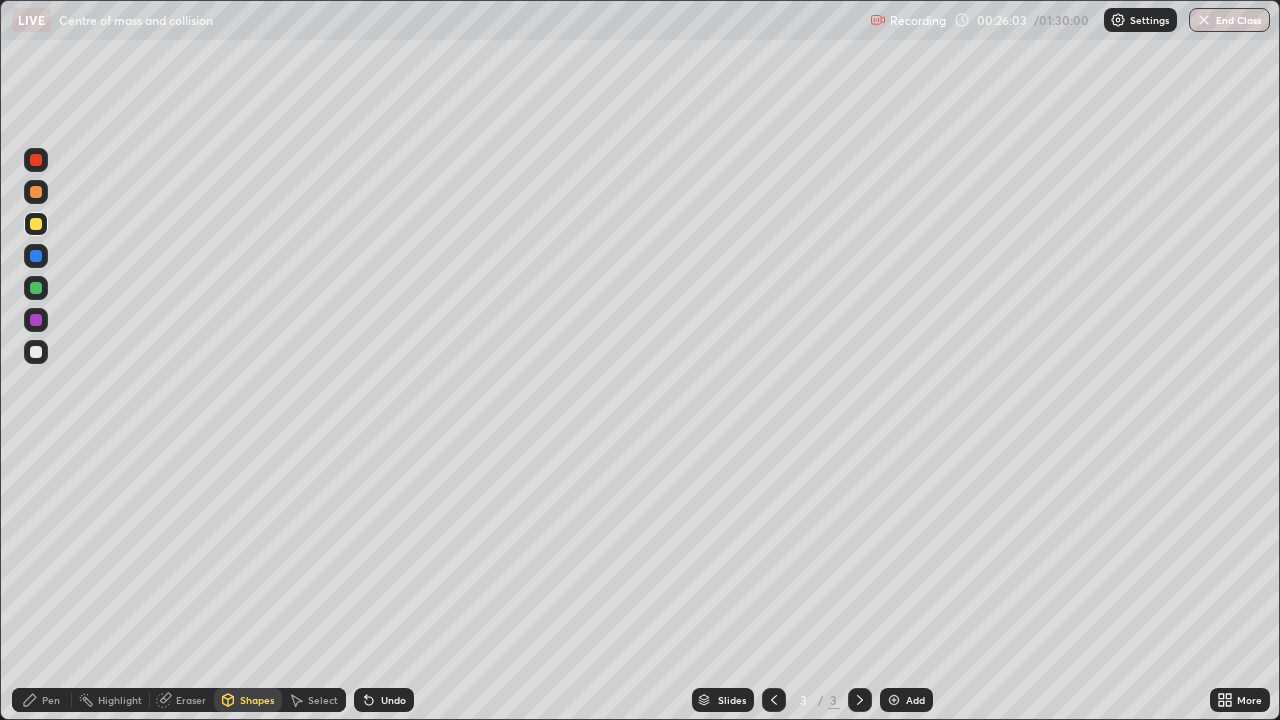 click on "Pen" at bounding box center (51, 700) 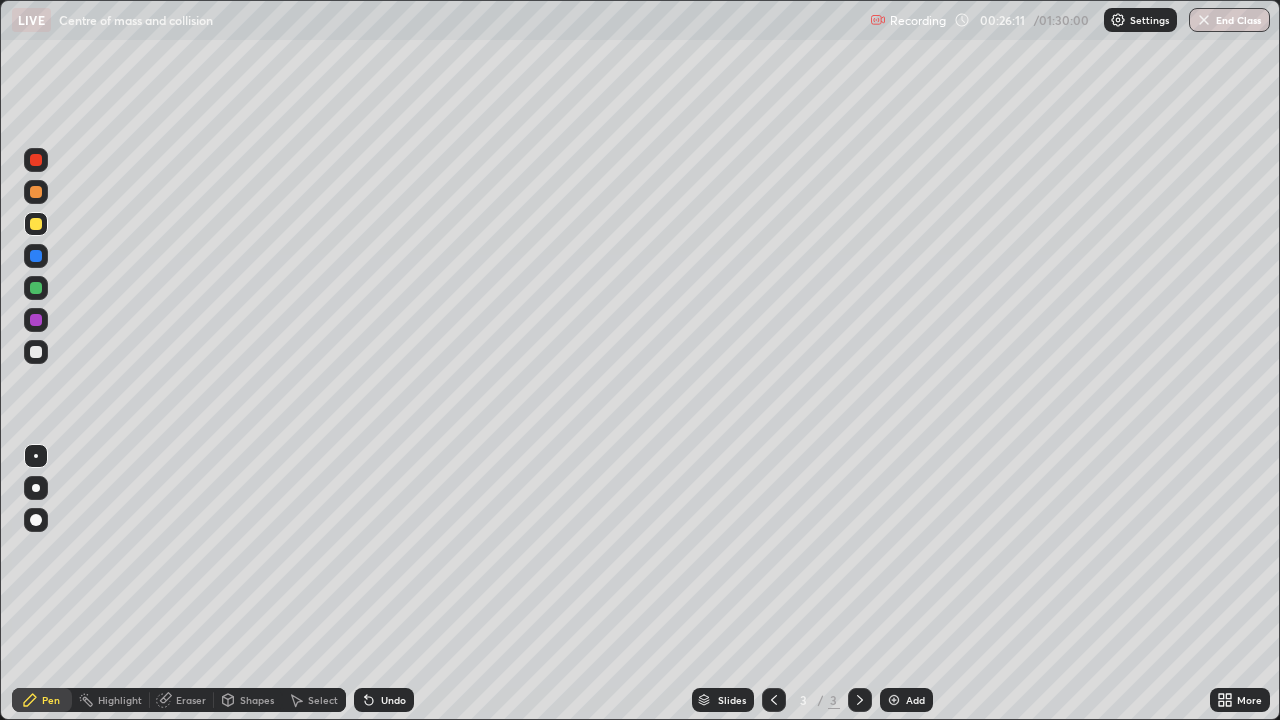click on "Pen" at bounding box center (51, 700) 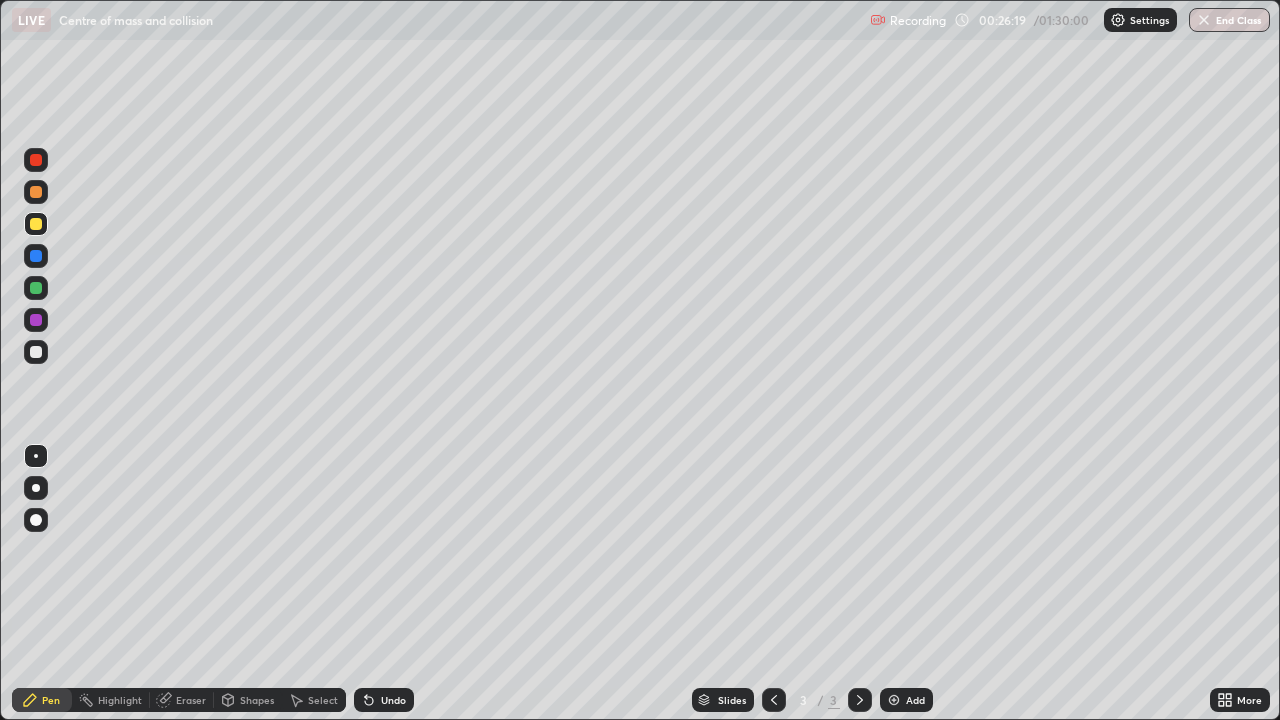 click at bounding box center (36, 488) 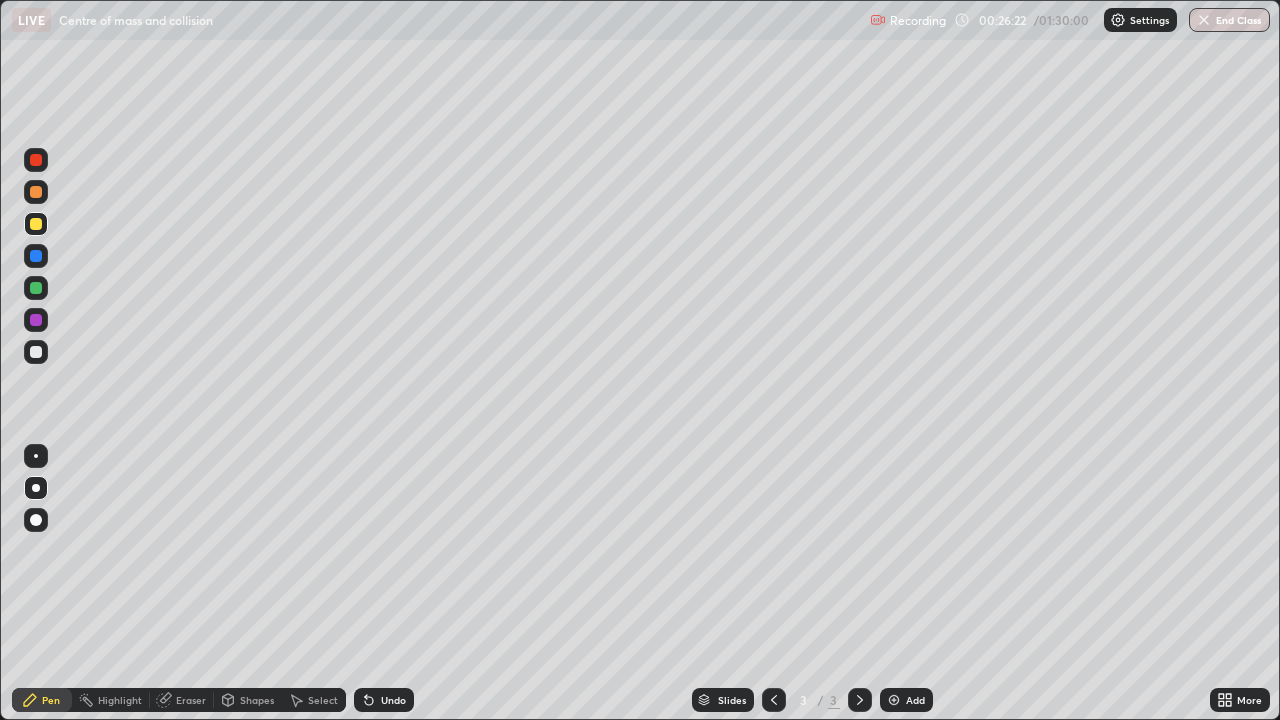 click at bounding box center (36, 288) 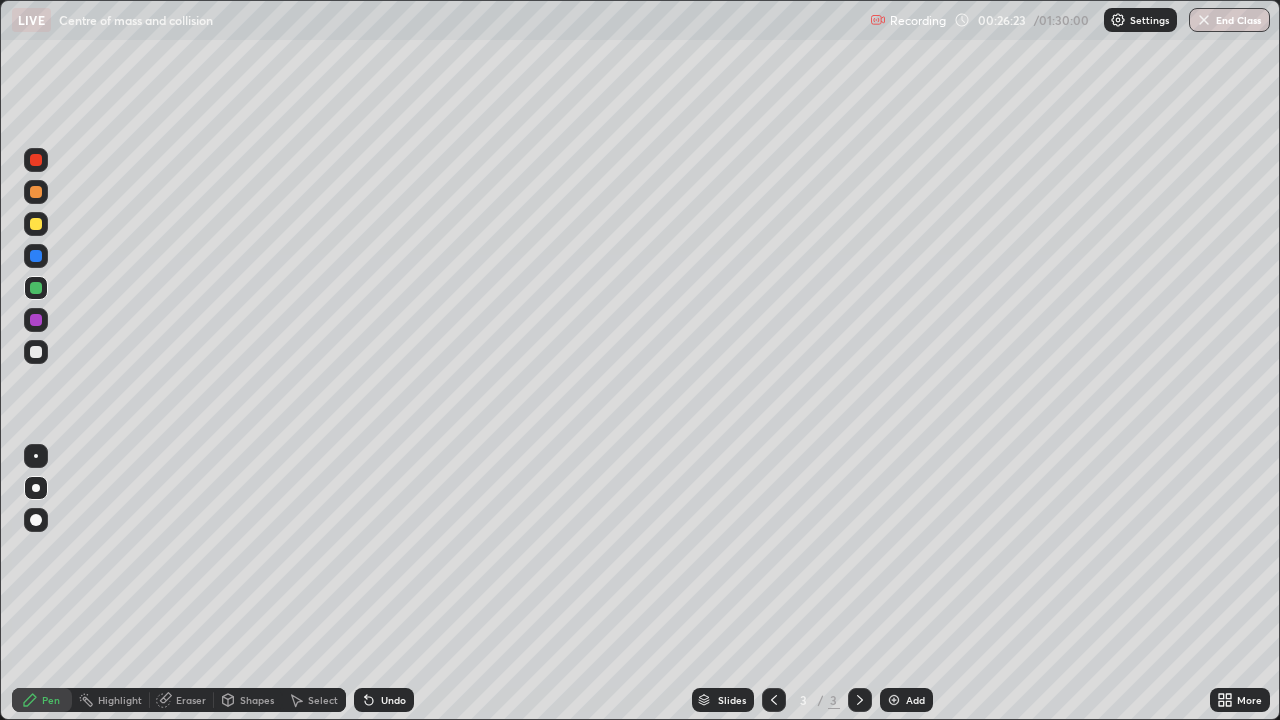click on "Shapes" at bounding box center (248, 700) 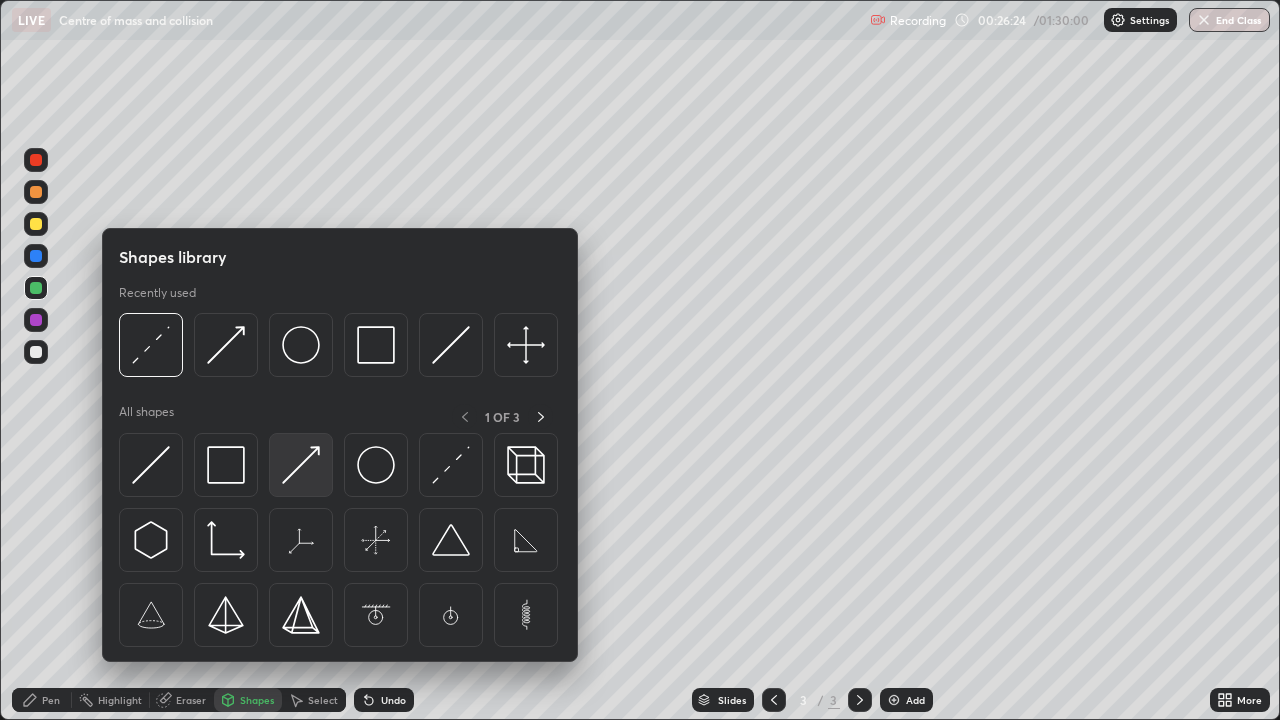 click at bounding box center (301, 465) 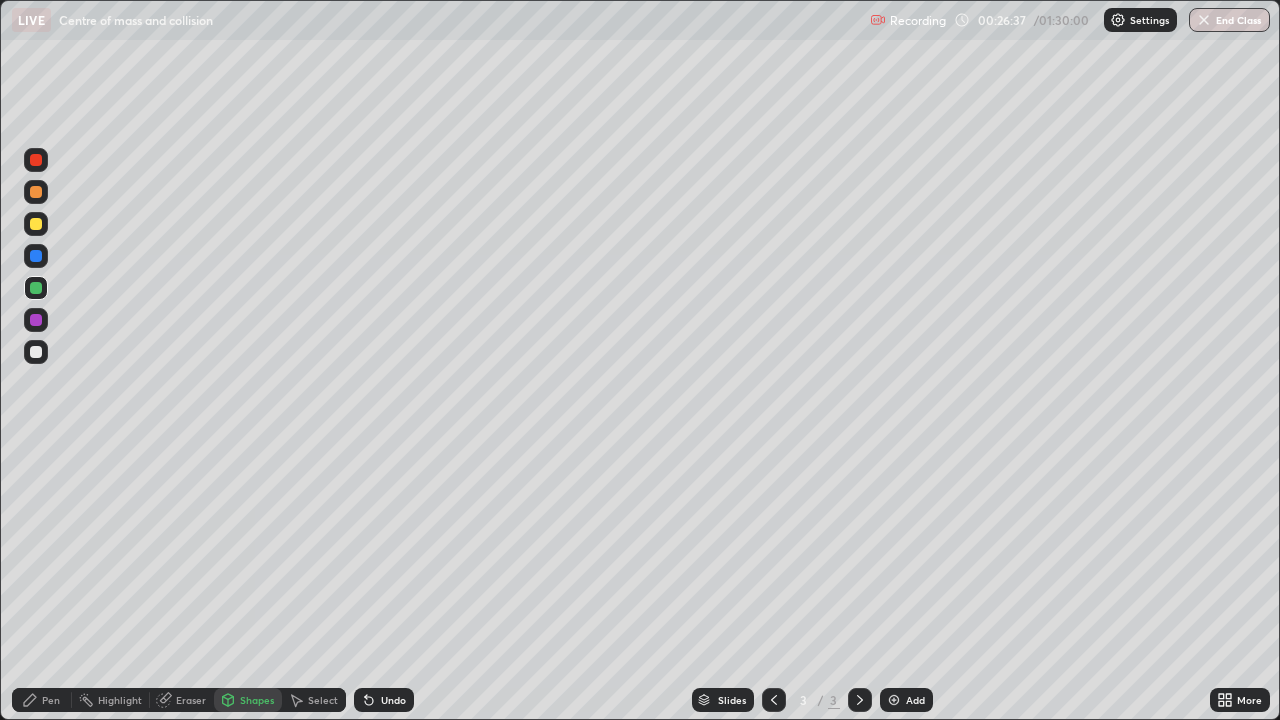 click on "Pen" at bounding box center (42, 700) 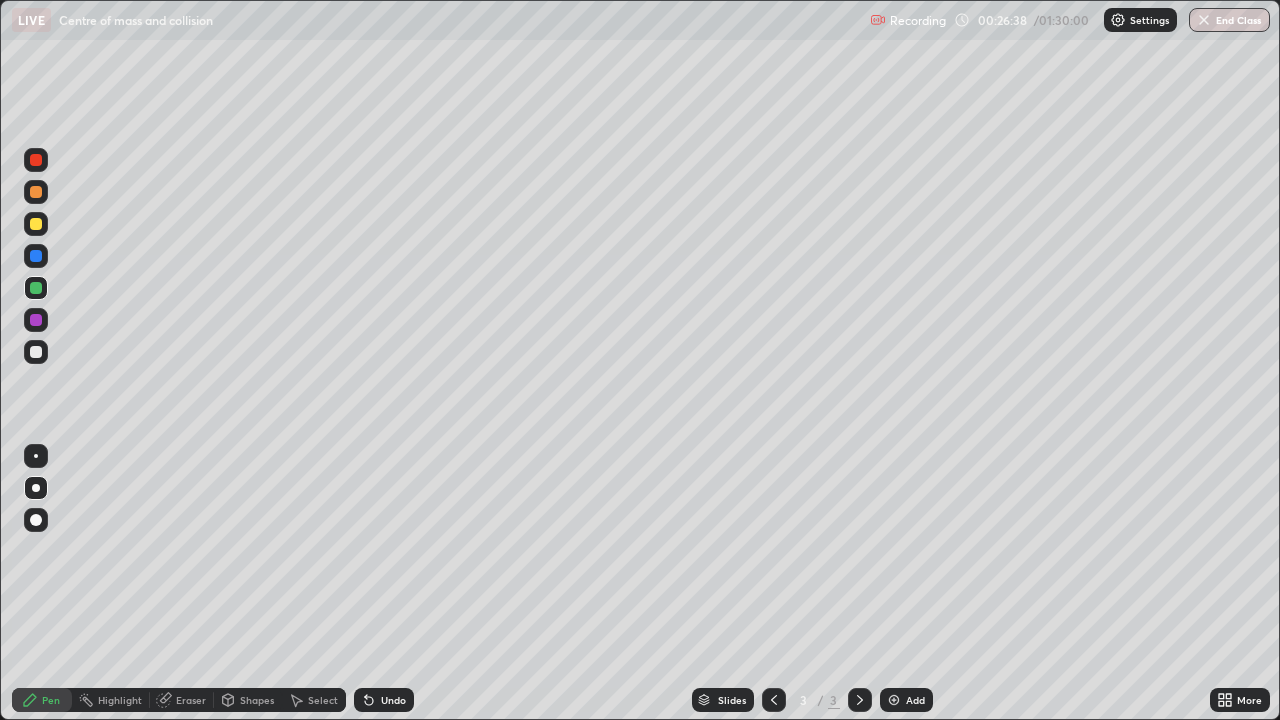 click at bounding box center (36, 456) 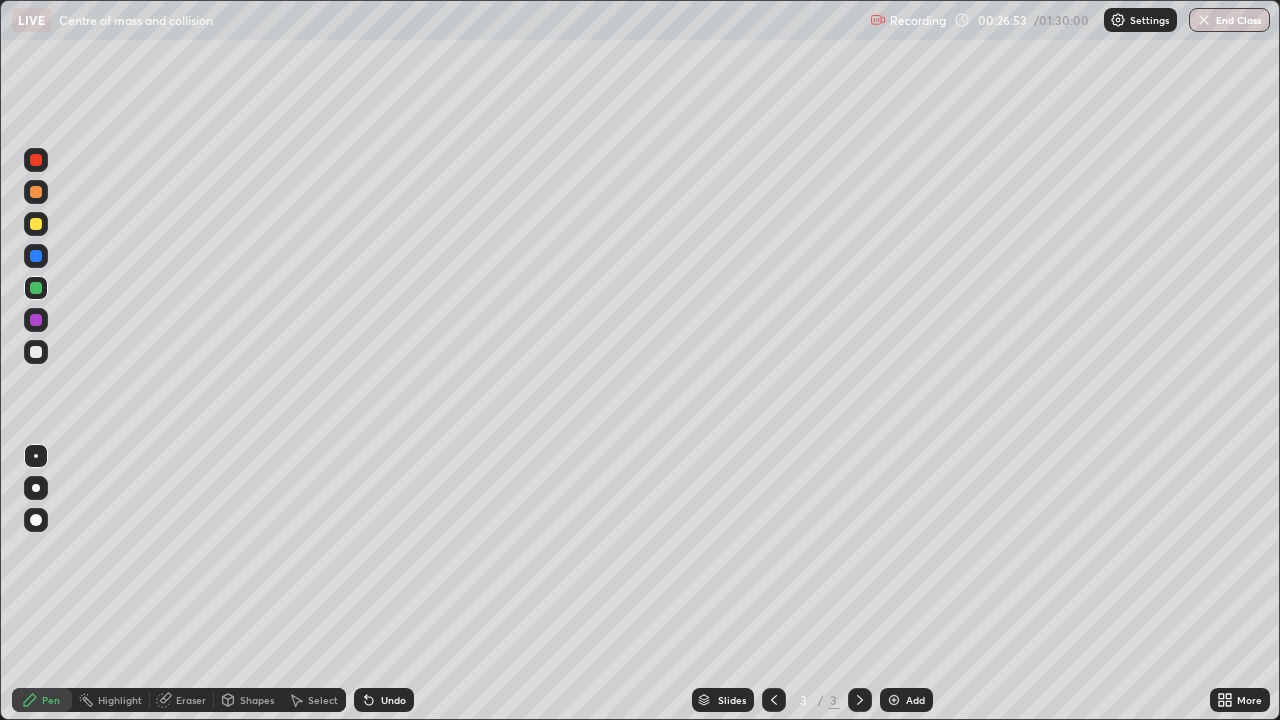click at bounding box center (36, 352) 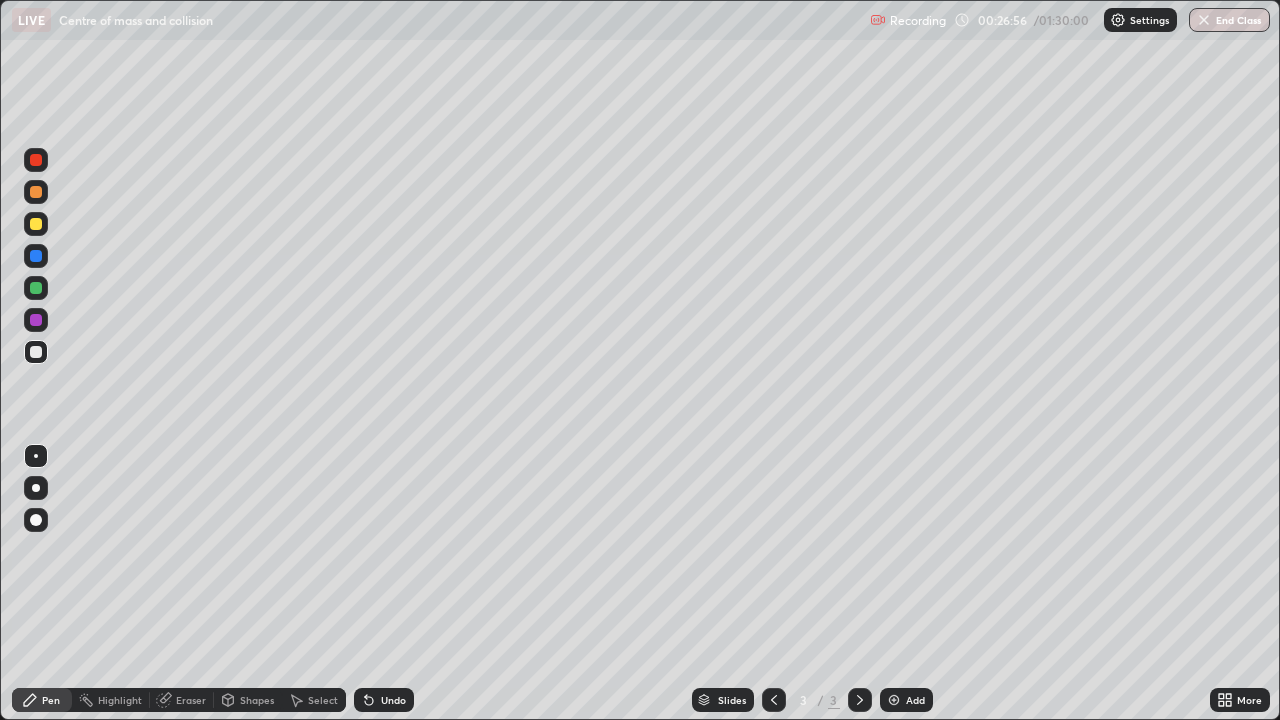click on "Shapes" at bounding box center [257, 700] 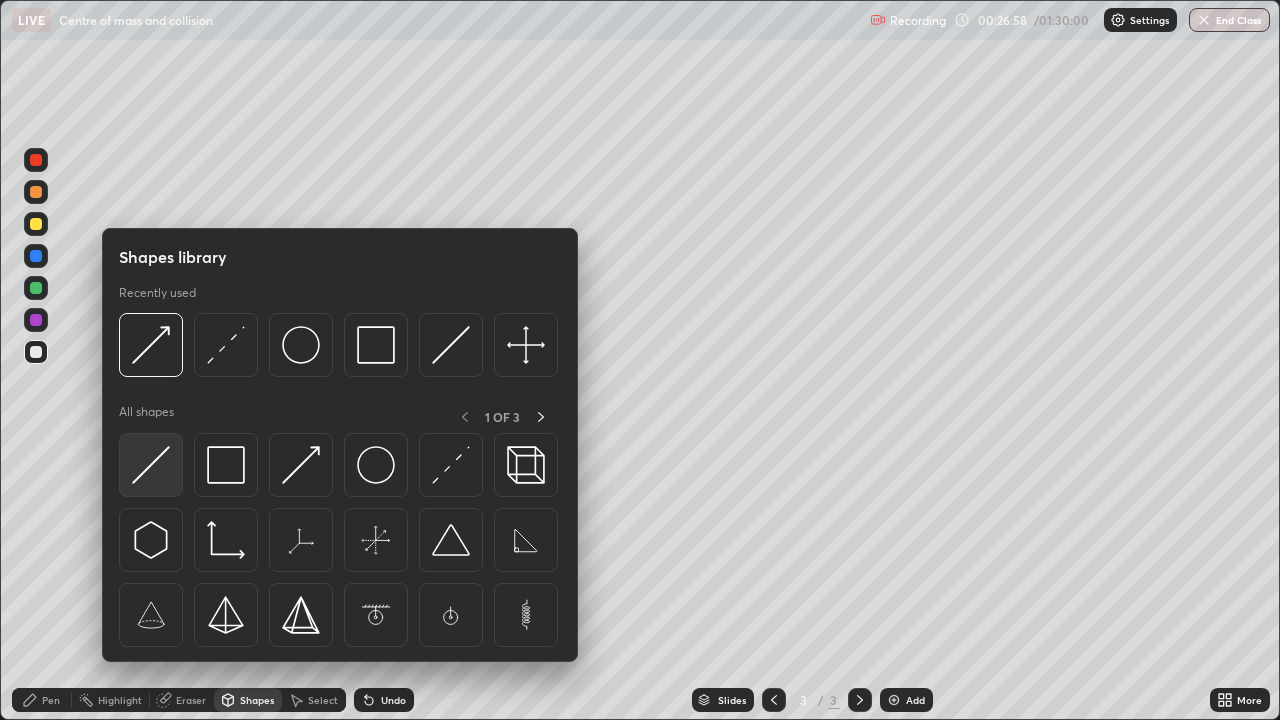 click at bounding box center [151, 465] 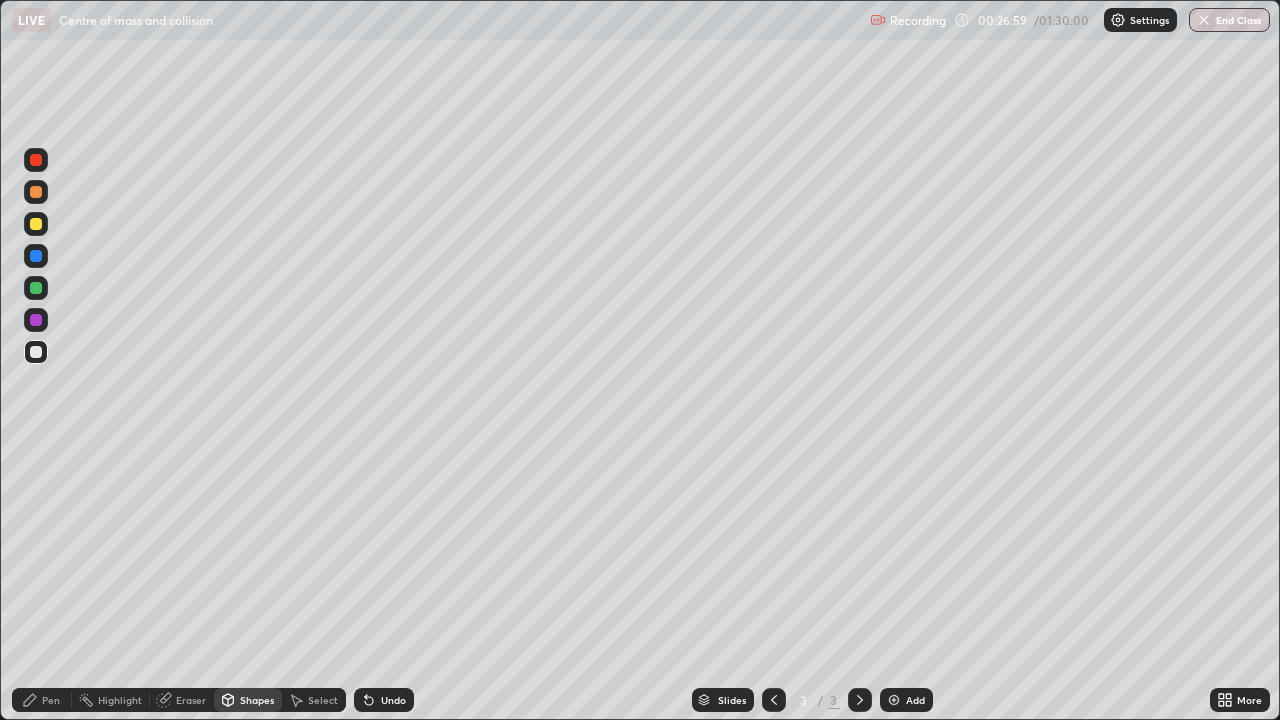 click at bounding box center (36, 352) 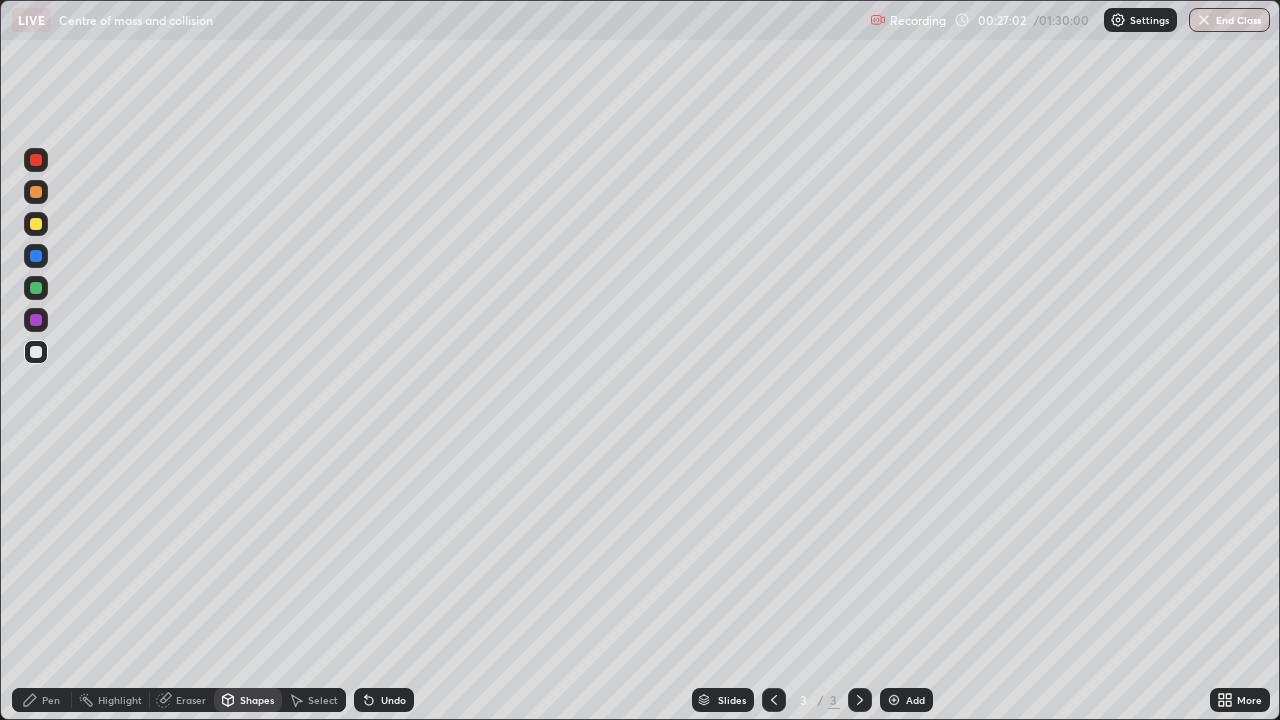 click on "Pen" at bounding box center [51, 700] 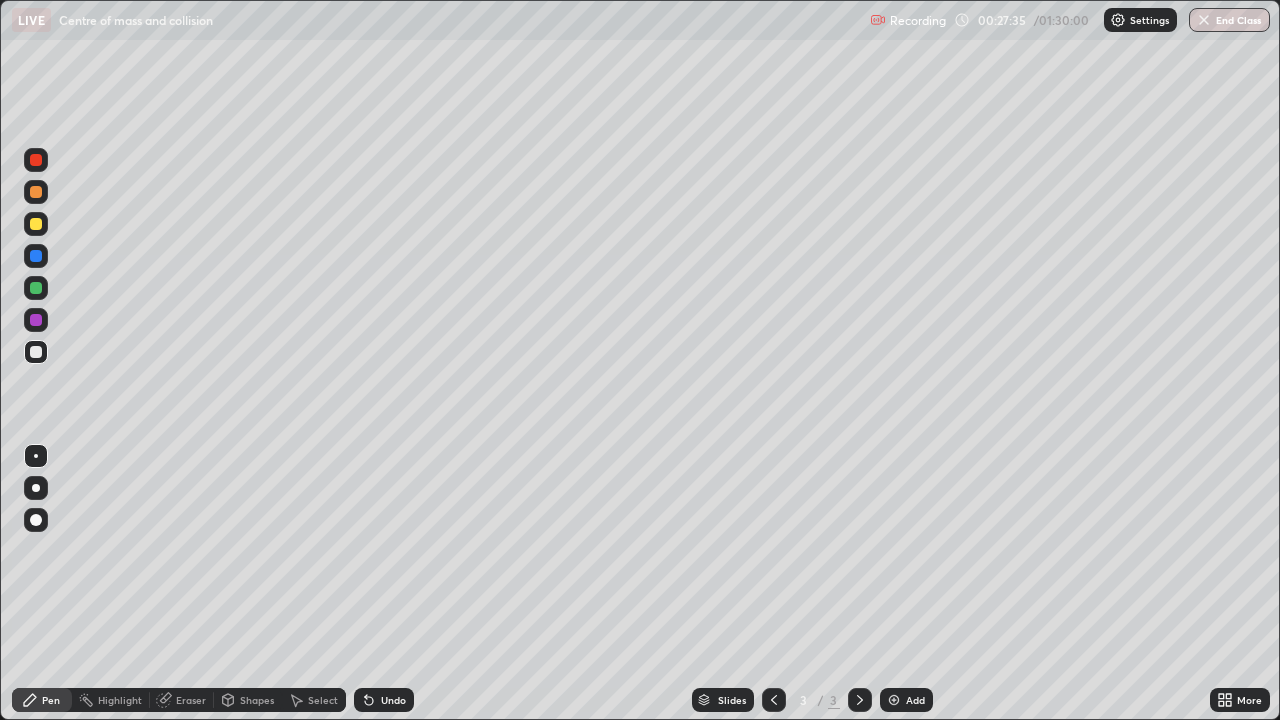 click at bounding box center (36, 288) 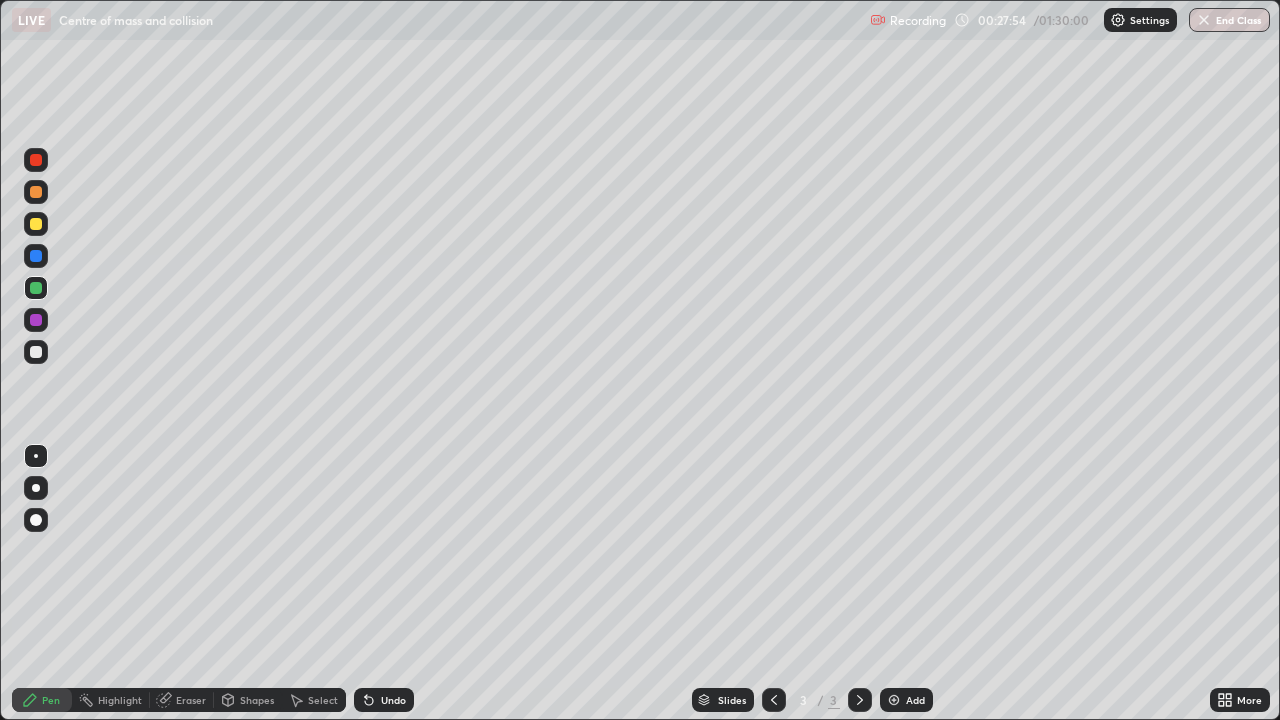 click on "Select" at bounding box center (314, 700) 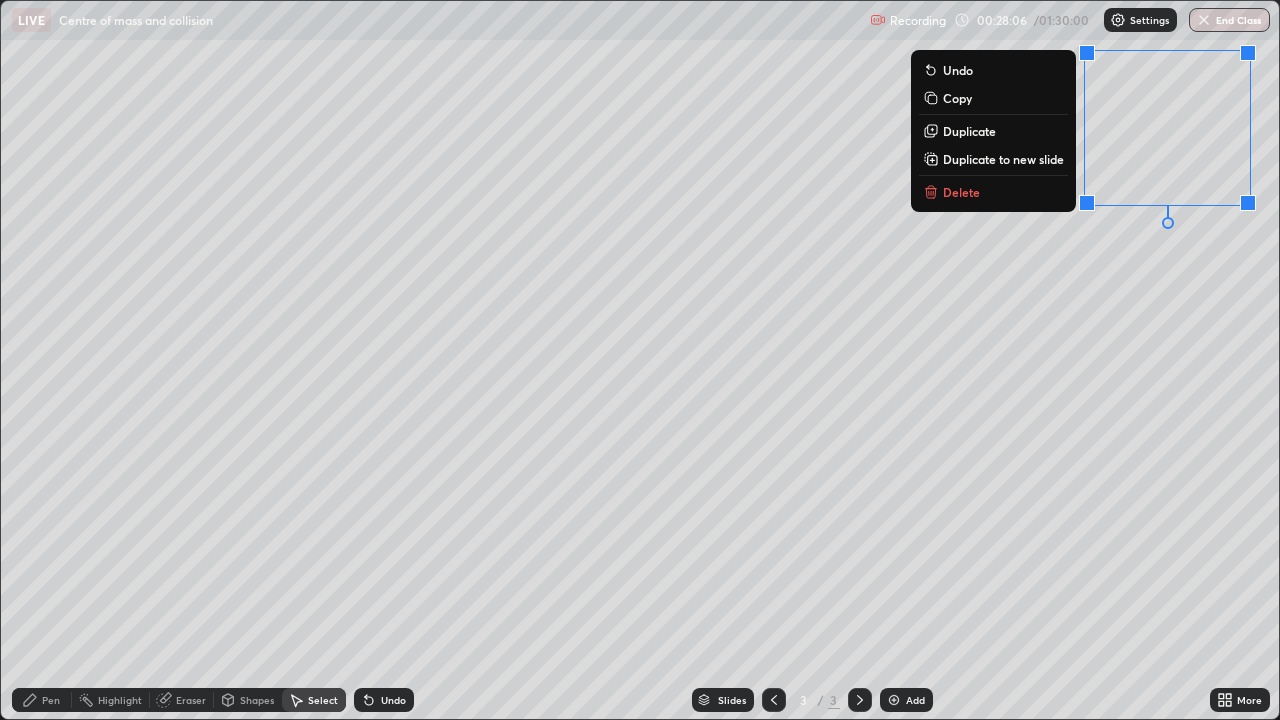 click on "0 ° Undo Copy Duplicate Duplicate to new slide Delete" at bounding box center (640, 360) 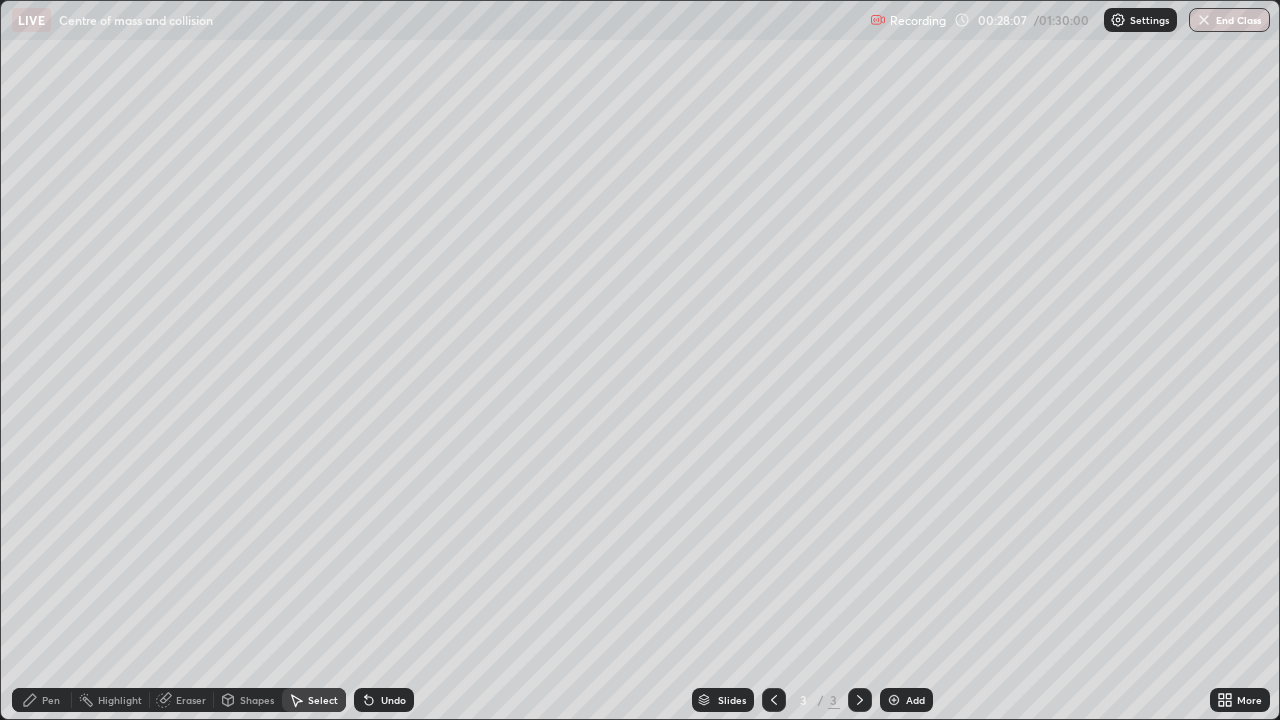 click on "Shapes" at bounding box center (257, 700) 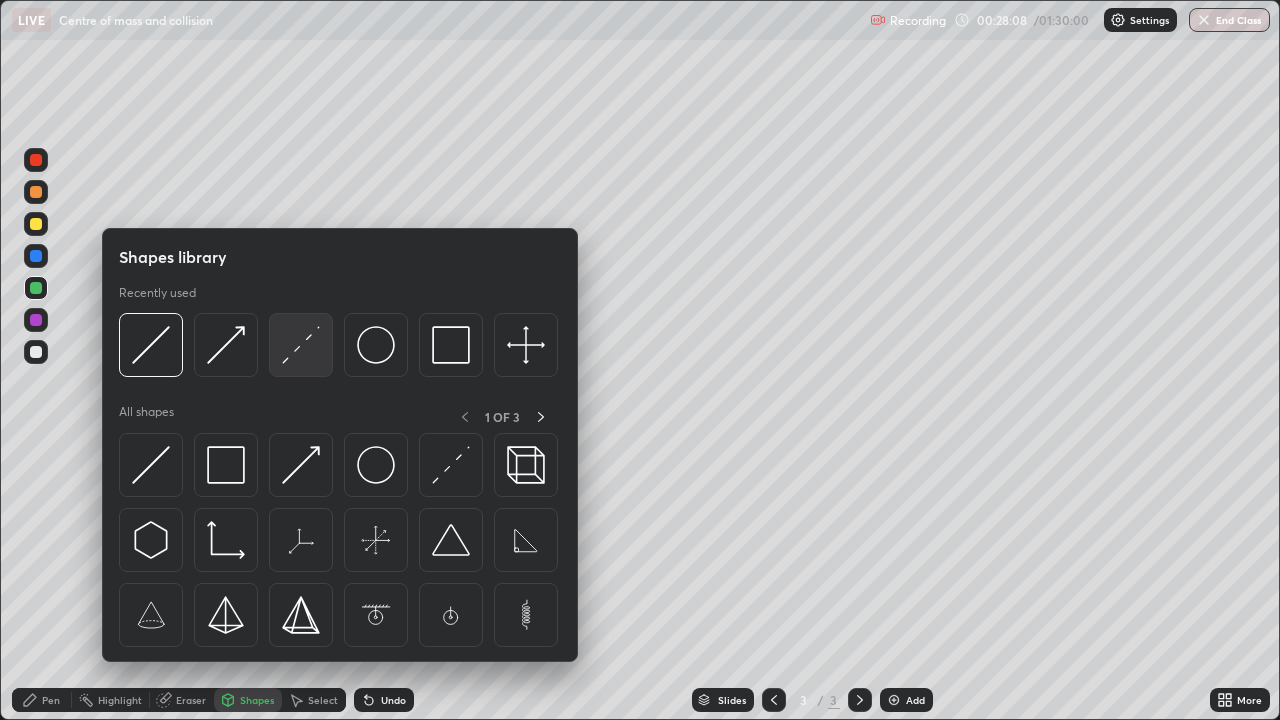 click at bounding box center [301, 345] 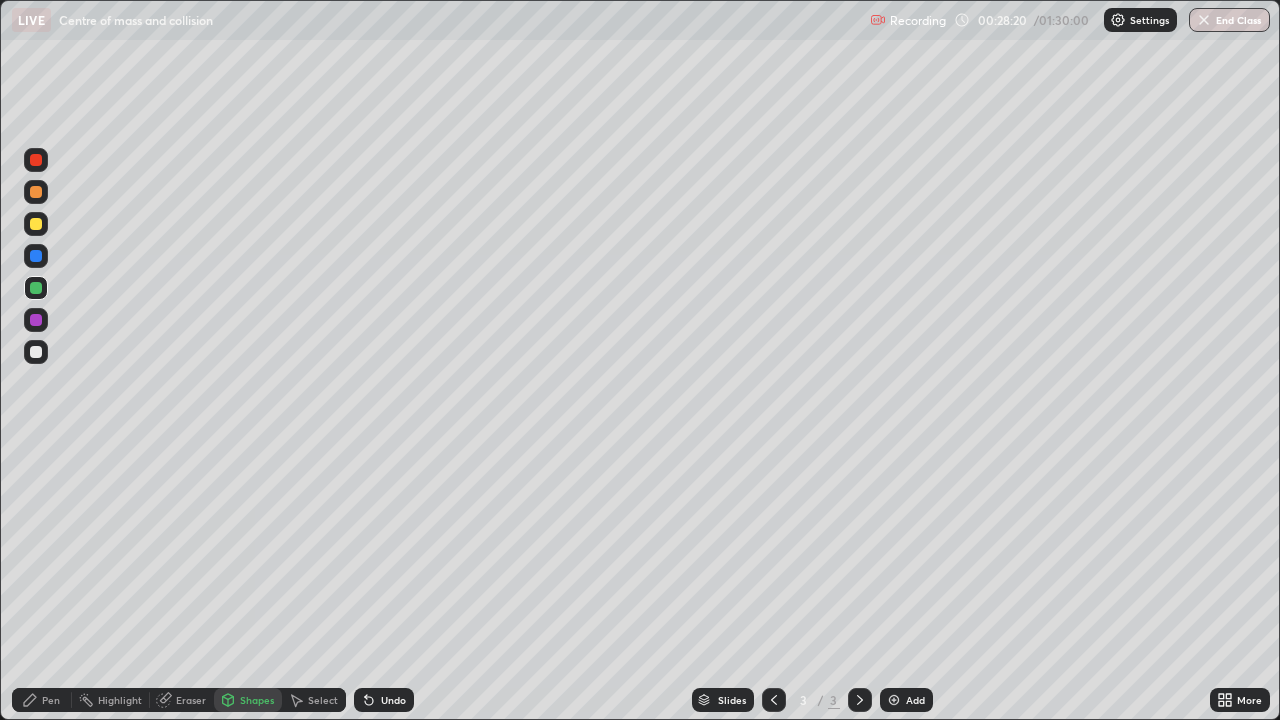 click on "Shapes" at bounding box center [248, 700] 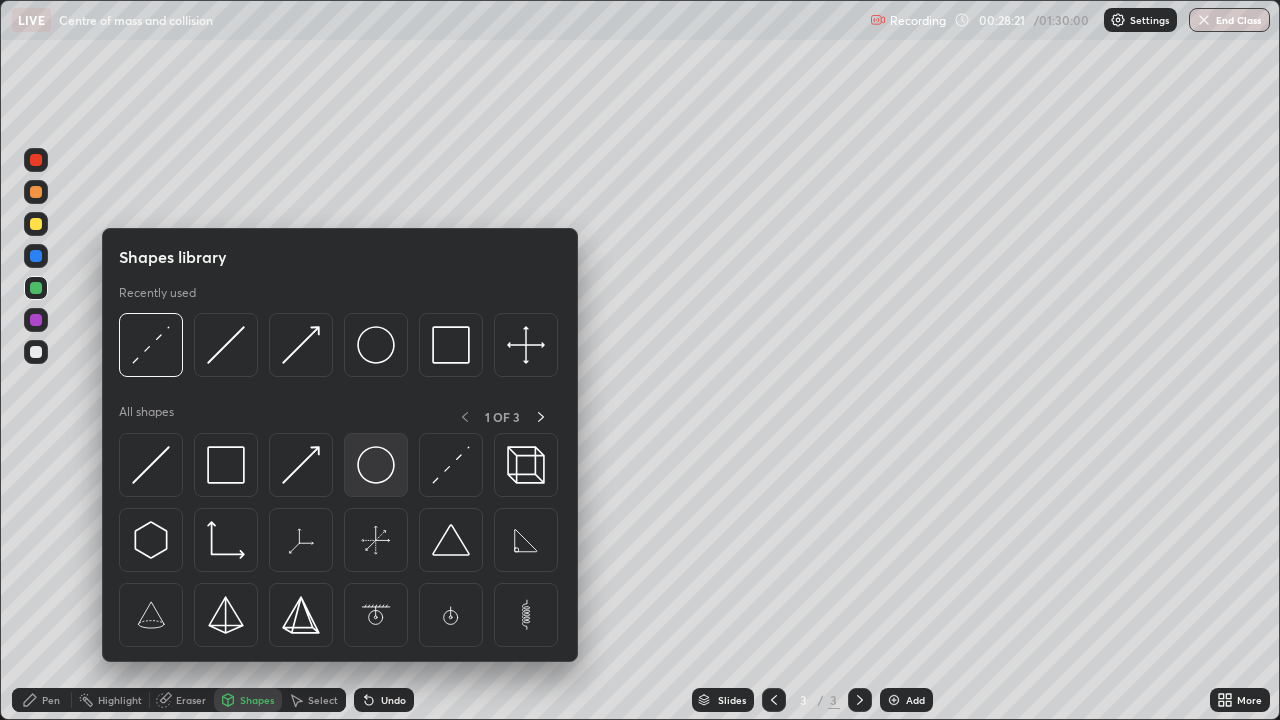 click at bounding box center (376, 465) 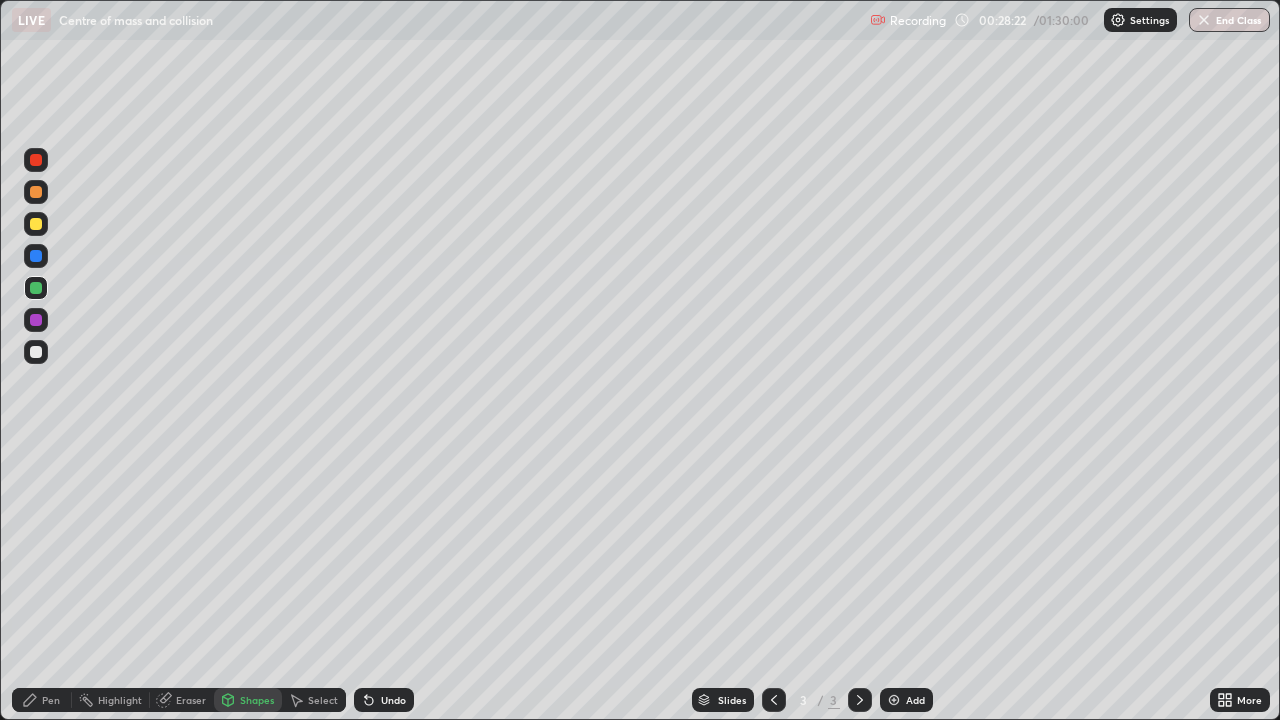 click 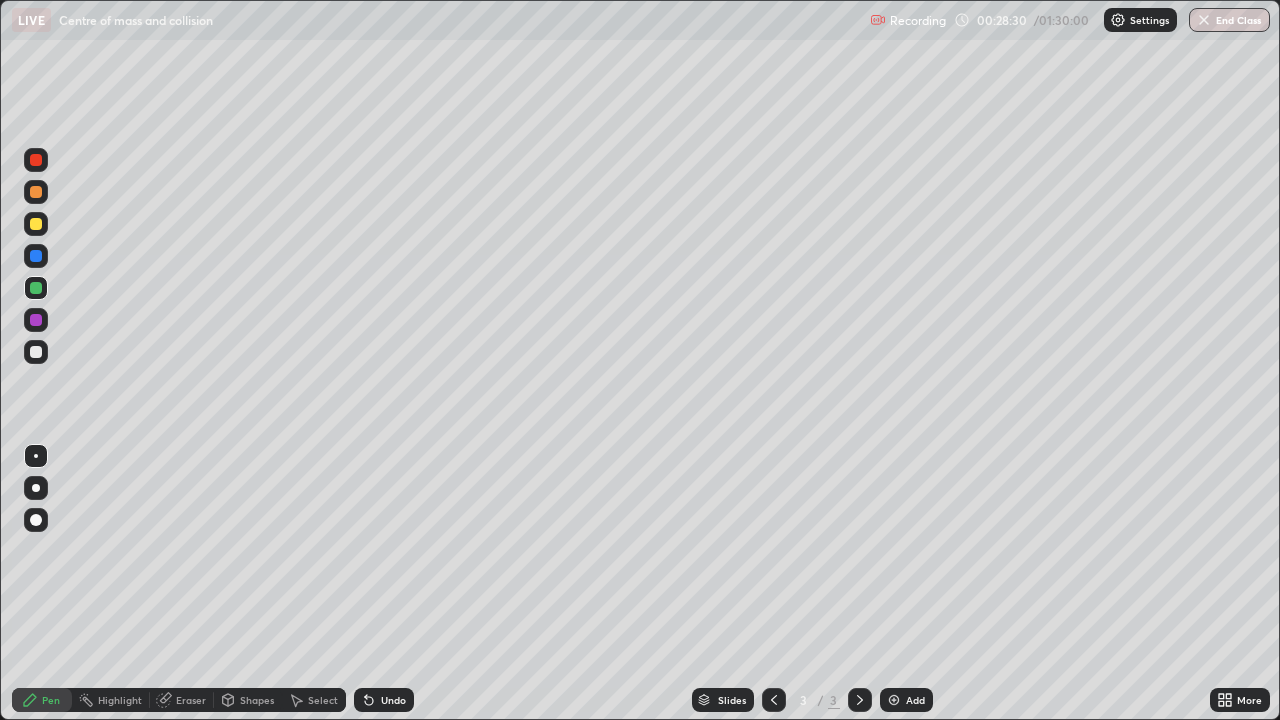 click on "Shapes" at bounding box center (257, 700) 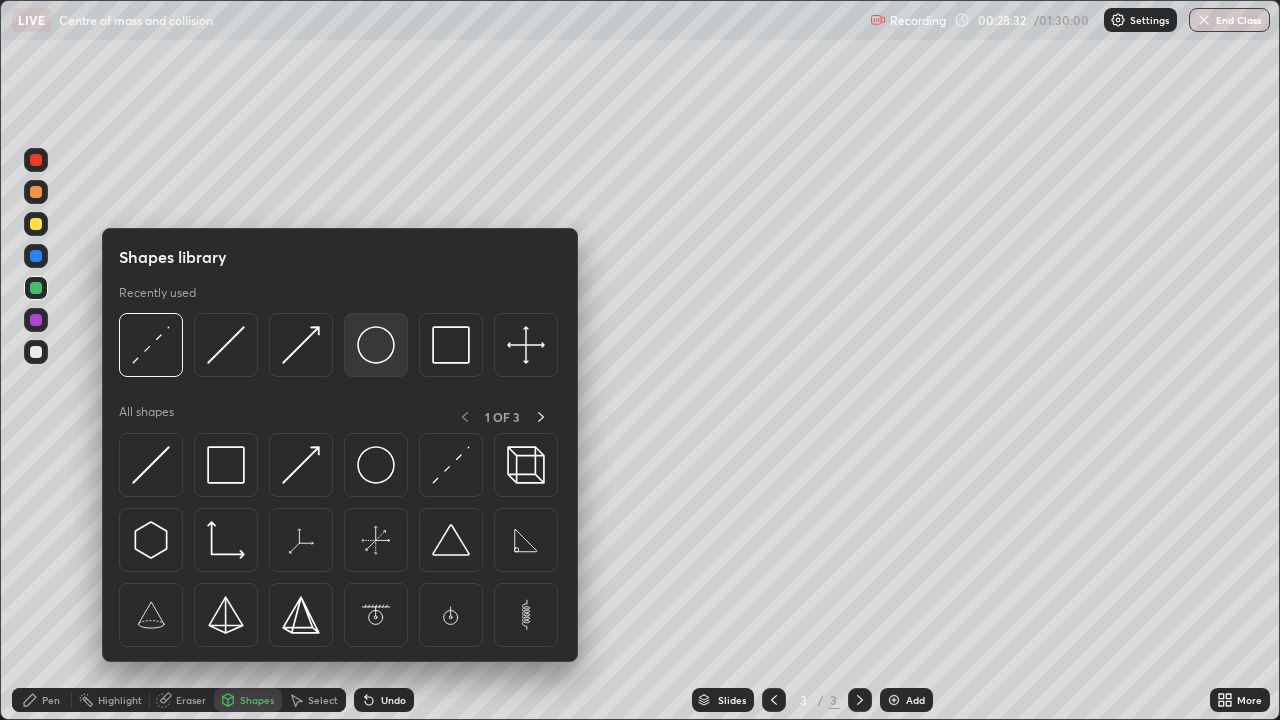 click at bounding box center (376, 345) 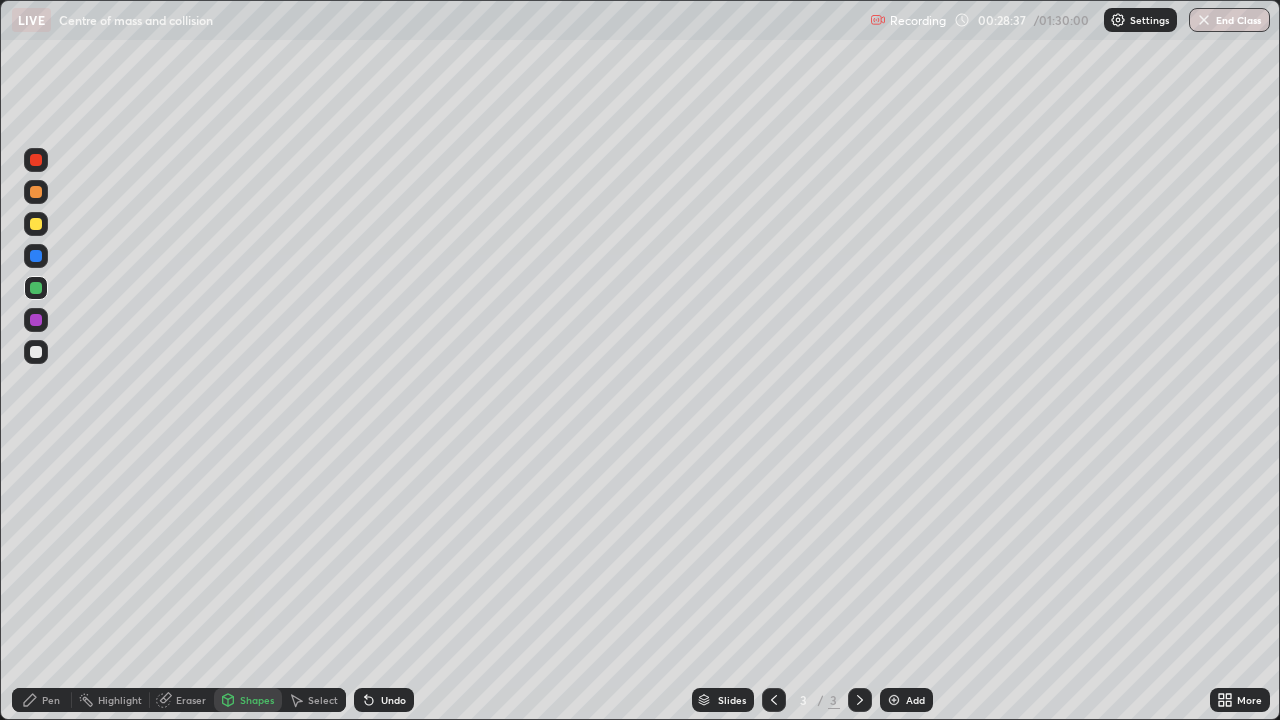 click on "Select" at bounding box center [314, 700] 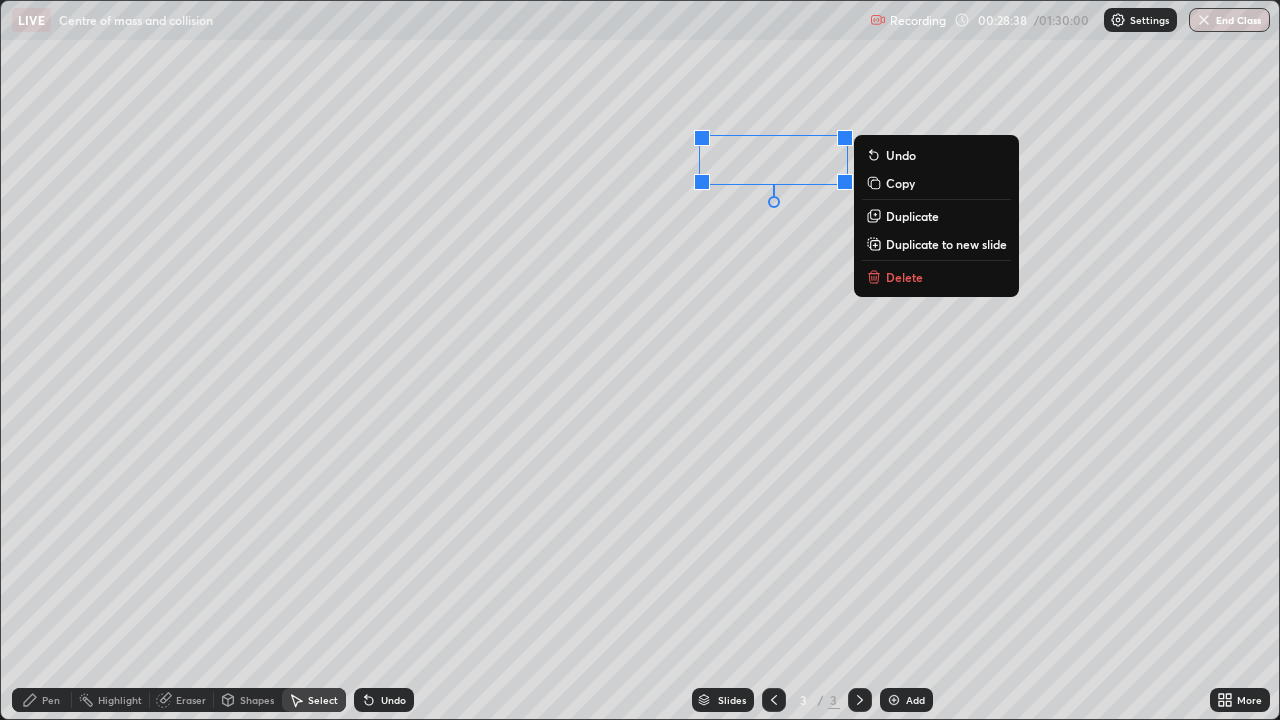 click on "Duplicate" at bounding box center [912, 216] 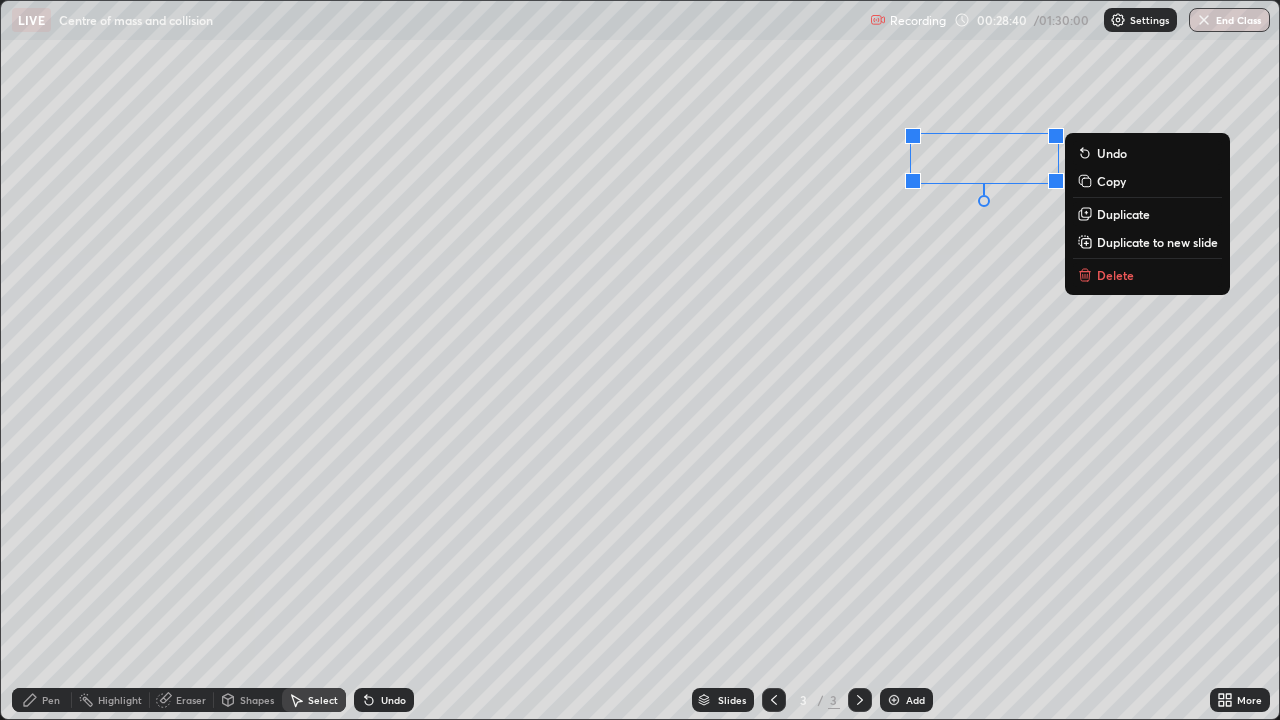 click on "0 ° Undo Copy Duplicate Duplicate to new slide Delete" at bounding box center (640, 360) 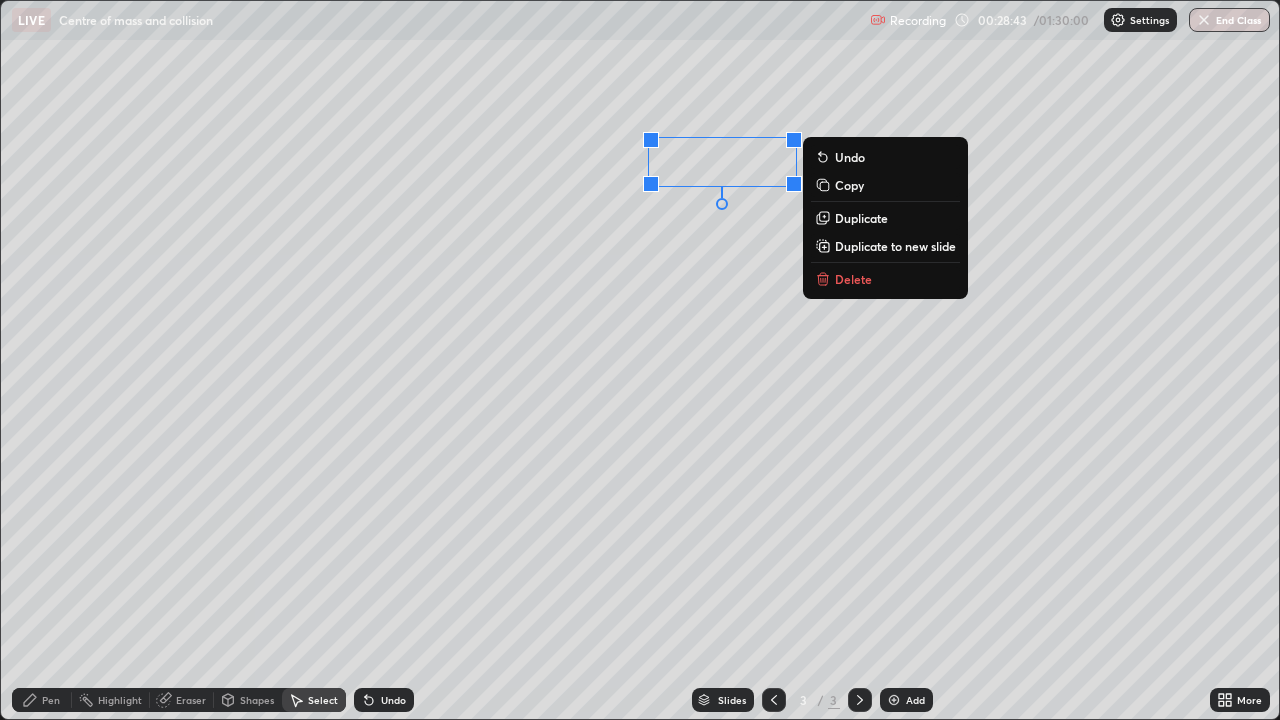 click on "0 ° Undo Copy Duplicate Duplicate to new slide Delete" at bounding box center [640, 360] 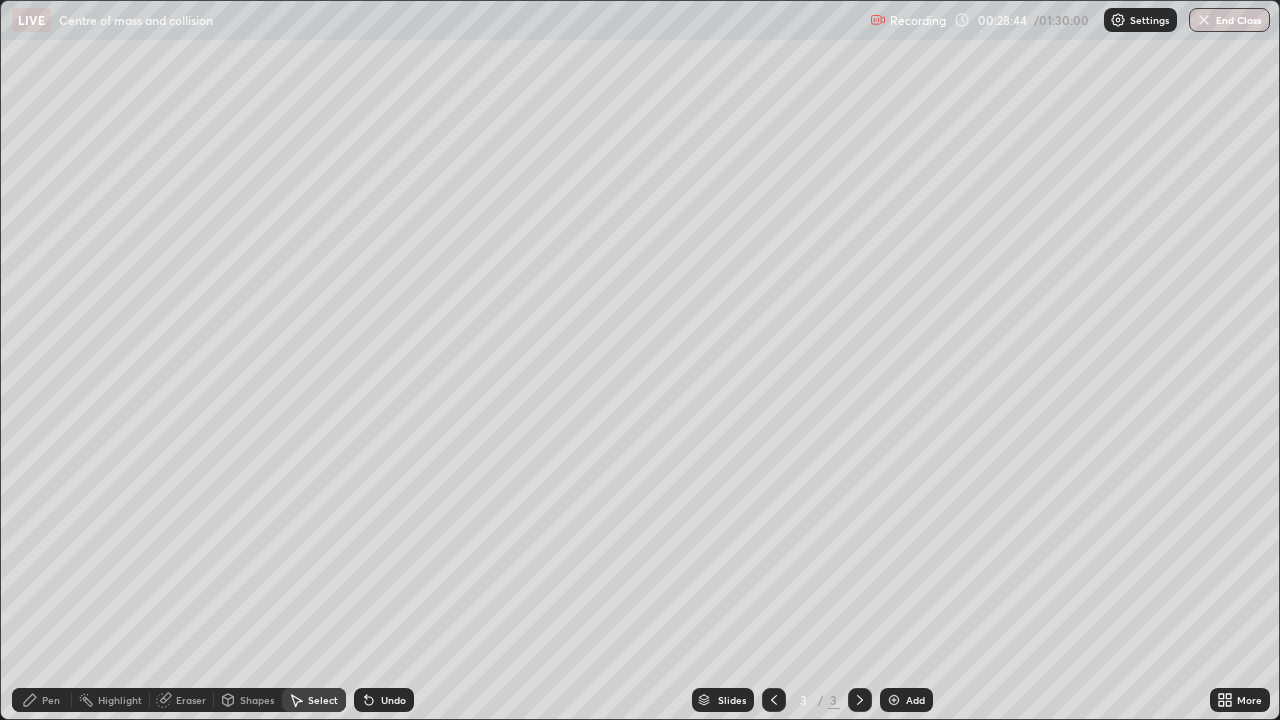 click on "Shapes" at bounding box center [257, 700] 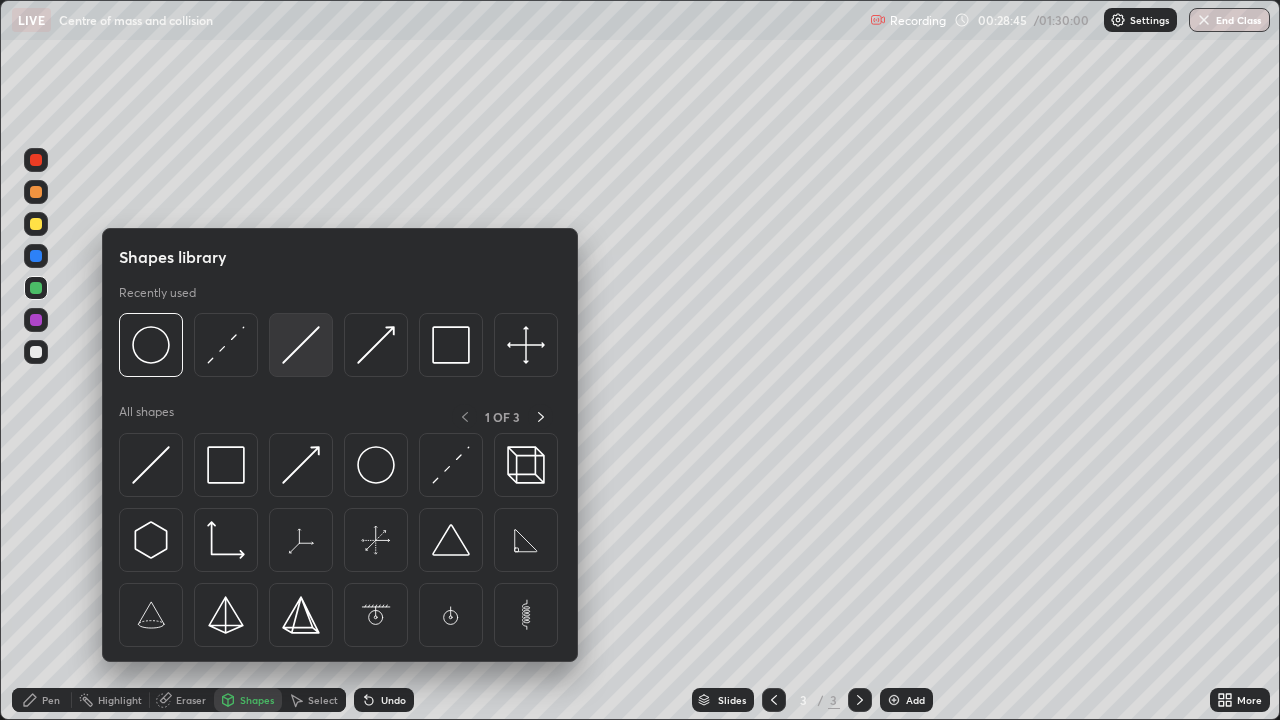 click at bounding box center [301, 345] 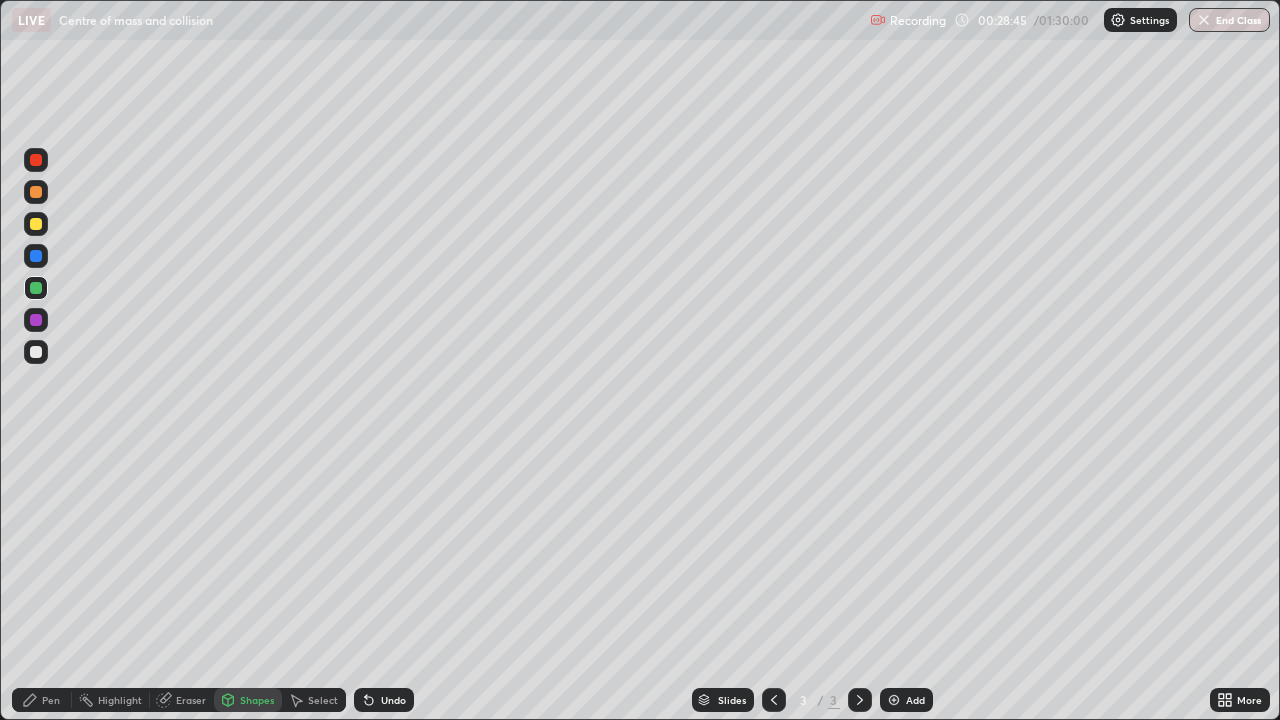 click on "Shapes" at bounding box center [257, 700] 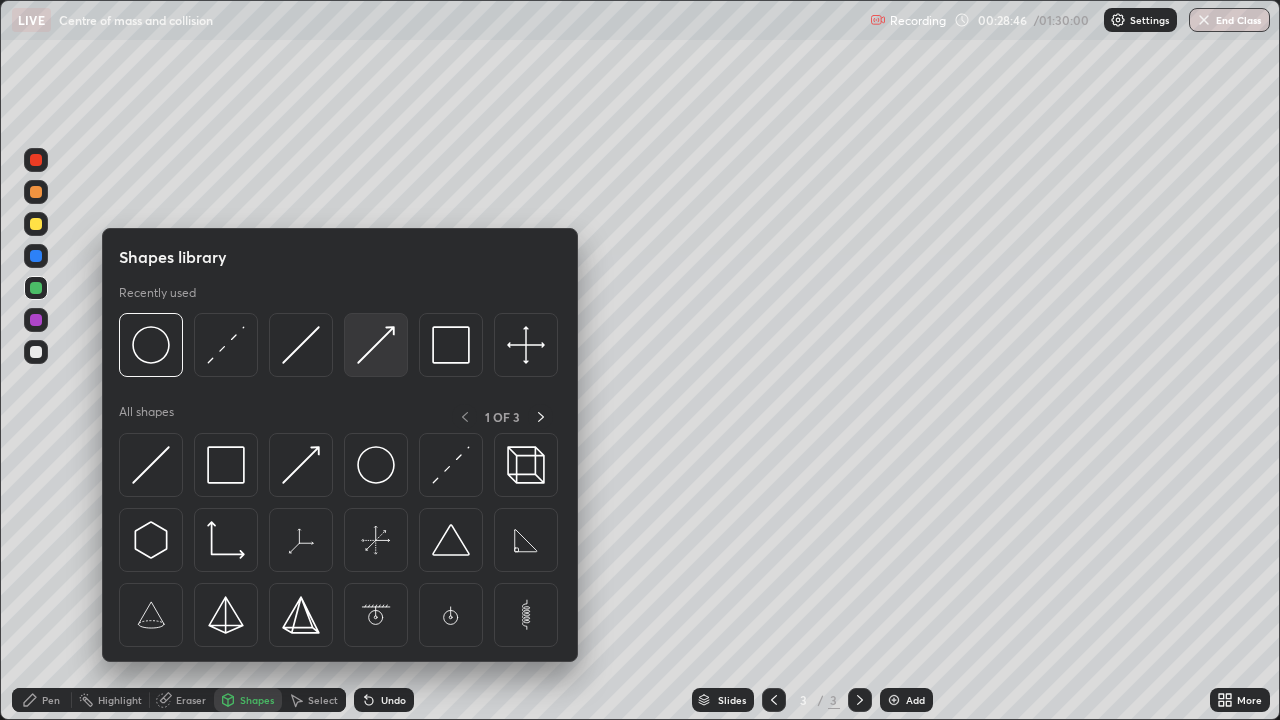 click at bounding box center [376, 345] 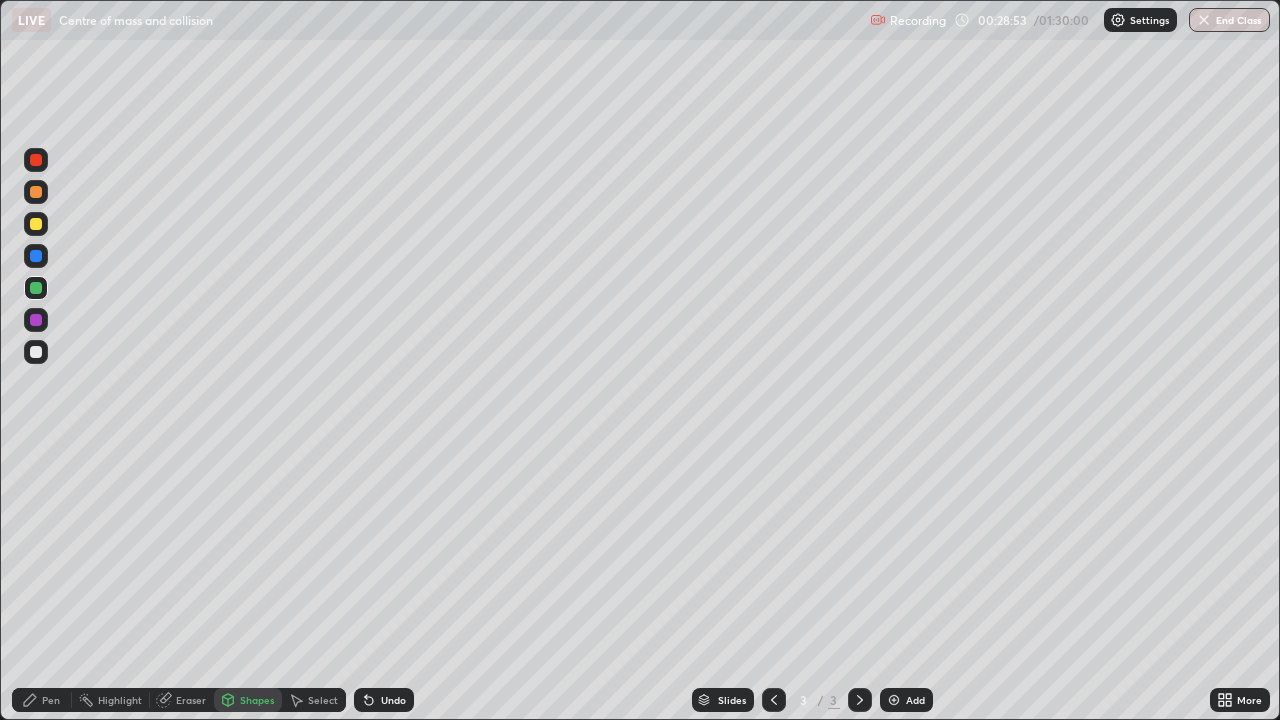 click on "Pen" at bounding box center (42, 700) 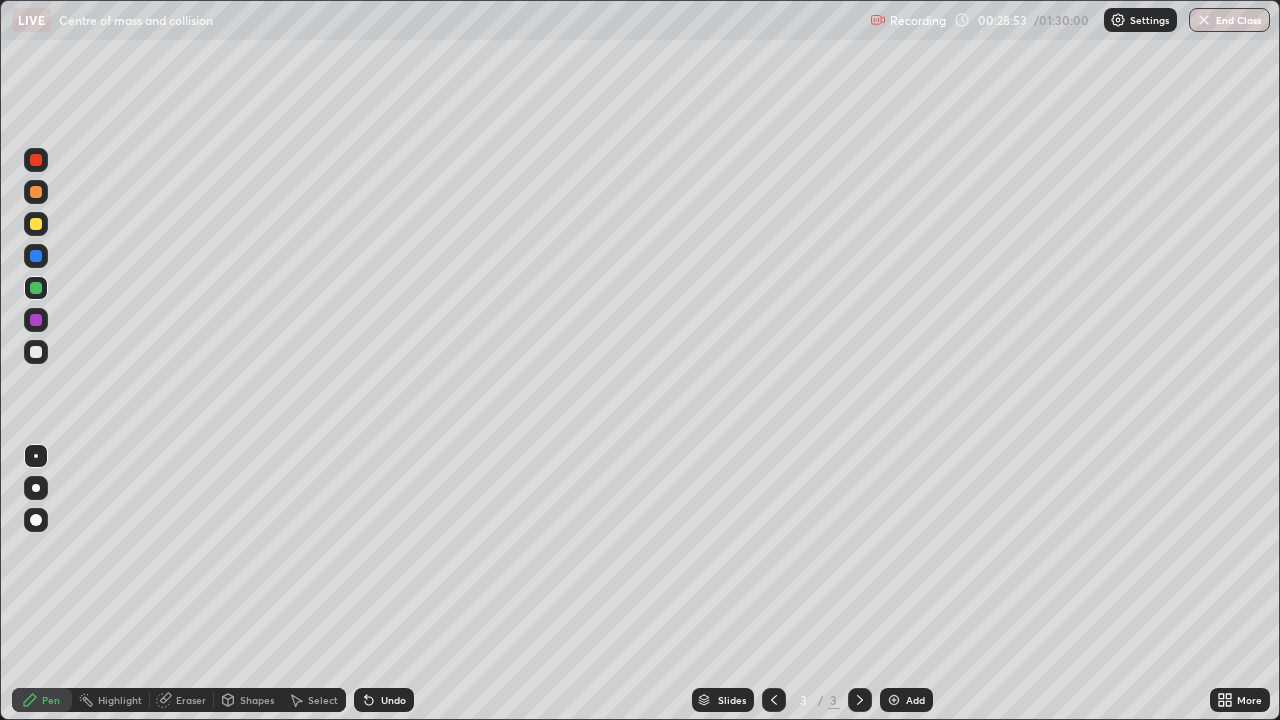 click at bounding box center (36, 456) 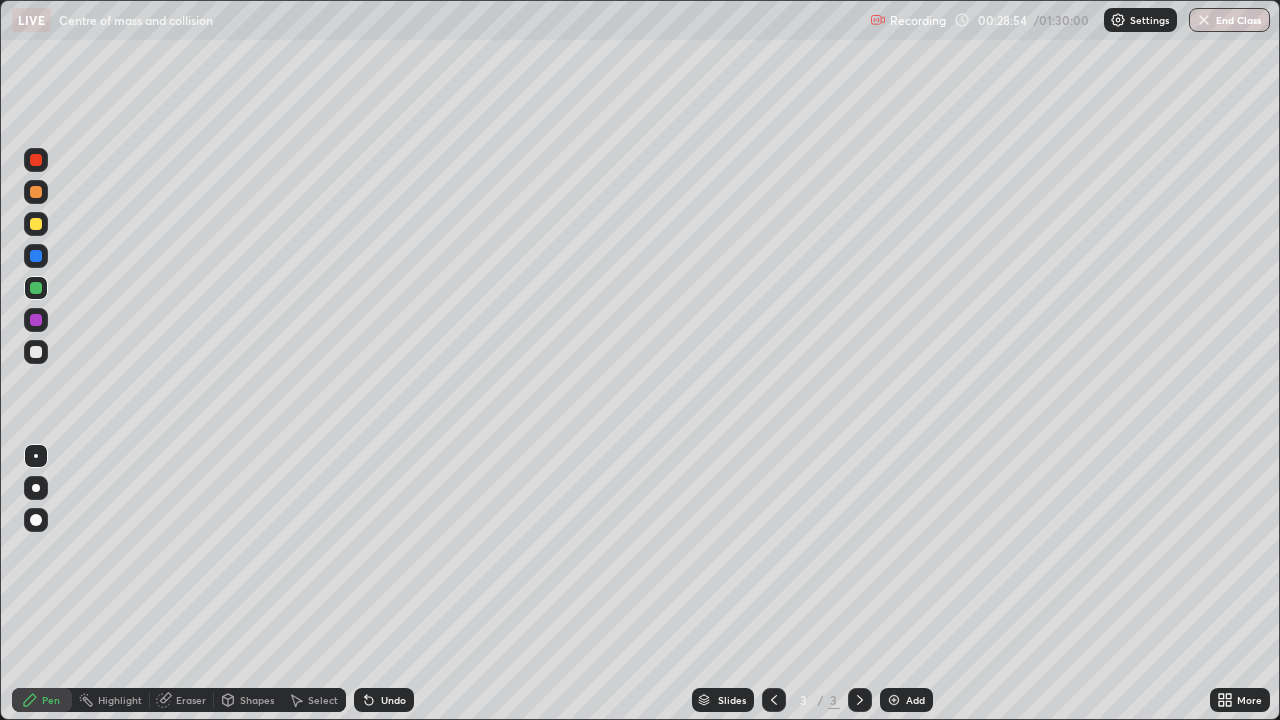 click at bounding box center [36, 224] 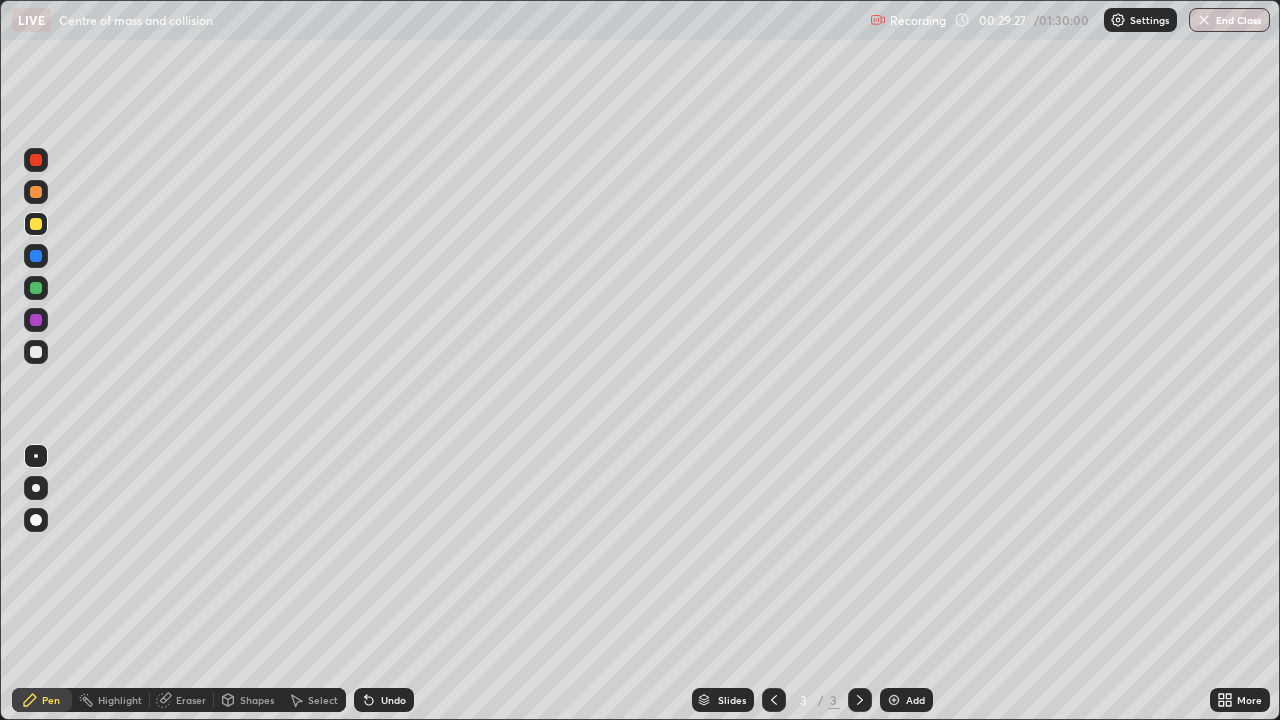 click on "Select" at bounding box center [314, 700] 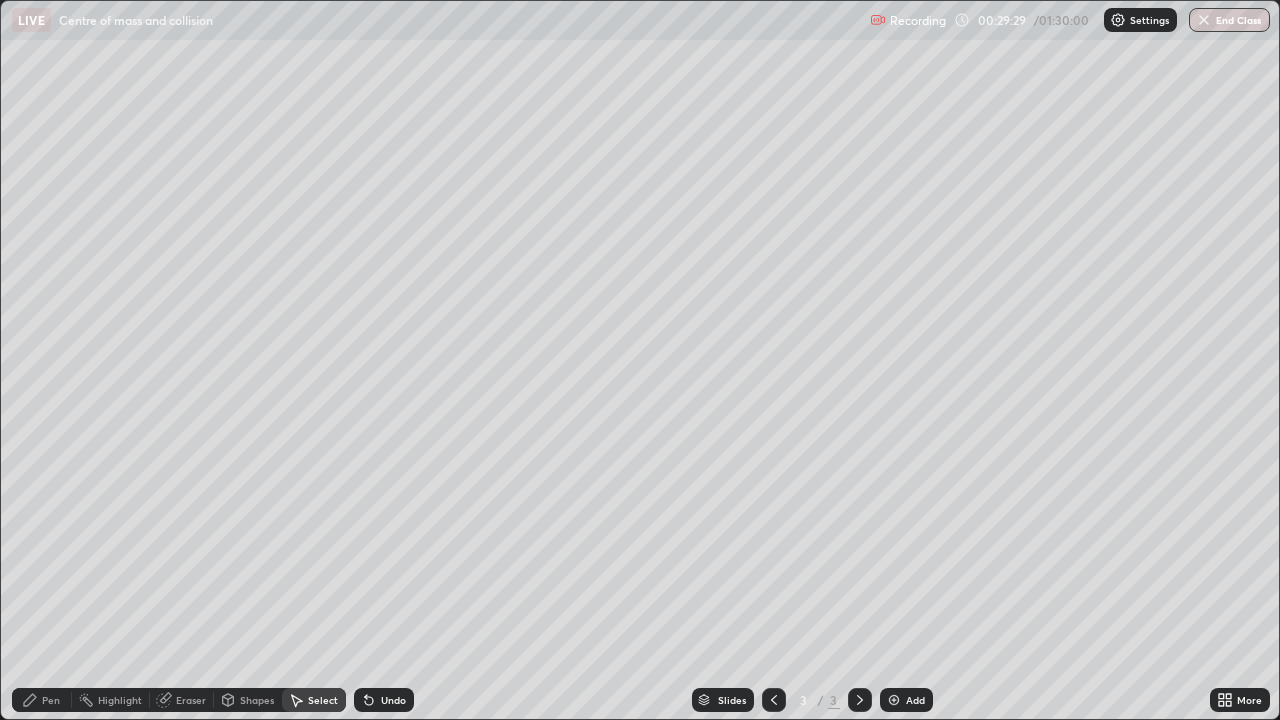 click on "Shapes" at bounding box center (257, 700) 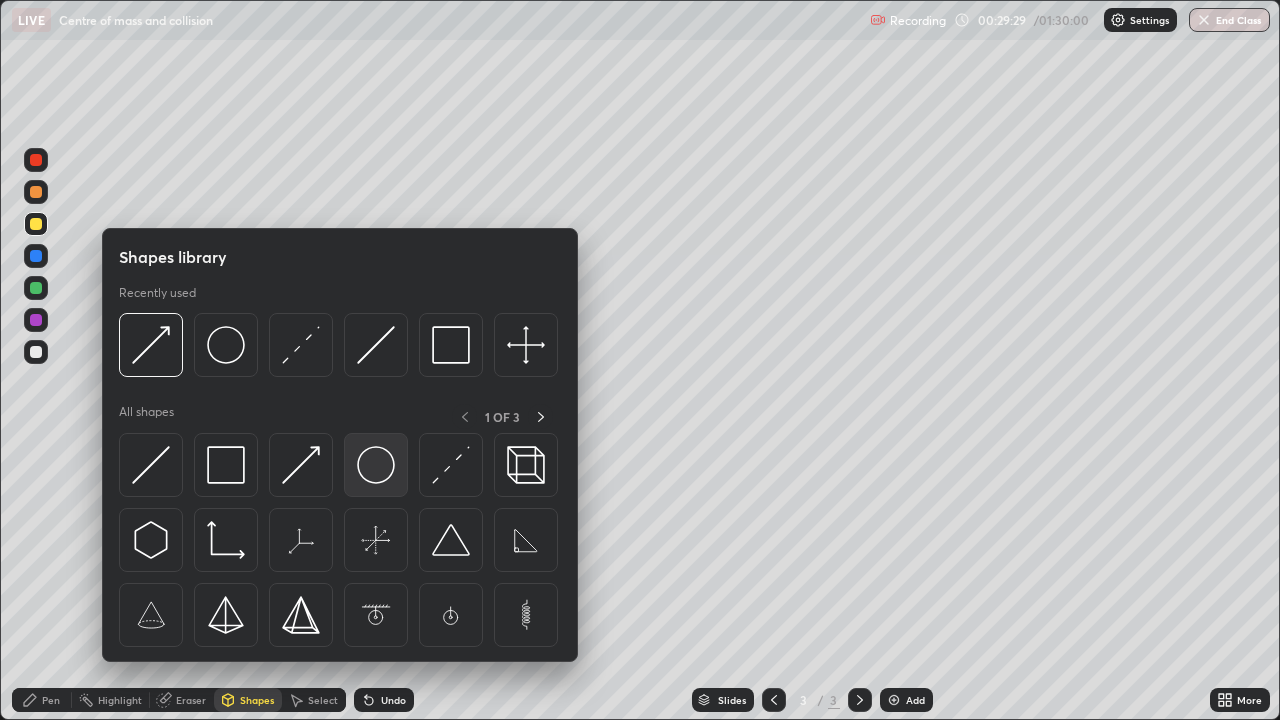 click at bounding box center (376, 465) 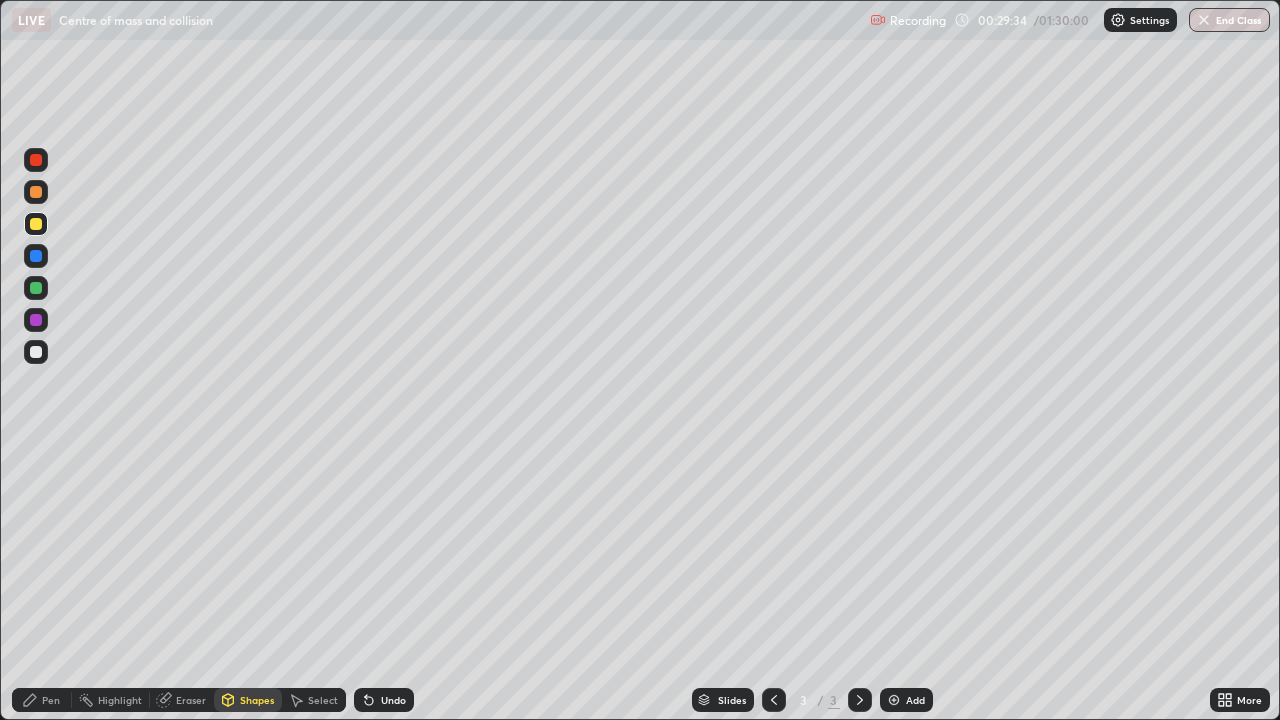 click on "Shapes" at bounding box center (257, 700) 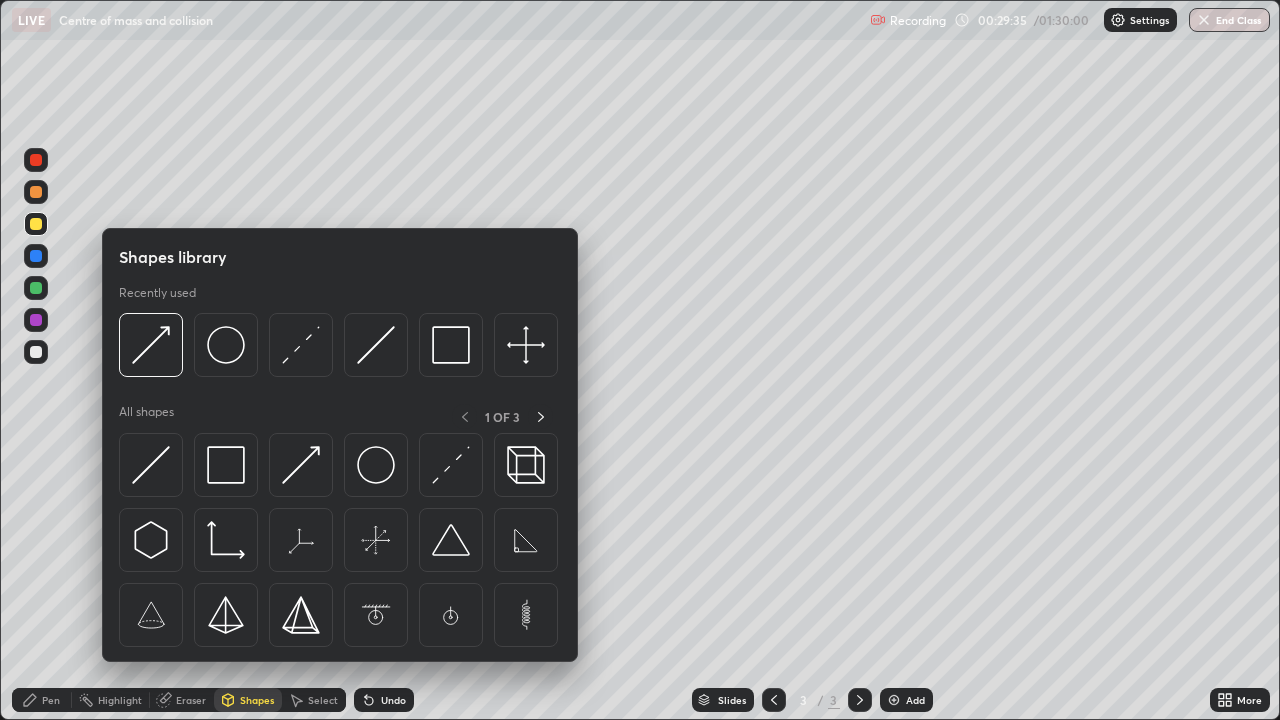 click on "Select" at bounding box center (314, 700) 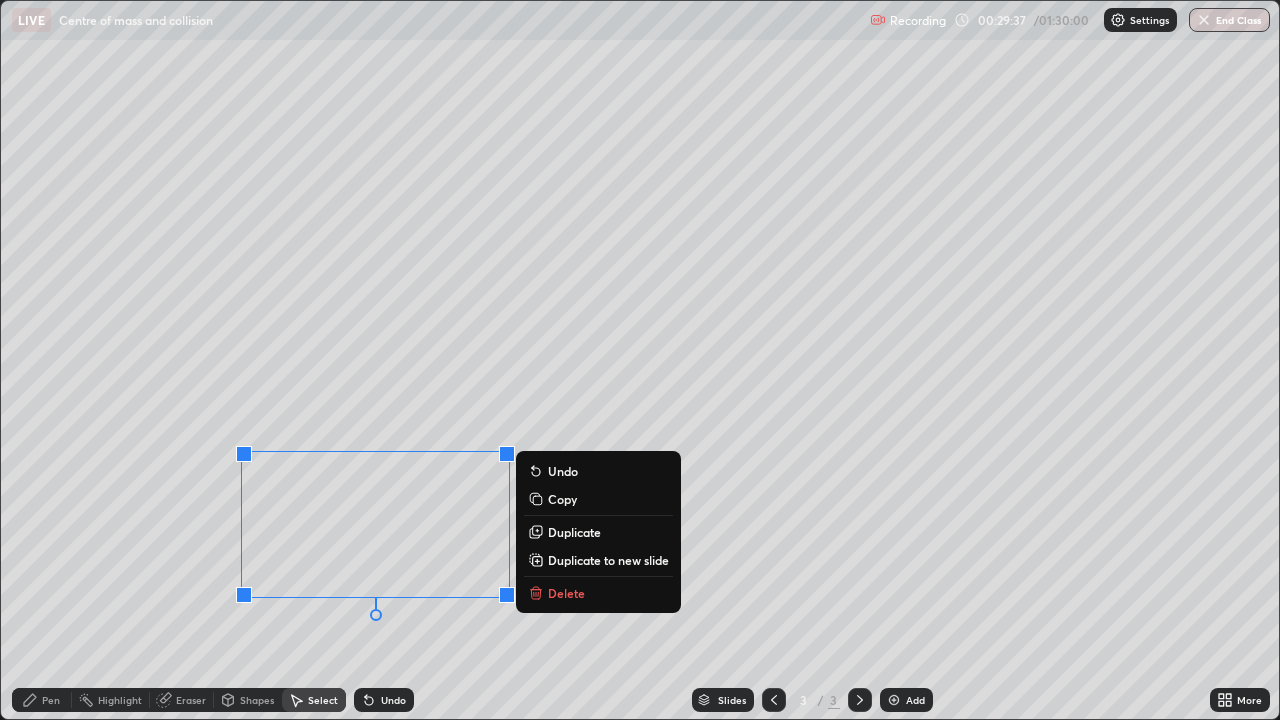 click on "Duplicate" at bounding box center [574, 532] 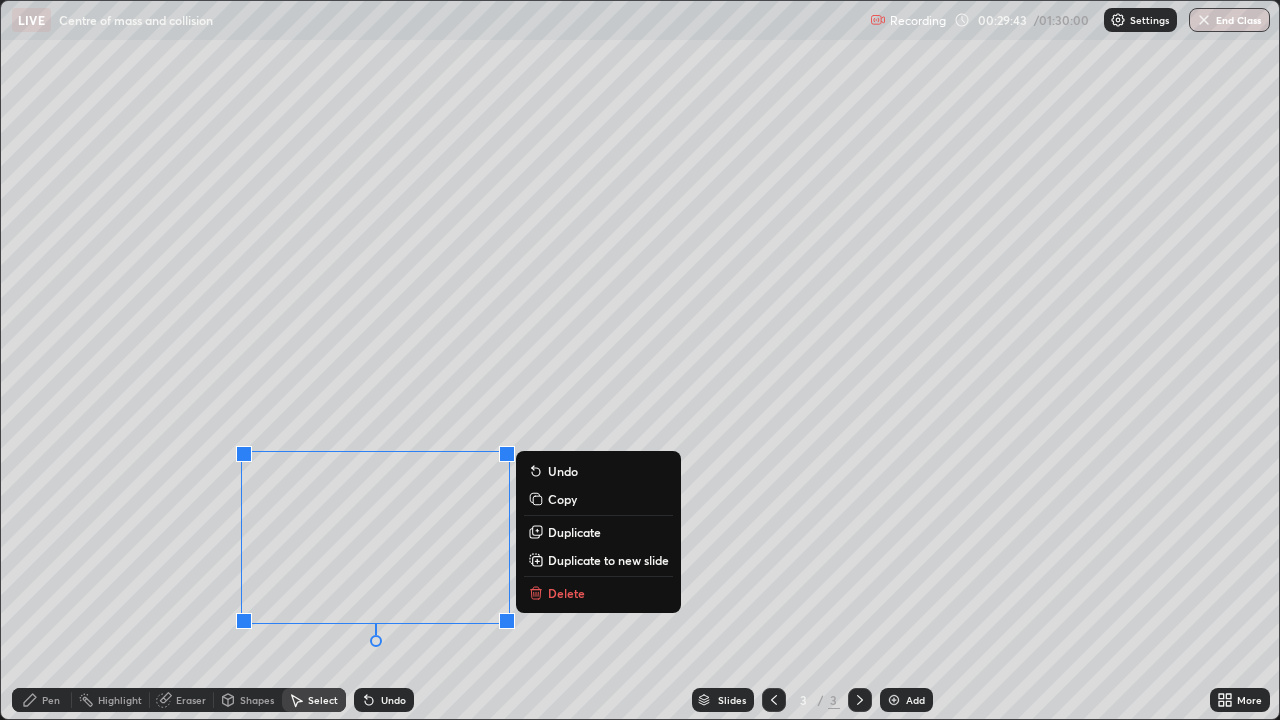click on "Duplicate" at bounding box center (574, 532) 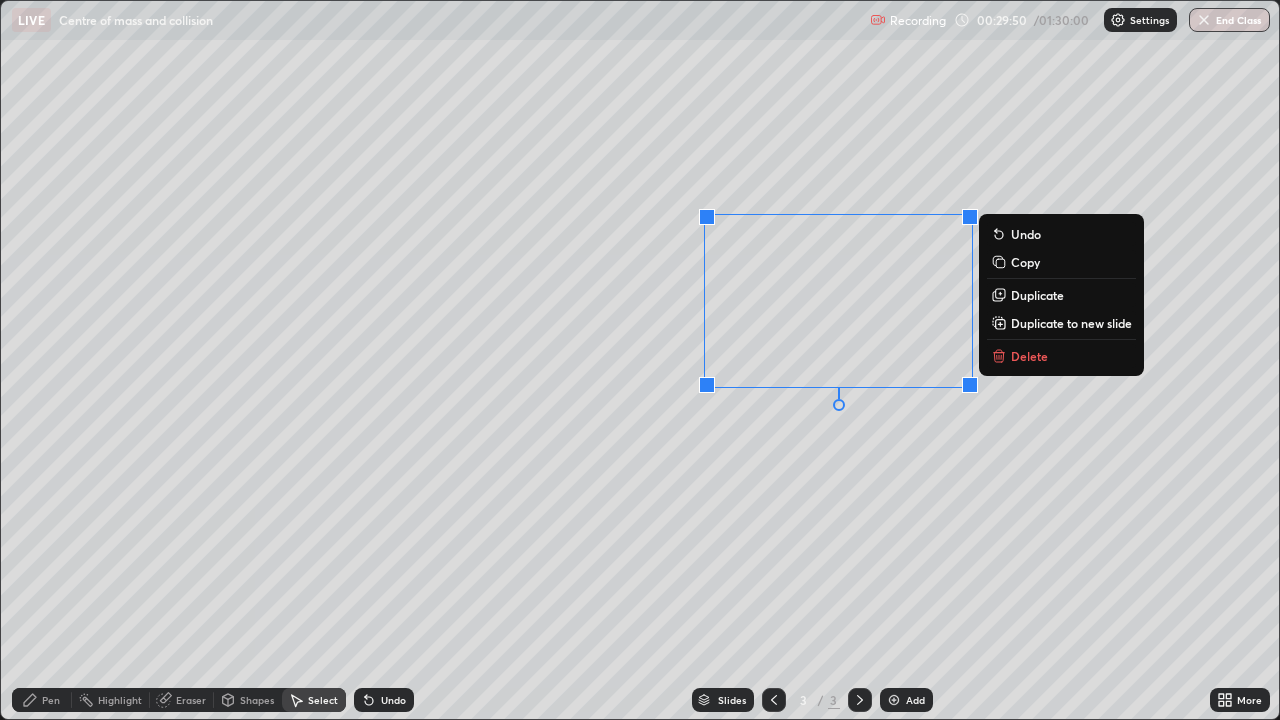click on "0 ° Undo Copy Duplicate Duplicate to new slide Delete" at bounding box center [640, 360] 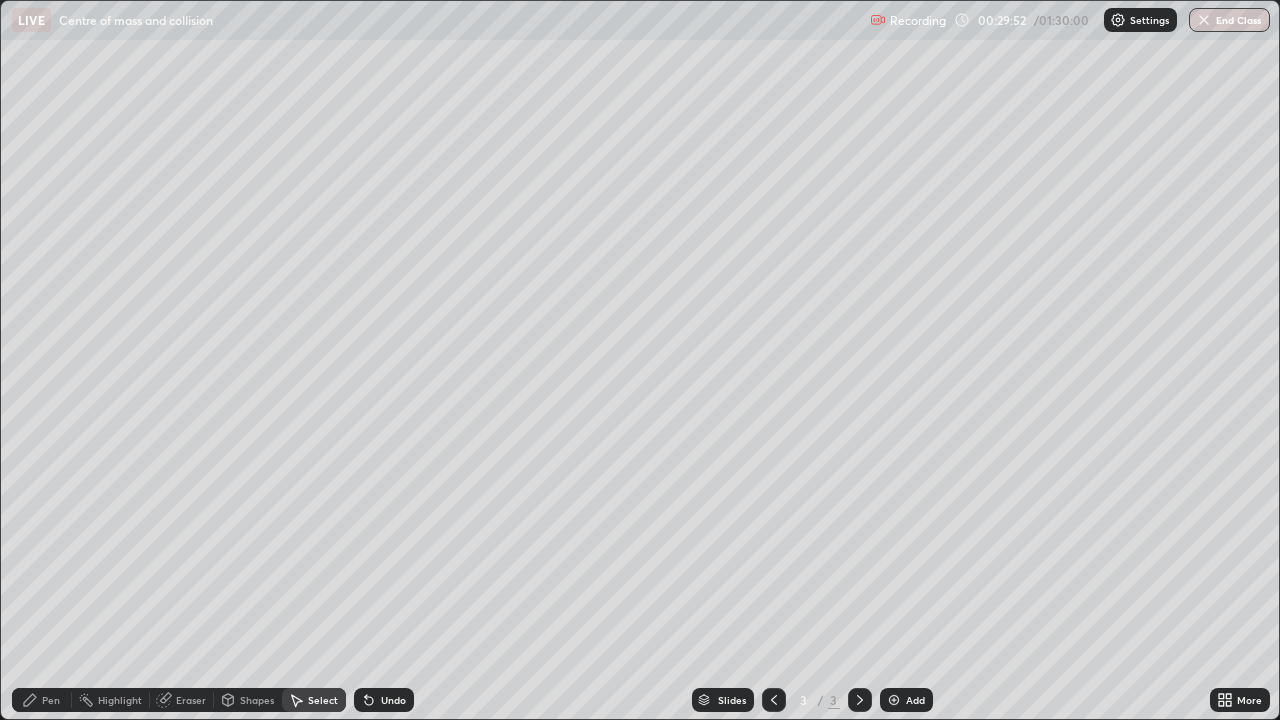 click on "Shapes" at bounding box center [257, 700] 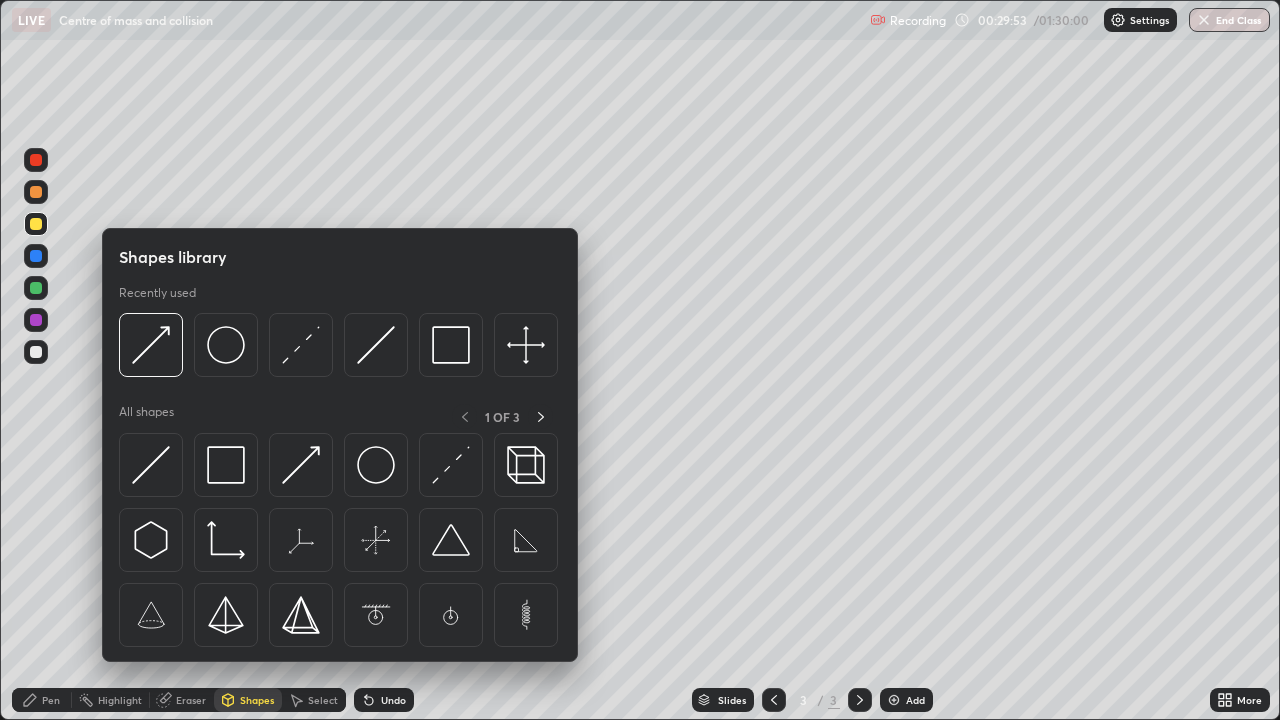 click on "Pen" at bounding box center [51, 700] 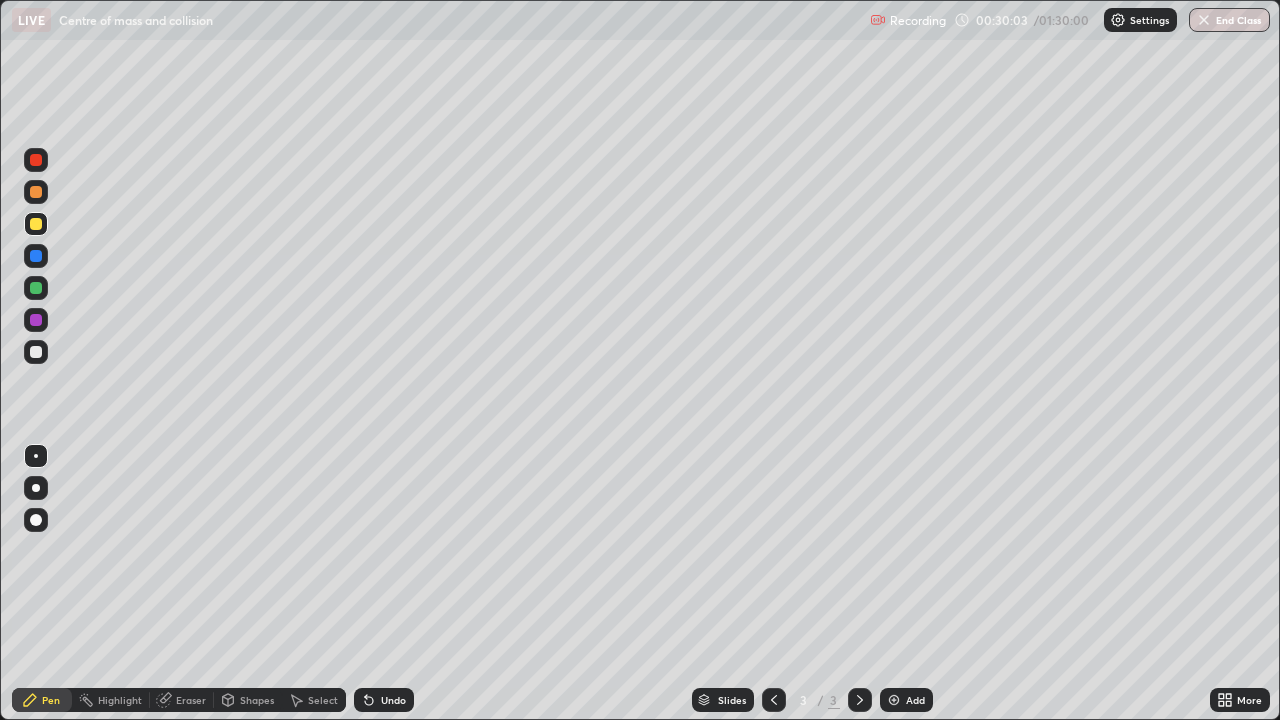 click on "Shapes" at bounding box center [257, 700] 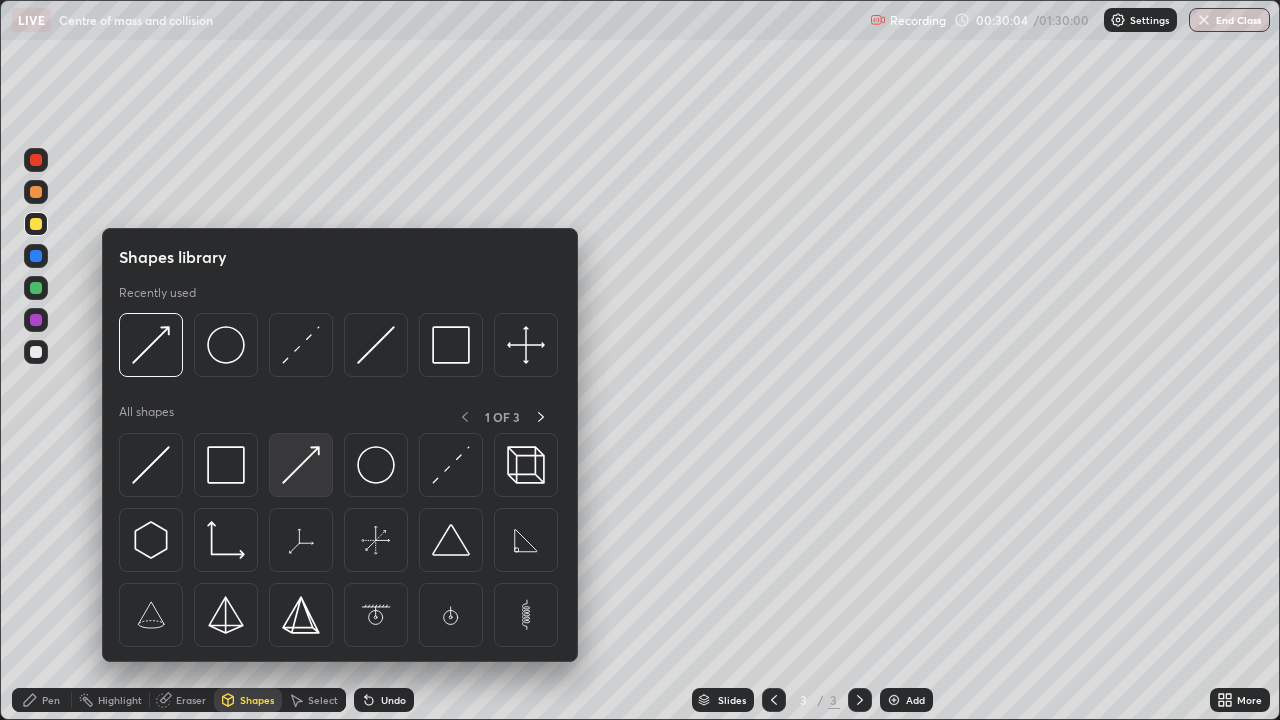 click at bounding box center [301, 465] 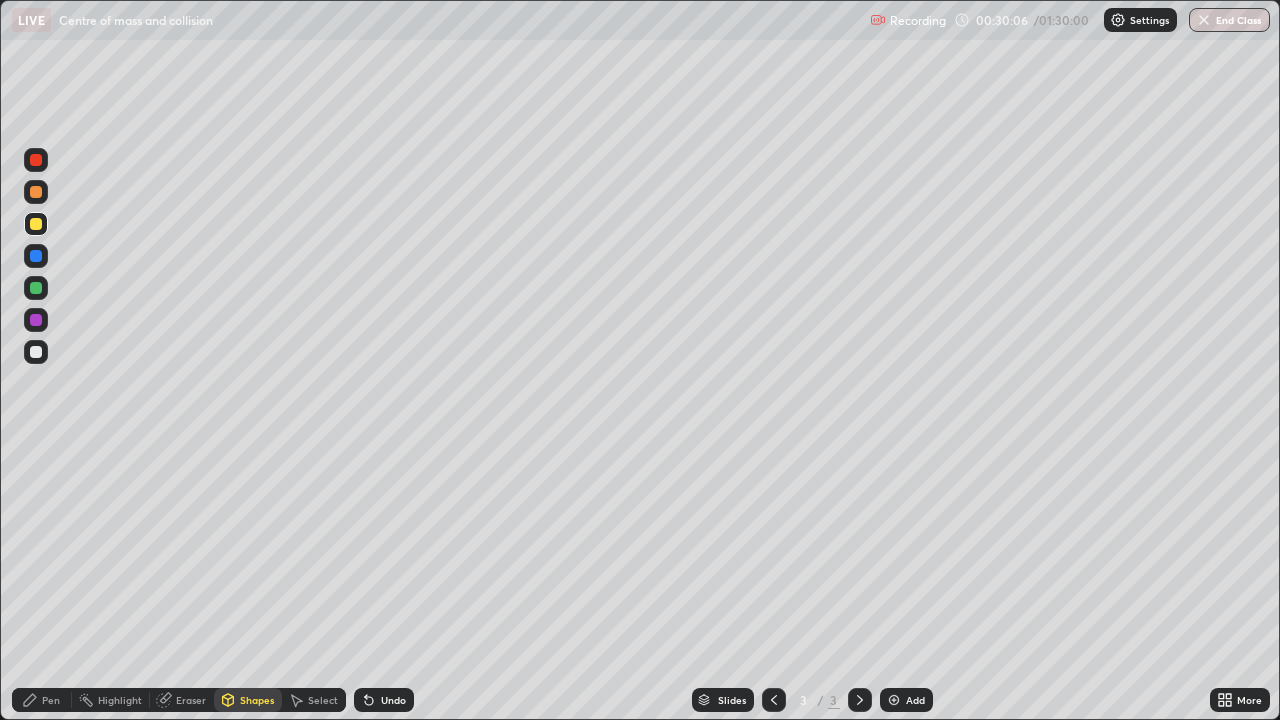 click on "Pen" at bounding box center [42, 700] 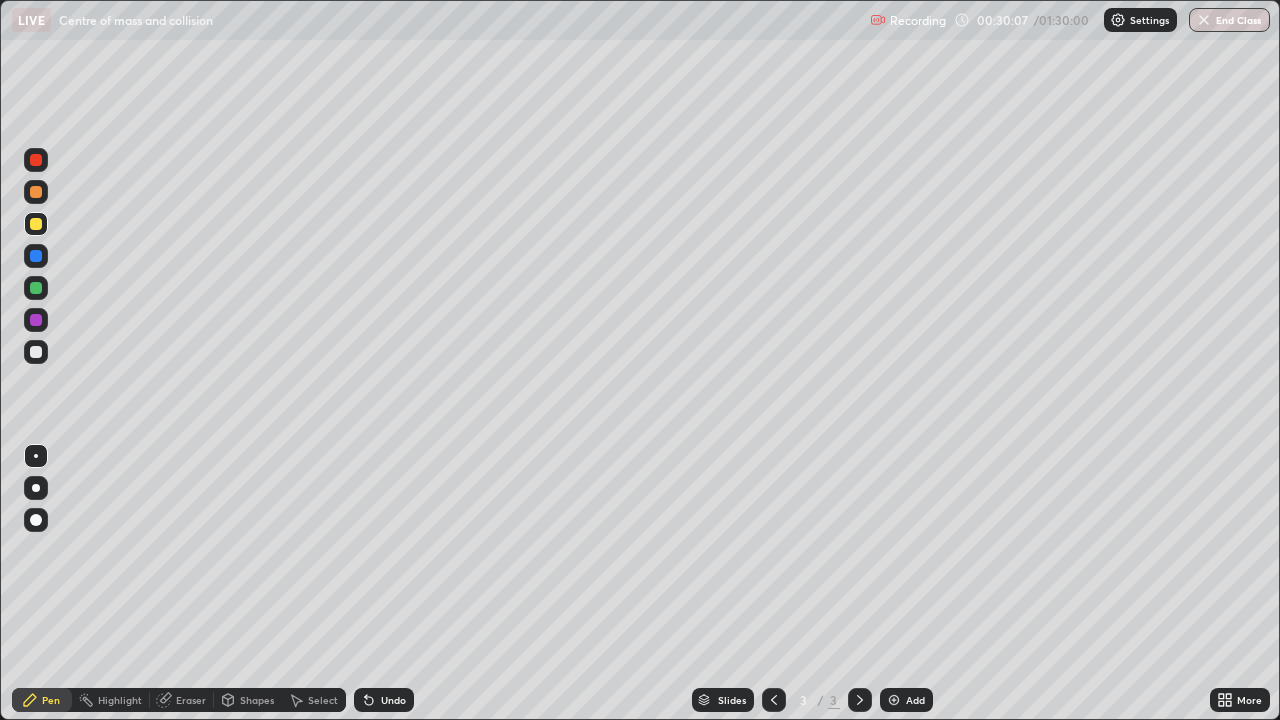 click at bounding box center [36, 488] 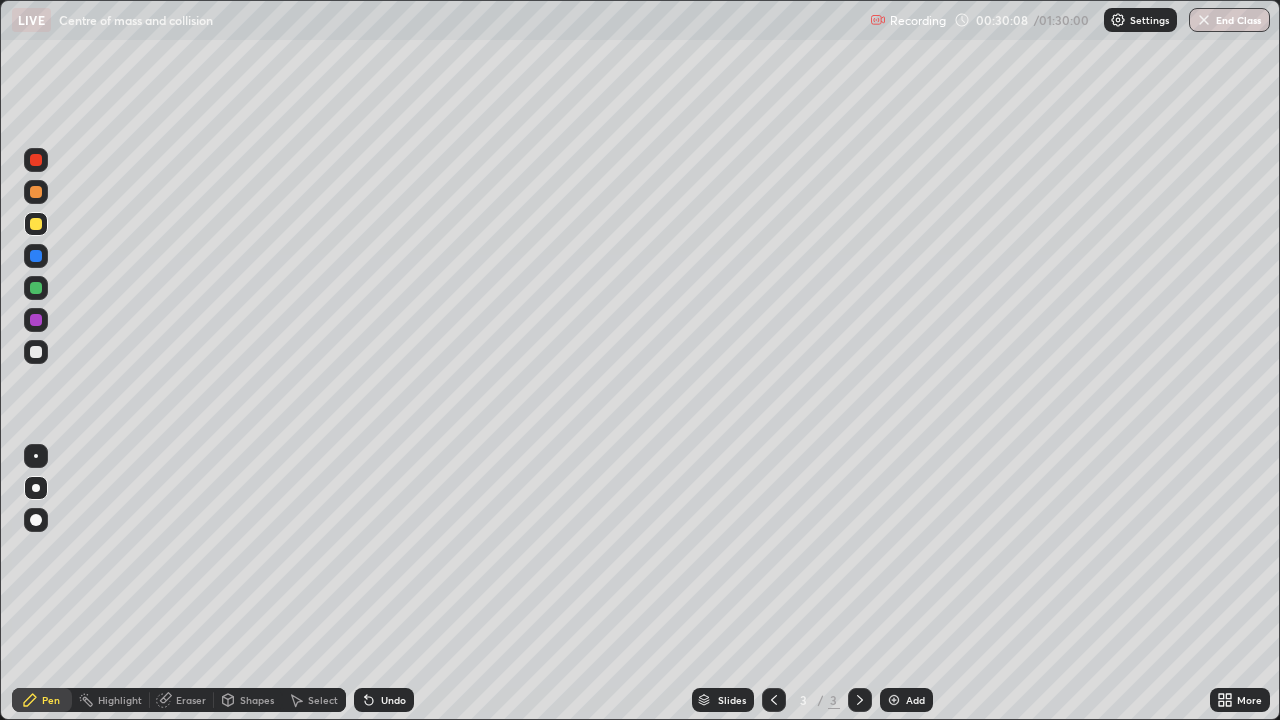 click at bounding box center (36, 160) 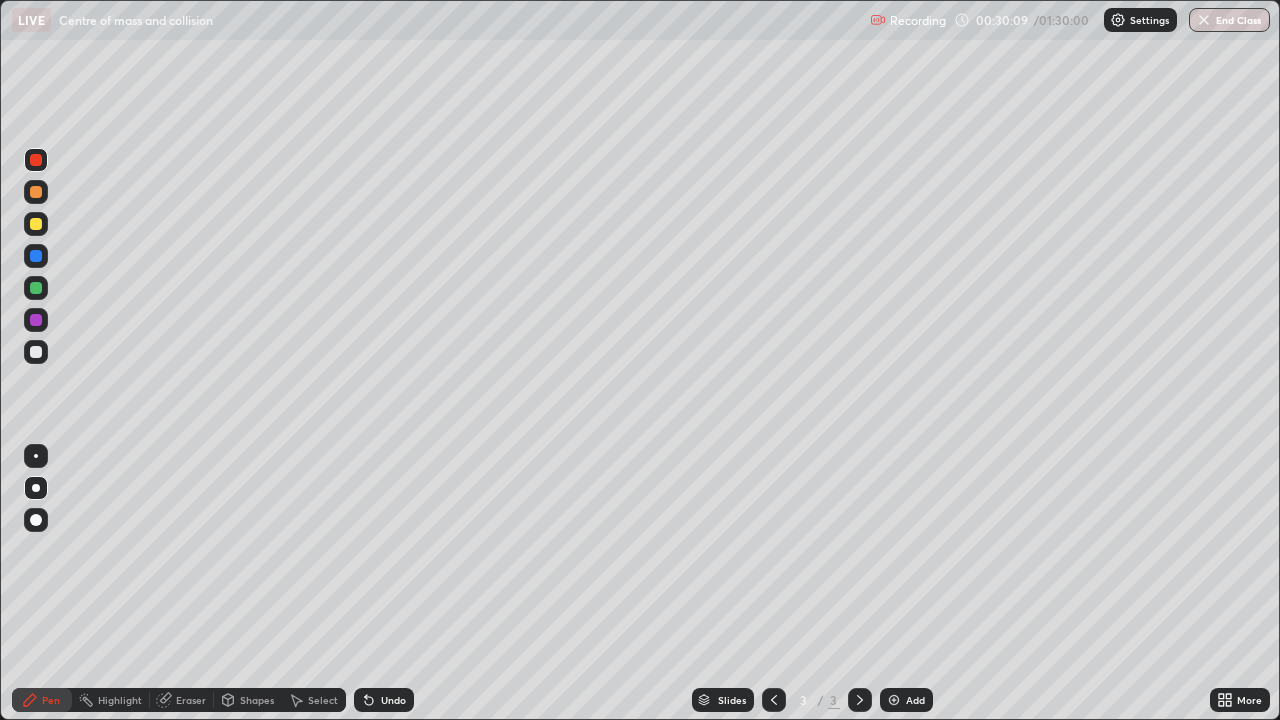 click on "Shapes" at bounding box center [257, 700] 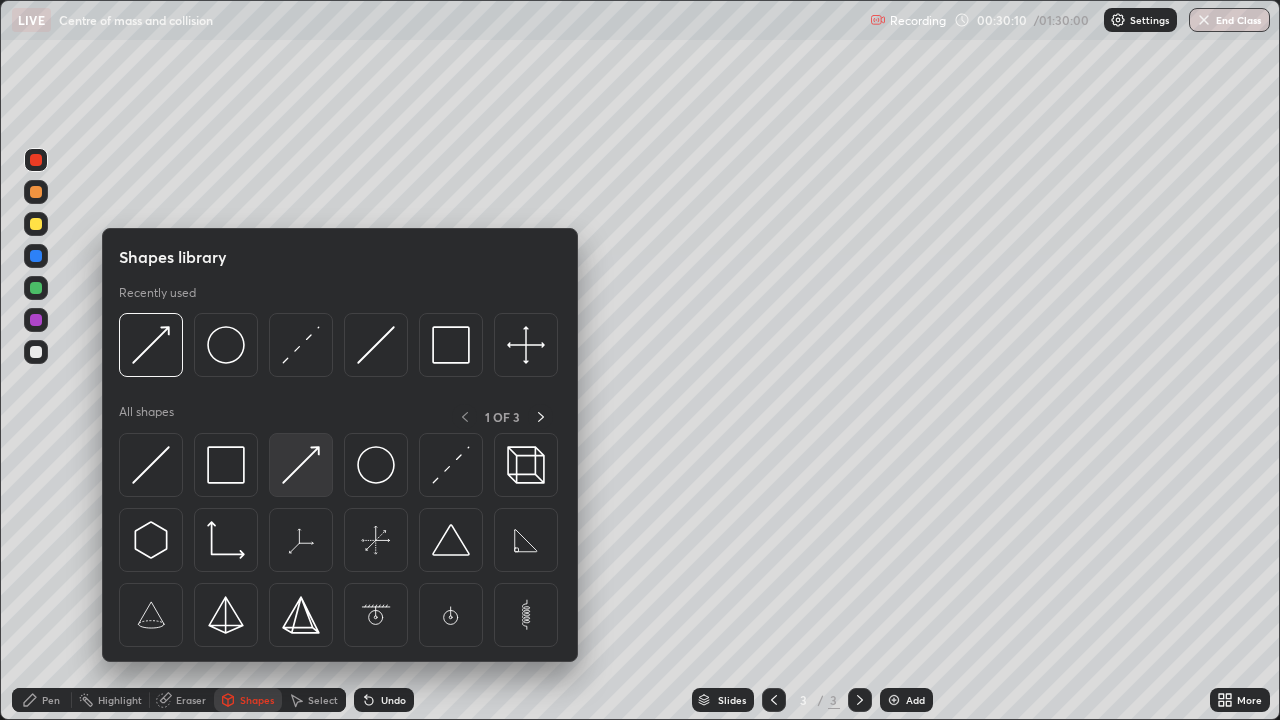 click at bounding box center [301, 465] 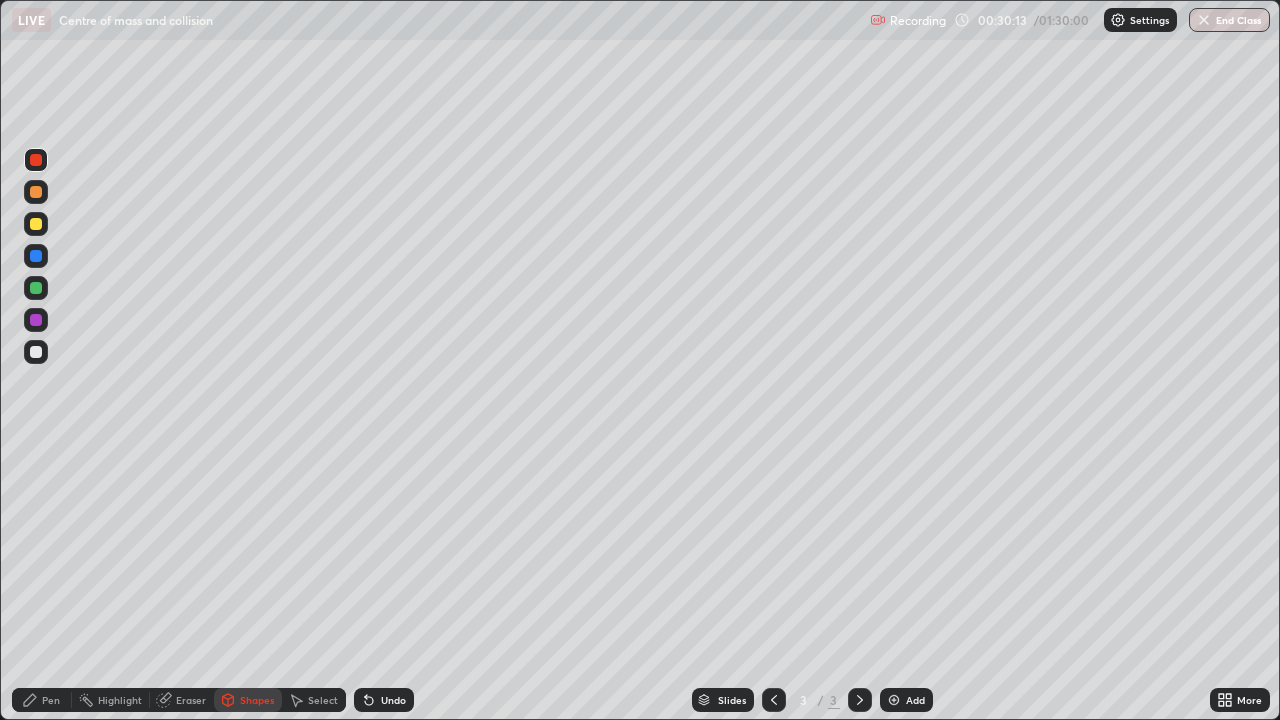 click on "Pen" at bounding box center (42, 700) 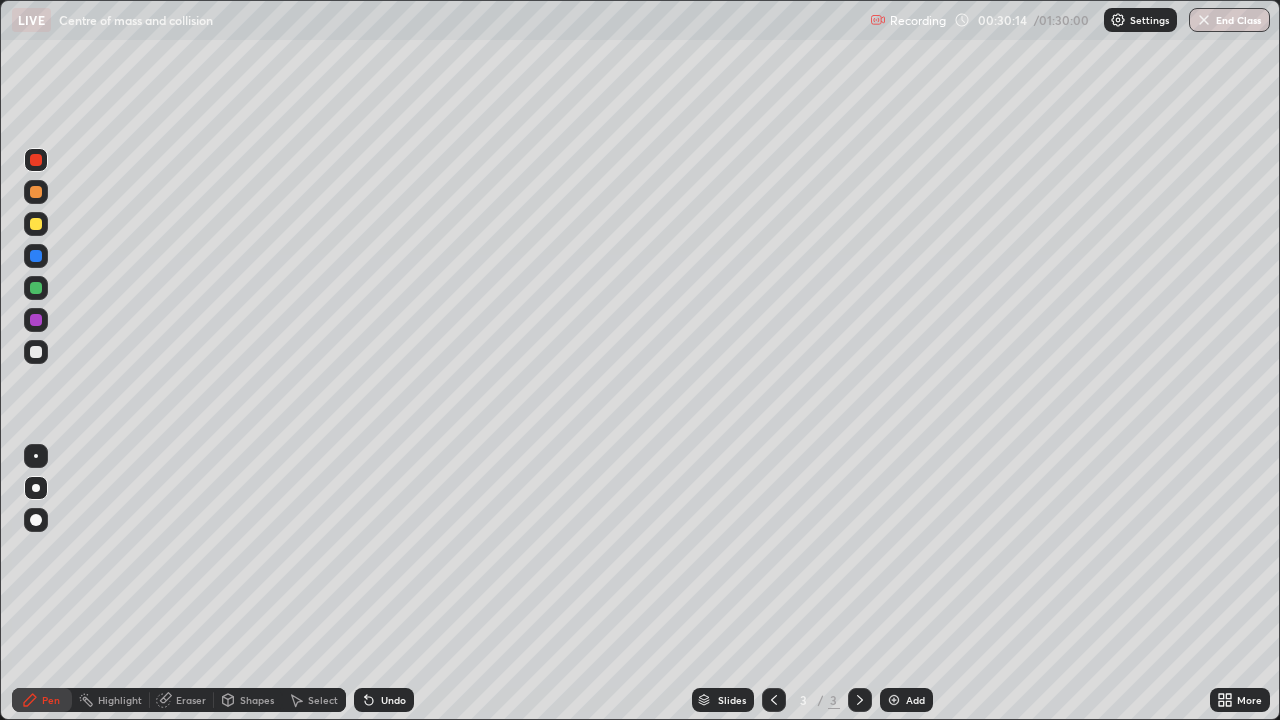click at bounding box center (36, 456) 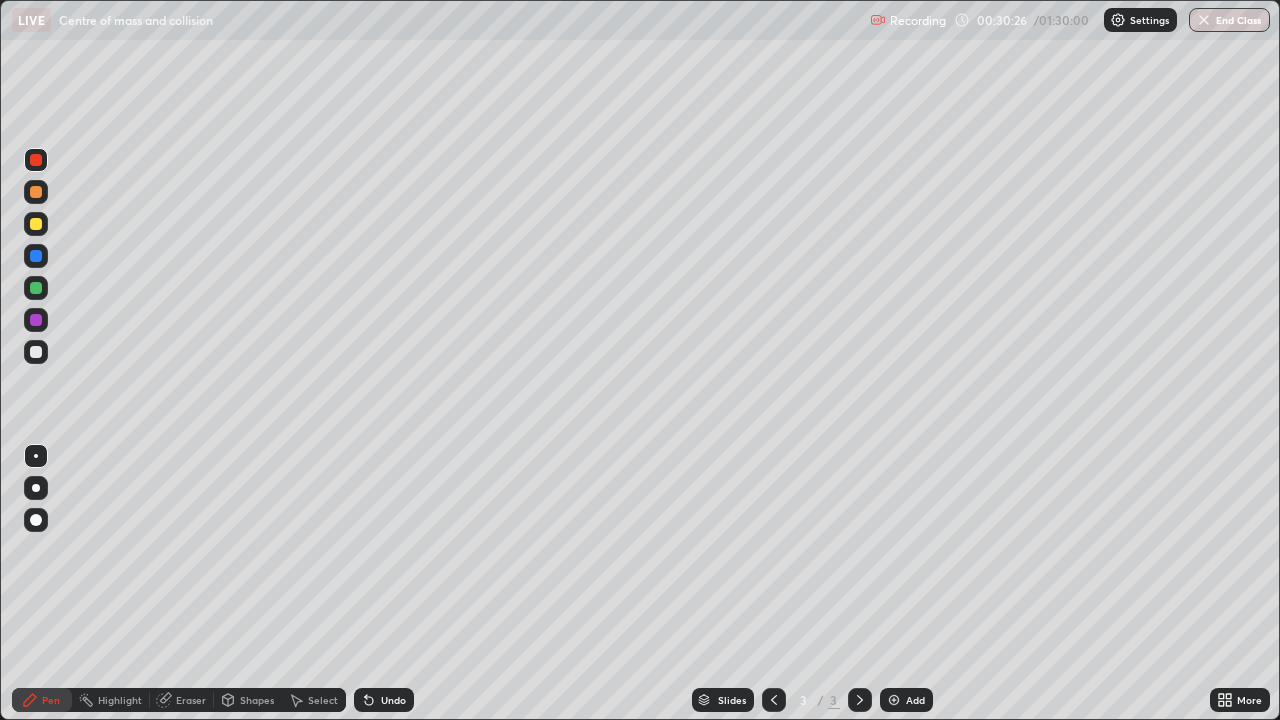click at bounding box center (36, 352) 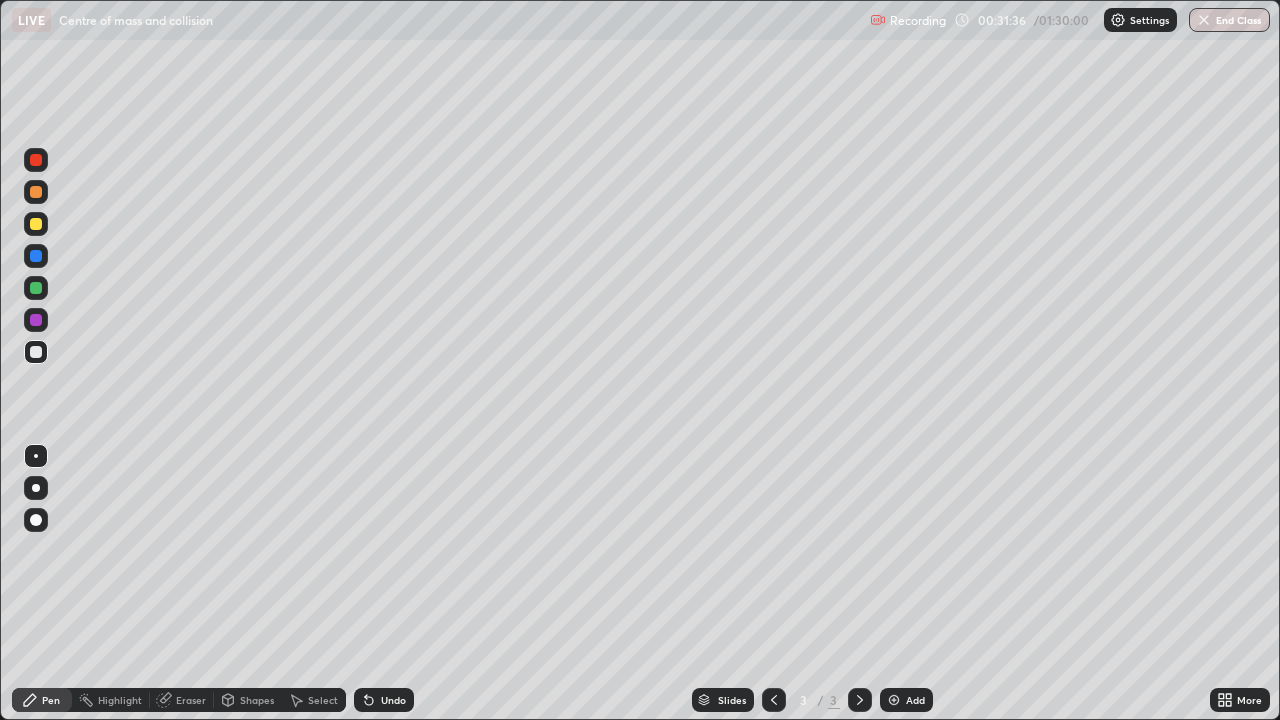 click on "Select" at bounding box center [323, 700] 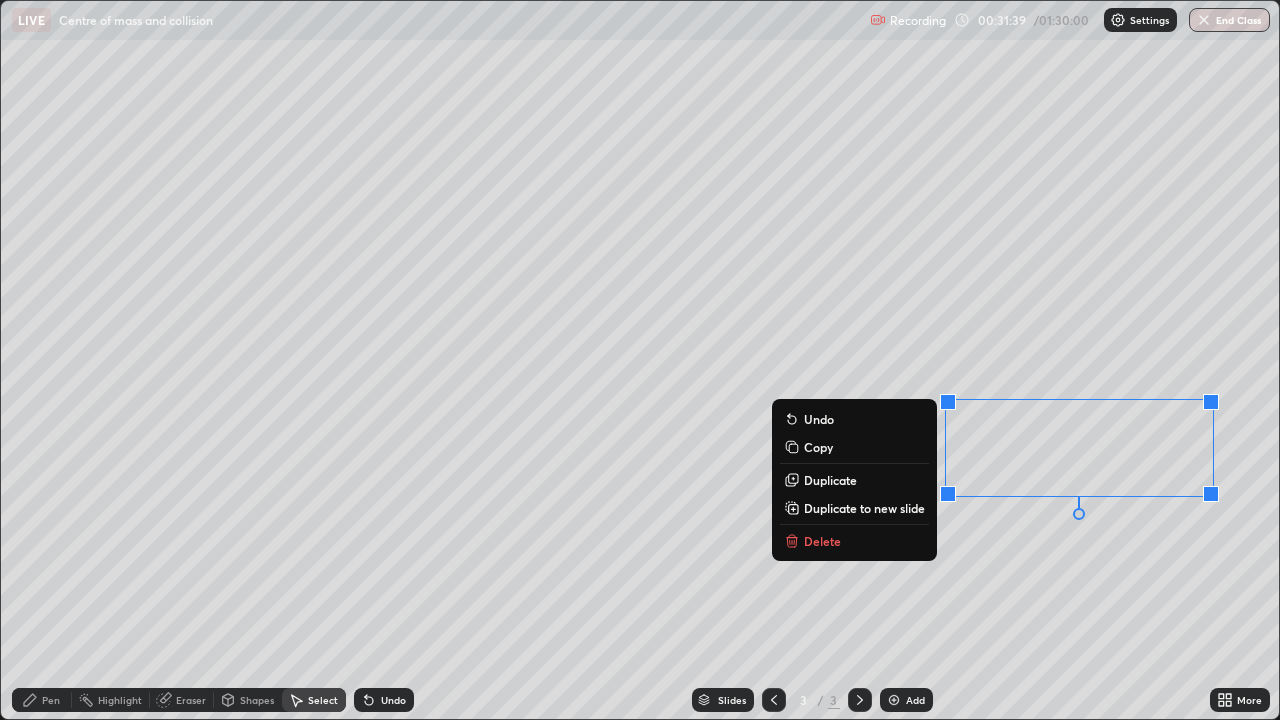 click on "0 ° Undo Copy Duplicate Duplicate to new slide Delete" at bounding box center (640, 360) 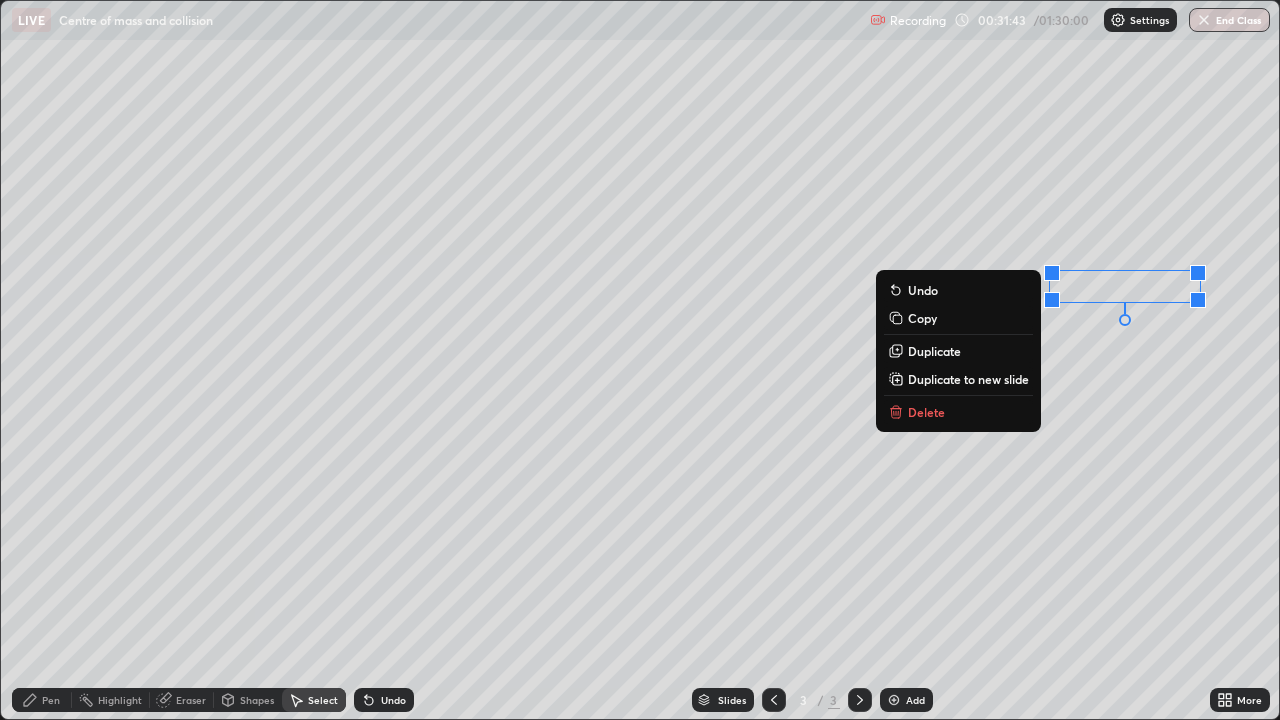 click on "Delete" at bounding box center (926, 412) 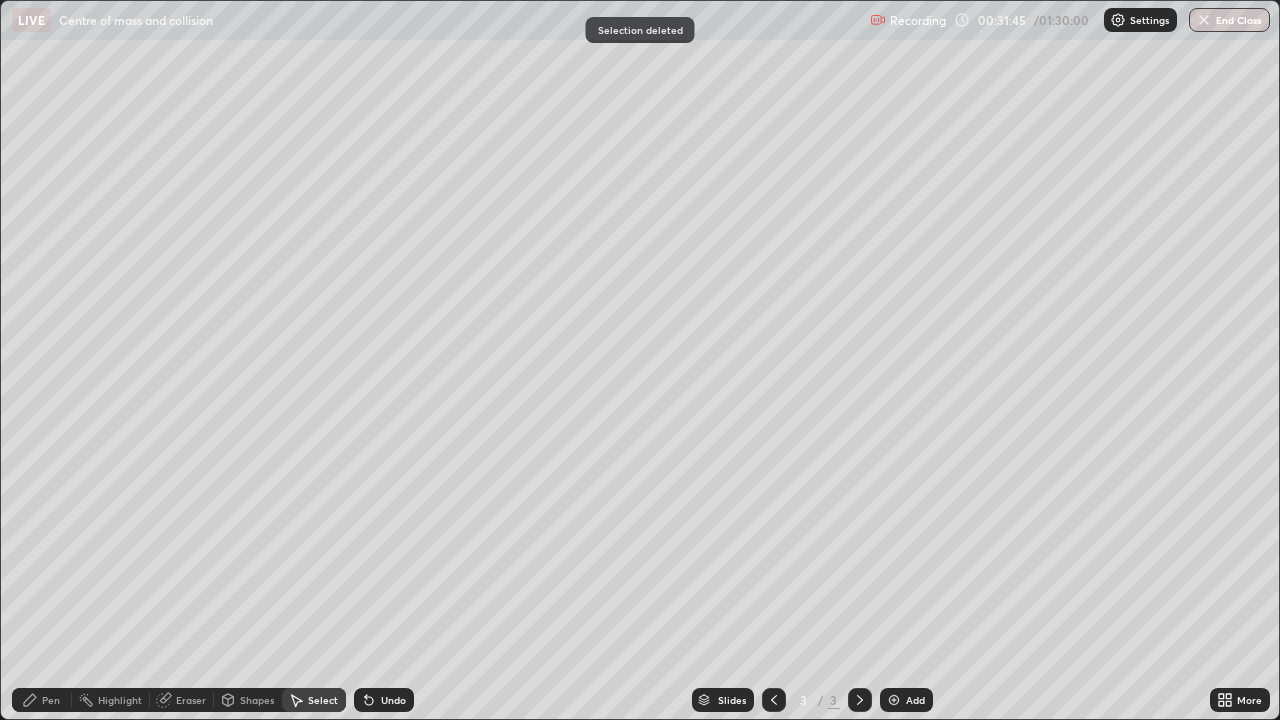 click on "Pen" at bounding box center (51, 700) 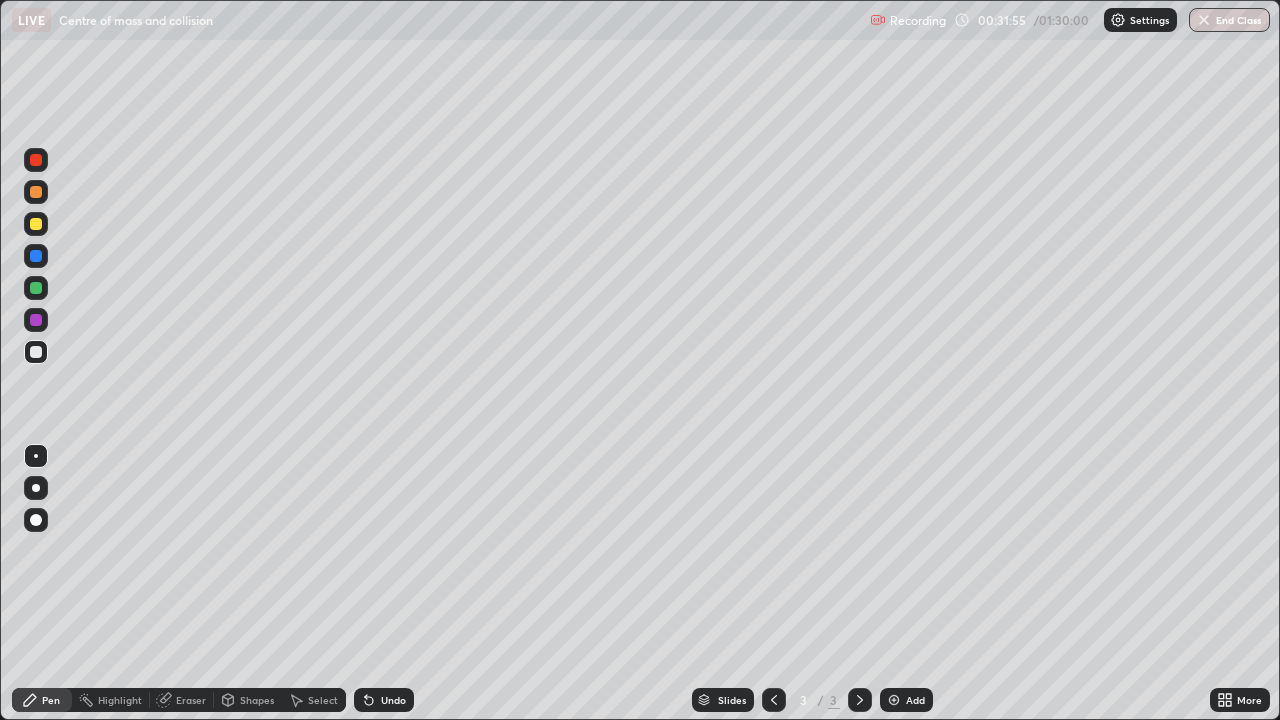 click on "Eraser" at bounding box center [191, 700] 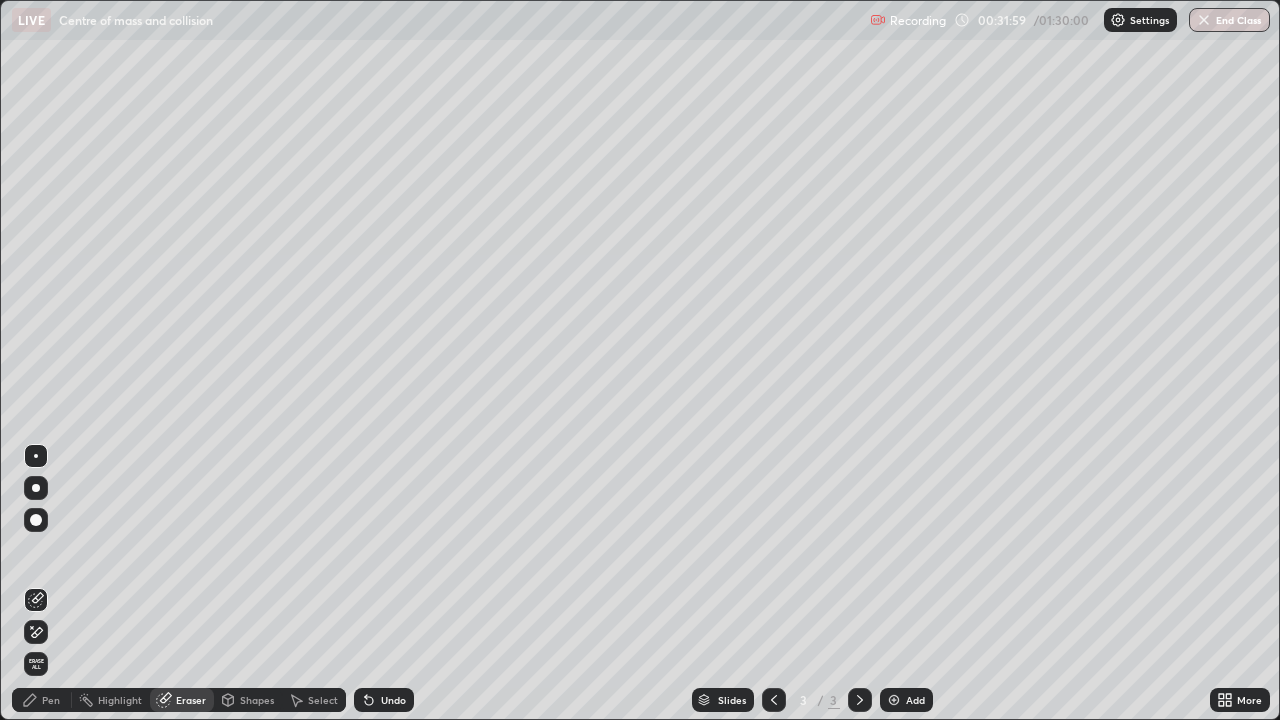 click 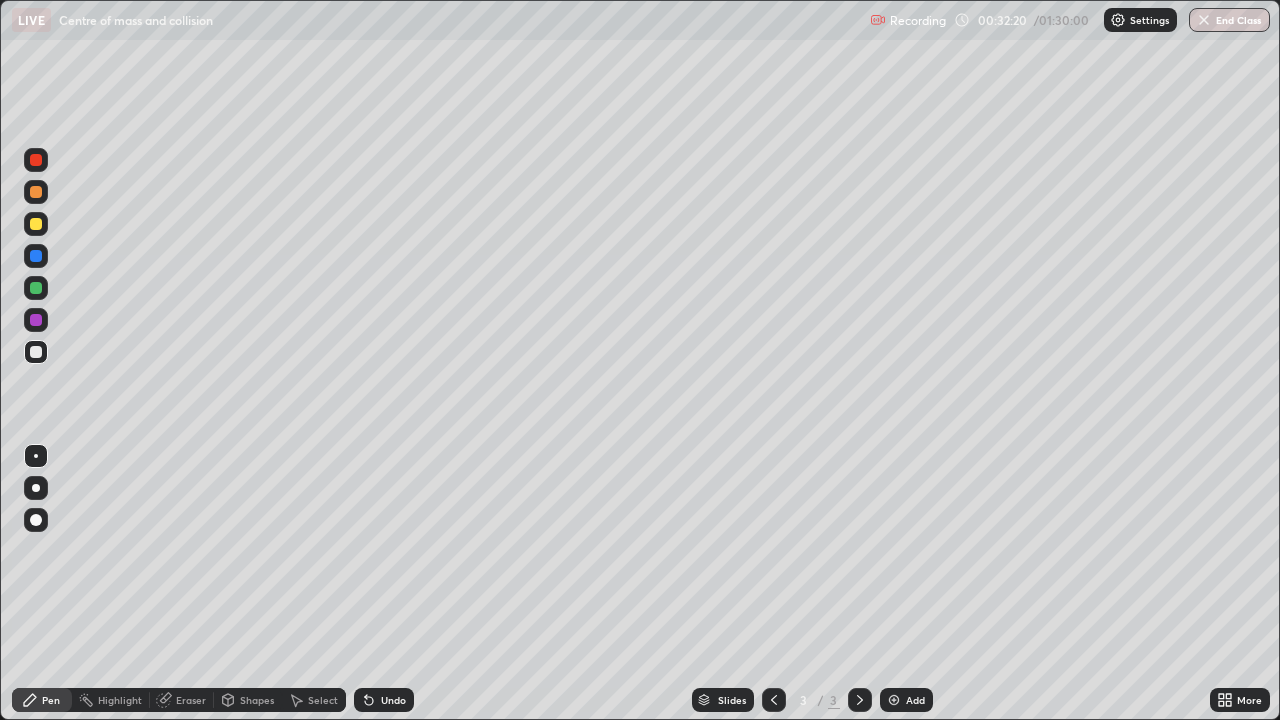 click at bounding box center (36, 352) 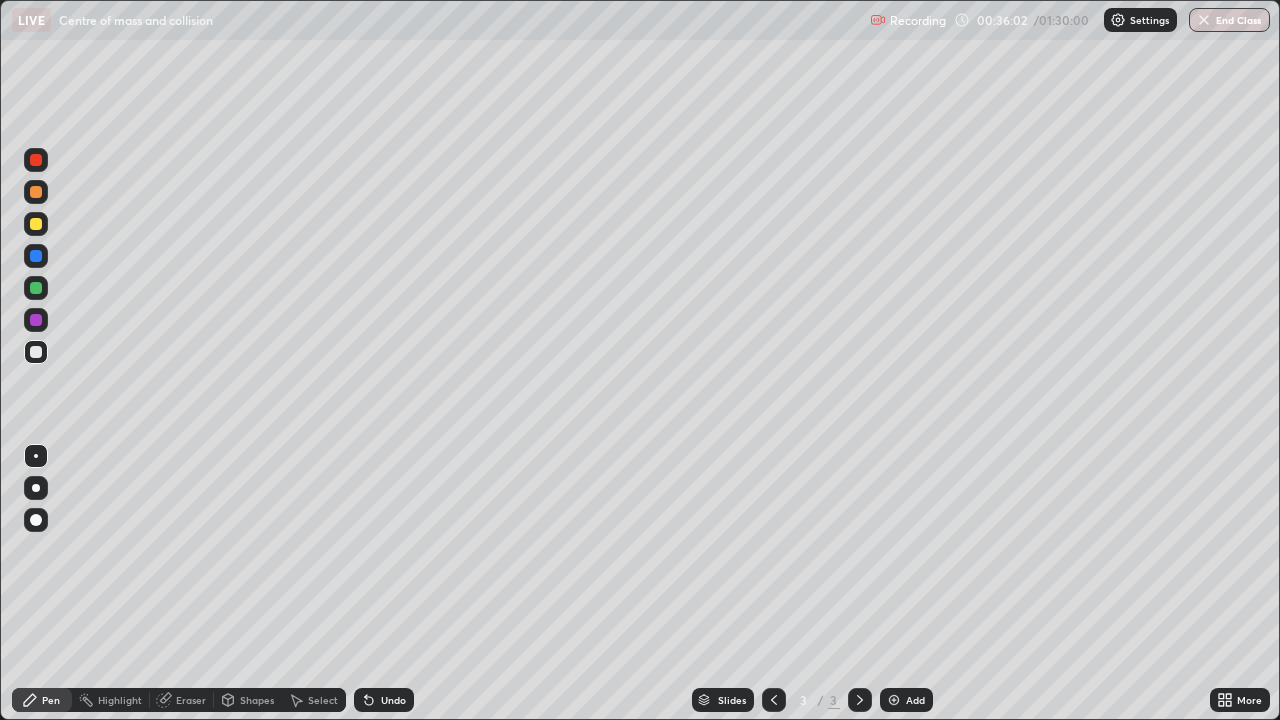 click on "Add" at bounding box center (915, 700) 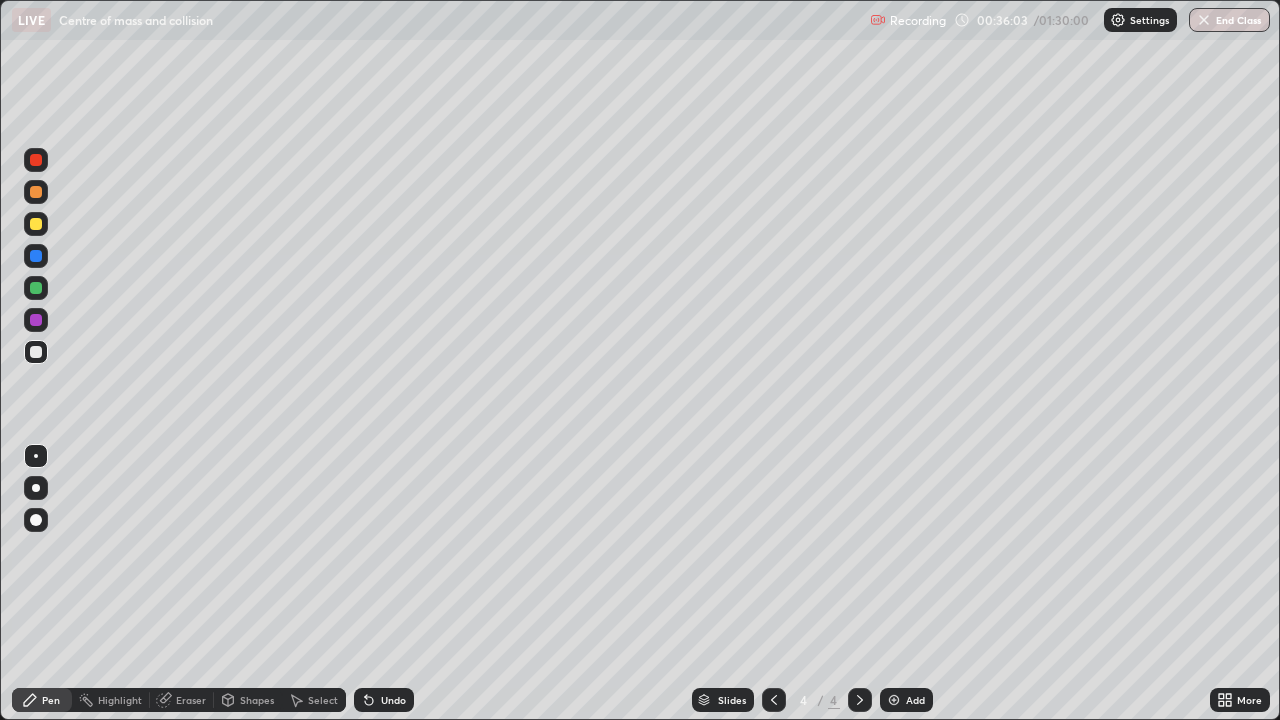 click 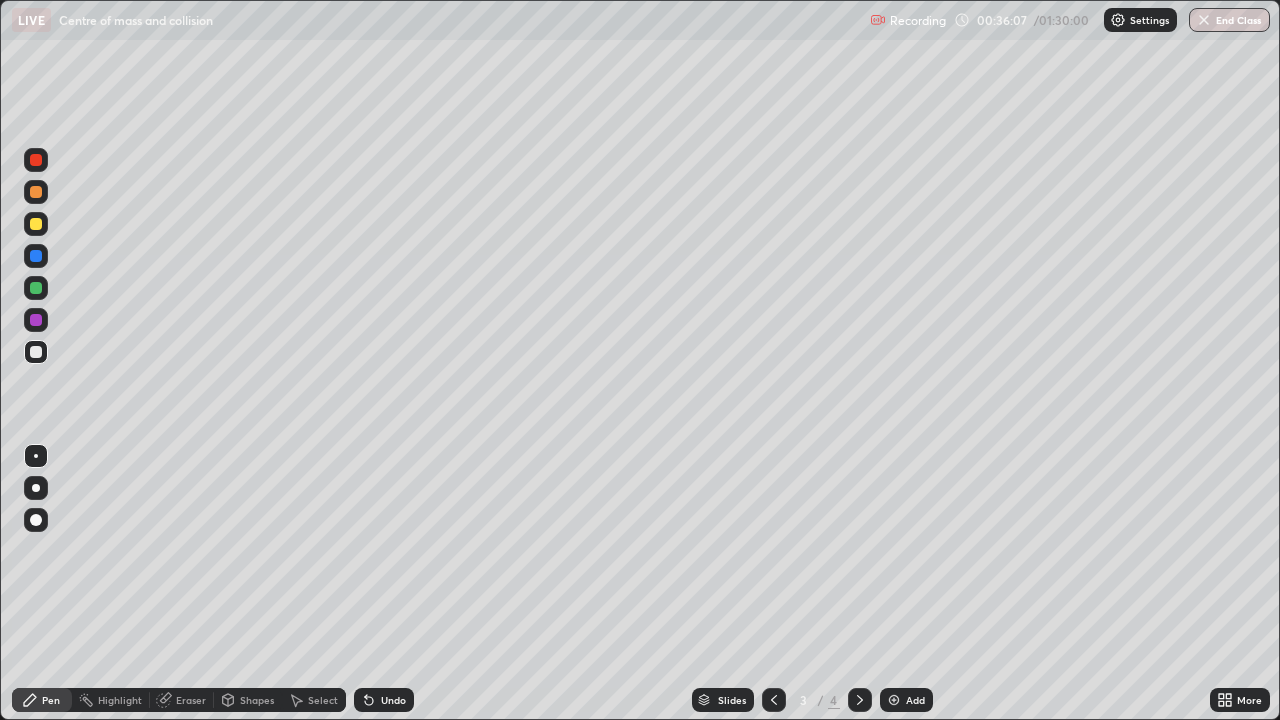 click 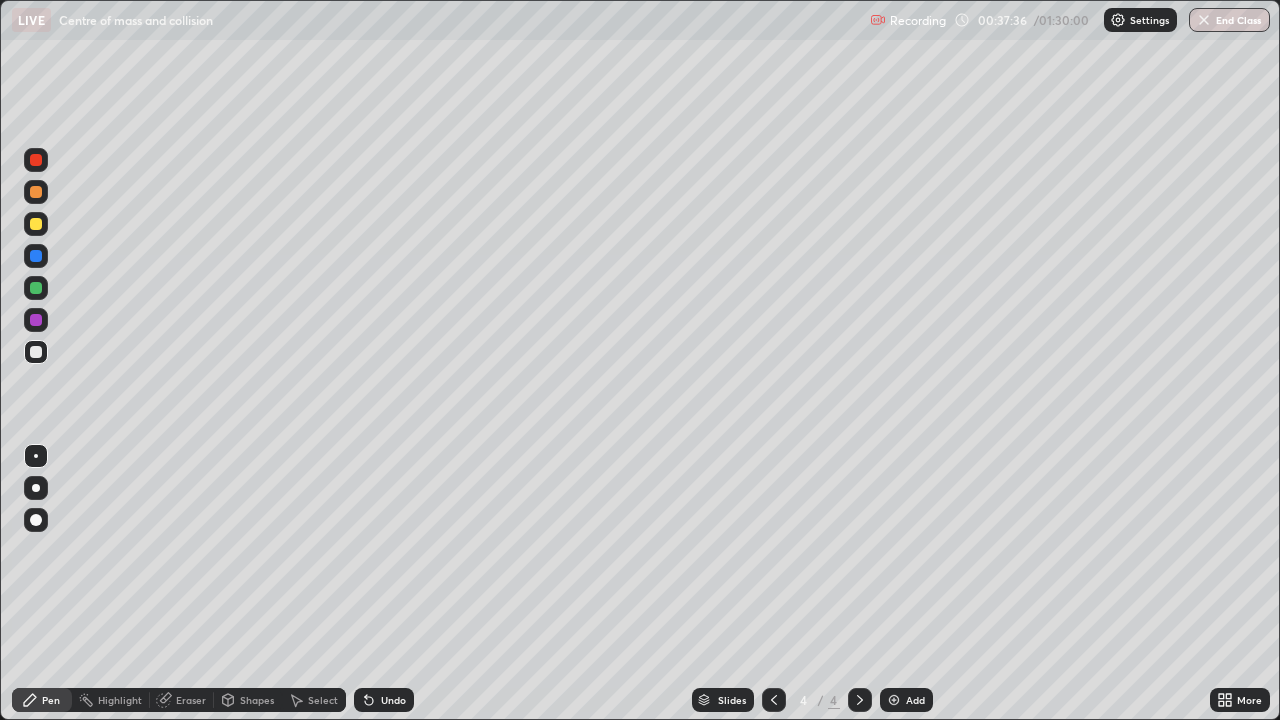 click on "Shapes" at bounding box center (257, 700) 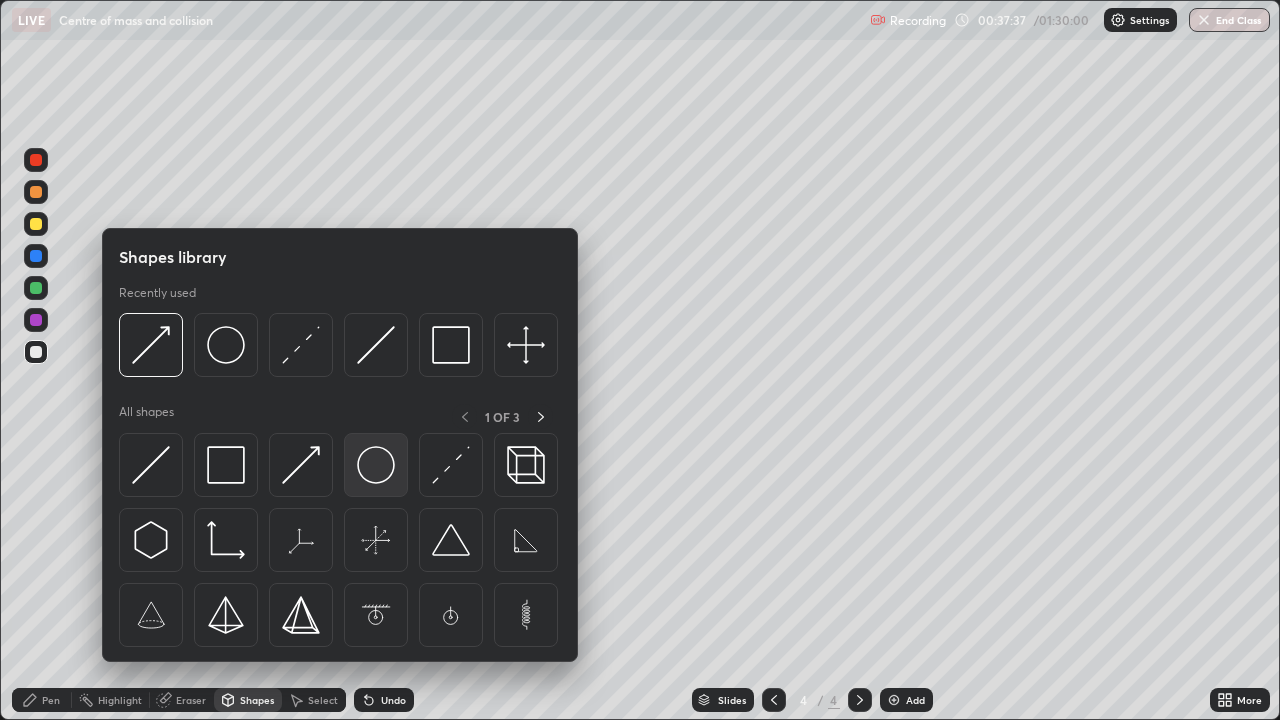 click at bounding box center (376, 465) 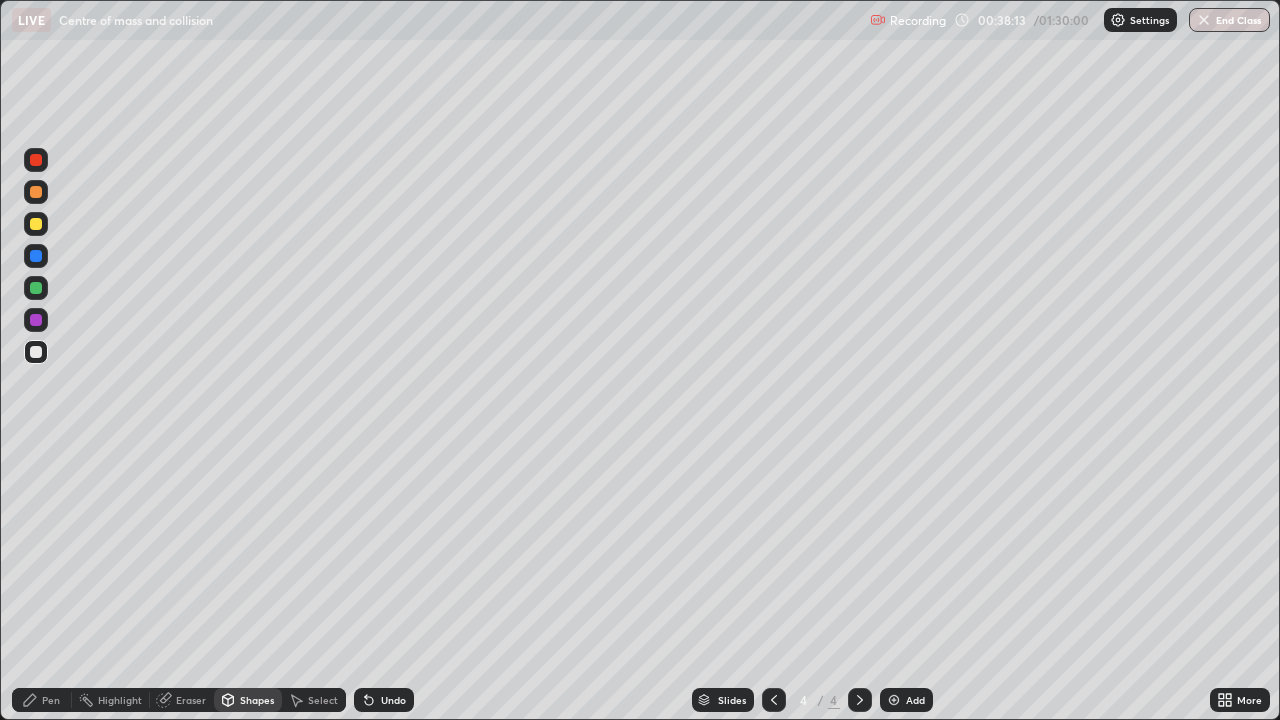 click on "Shapes" at bounding box center [257, 700] 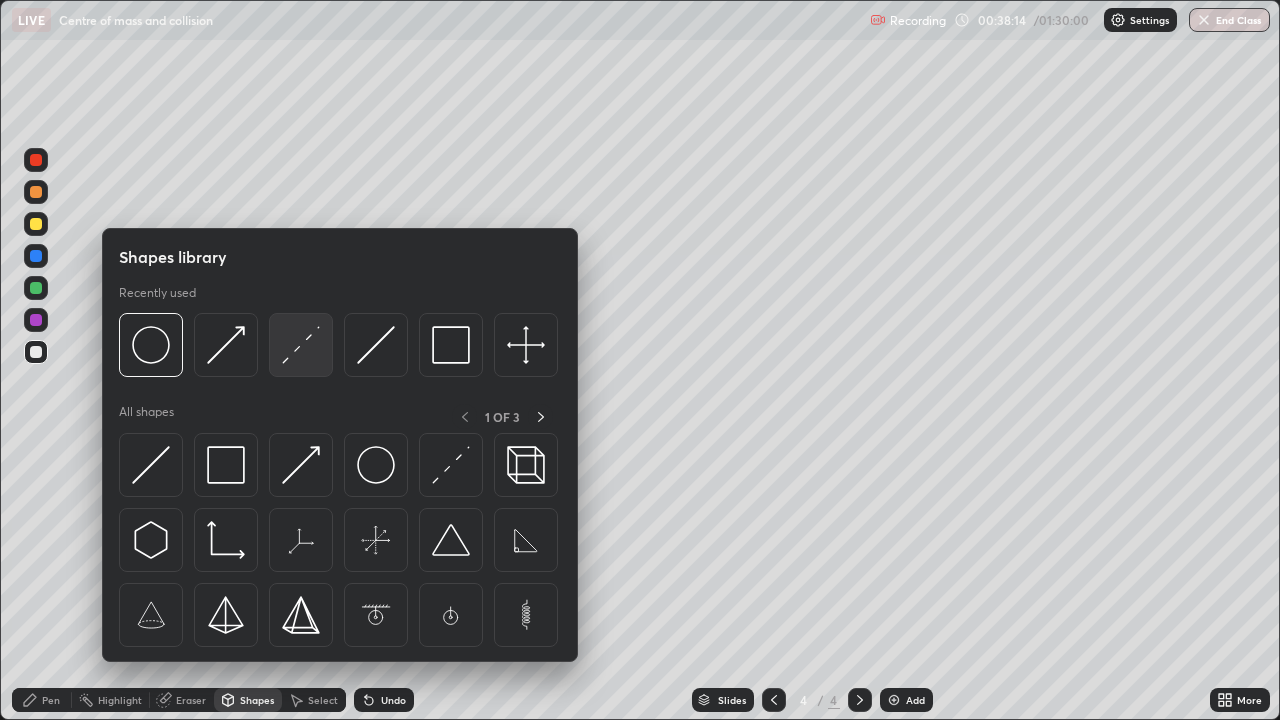 click at bounding box center (301, 345) 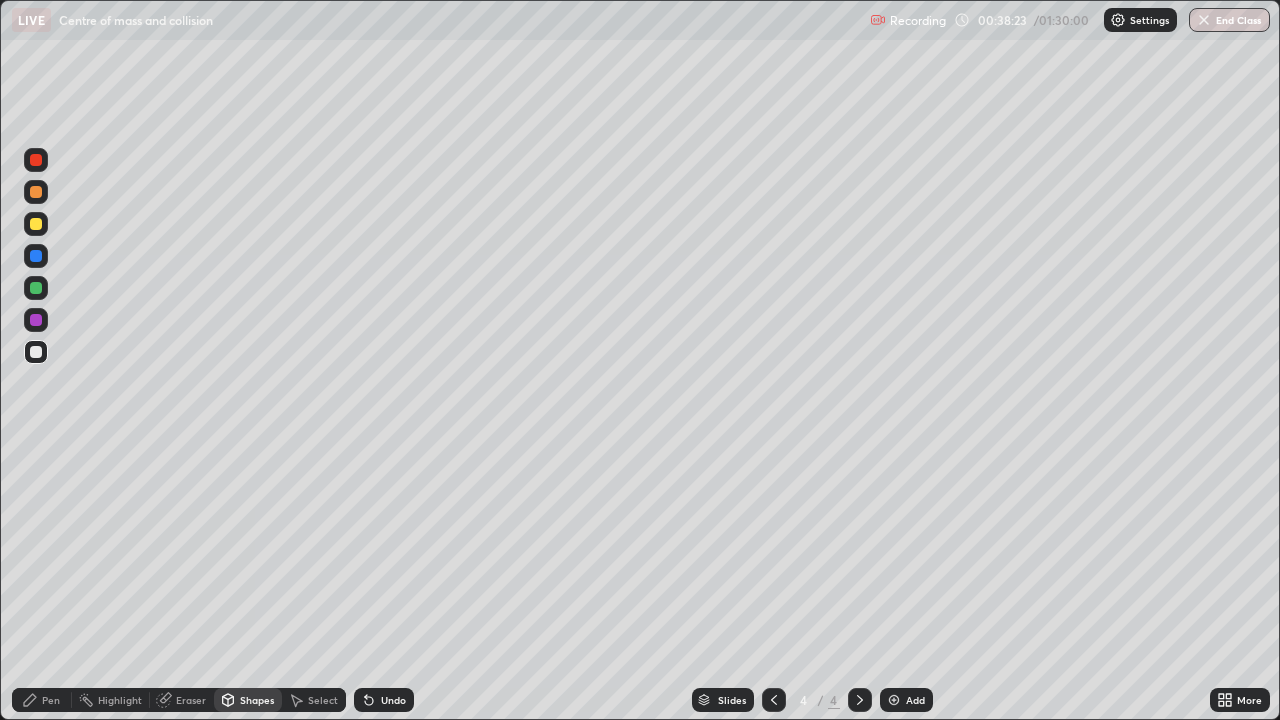 click on "Select" at bounding box center [314, 700] 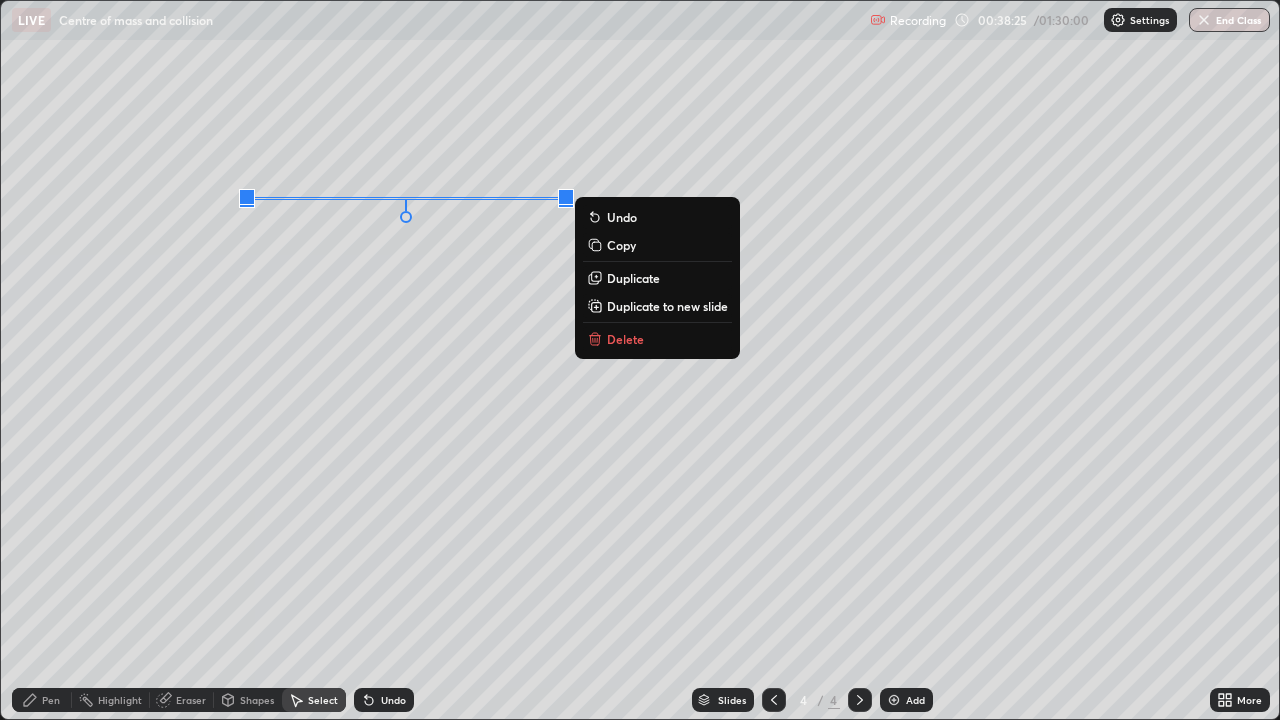 click on "Duplicate" at bounding box center (633, 278) 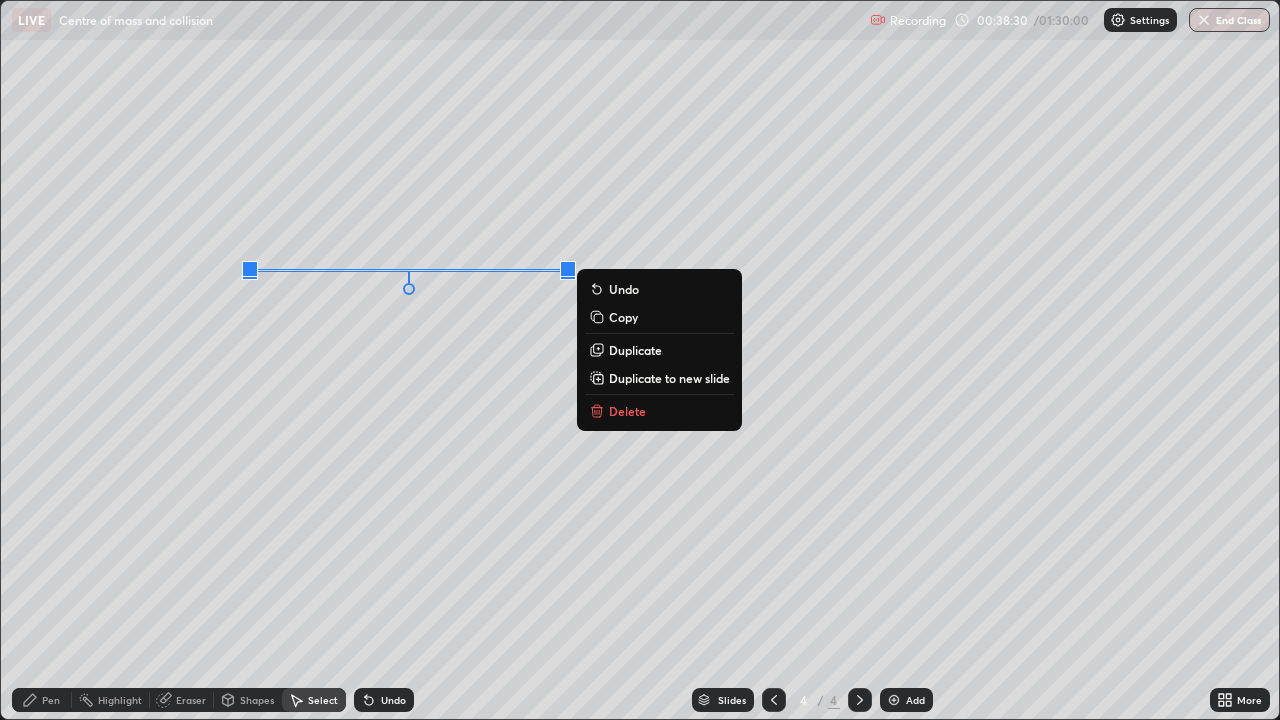 click on "0 ° Undo Copy Duplicate Duplicate to new slide Delete" at bounding box center (640, 360) 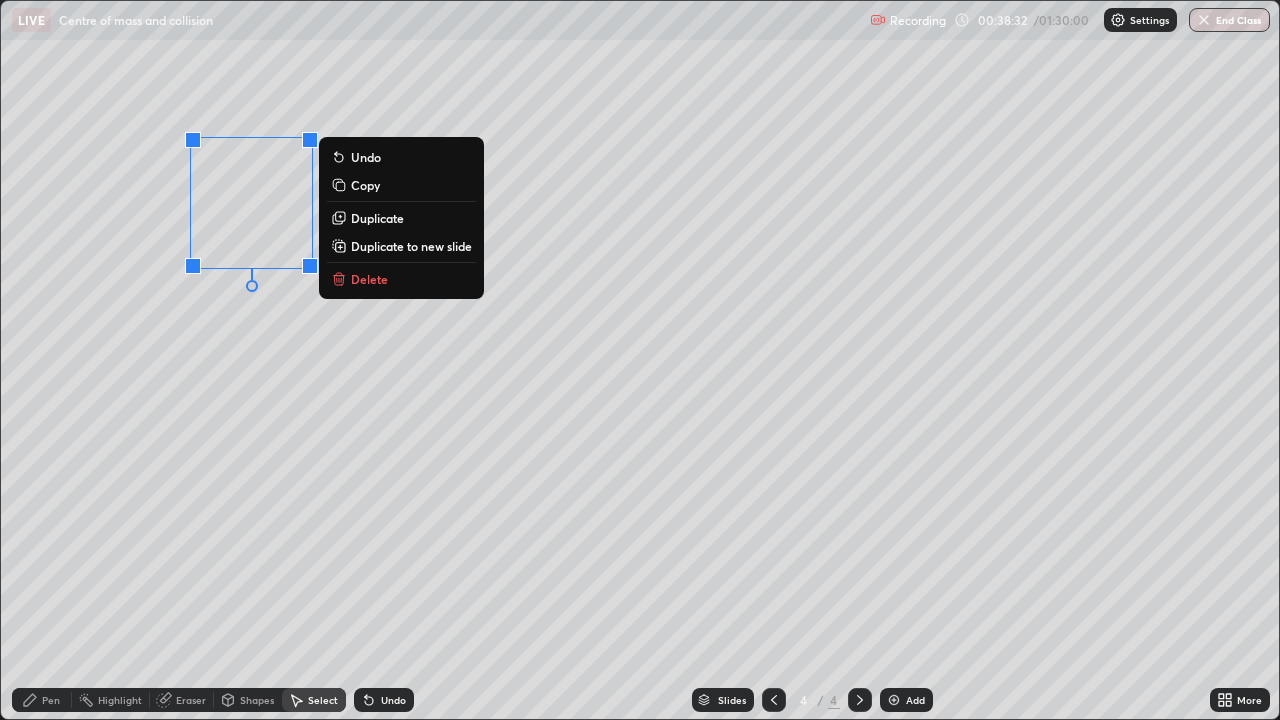 click on "Duplicate" at bounding box center [377, 218] 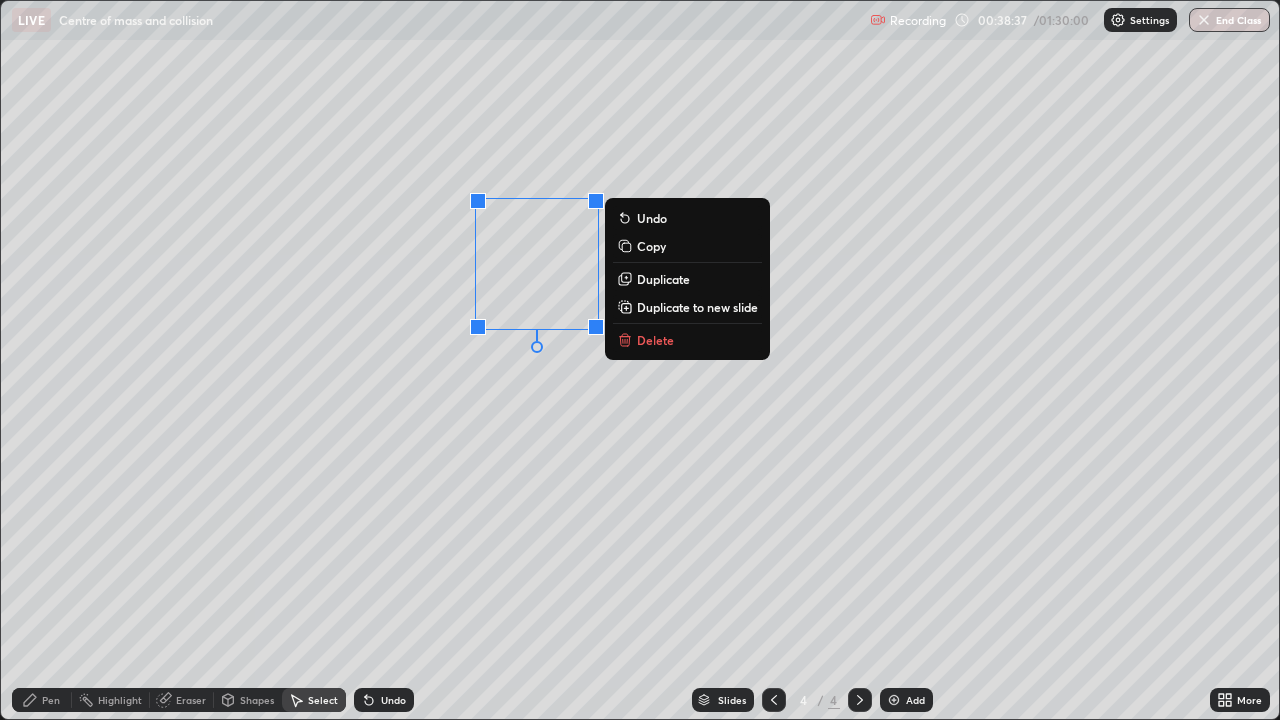 click on "0 ° Undo Copy Duplicate Duplicate to new slide Delete" at bounding box center (640, 360) 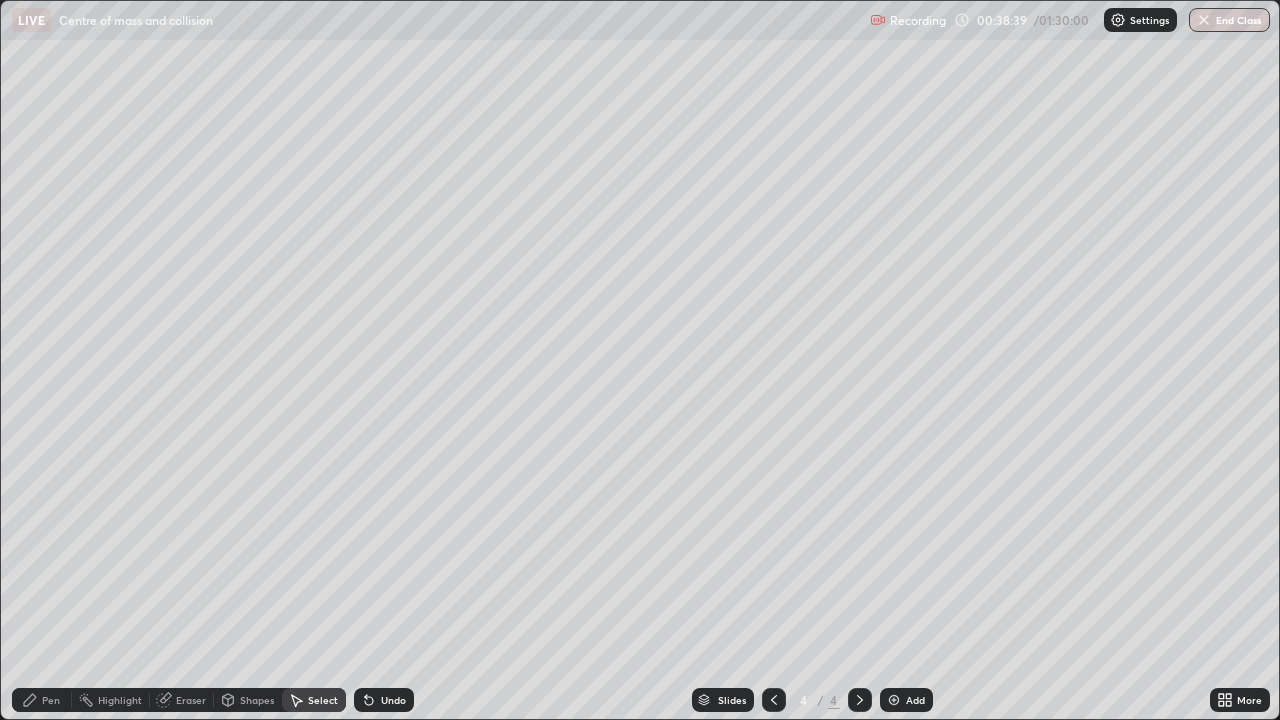 click on "Shapes" at bounding box center [248, 700] 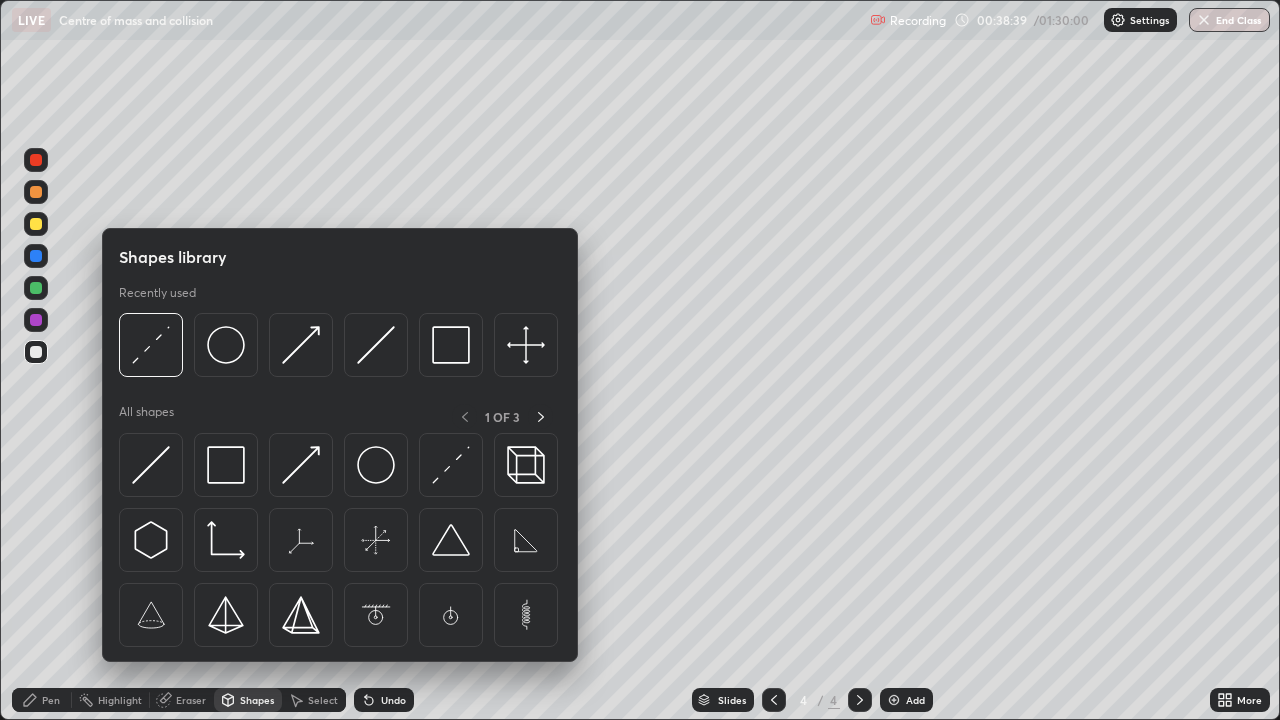 click on "Pen" at bounding box center [42, 700] 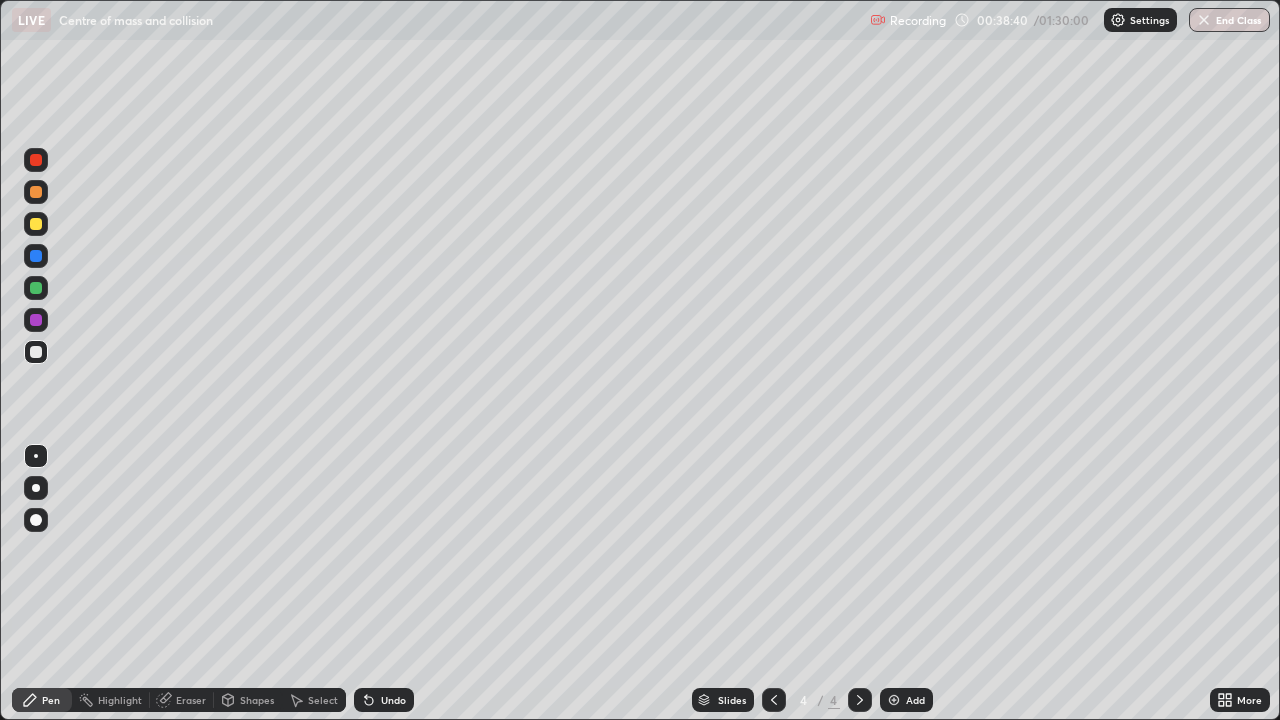 click at bounding box center [36, 224] 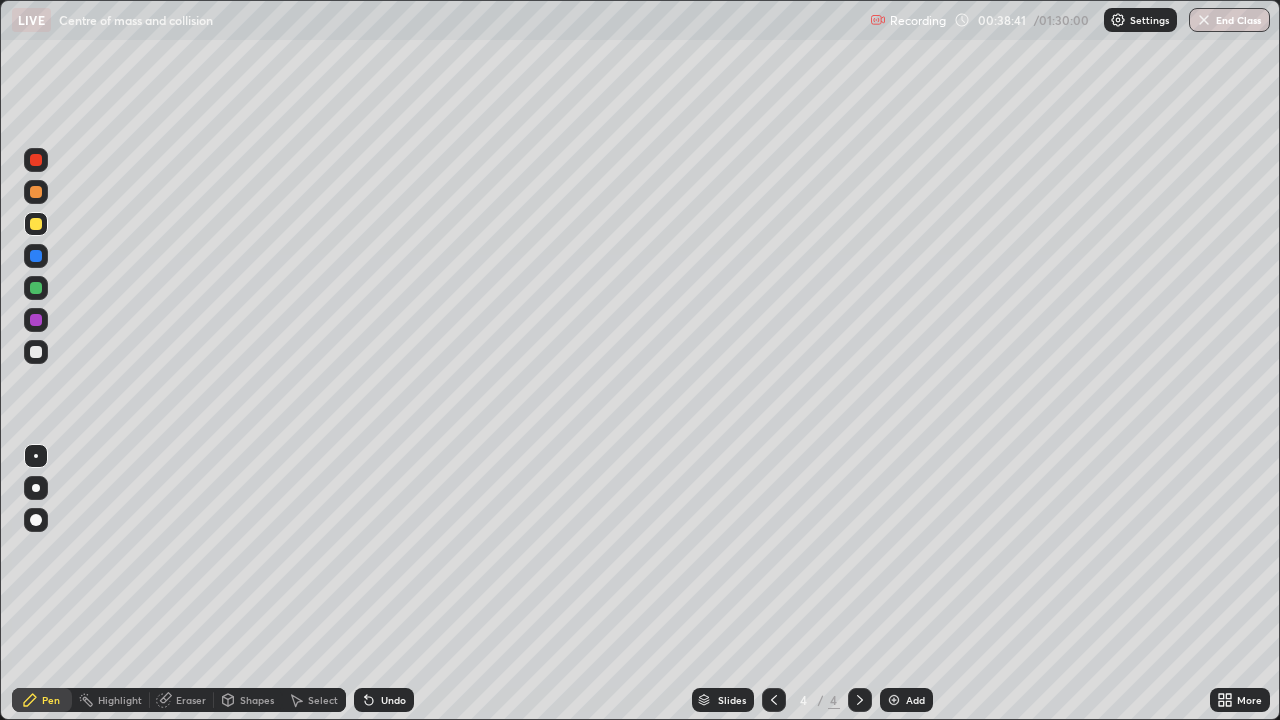 click at bounding box center (36, 488) 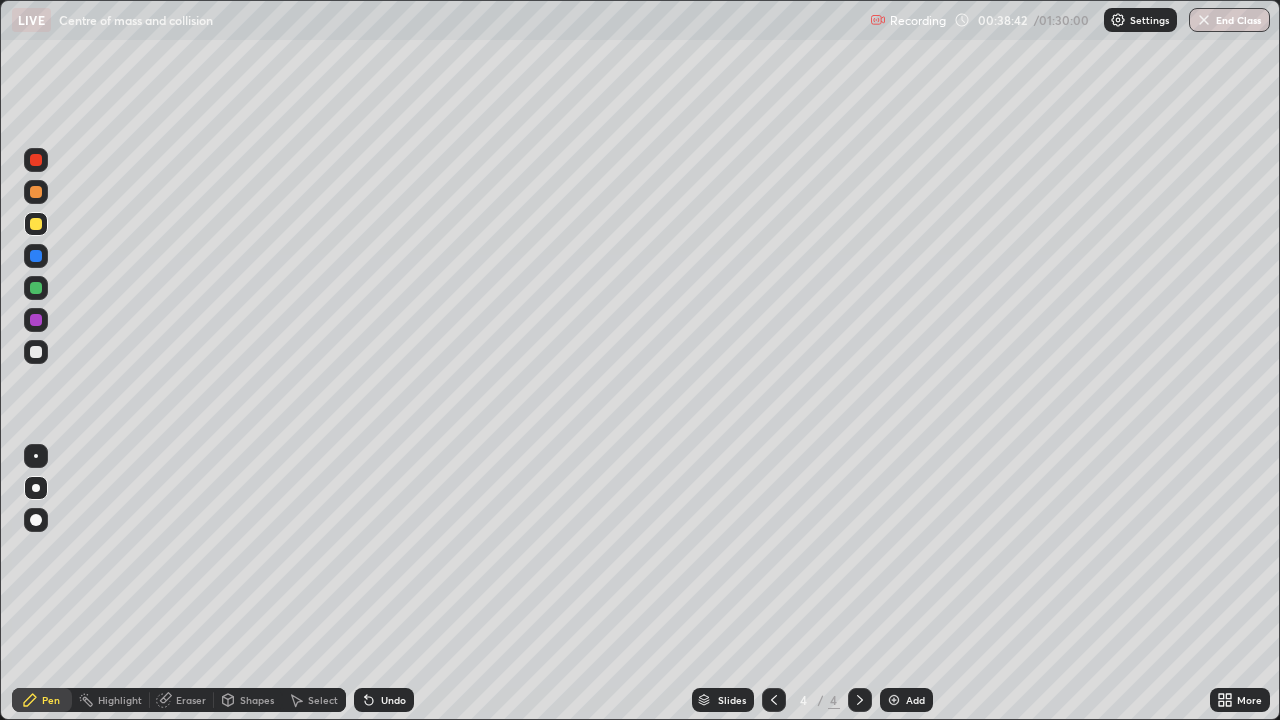 click on "Shapes" at bounding box center (257, 700) 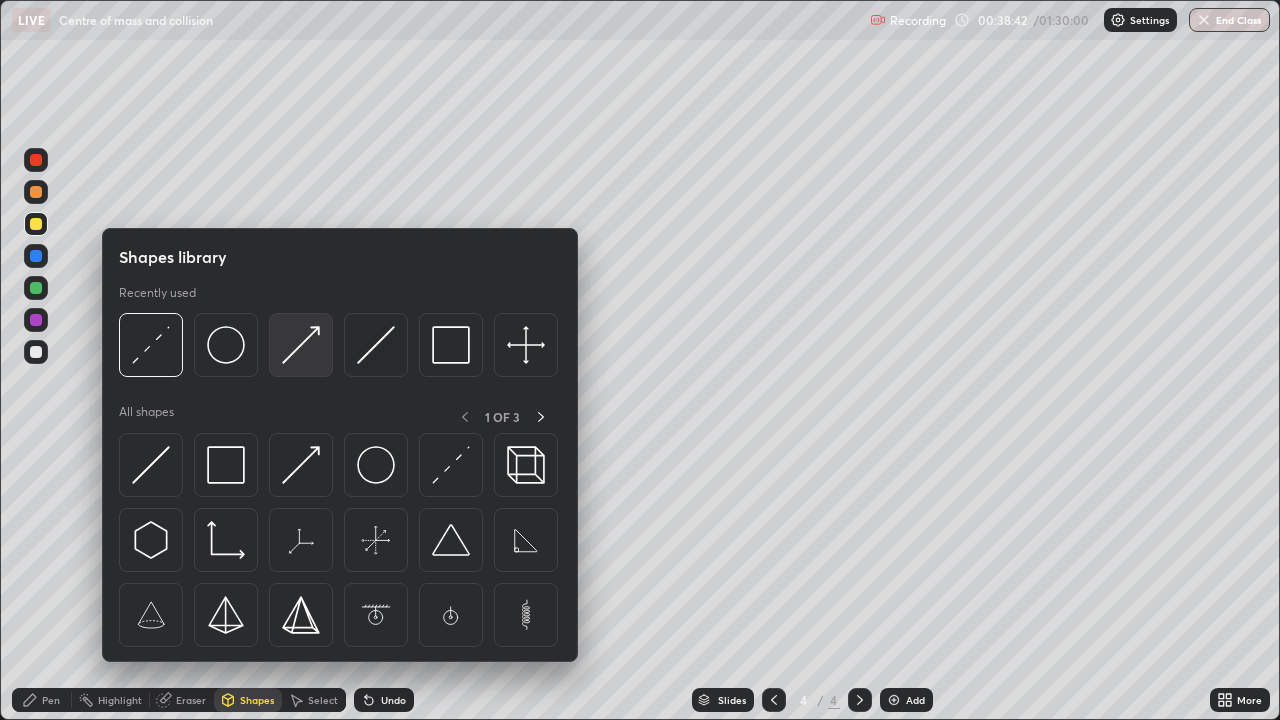click at bounding box center (301, 345) 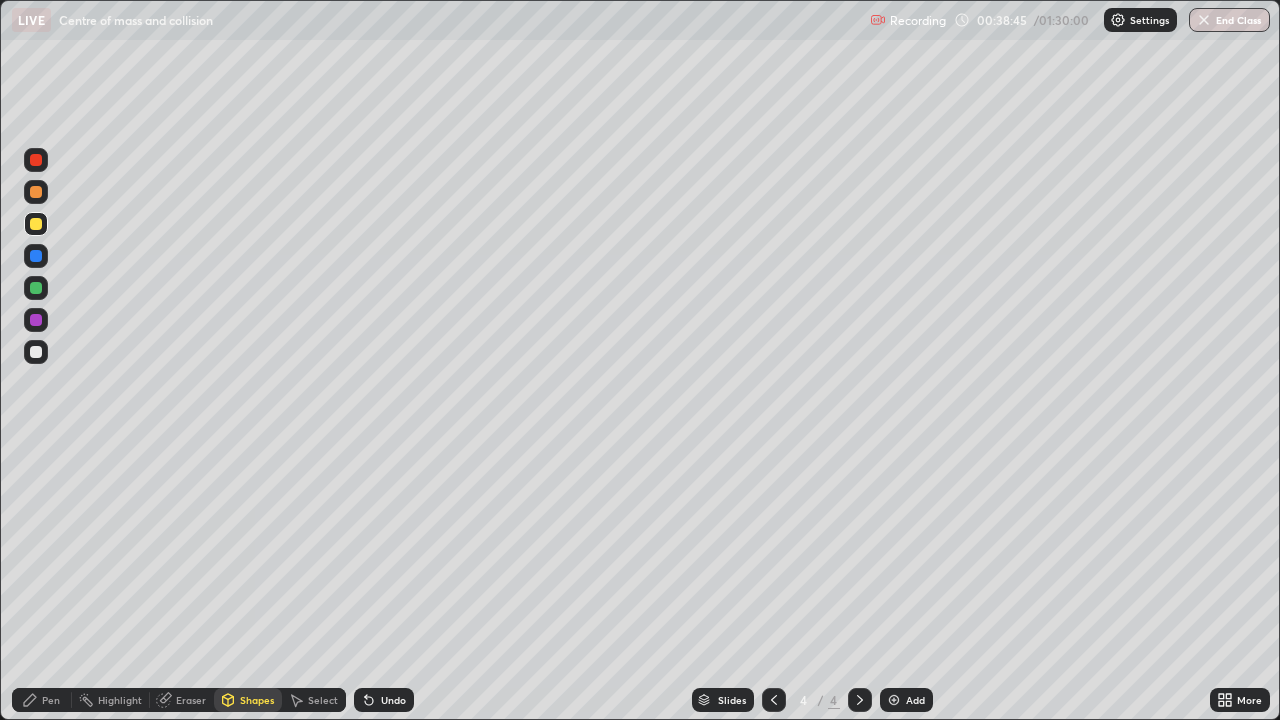 click at bounding box center (36, 160) 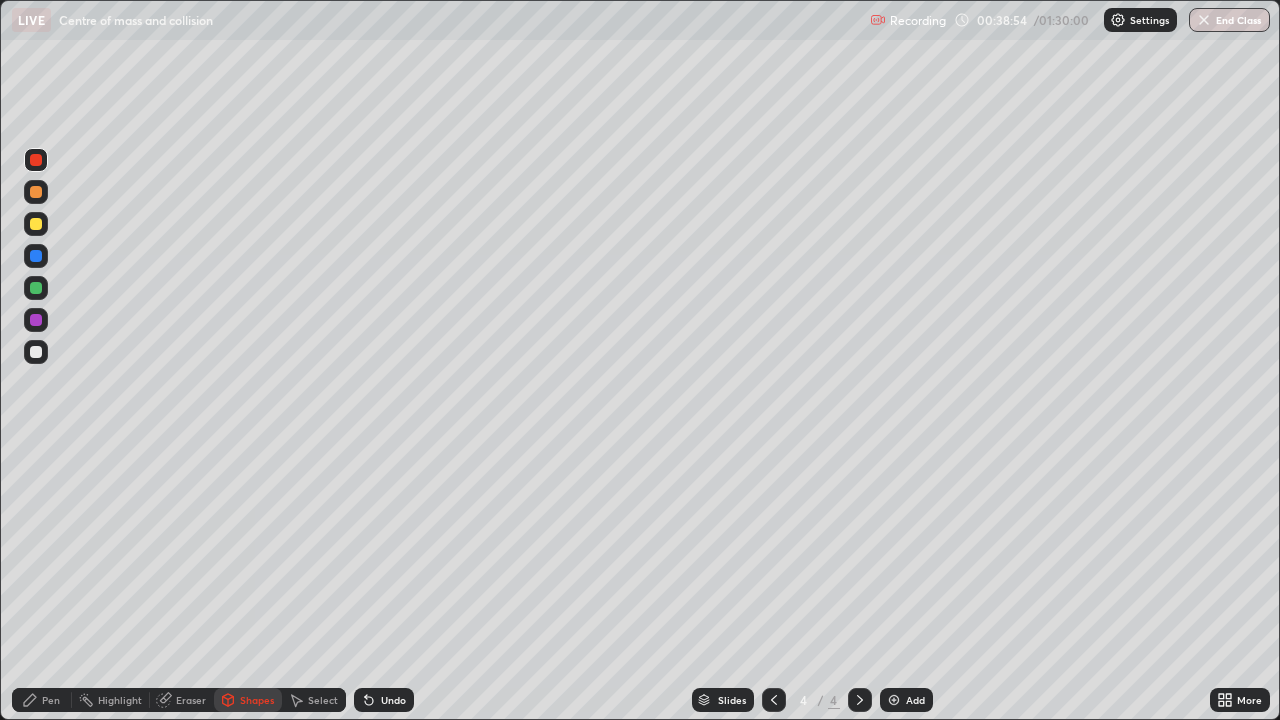 click on "Pen" at bounding box center [42, 700] 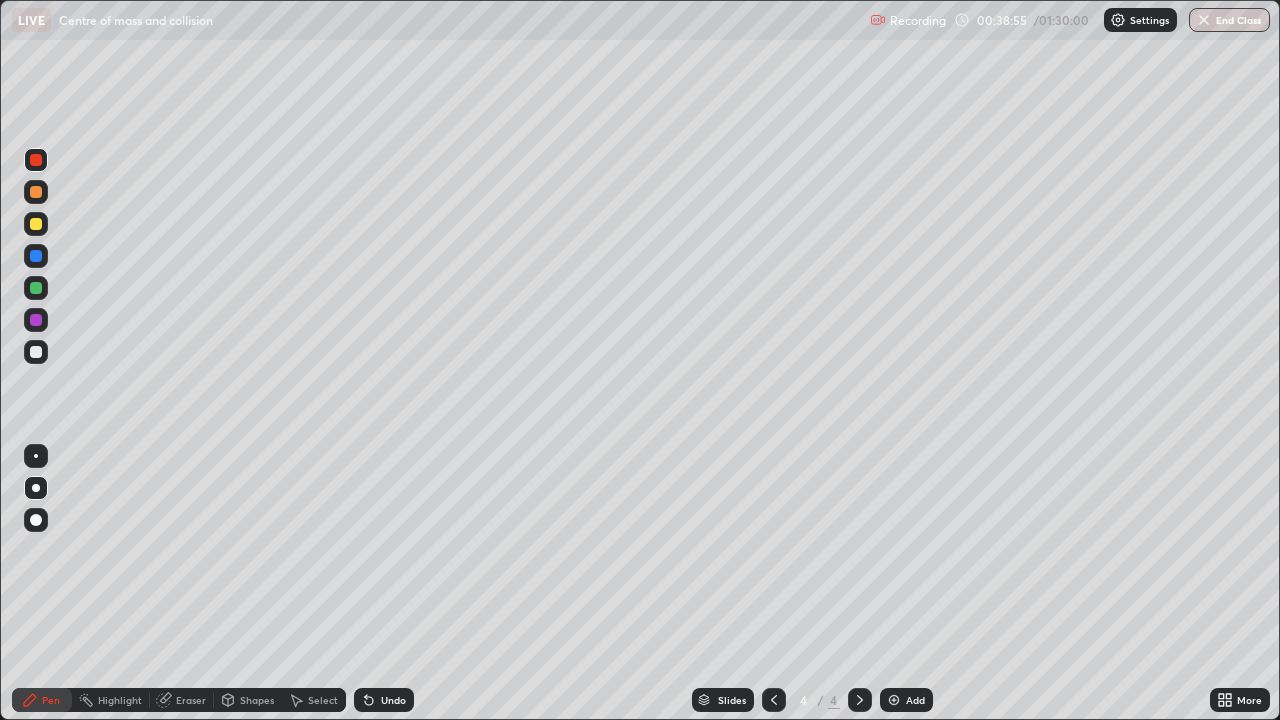 click at bounding box center [36, 456] 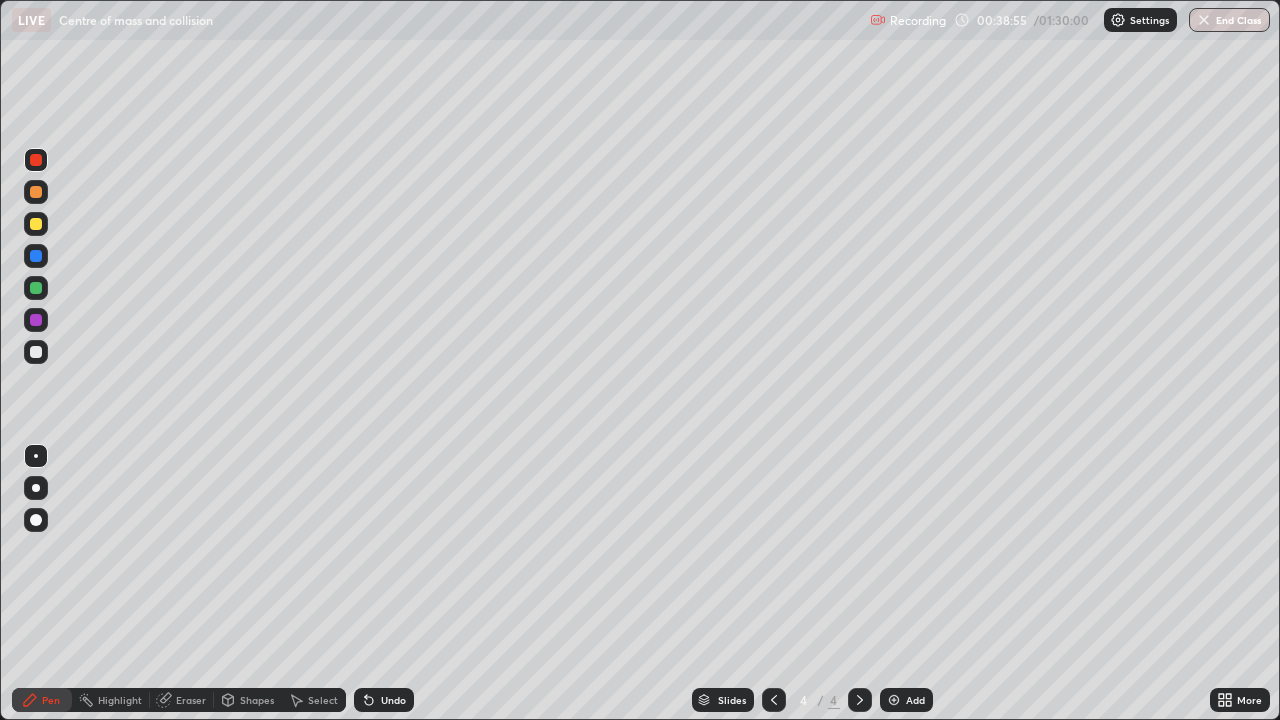 click at bounding box center (36, 352) 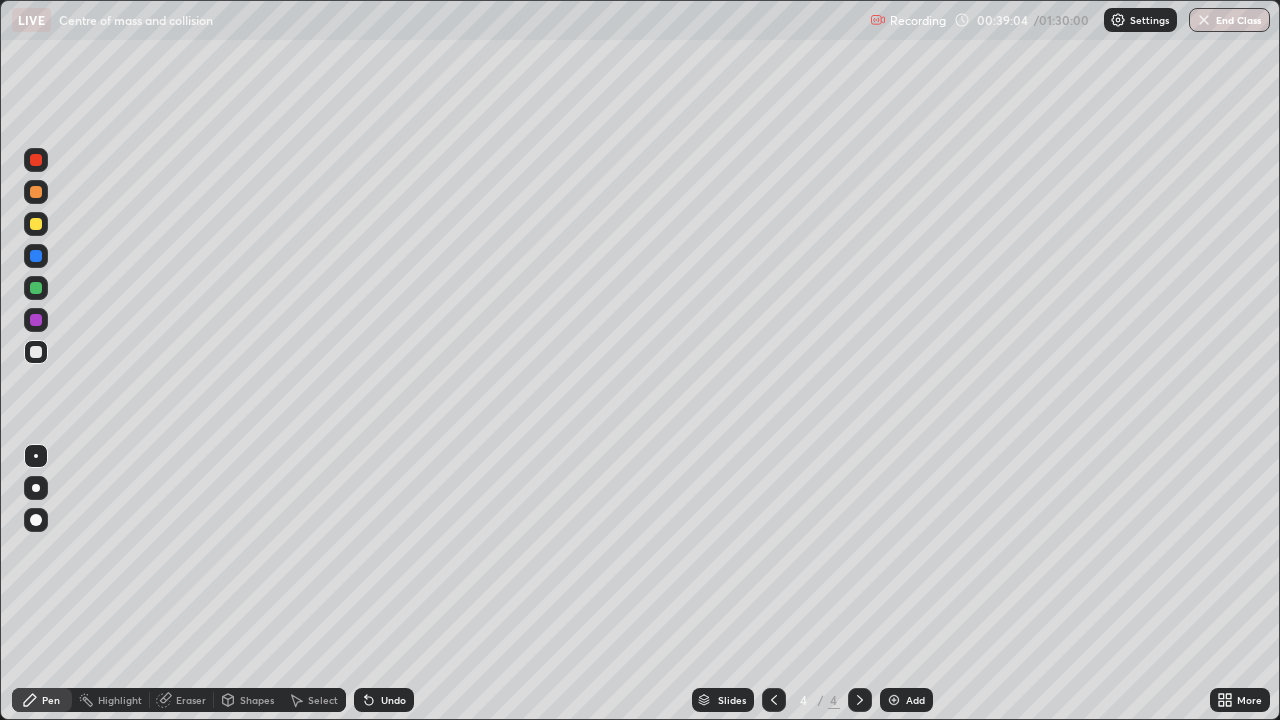 click at bounding box center [36, 352] 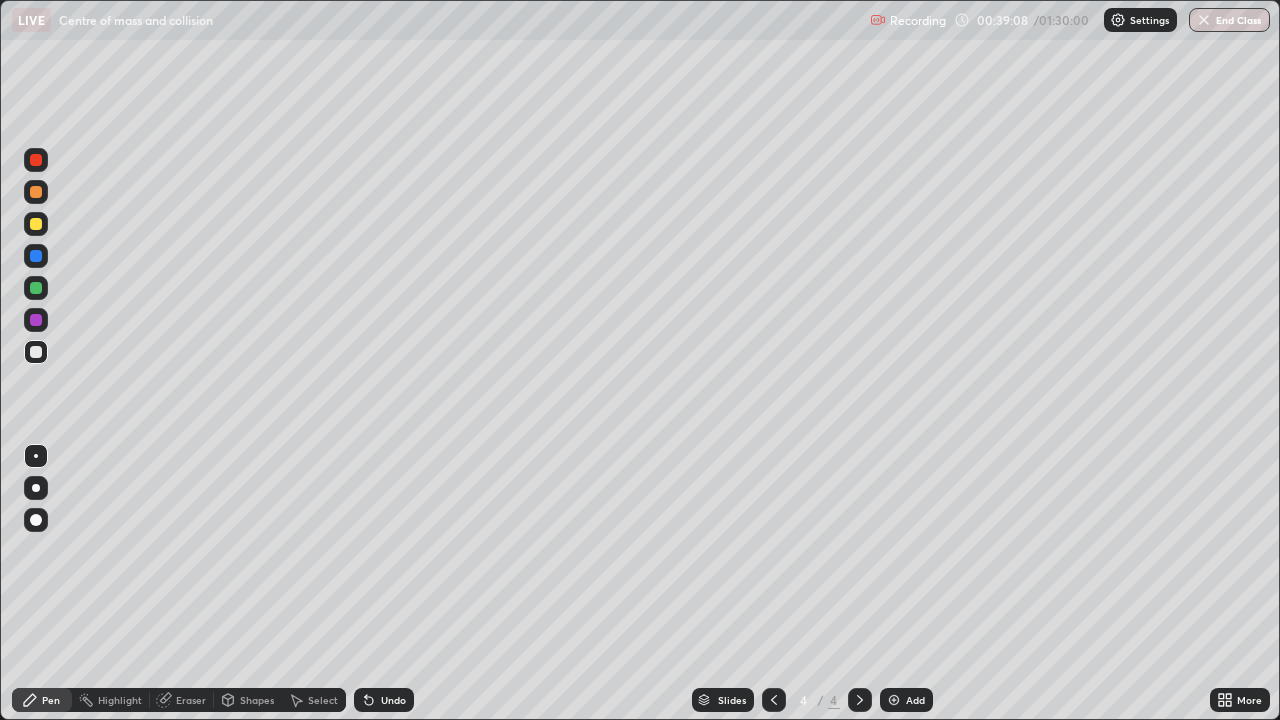 click on "Undo" at bounding box center [393, 700] 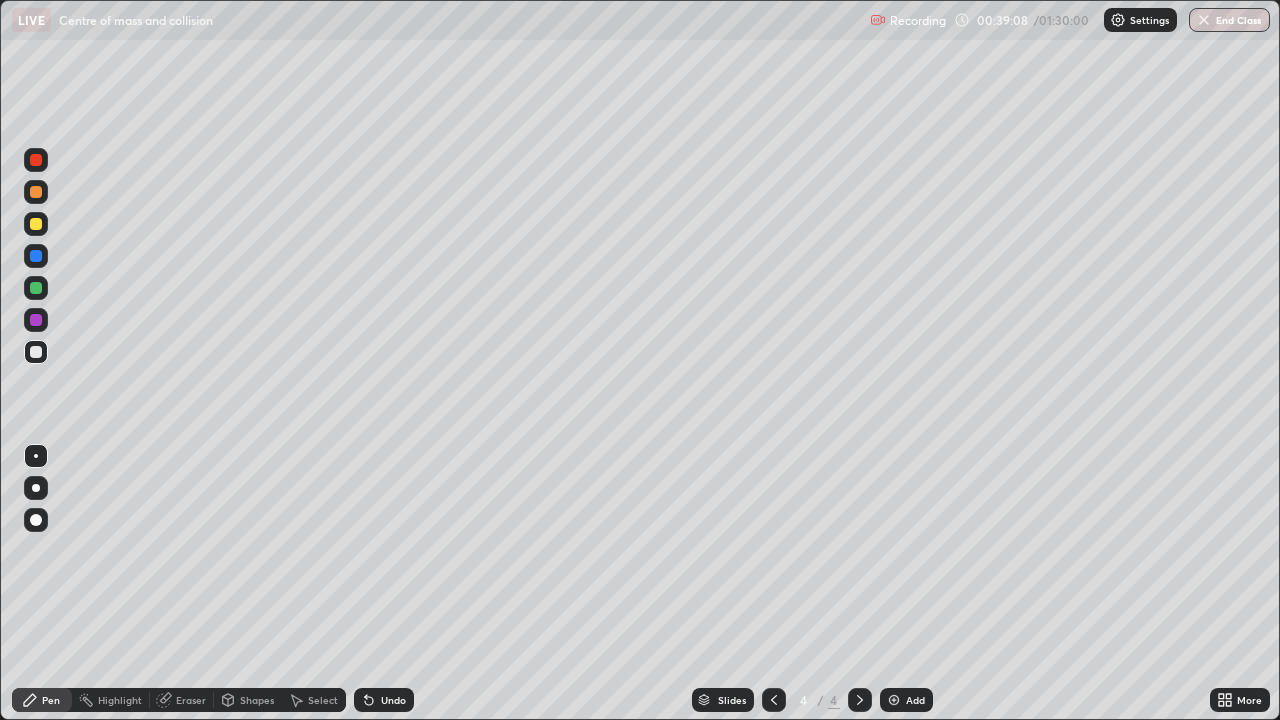click on "Undo" at bounding box center (393, 700) 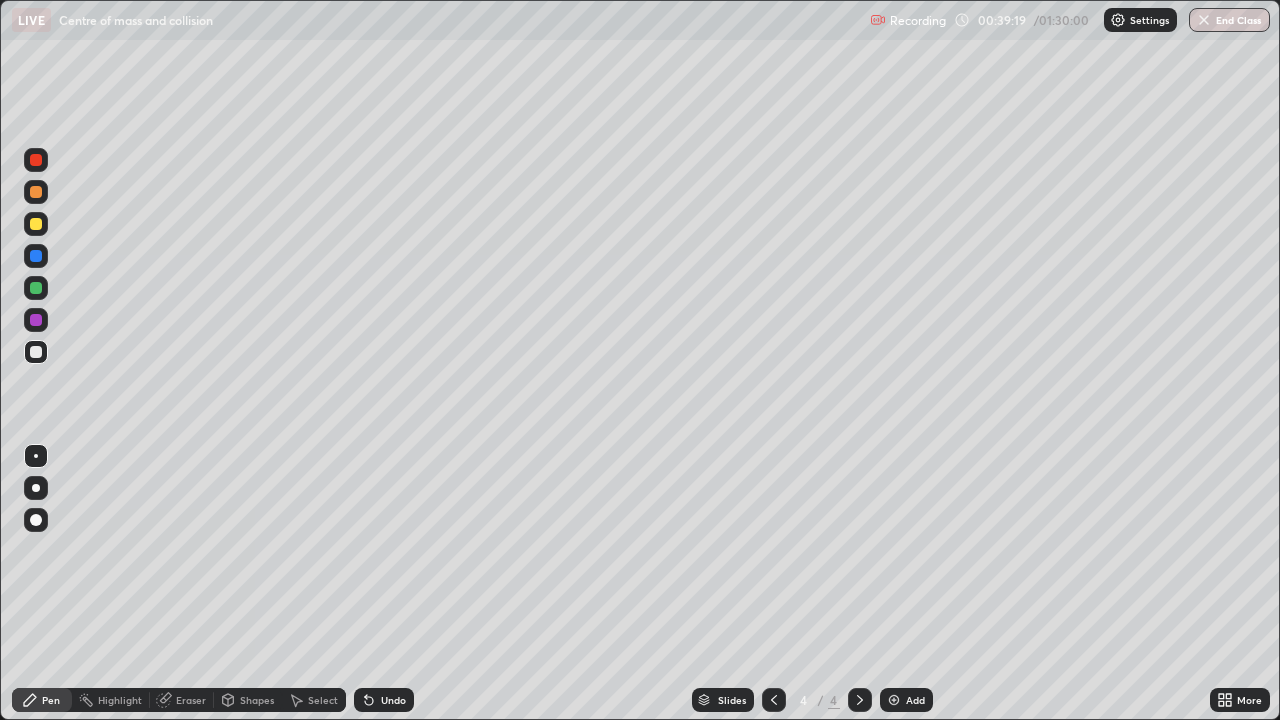 click at bounding box center [36, 224] 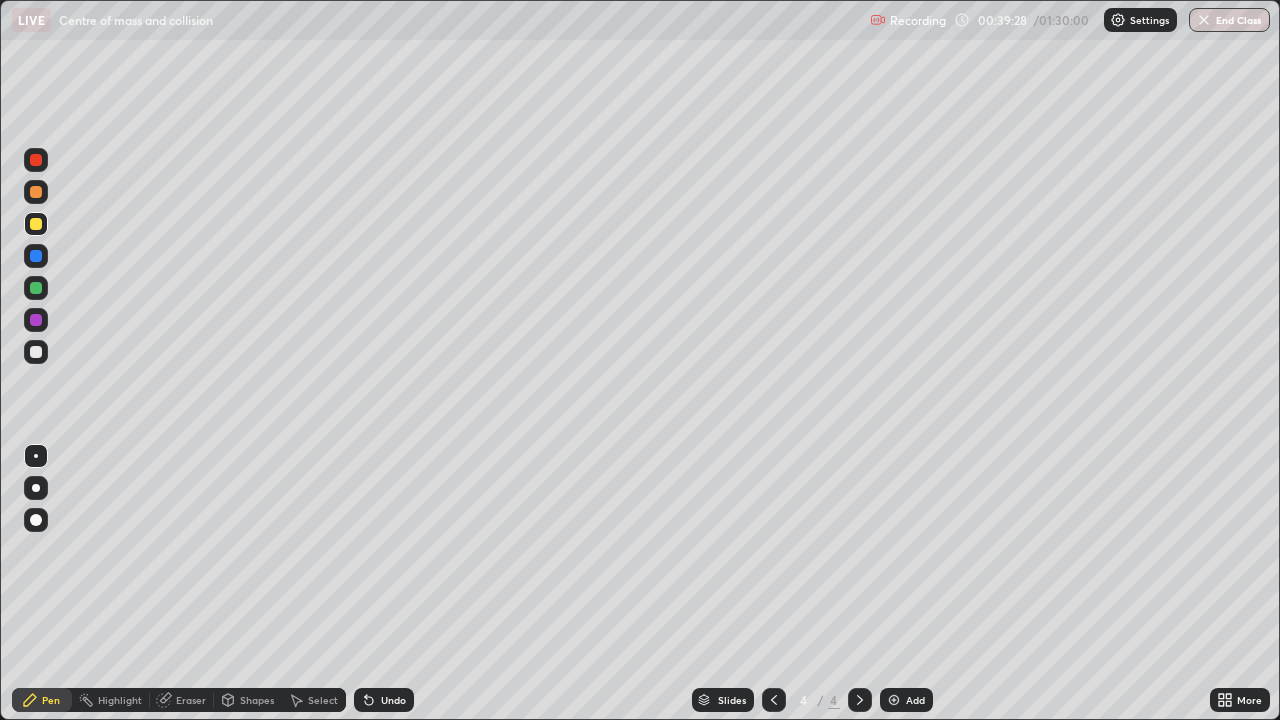 click on "Select" at bounding box center [323, 700] 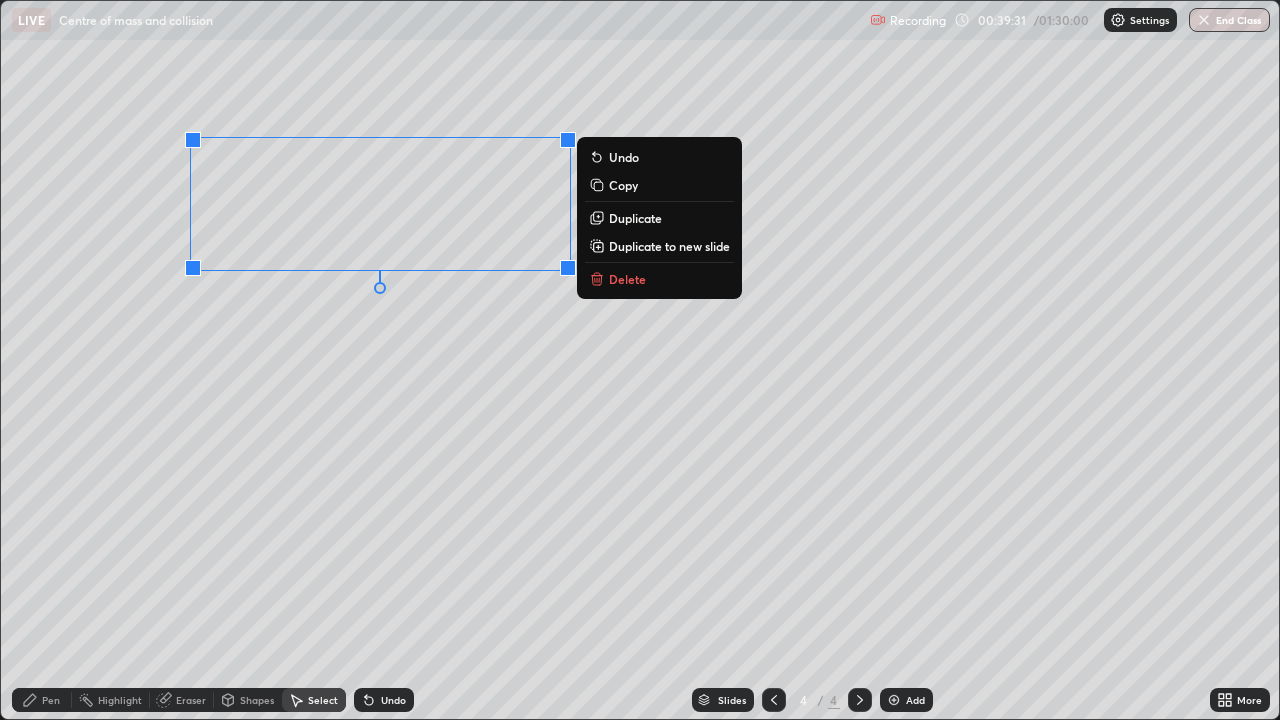 click on "Duplicate" at bounding box center [635, 218] 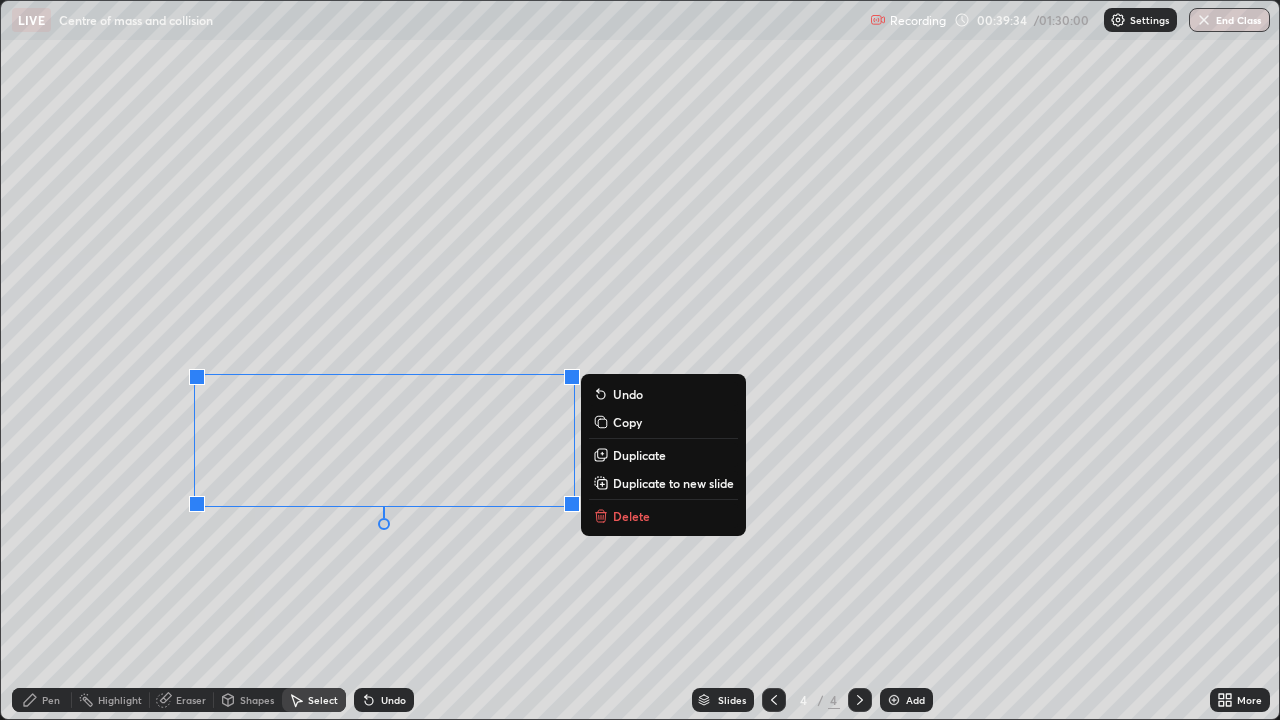 click on "0 ° Undo Copy Duplicate Duplicate to new slide Delete" at bounding box center (640, 360) 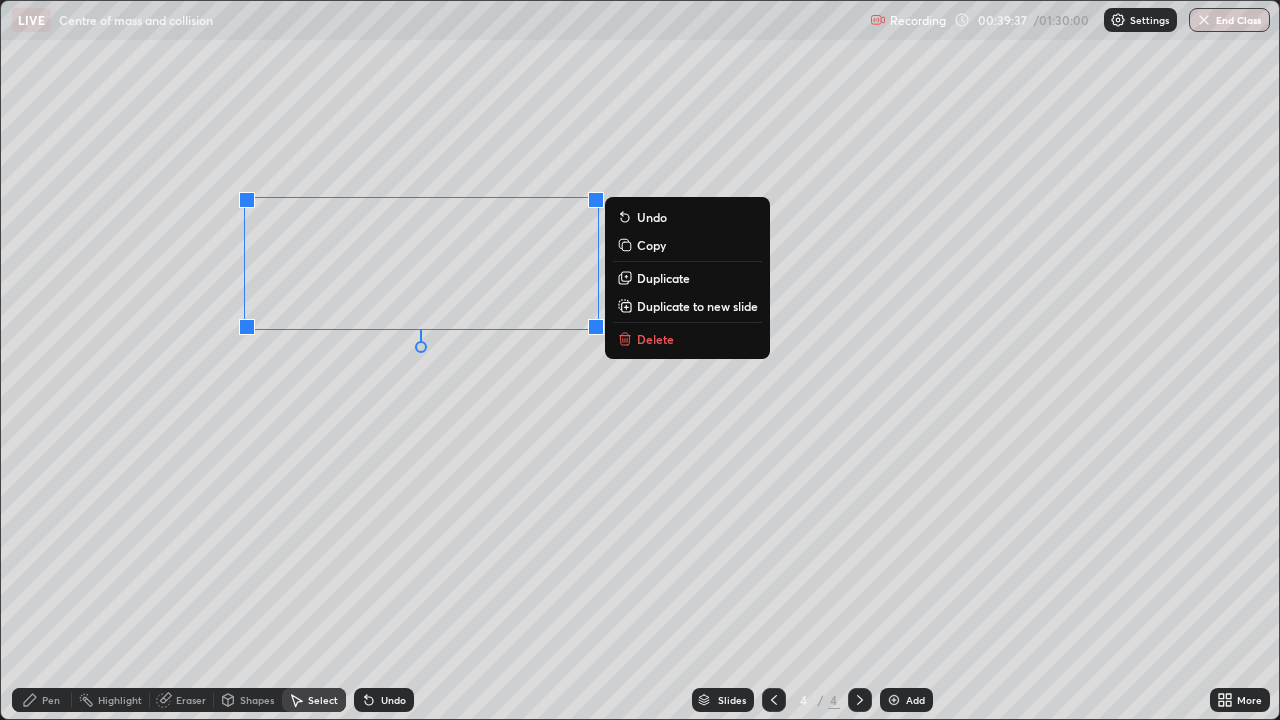 click on "Duplicate" at bounding box center [663, 278] 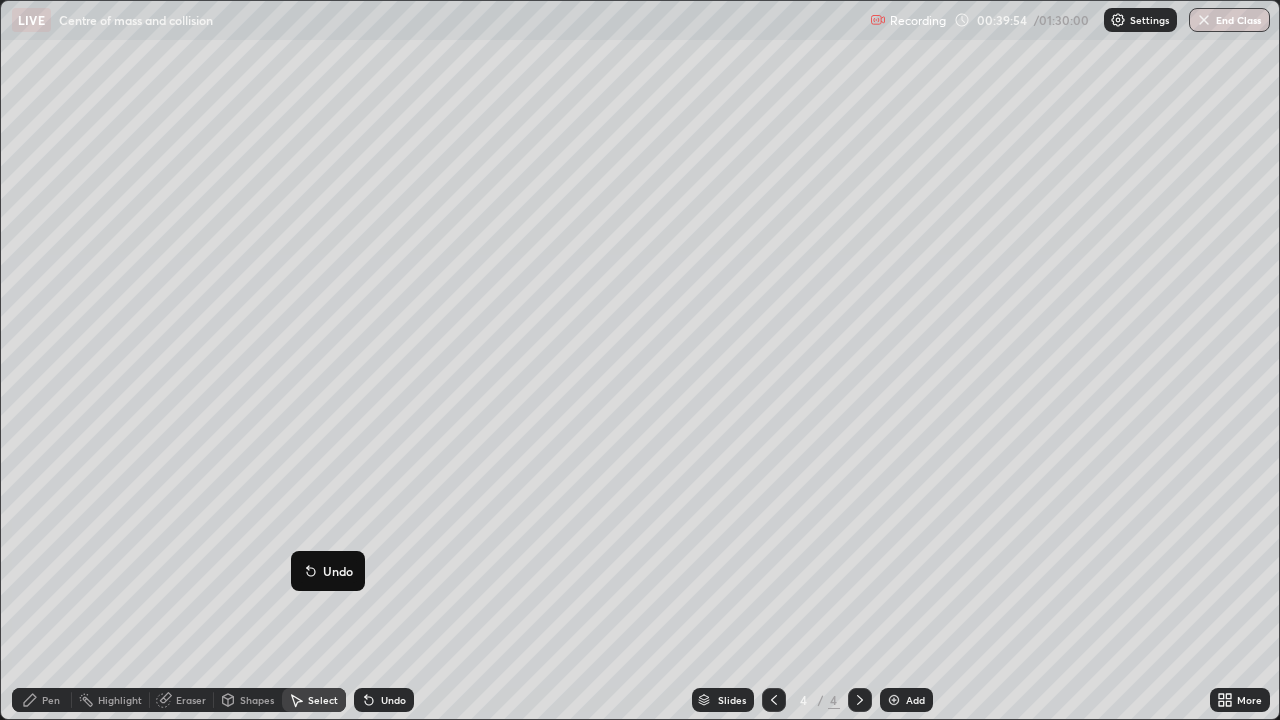 click on "0 ° Undo Copy Duplicate Duplicate to new slide Delete" at bounding box center (640, 360) 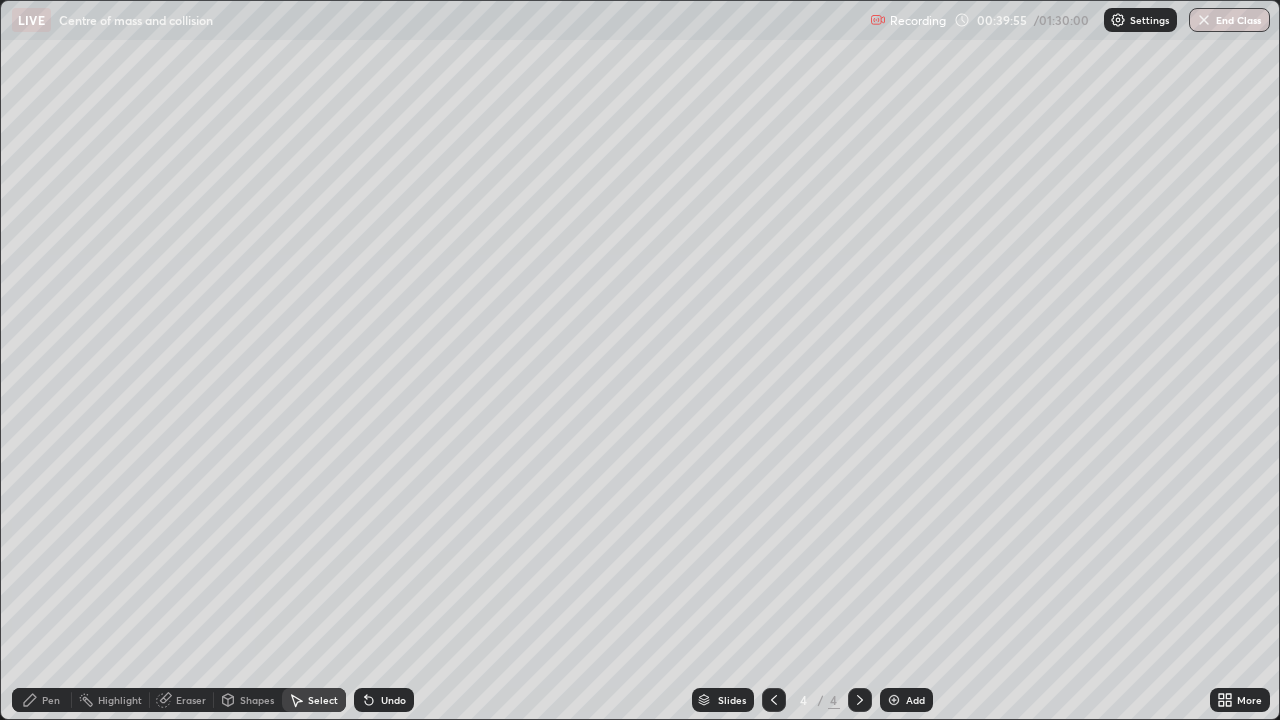 click on "Eraser" at bounding box center [191, 700] 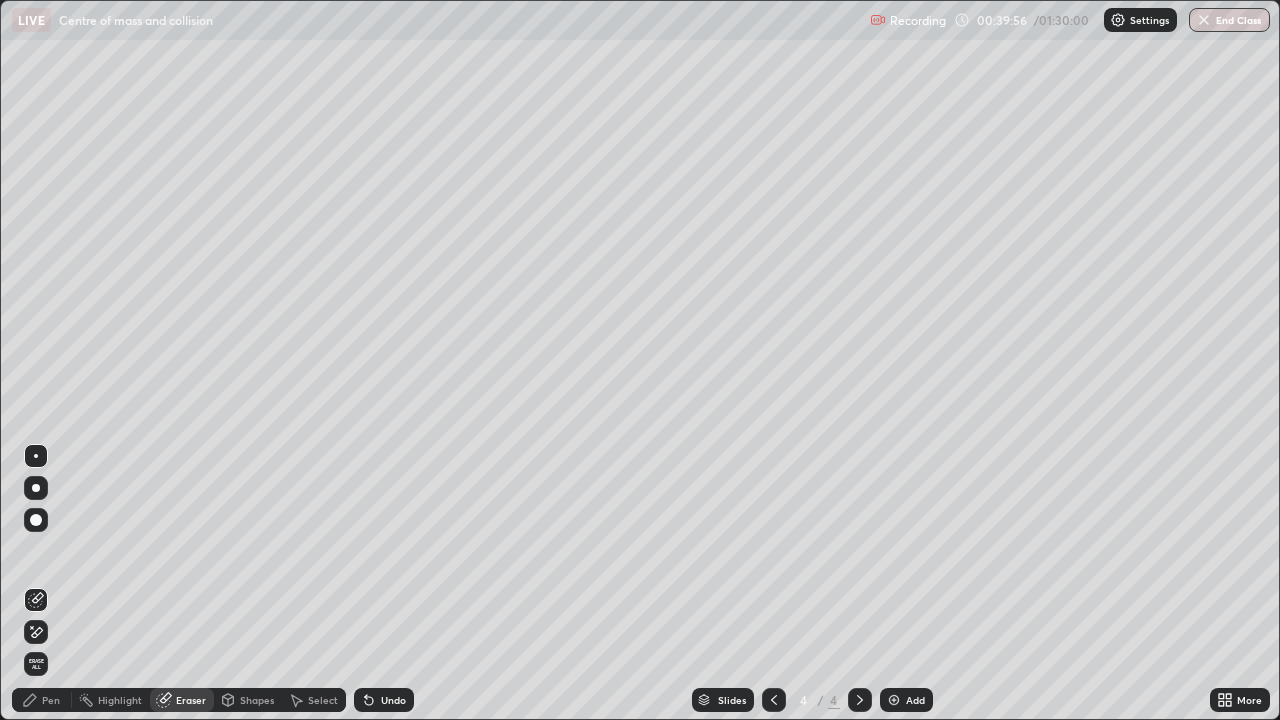 click 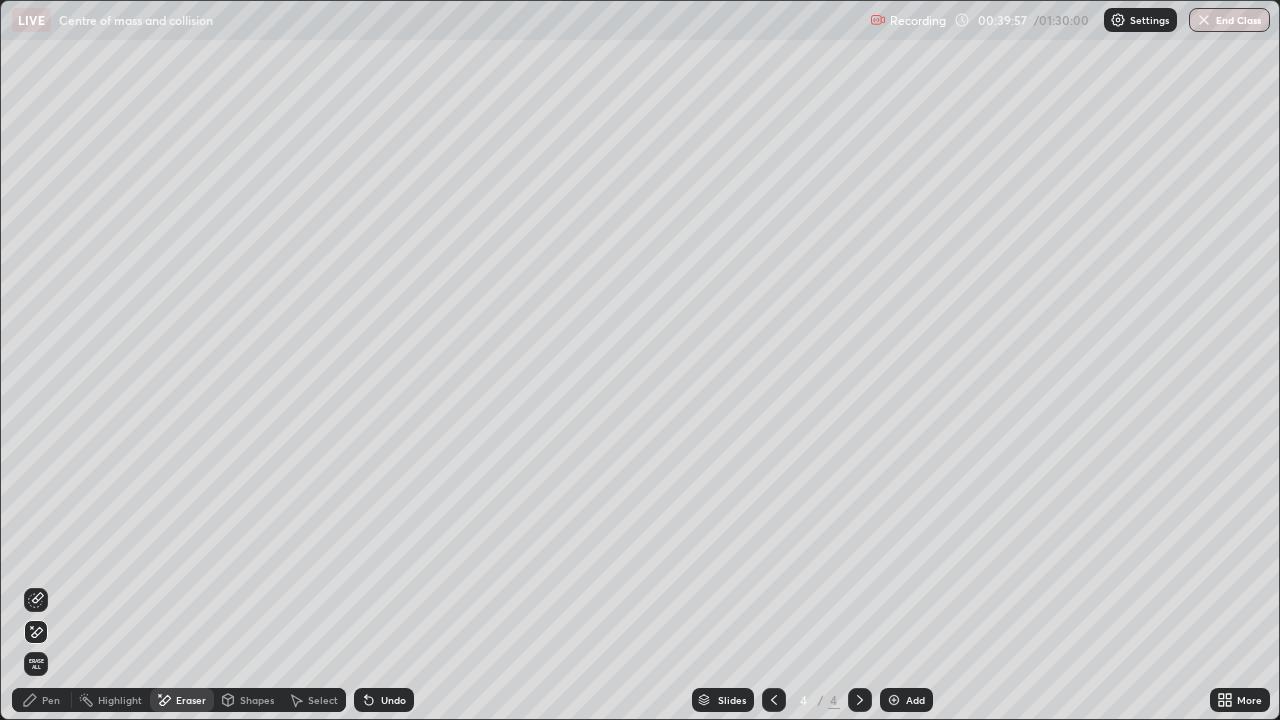 click on "Shapes" at bounding box center (257, 700) 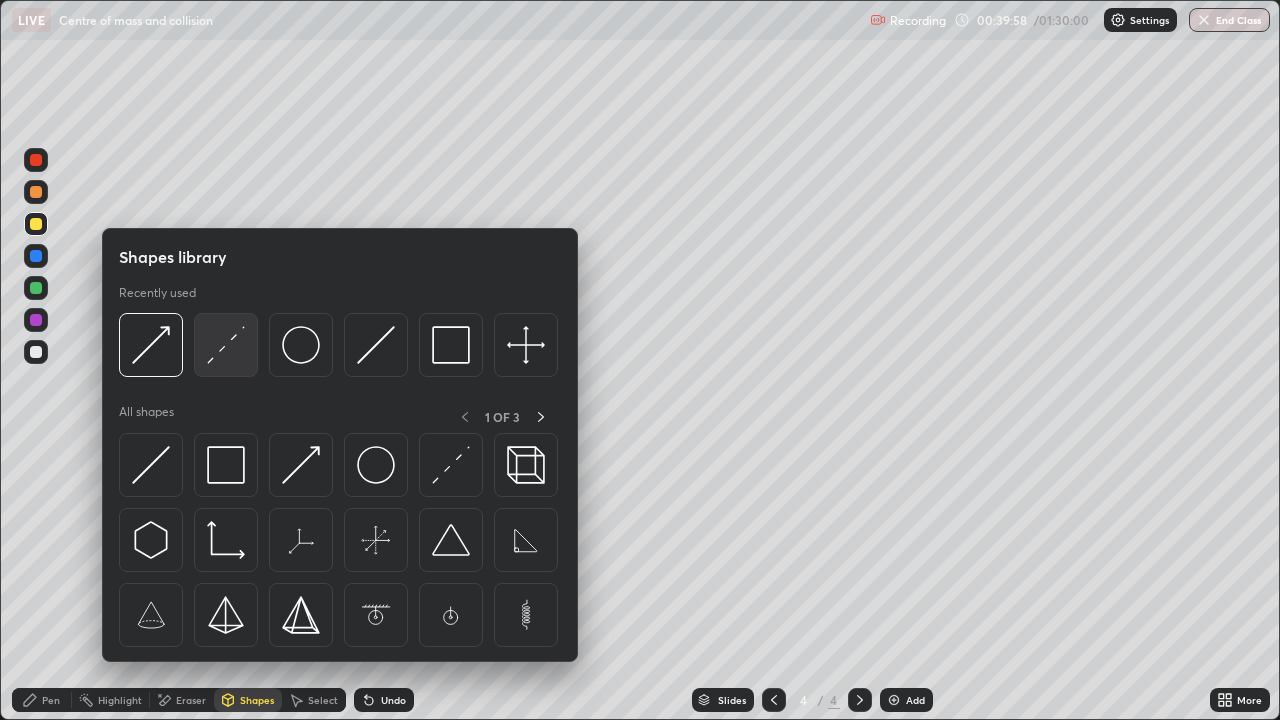 click at bounding box center [226, 345] 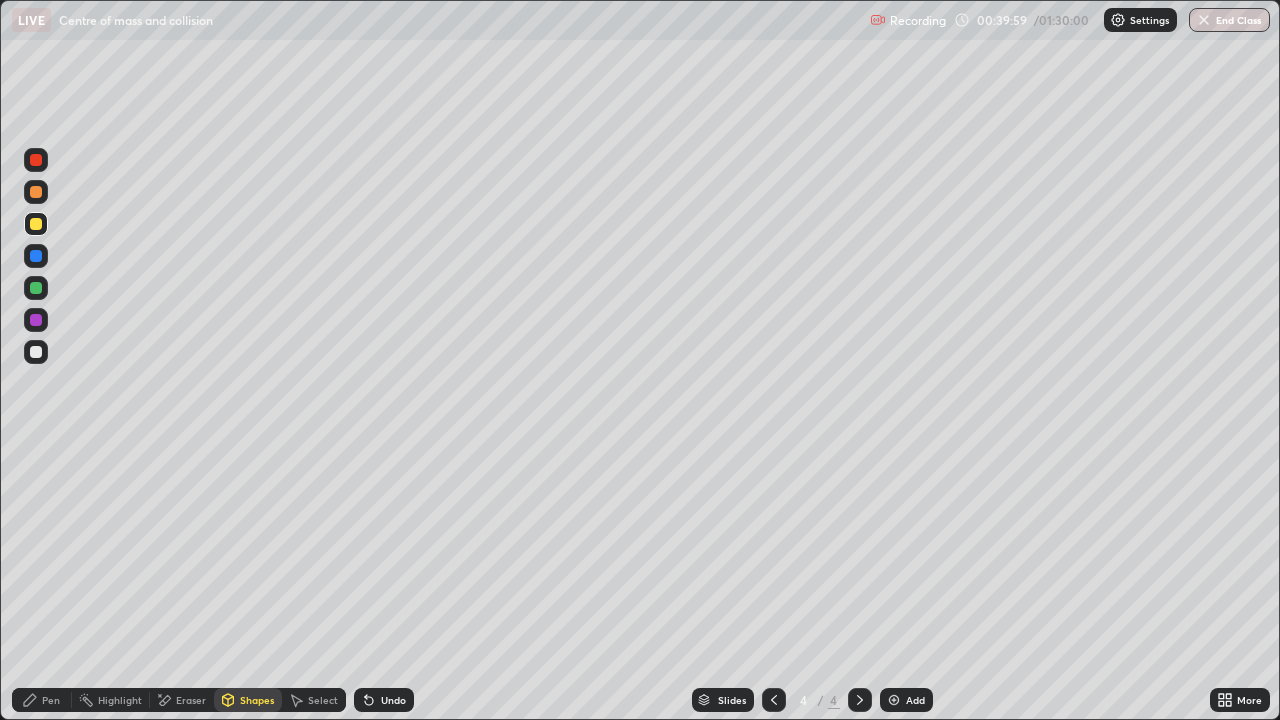 click at bounding box center (36, 160) 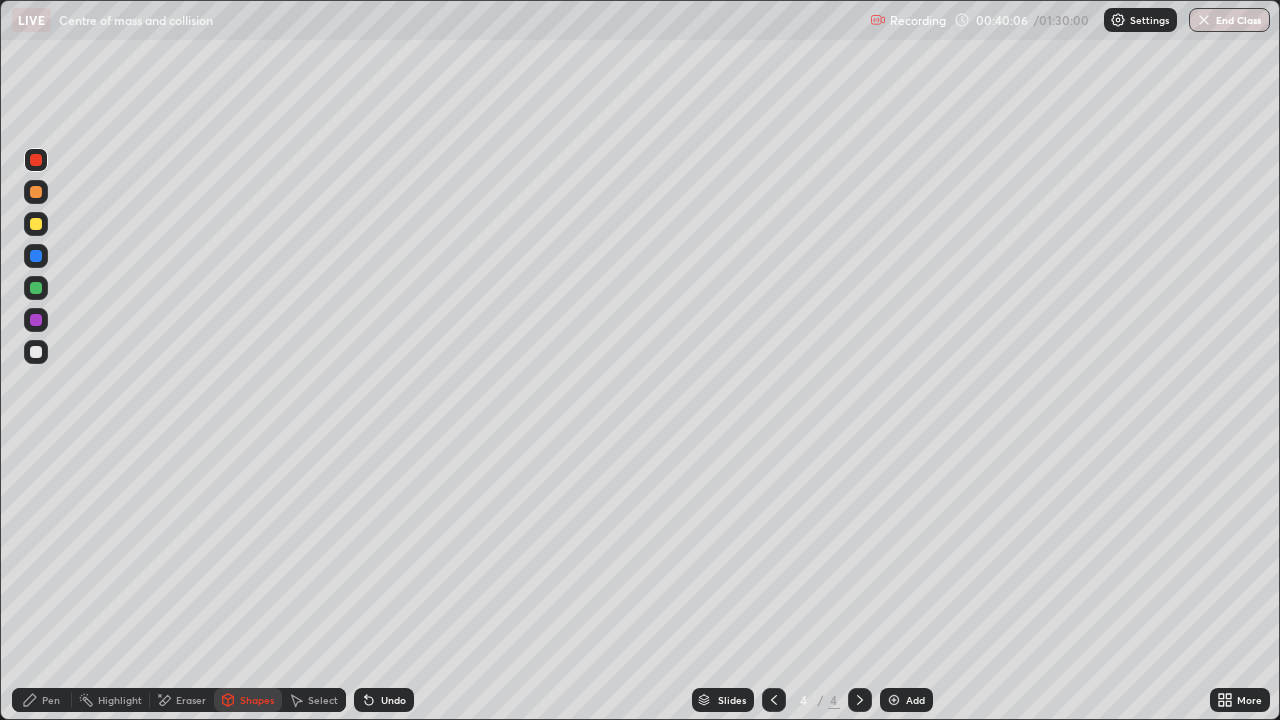click on "Pen" at bounding box center [42, 700] 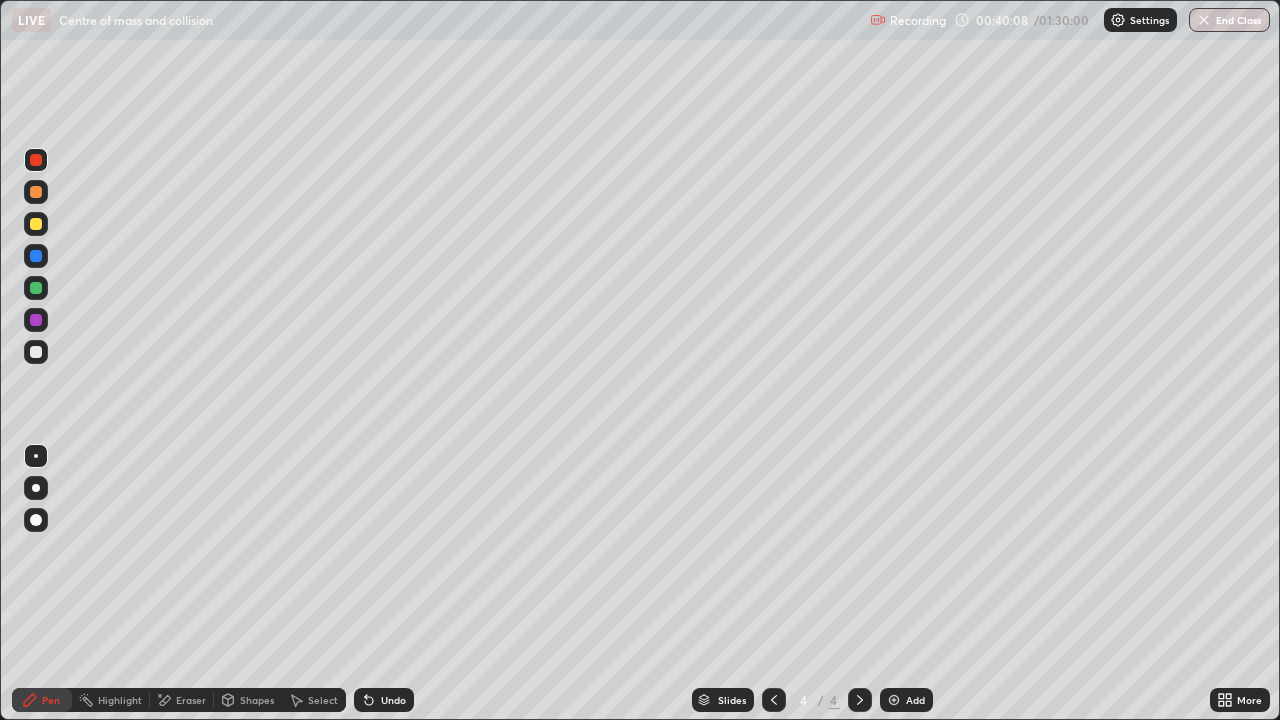 click on "Select" at bounding box center (323, 700) 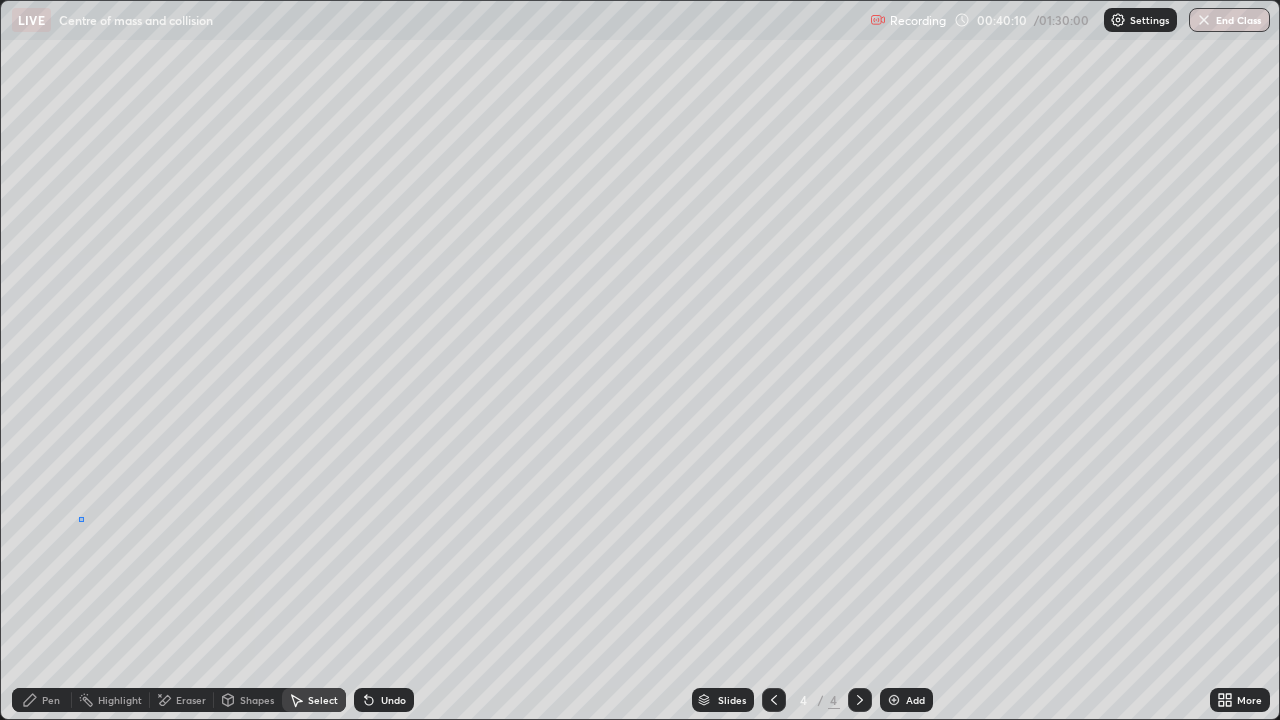 click on "0 ° Undo Copy Duplicate Duplicate to new slide Delete" at bounding box center [640, 360] 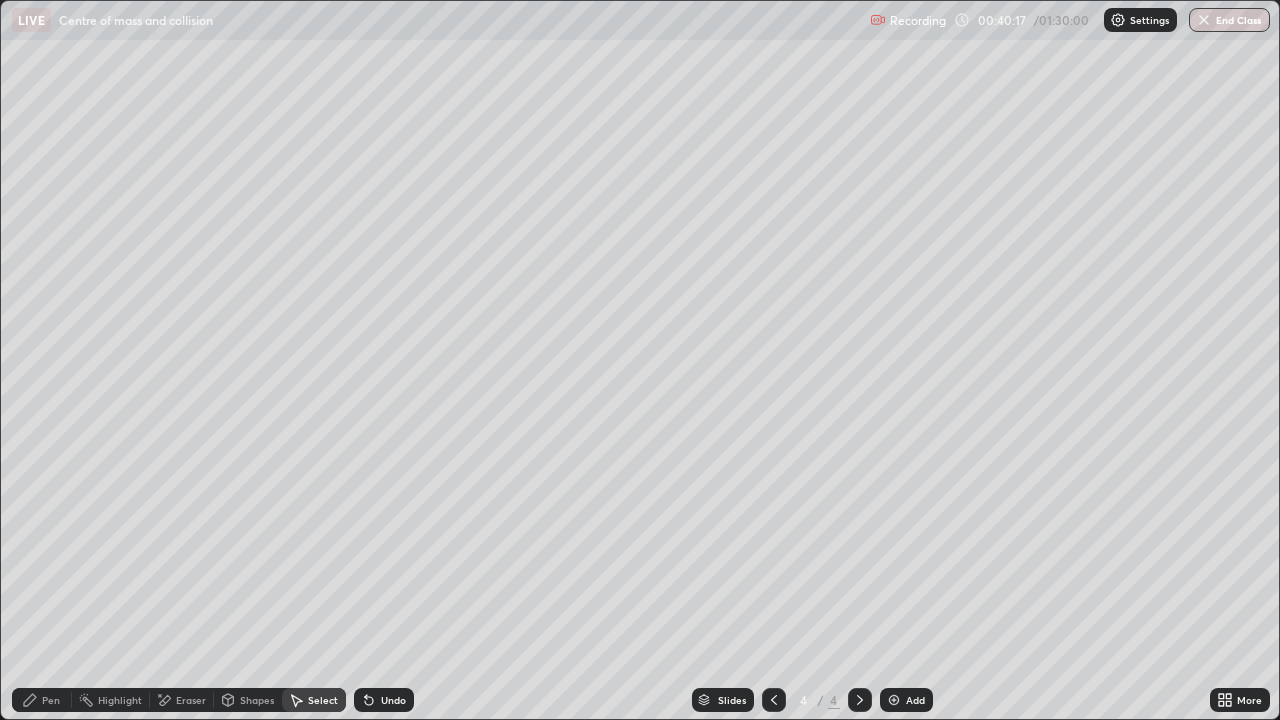 click on "Pen" at bounding box center [51, 700] 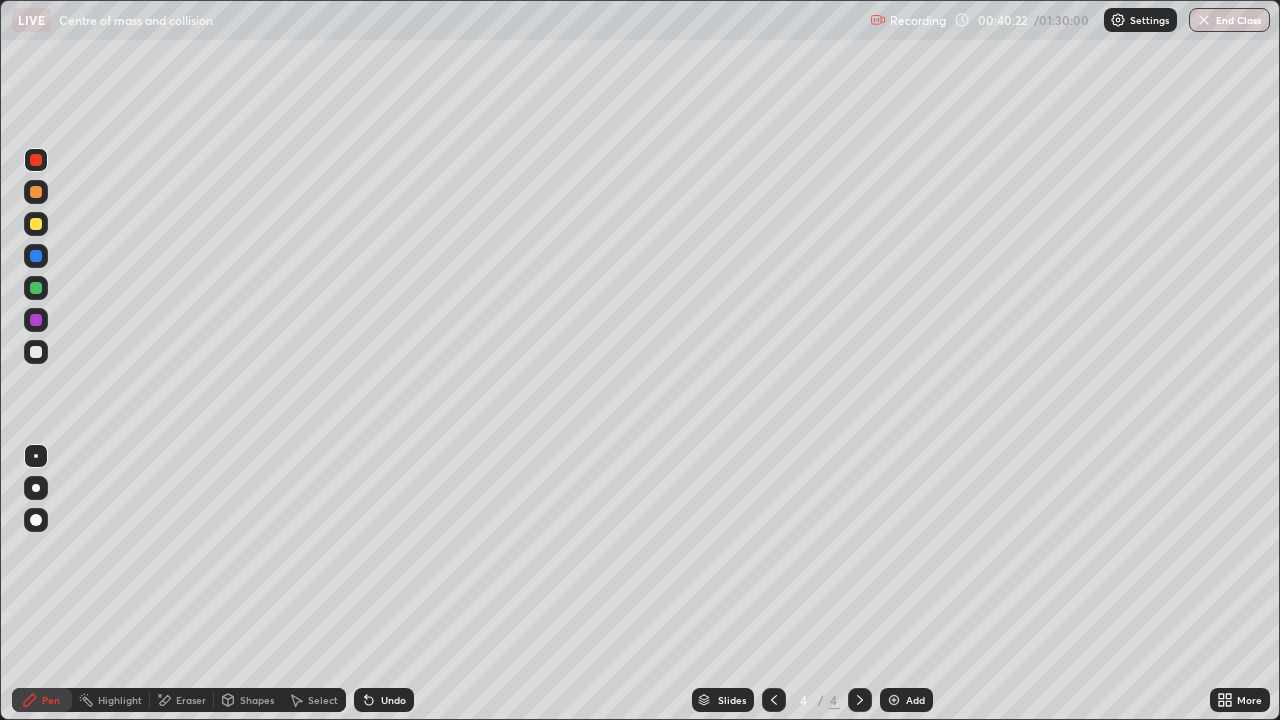 click on "Shapes" at bounding box center [257, 700] 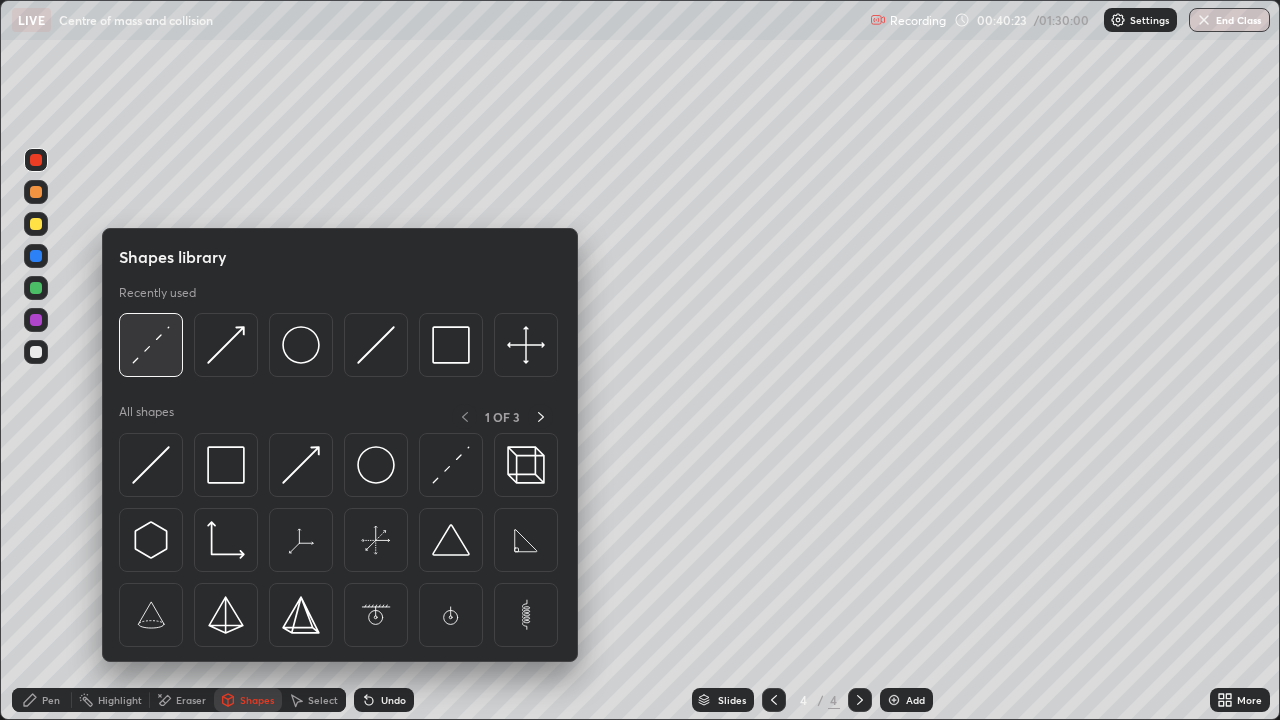 click at bounding box center [151, 345] 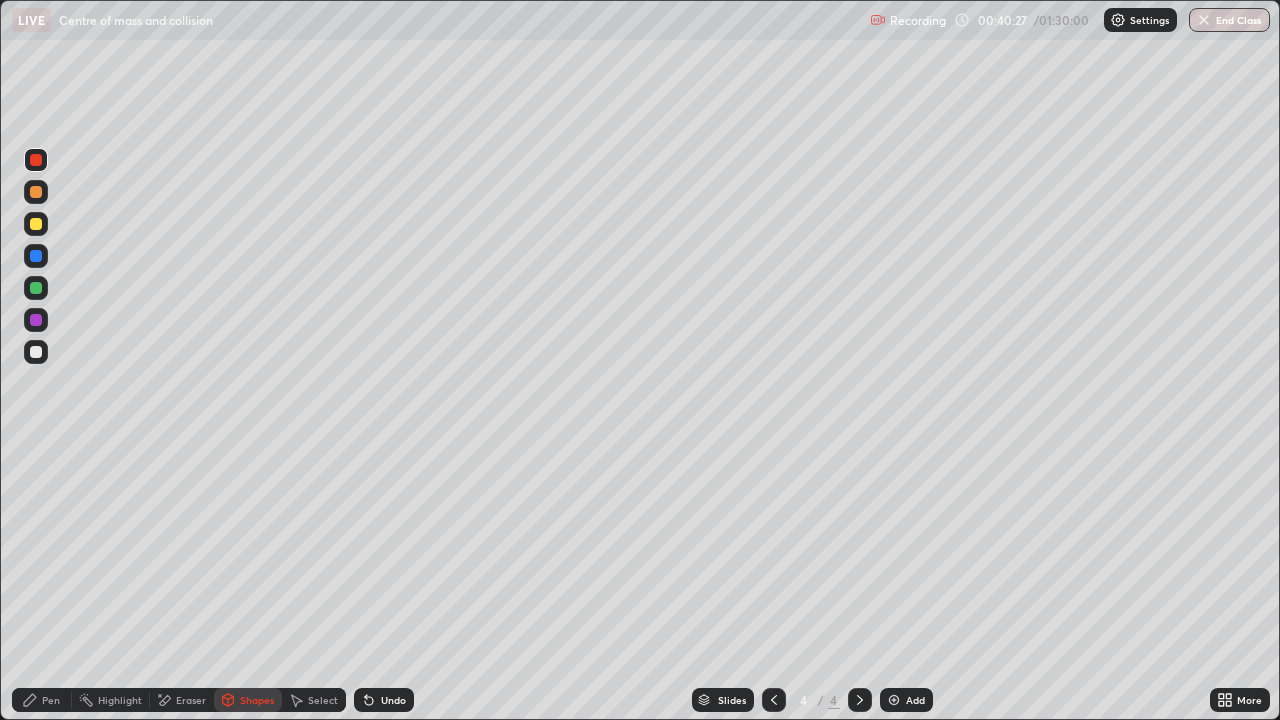 click on "Pen" at bounding box center (42, 700) 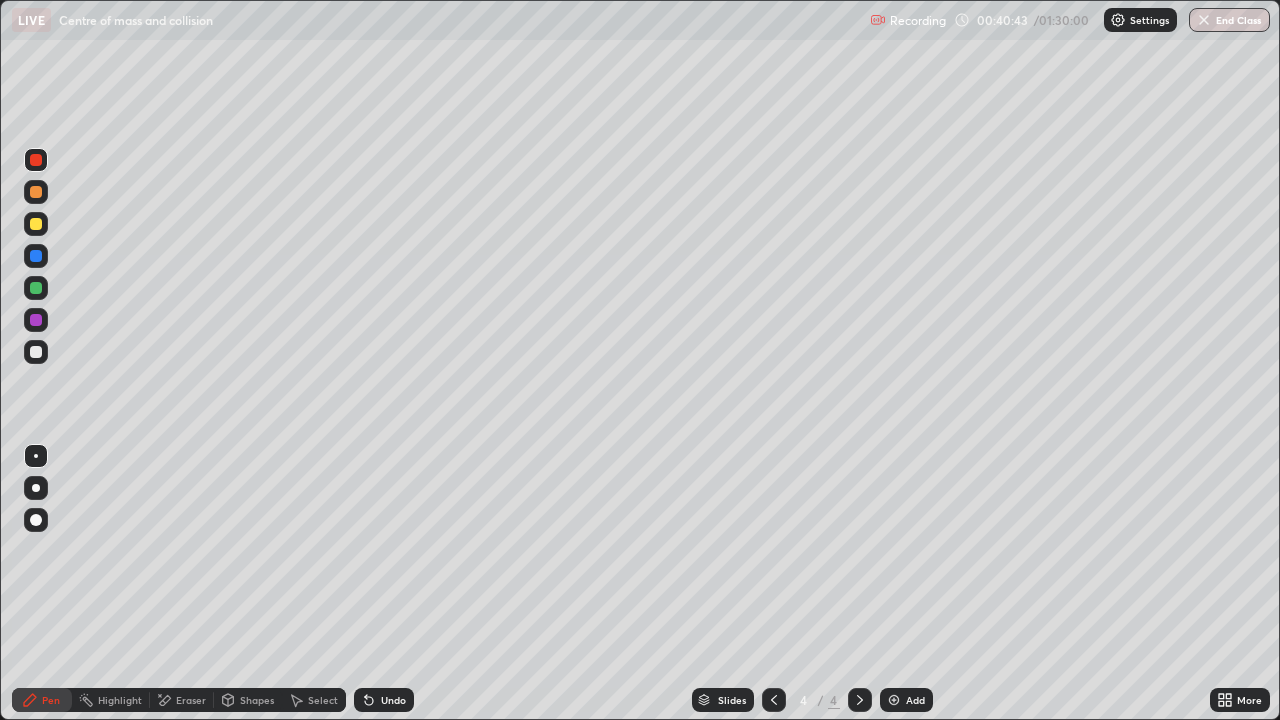 click on "Shapes" at bounding box center [248, 700] 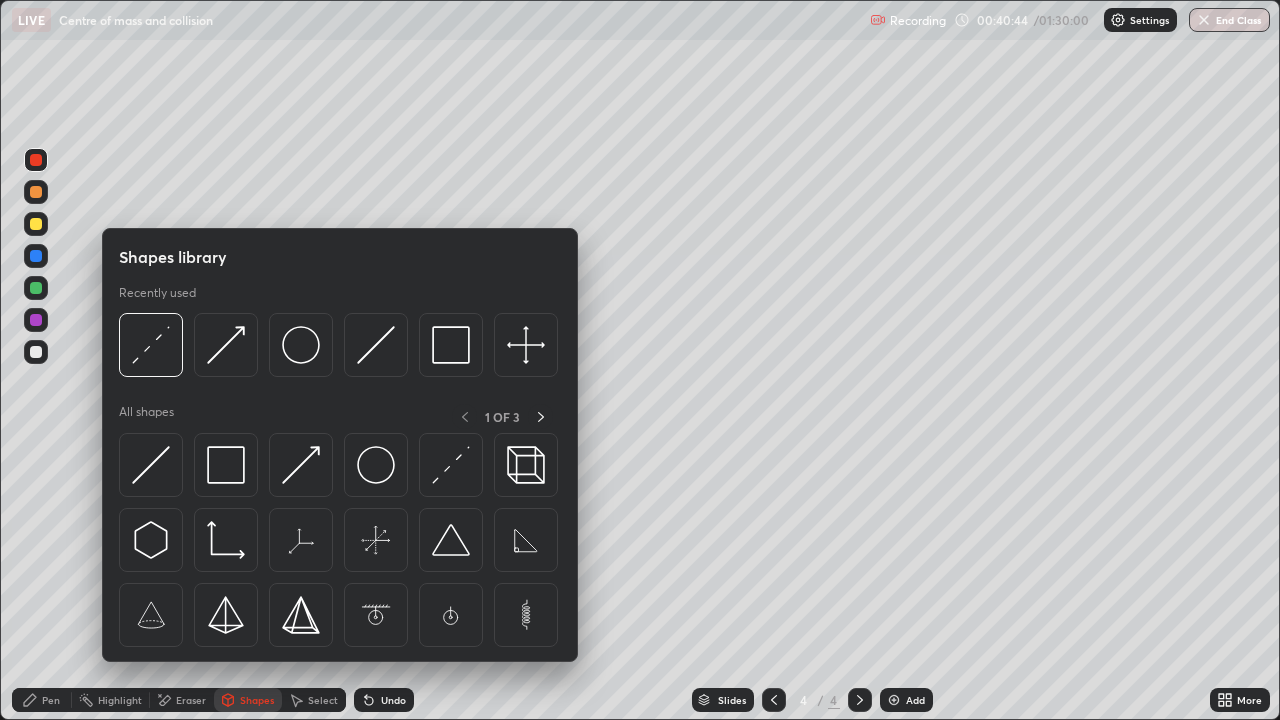 click 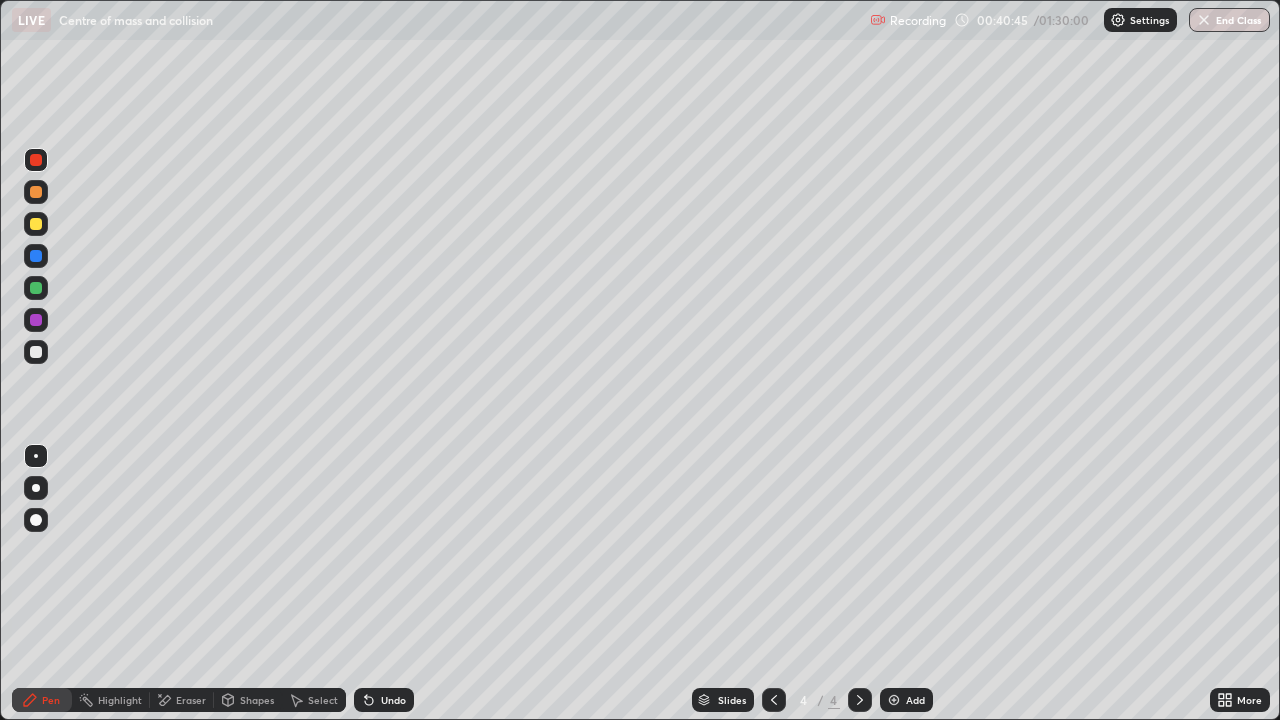 click at bounding box center (36, 488) 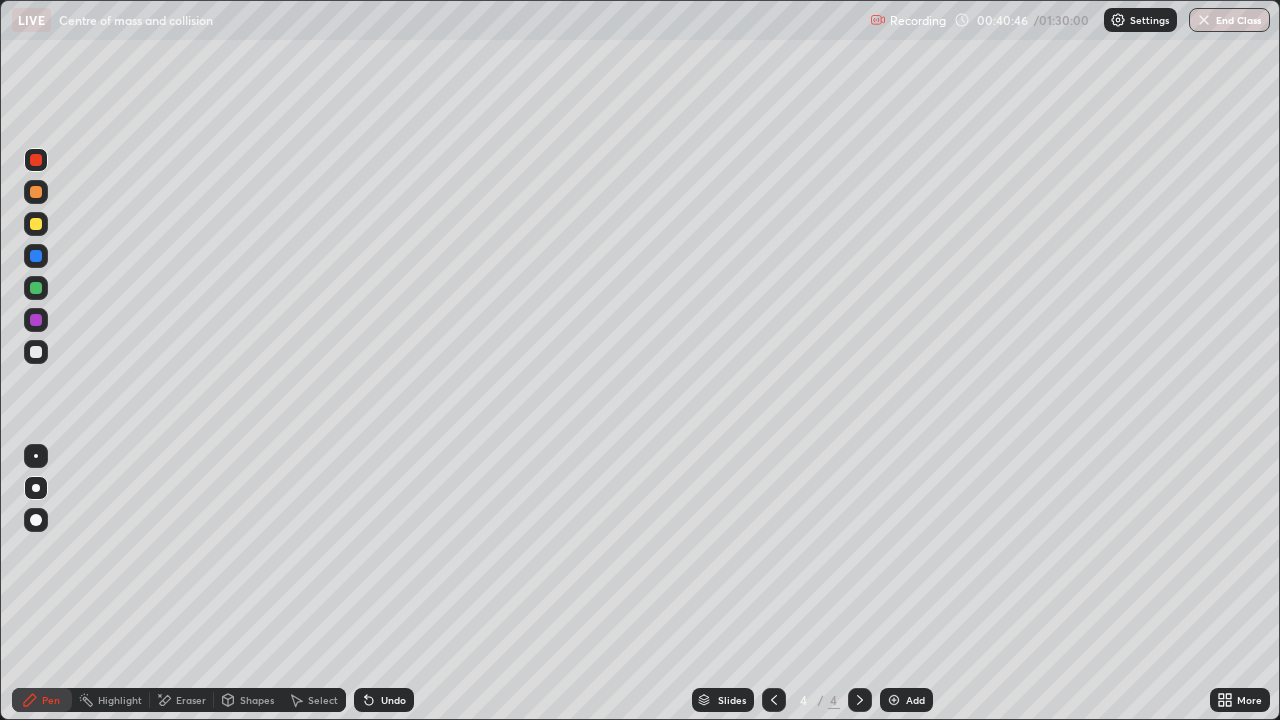click on "Shapes" at bounding box center [248, 700] 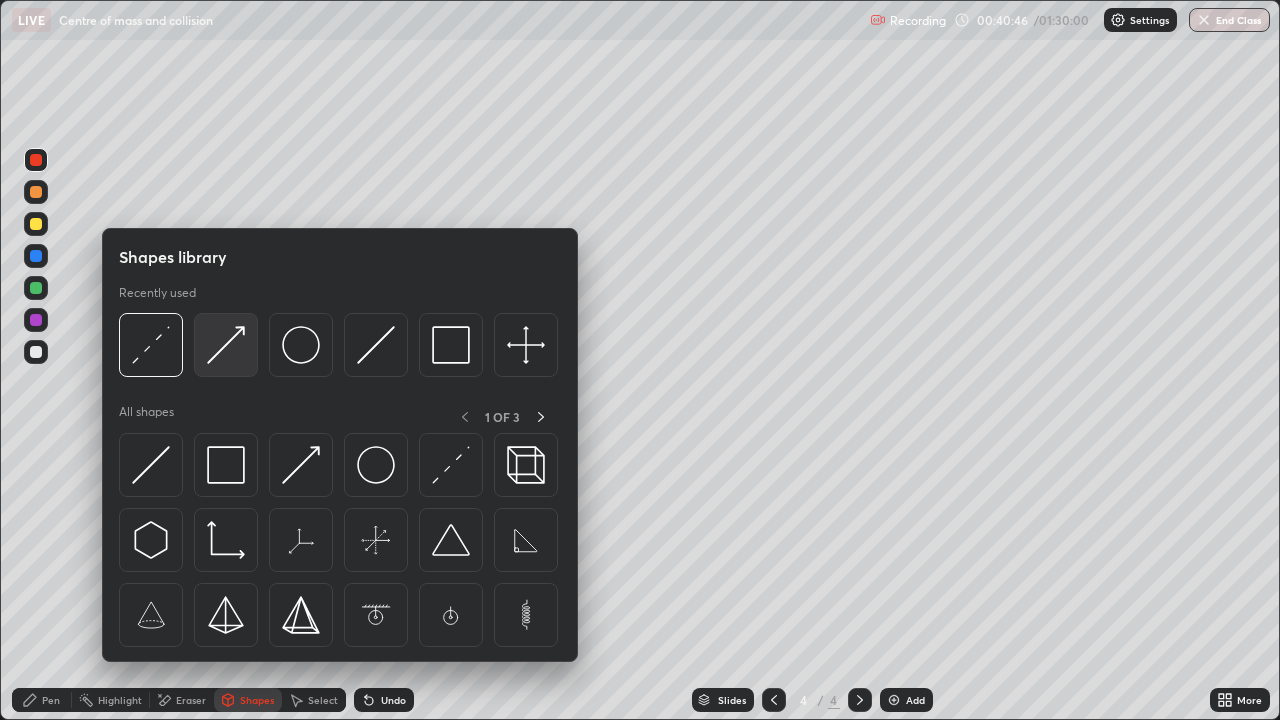 click at bounding box center [226, 345] 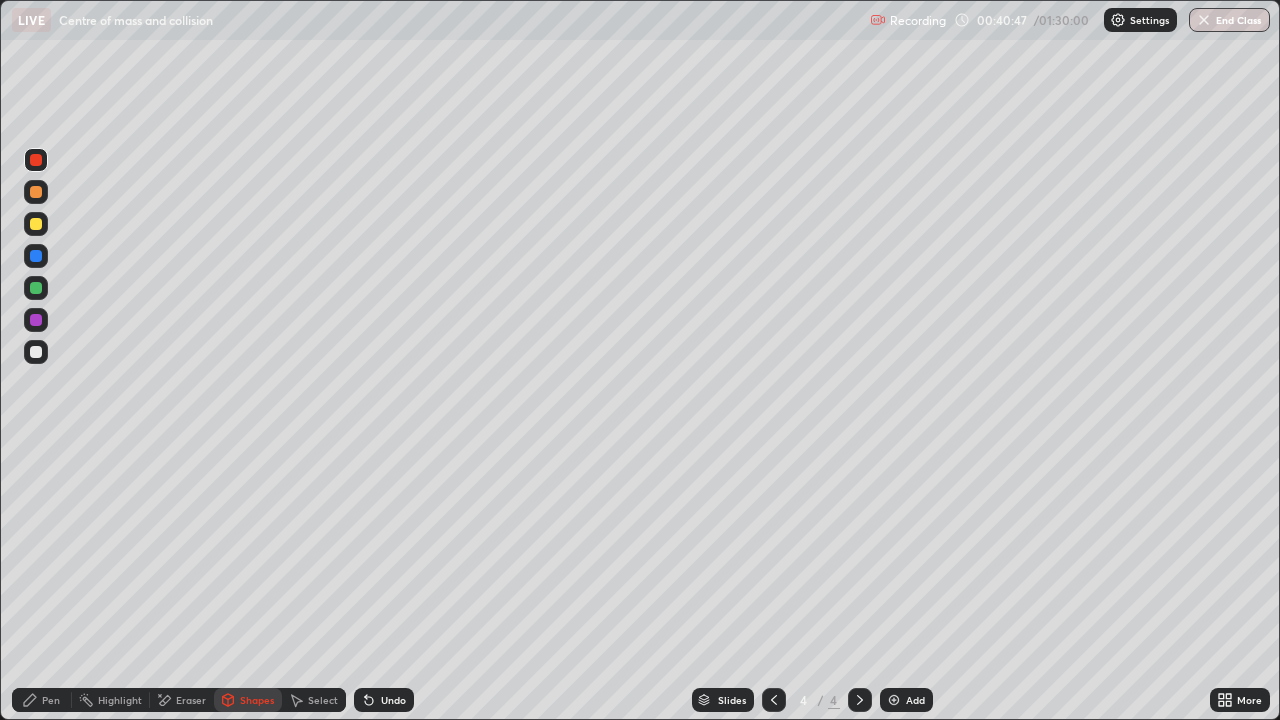 click at bounding box center [36, 352] 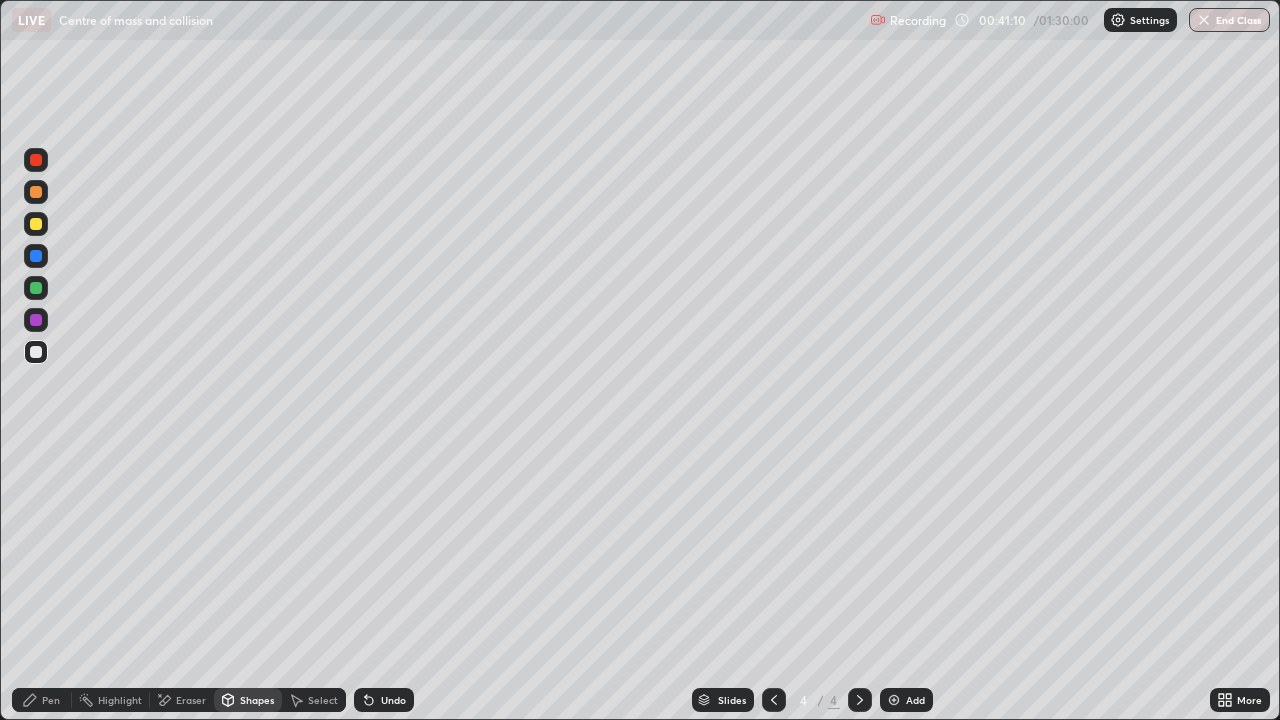 click on "Pen" at bounding box center [42, 700] 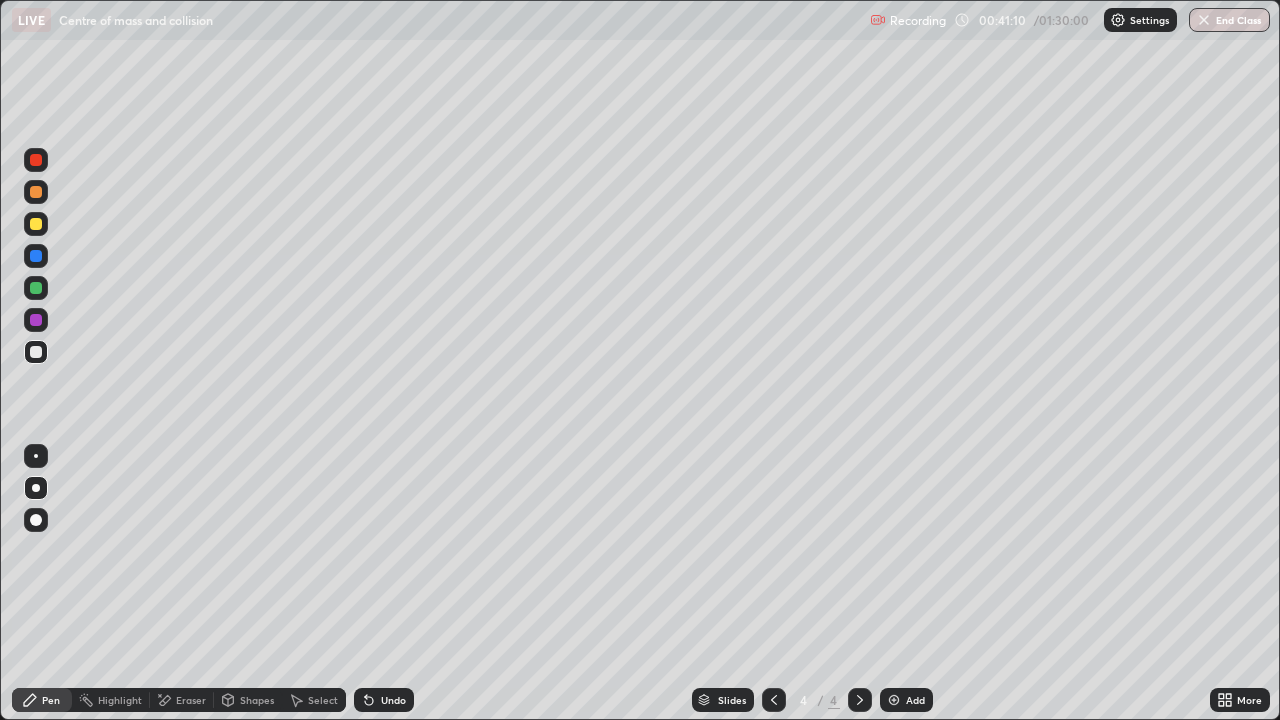click at bounding box center (36, 456) 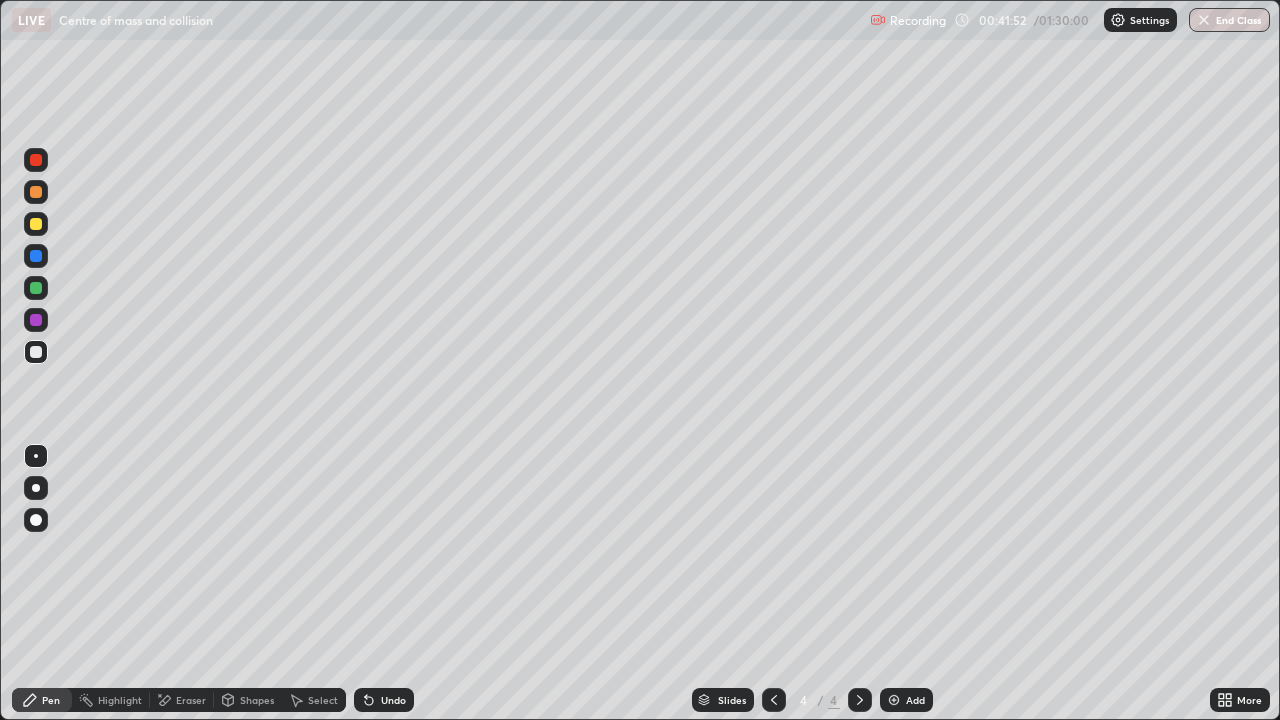 click on "Shapes" at bounding box center [257, 700] 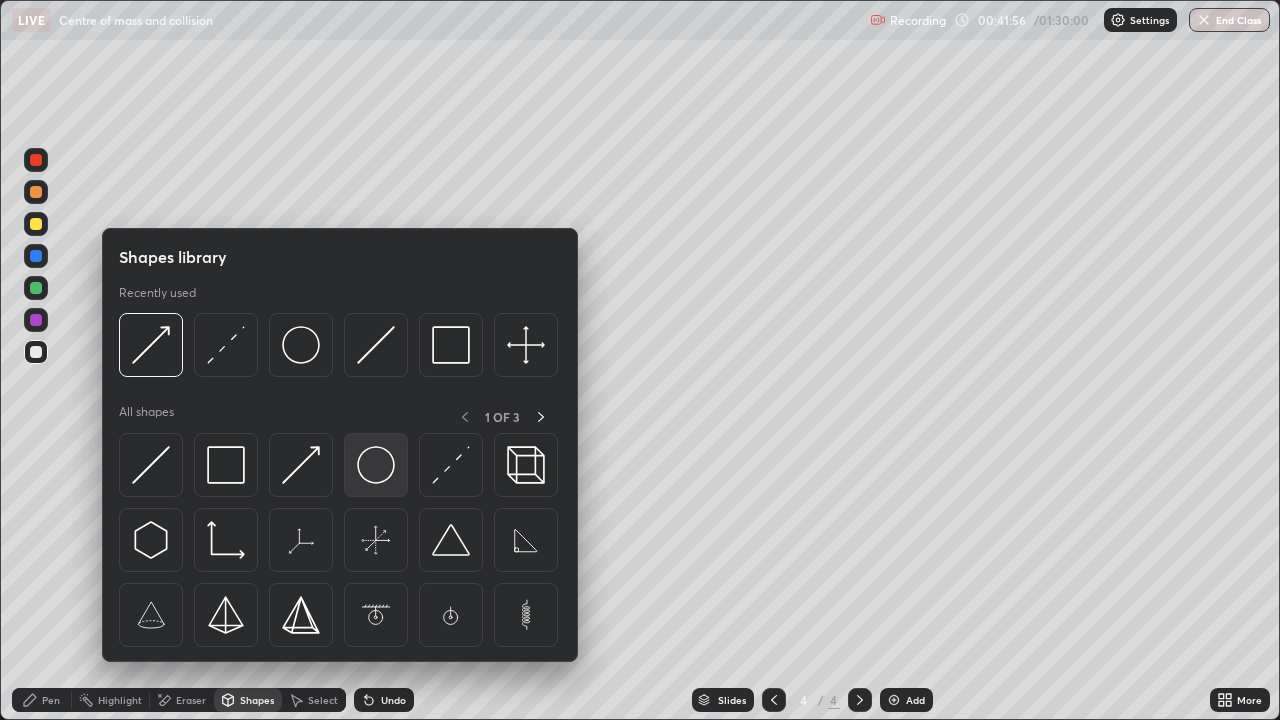 click at bounding box center [376, 465] 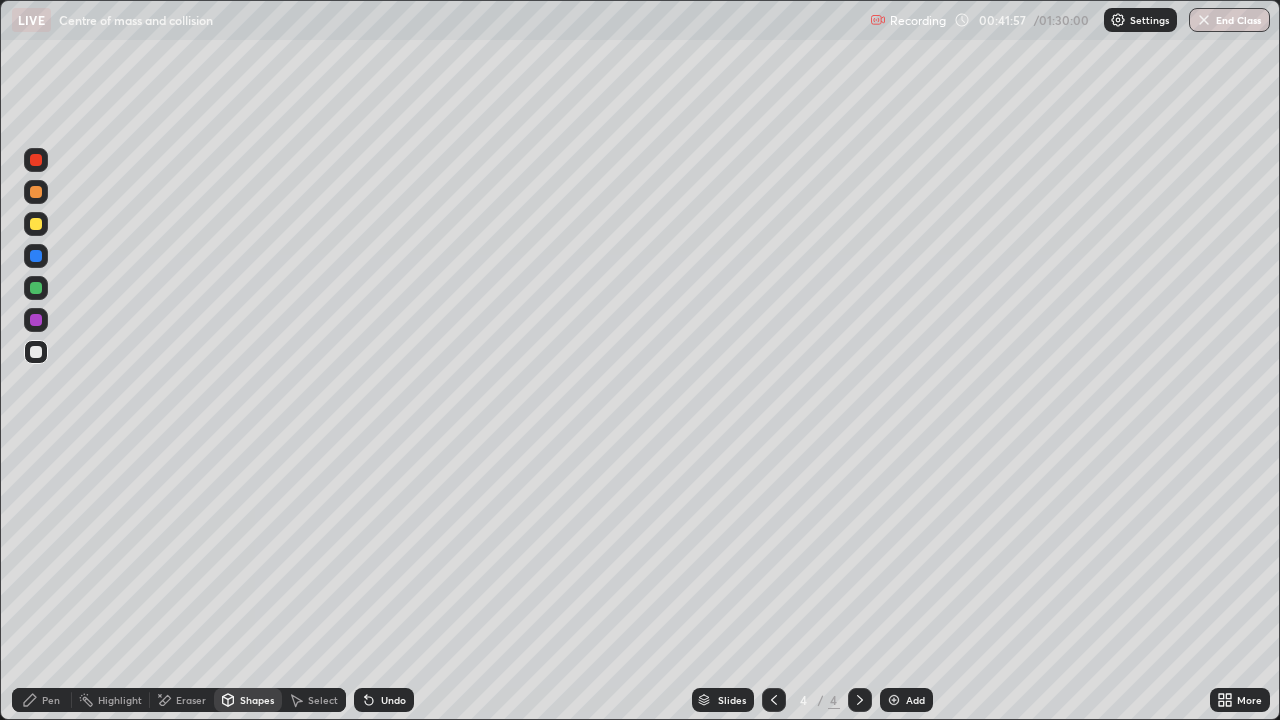 click on "Shapes" at bounding box center (257, 700) 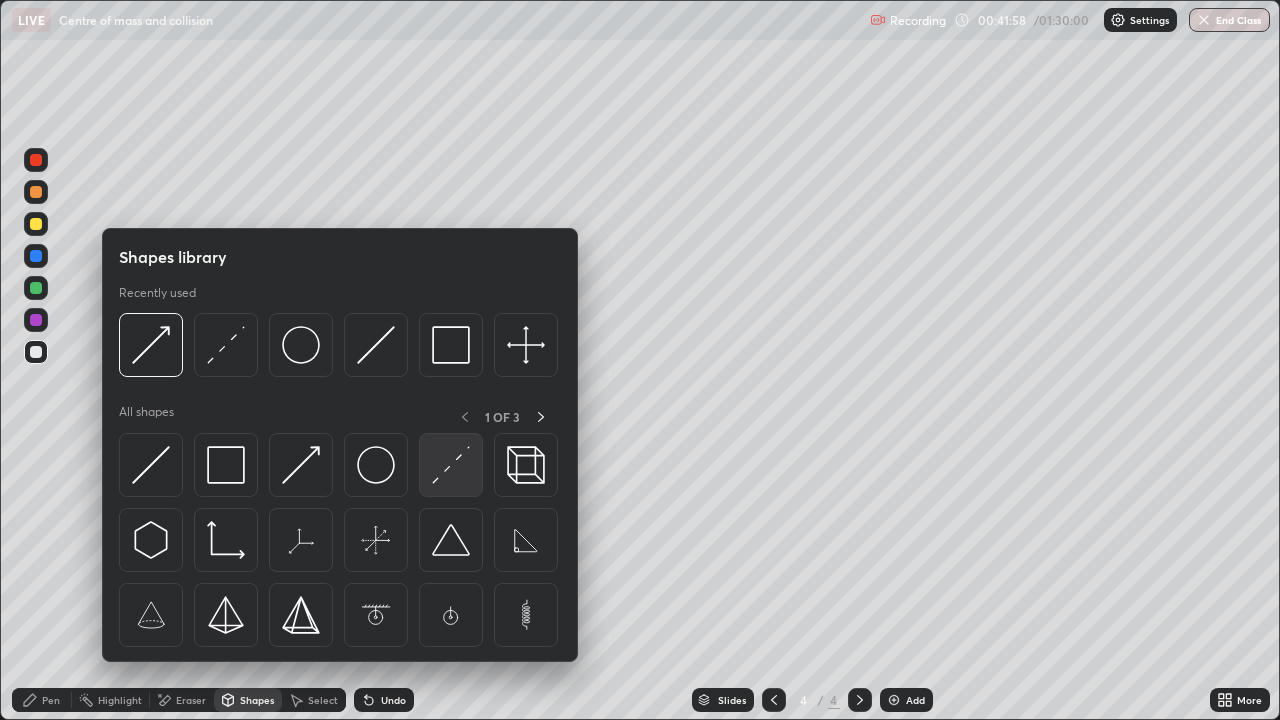 click at bounding box center [451, 465] 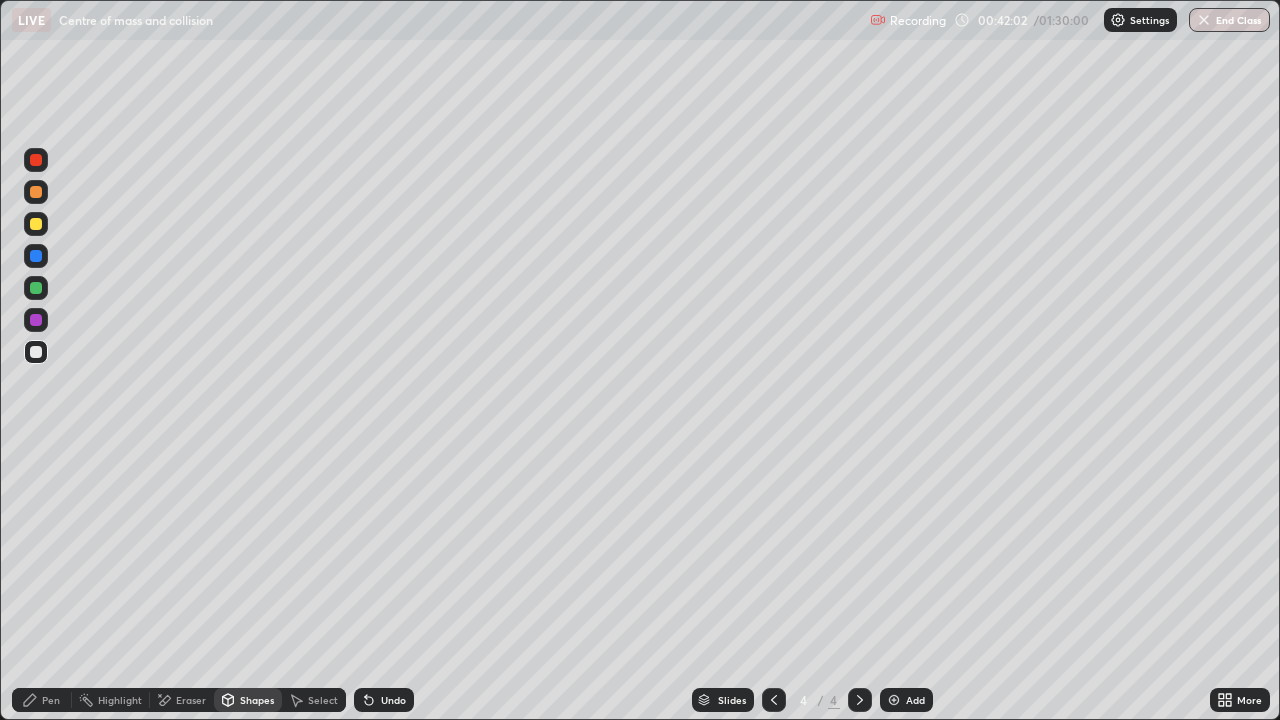 click on "Shapes" at bounding box center [257, 700] 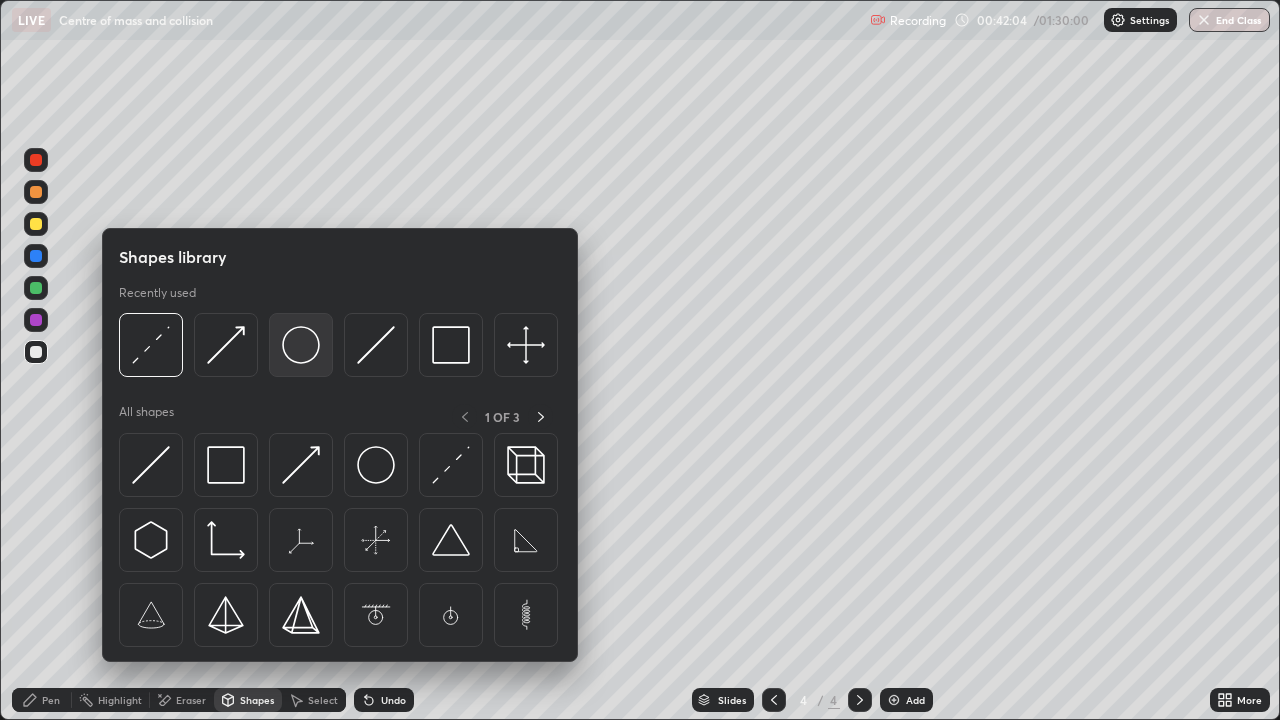 click at bounding box center [301, 345] 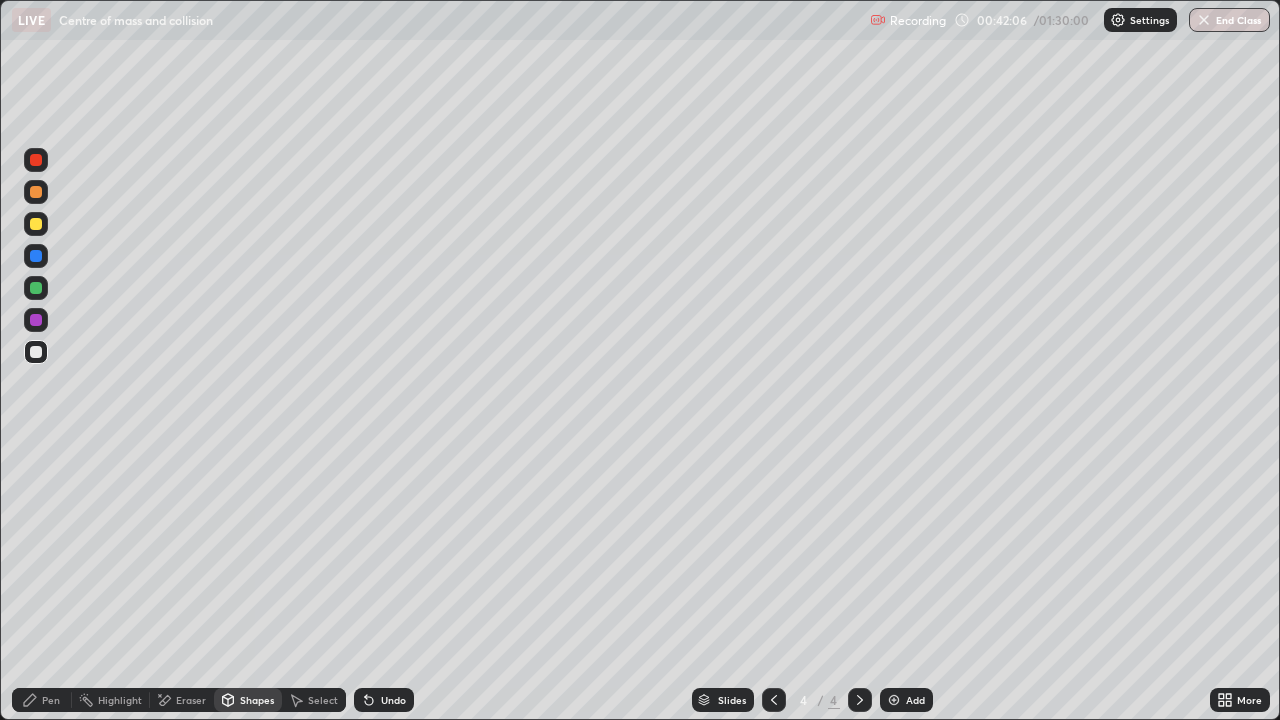 click on "Pen" at bounding box center [51, 700] 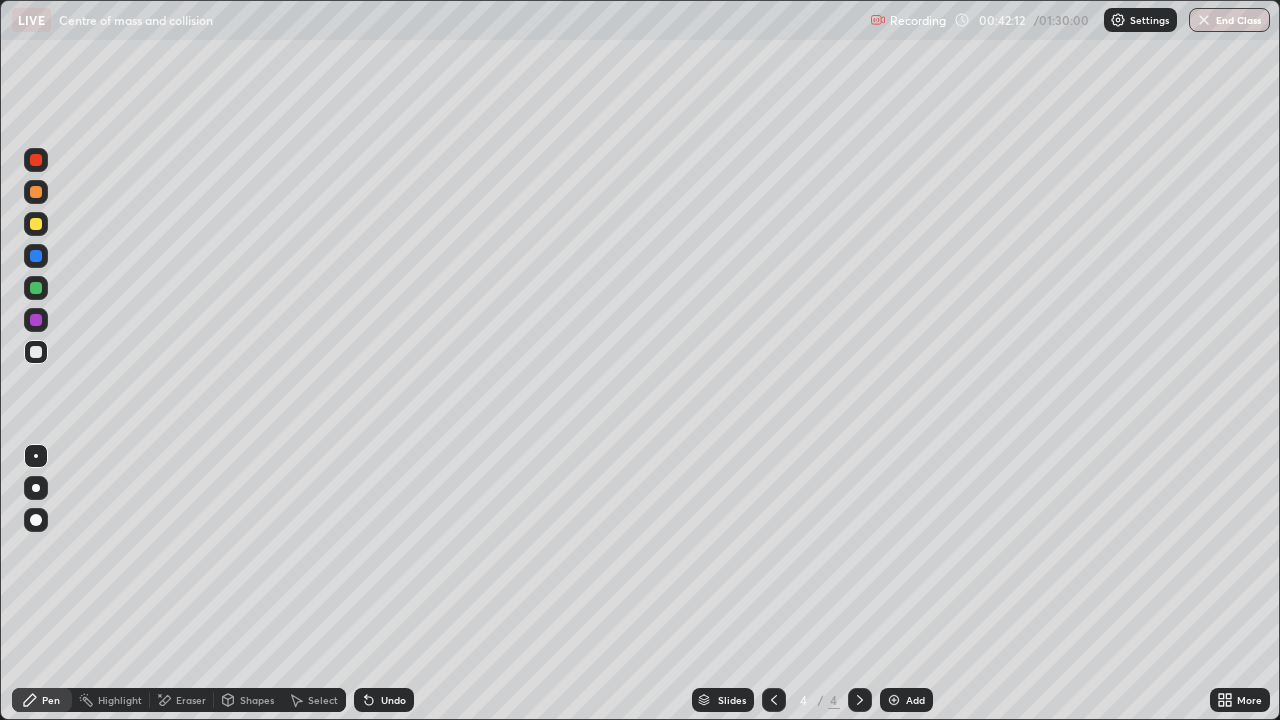 click on "Shapes" at bounding box center [257, 700] 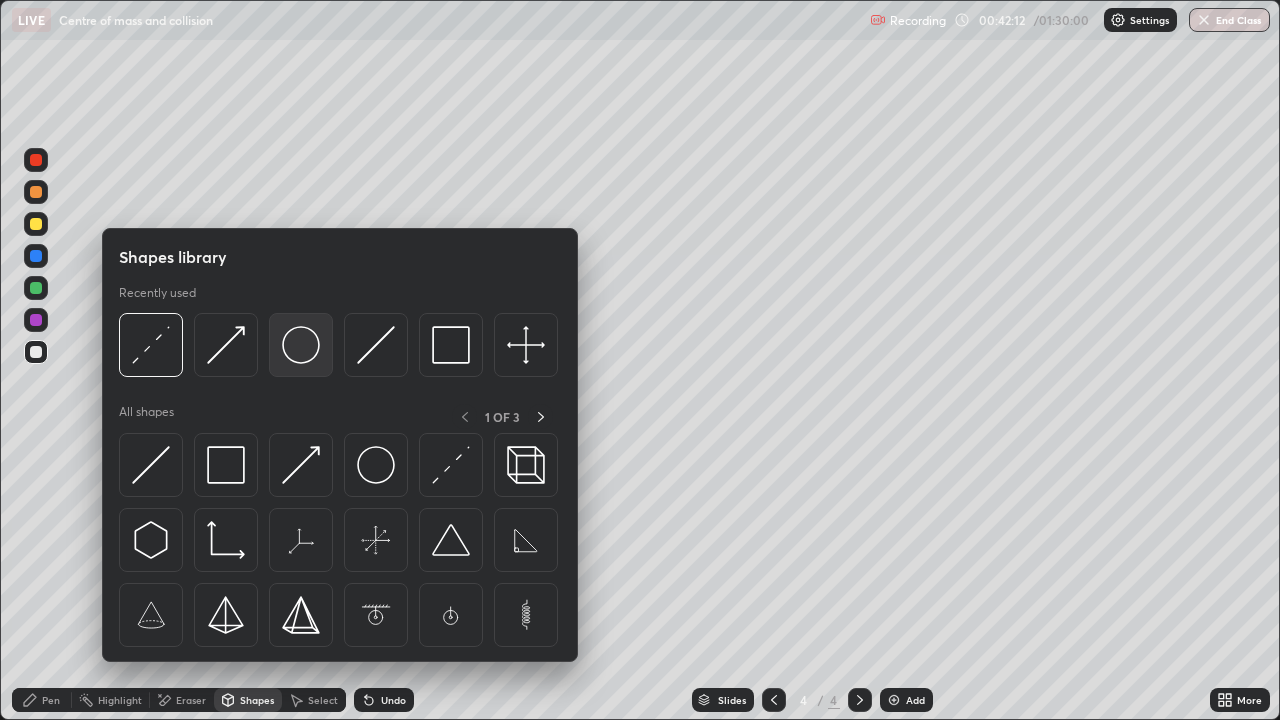 click at bounding box center (301, 345) 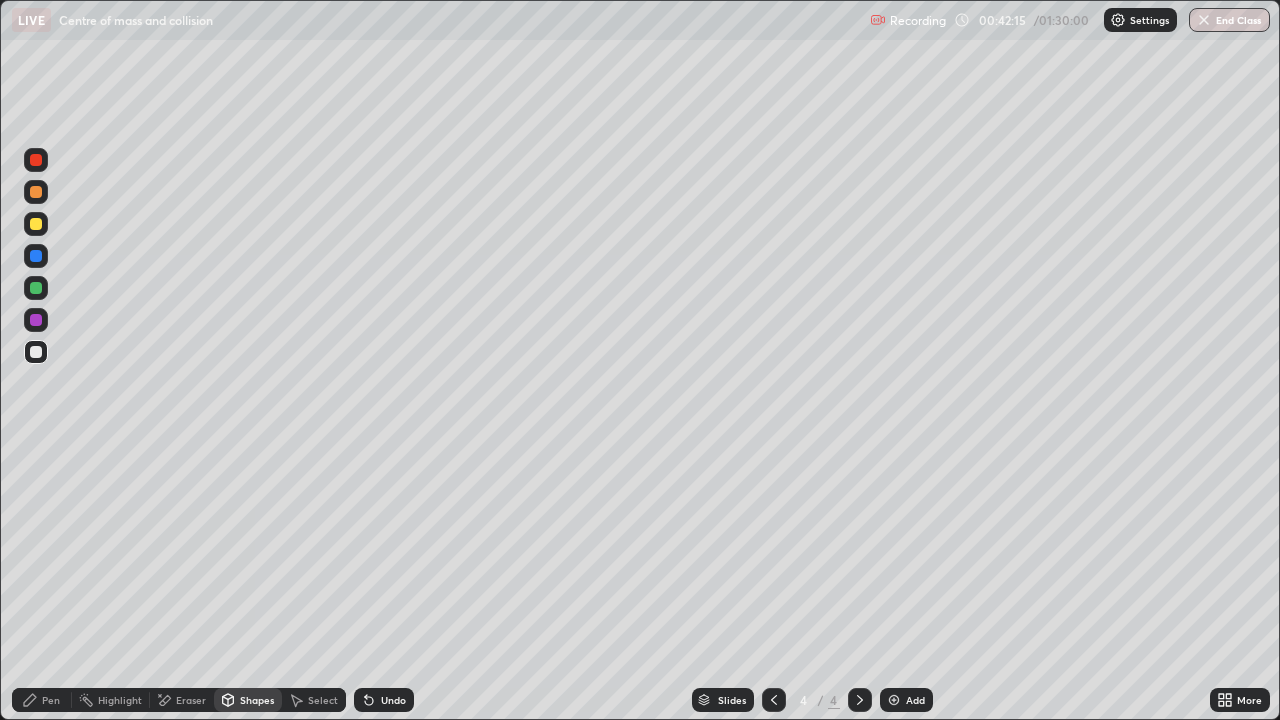 click on "Select" at bounding box center (323, 700) 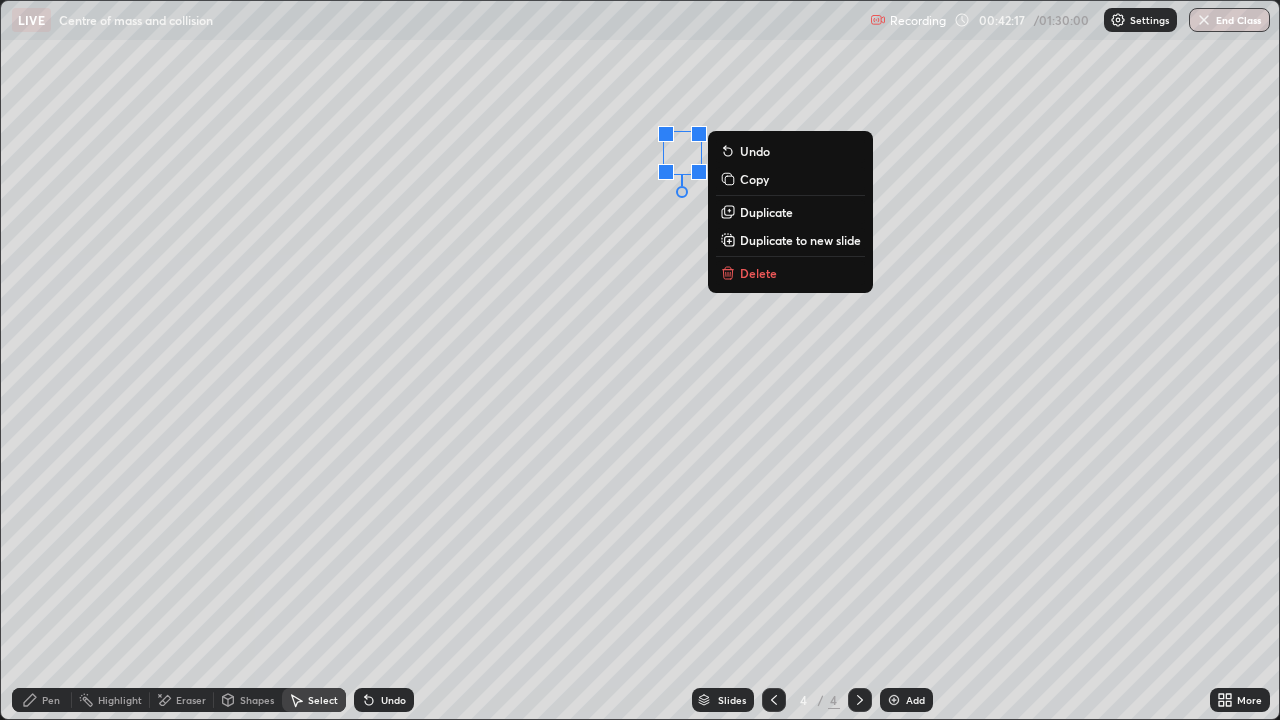 click on "Duplicate" at bounding box center [766, 212] 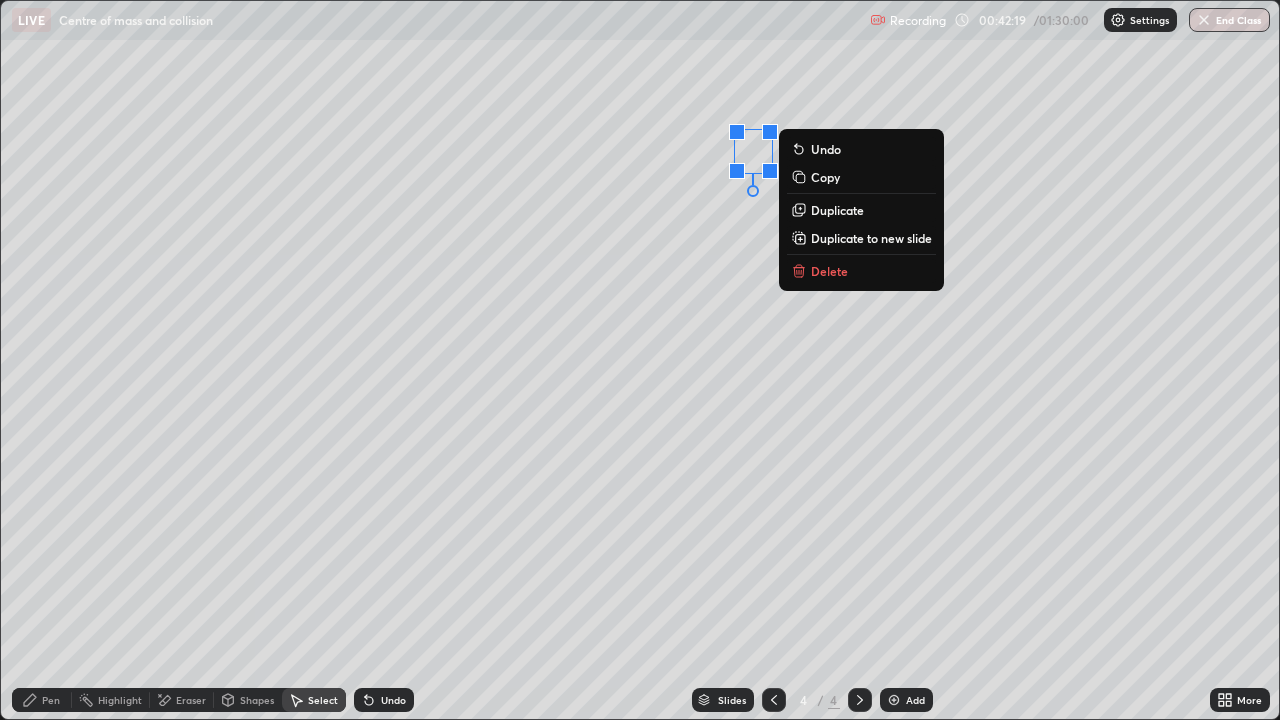 click on "0 ° Undo Copy Duplicate Duplicate to new slide Delete" at bounding box center (640, 360) 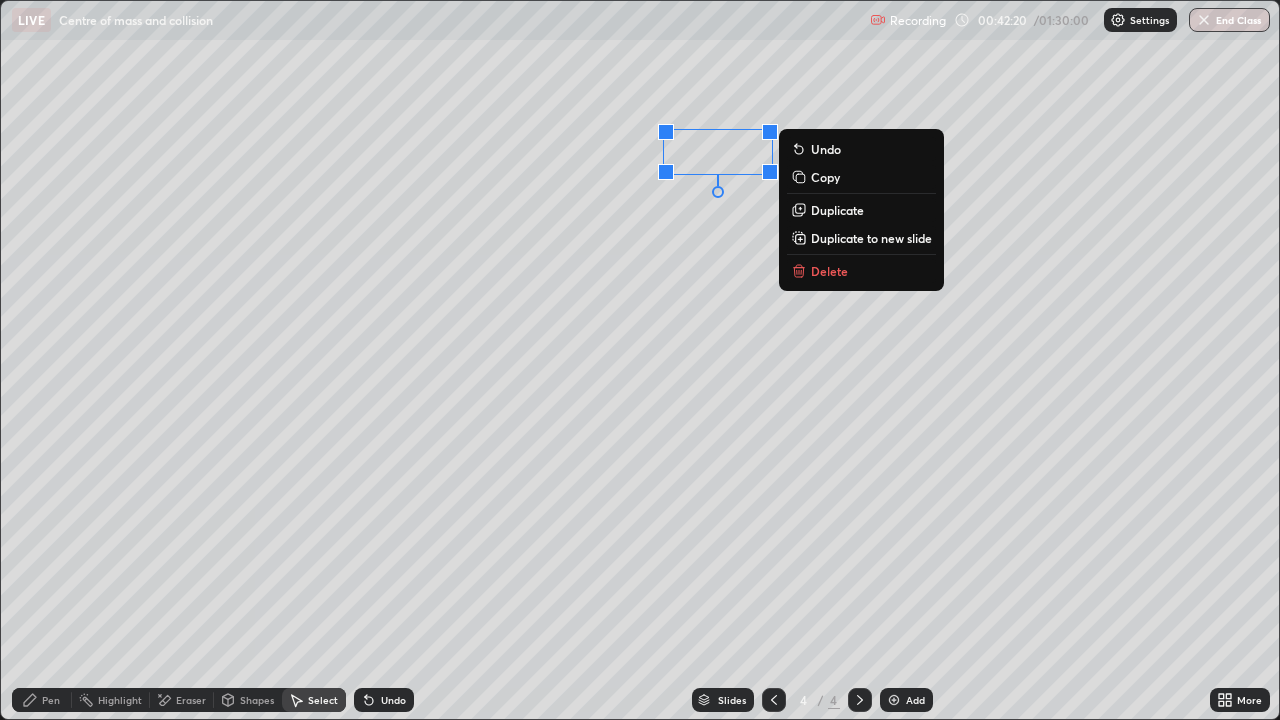 click on "Duplicate" at bounding box center [837, 210] 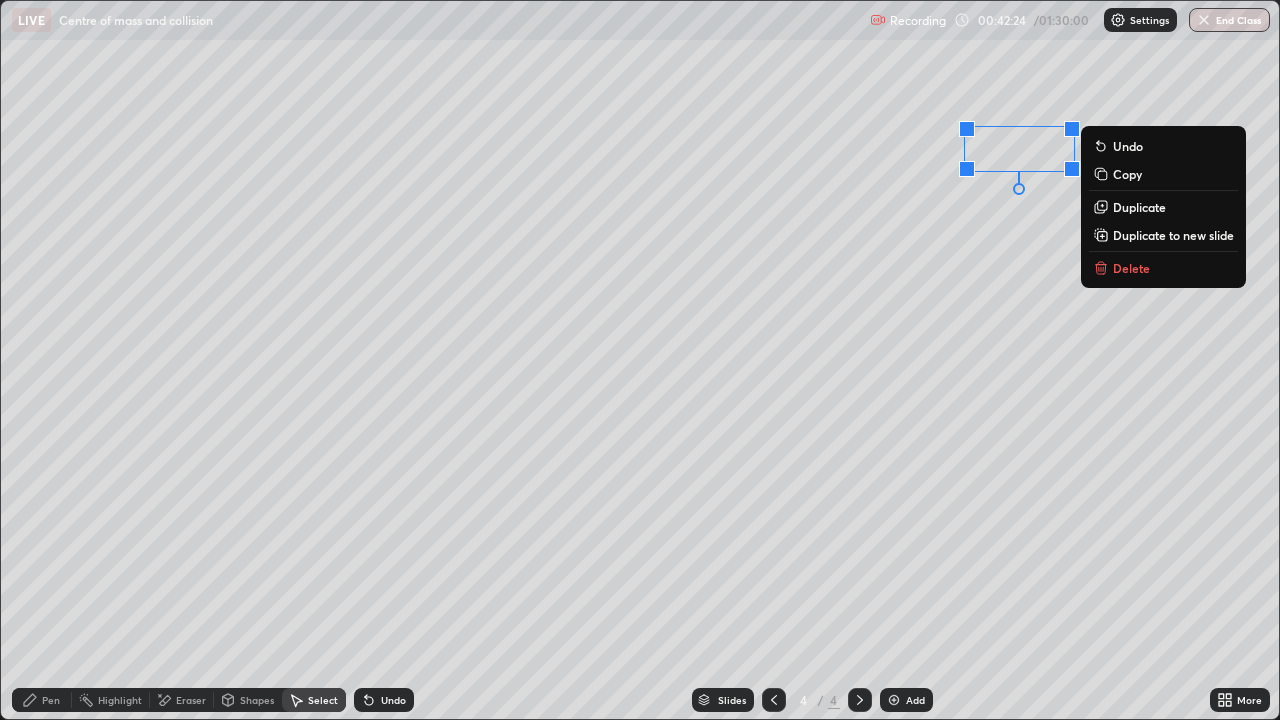 click on "0 ° Undo Copy Duplicate Duplicate to new slide Delete" at bounding box center (640, 360) 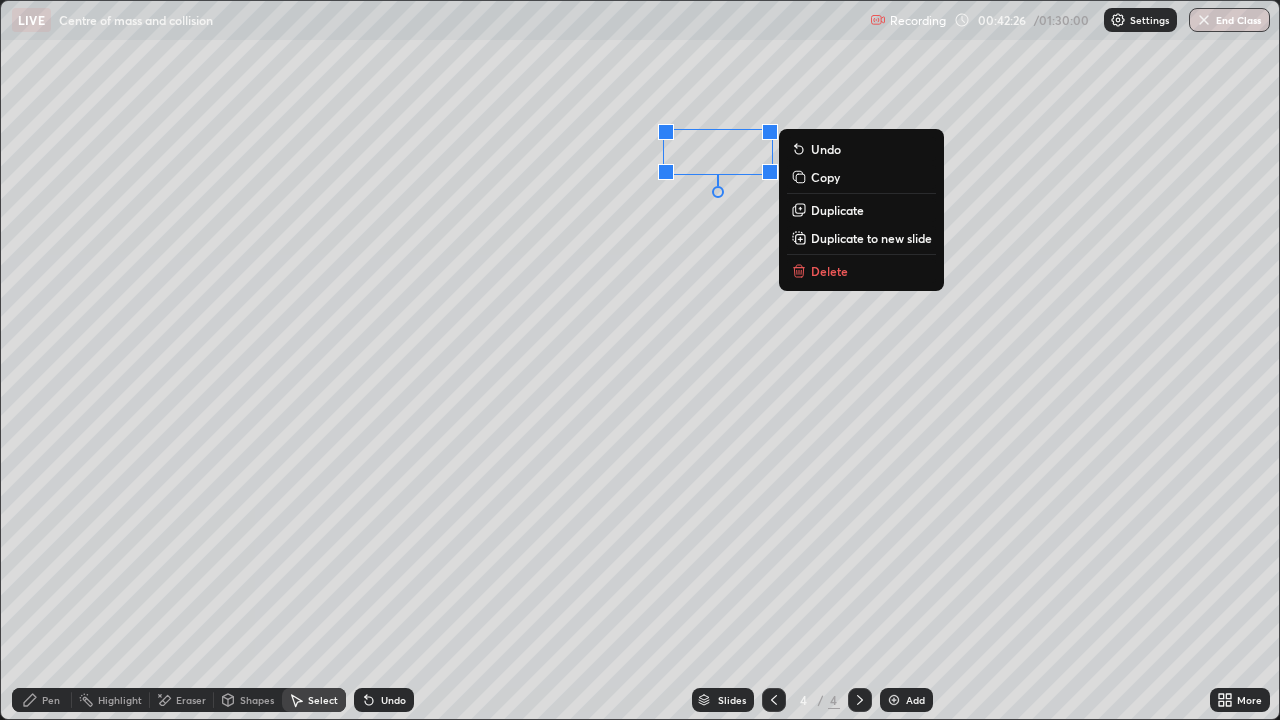 click on "Duplicate" at bounding box center [837, 210] 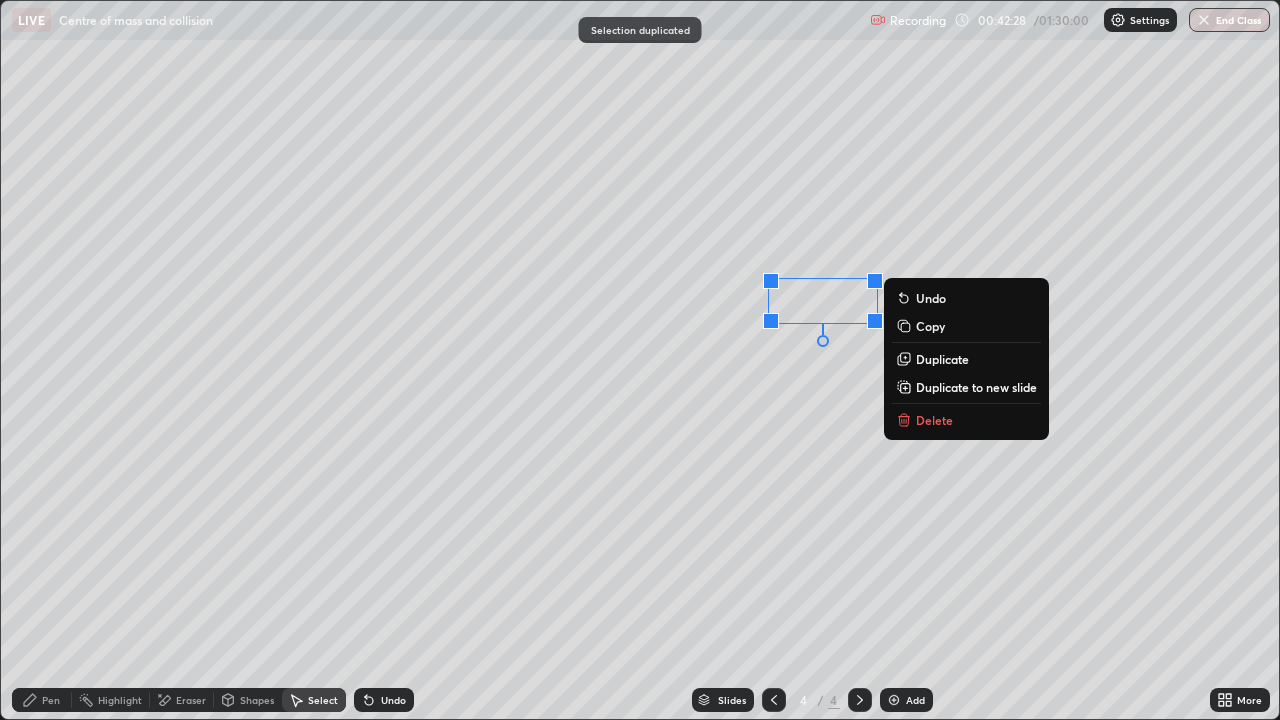 click on "0 ° Undo Copy Duplicate Duplicate to new slide Delete" at bounding box center (640, 360) 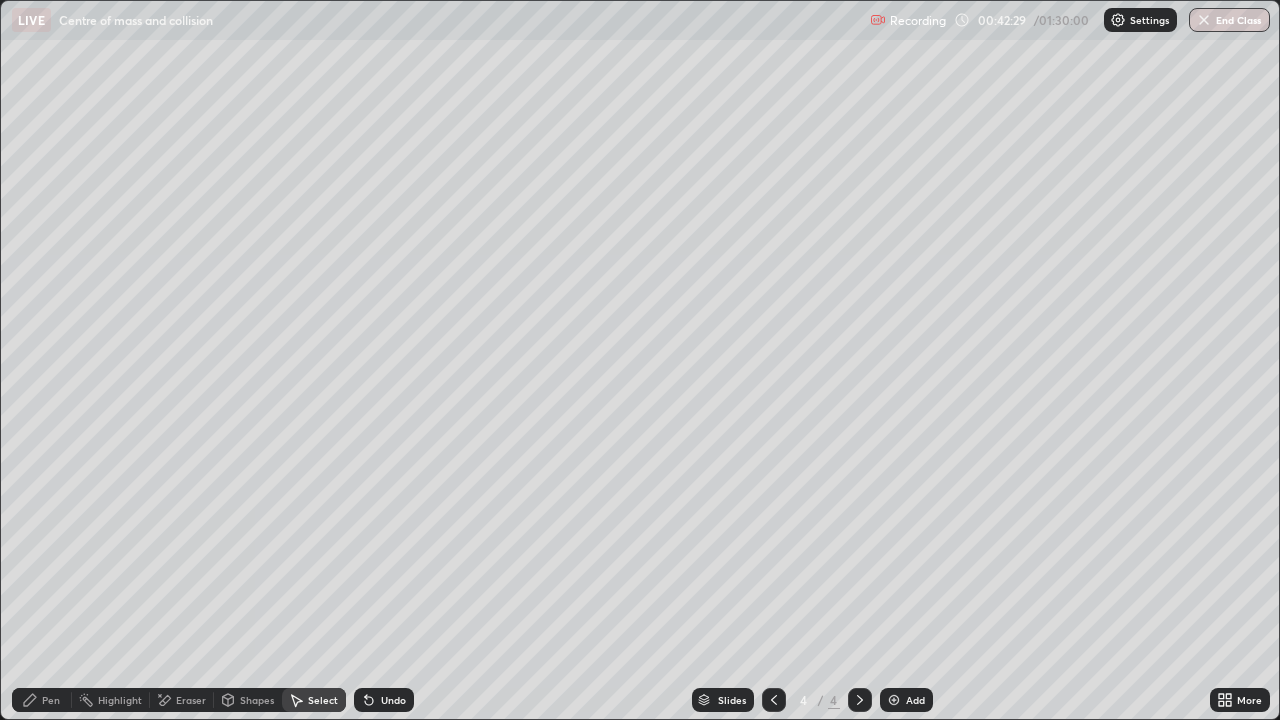 click on "Eraser" at bounding box center (191, 700) 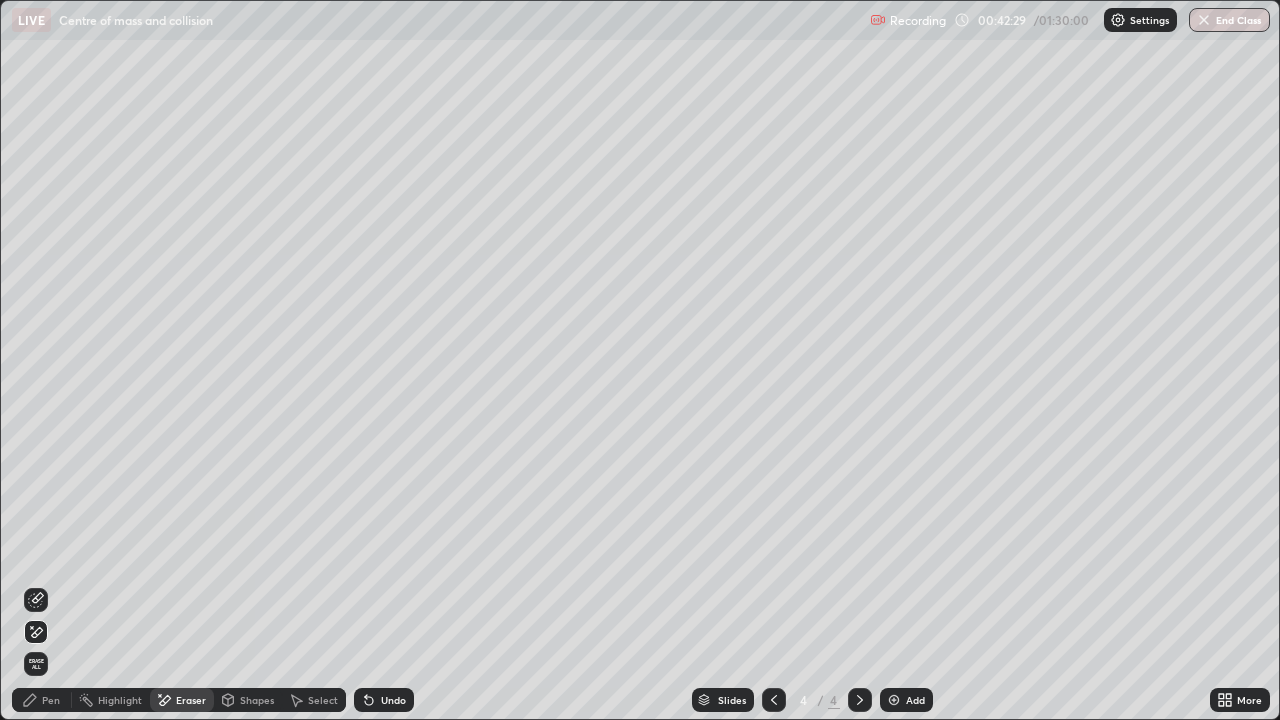 click 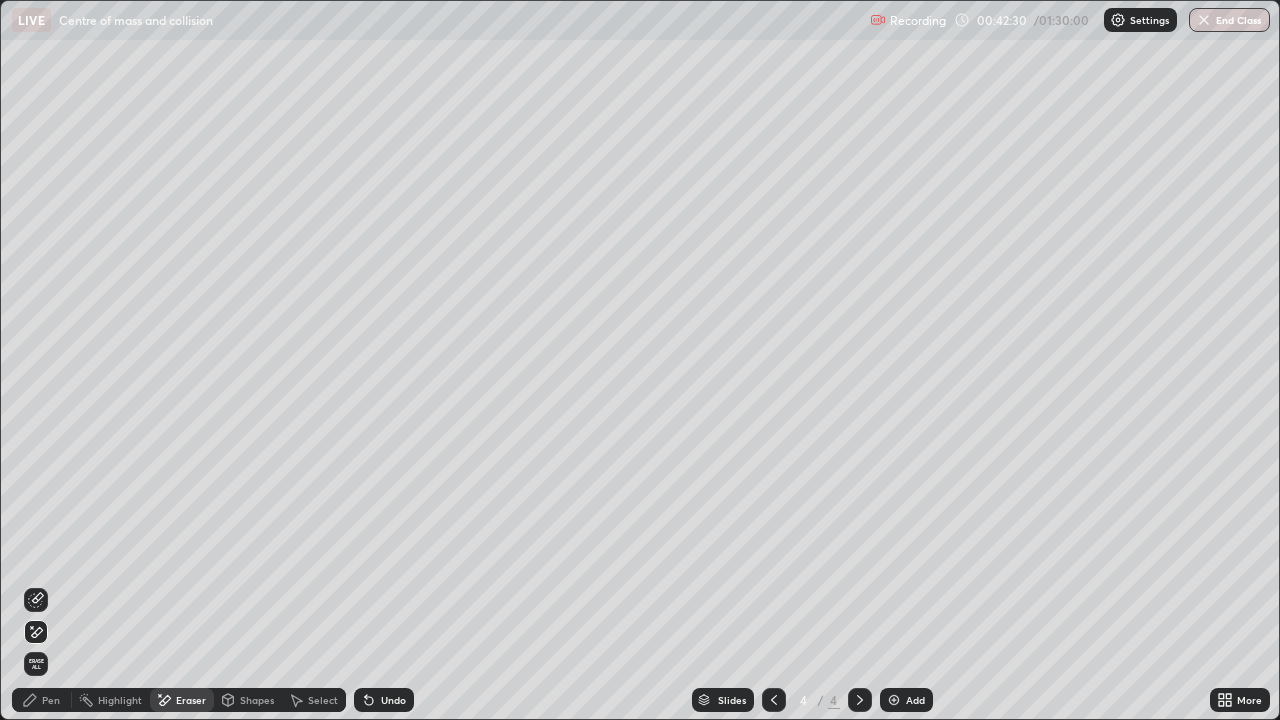 click 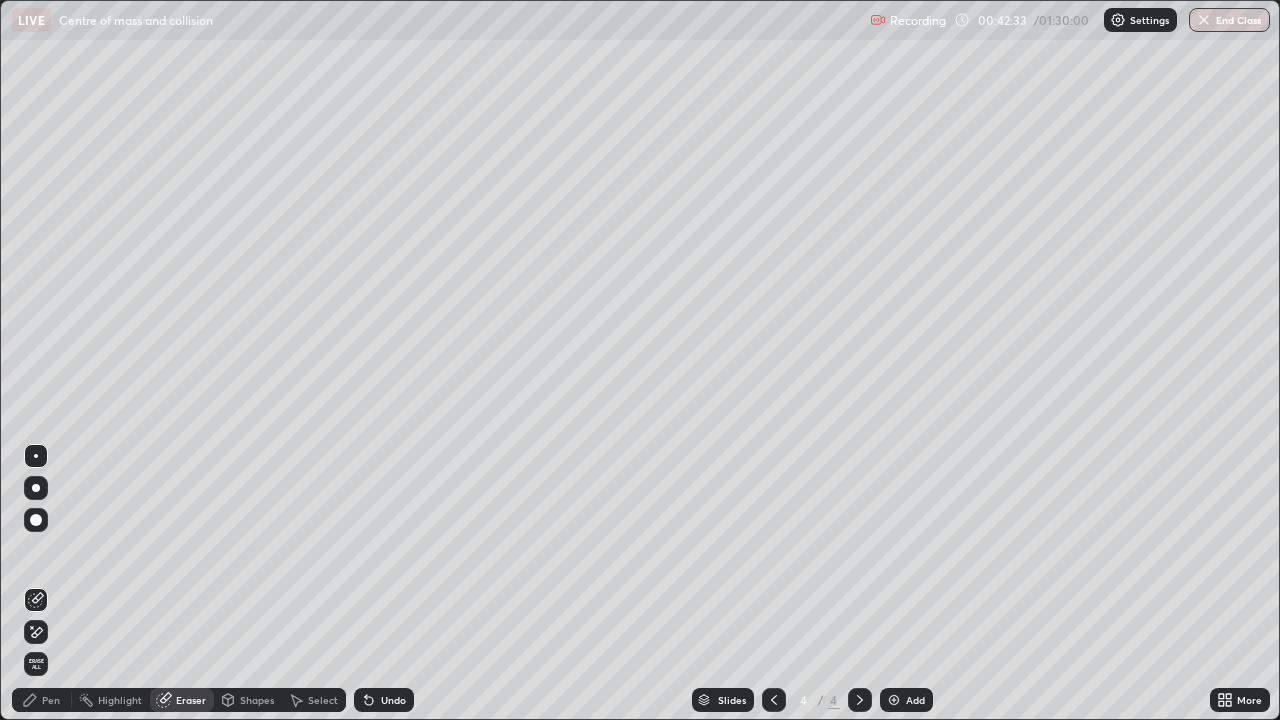click on "Select" at bounding box center [323, 700] 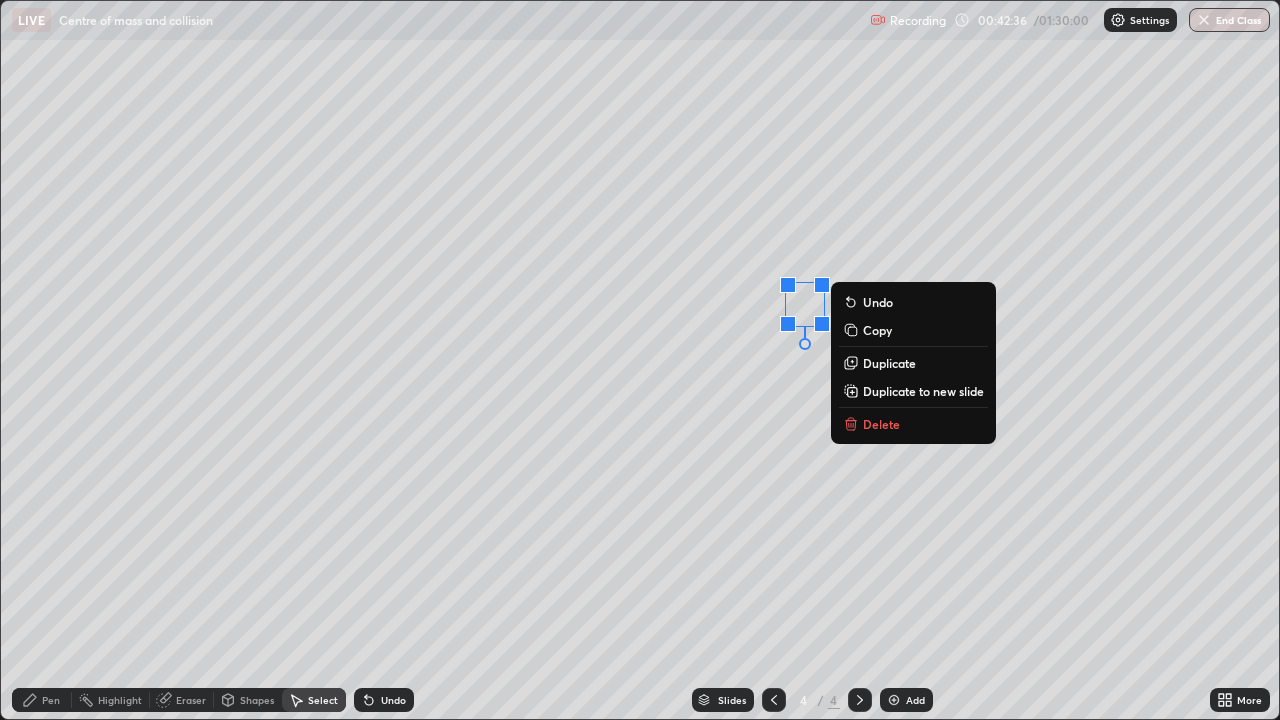 click on "0 ° Undo Copy Duplicate Duplicate to new slide Delete" at bounding box center (640, 360) 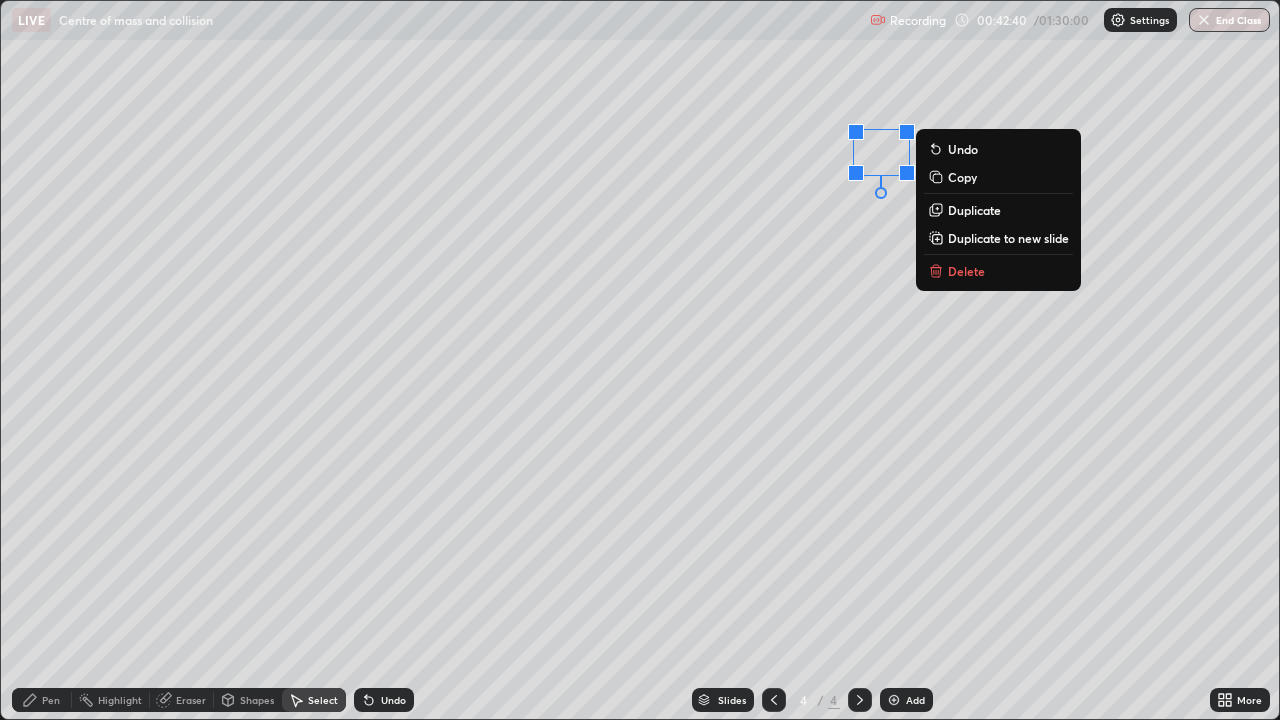click on "0 ° Undo Copy Duplicate Duplicate to new slide Delete" at bounding box center (640, 360) 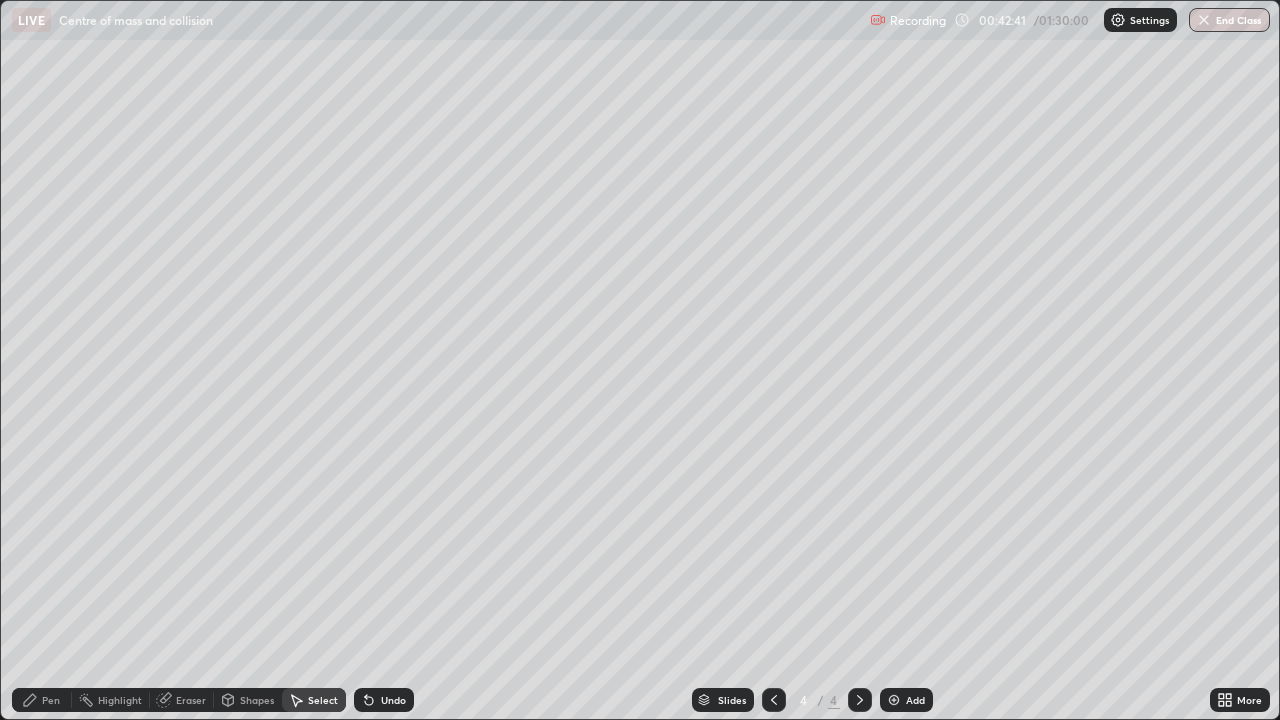 click on "Pen" at bounding box center (42, 700) 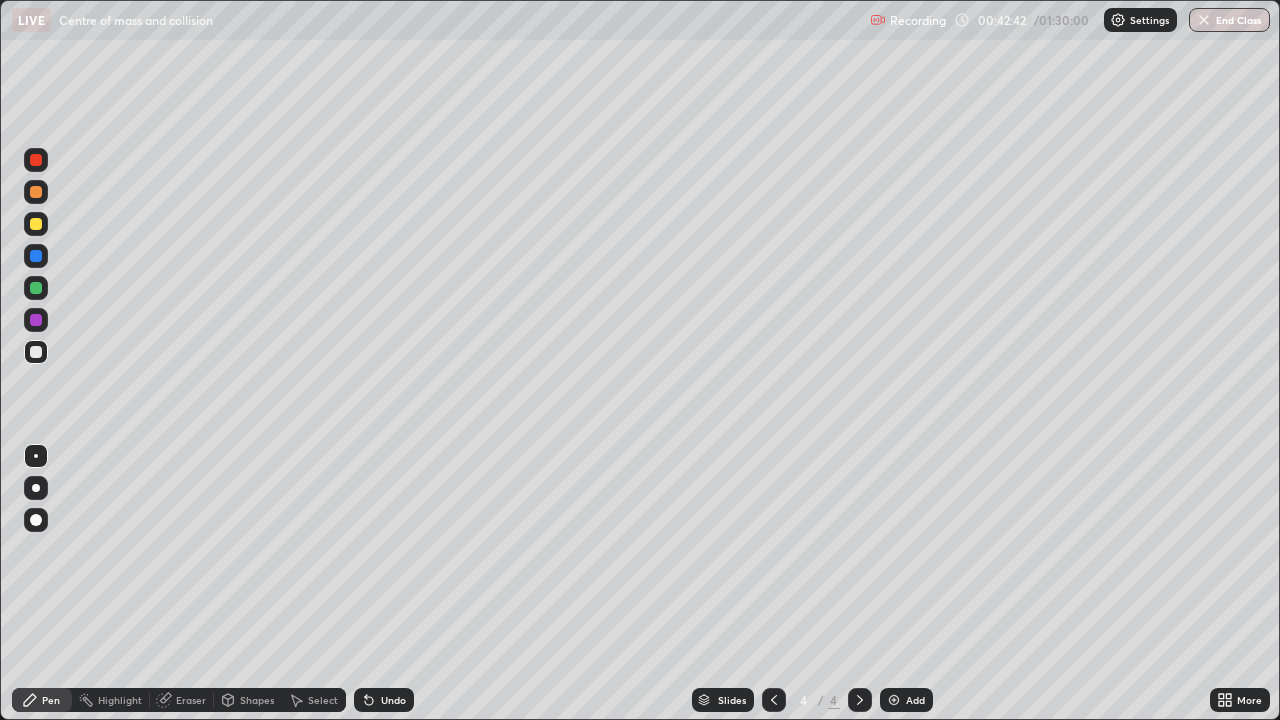 click at bounding box center (36, 456) 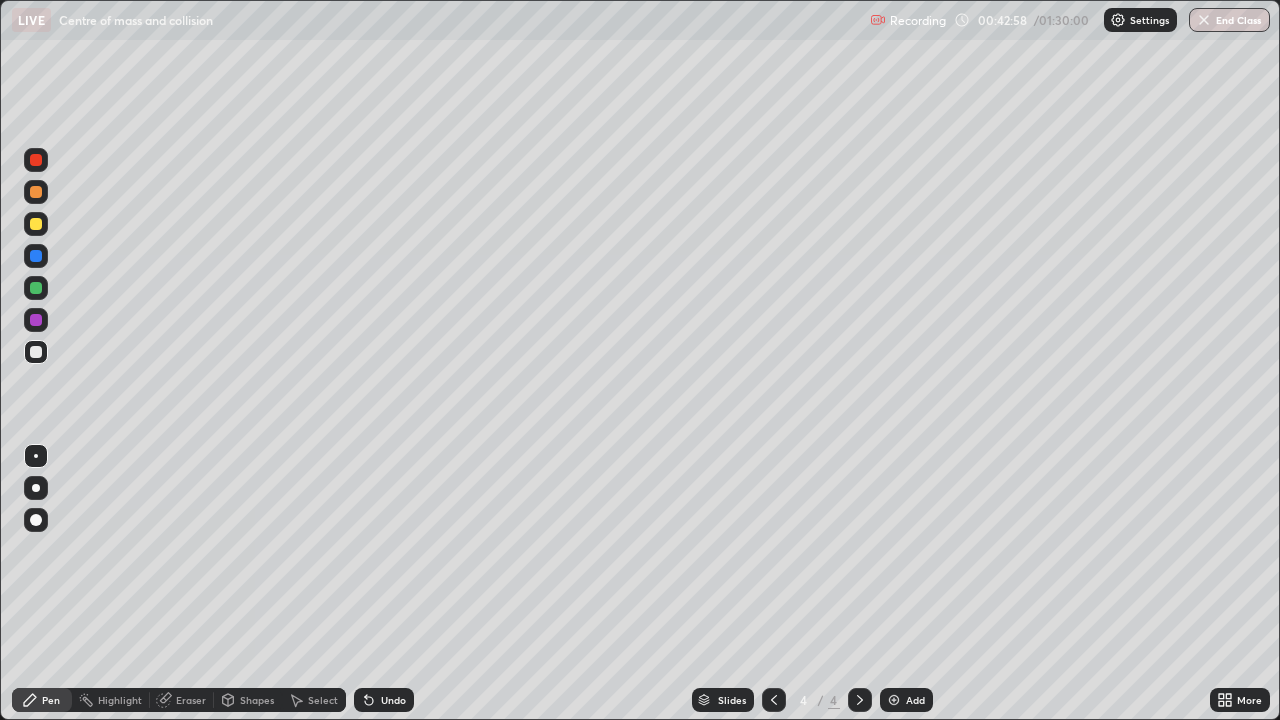click on "Shapes" at bounding box center [257, 700] 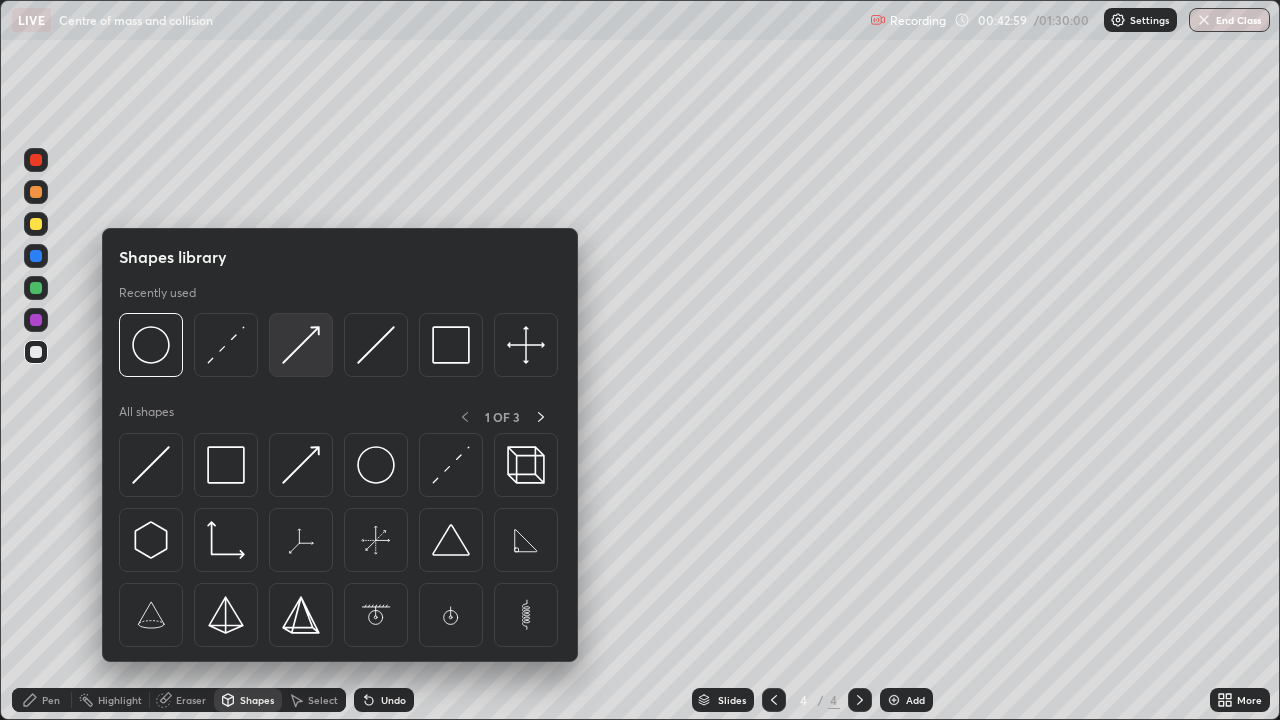 click at bounding box center [301, 345] 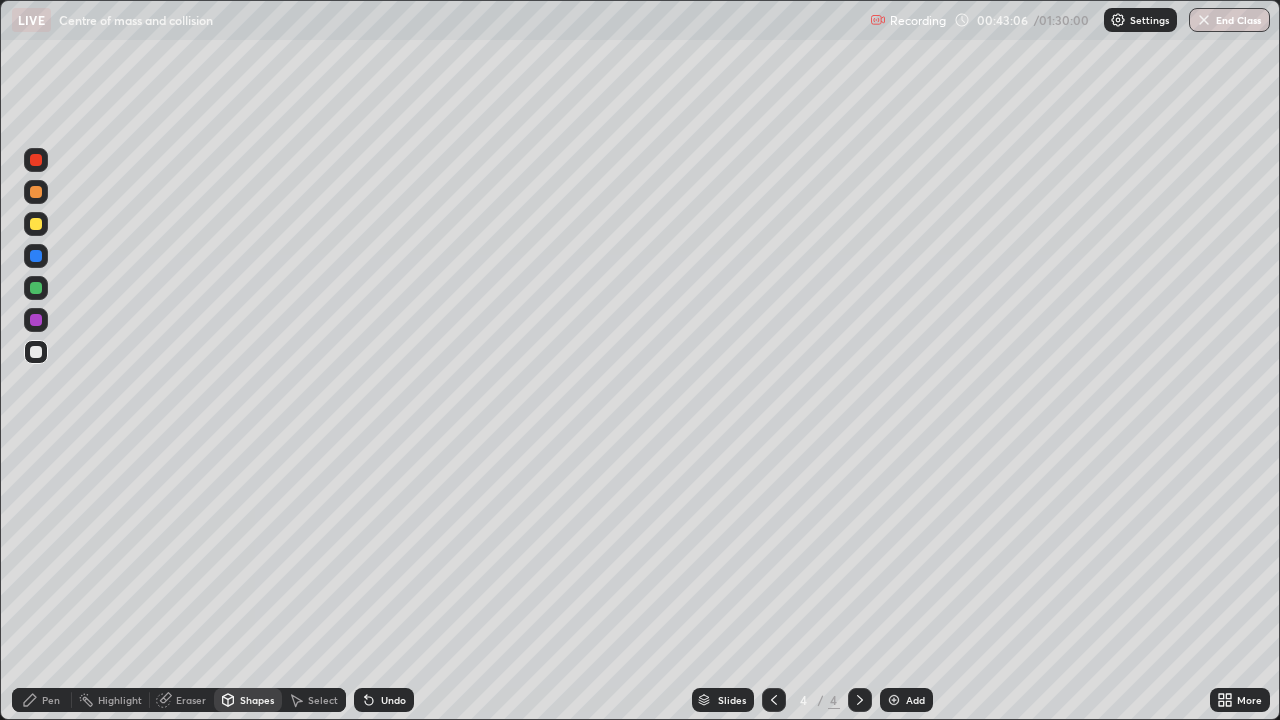 click on "Undo" at bounding box center [393, 700] 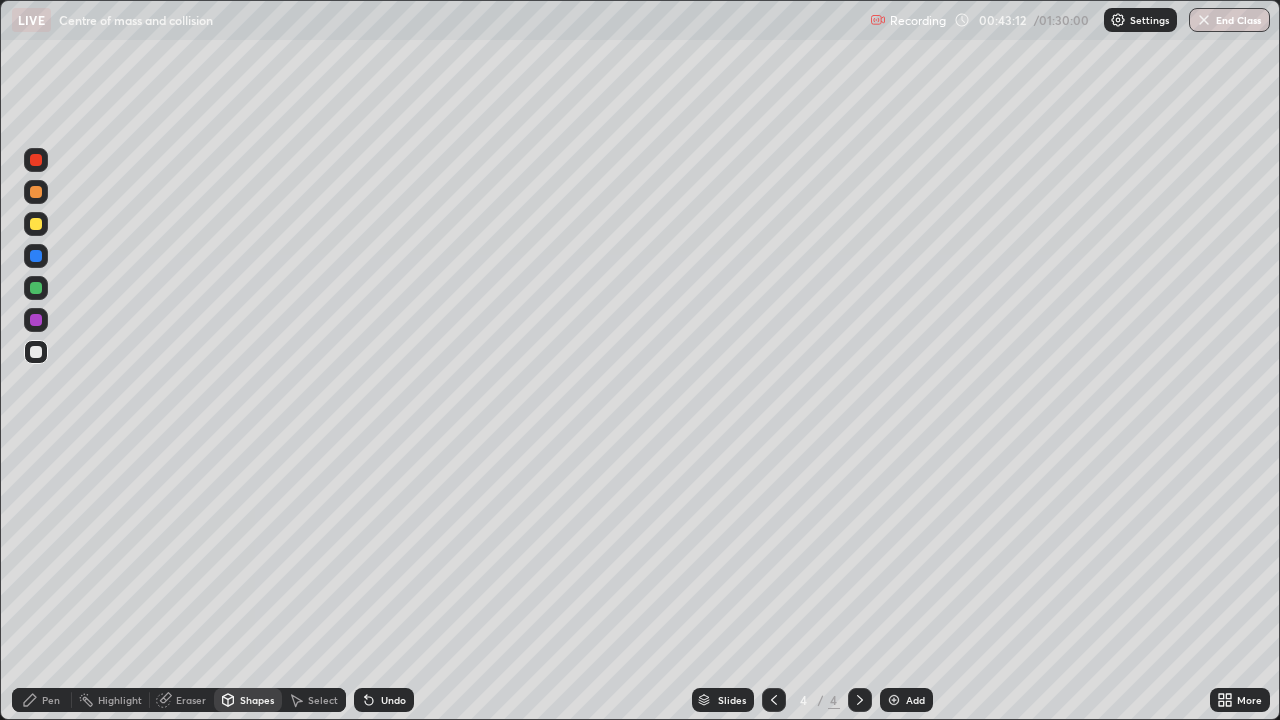 click at bounding box center [36, 224] 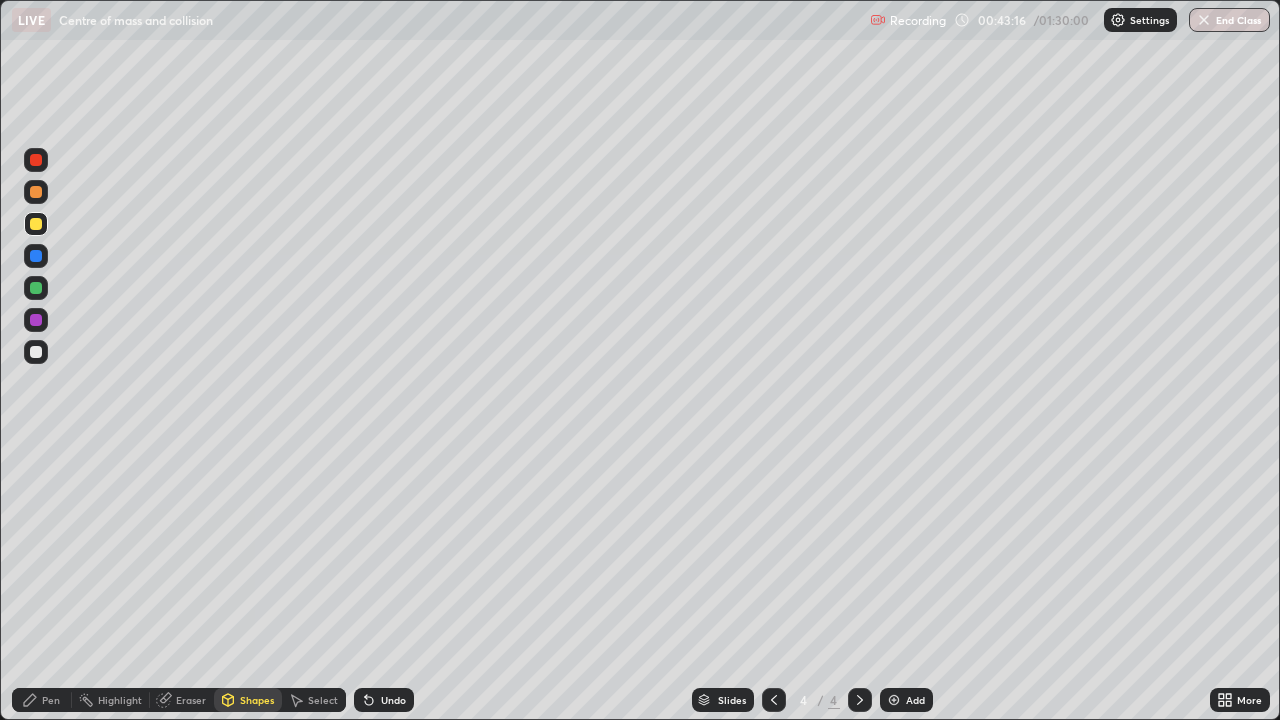 click on "Undo" at bounding box center [393, 700] 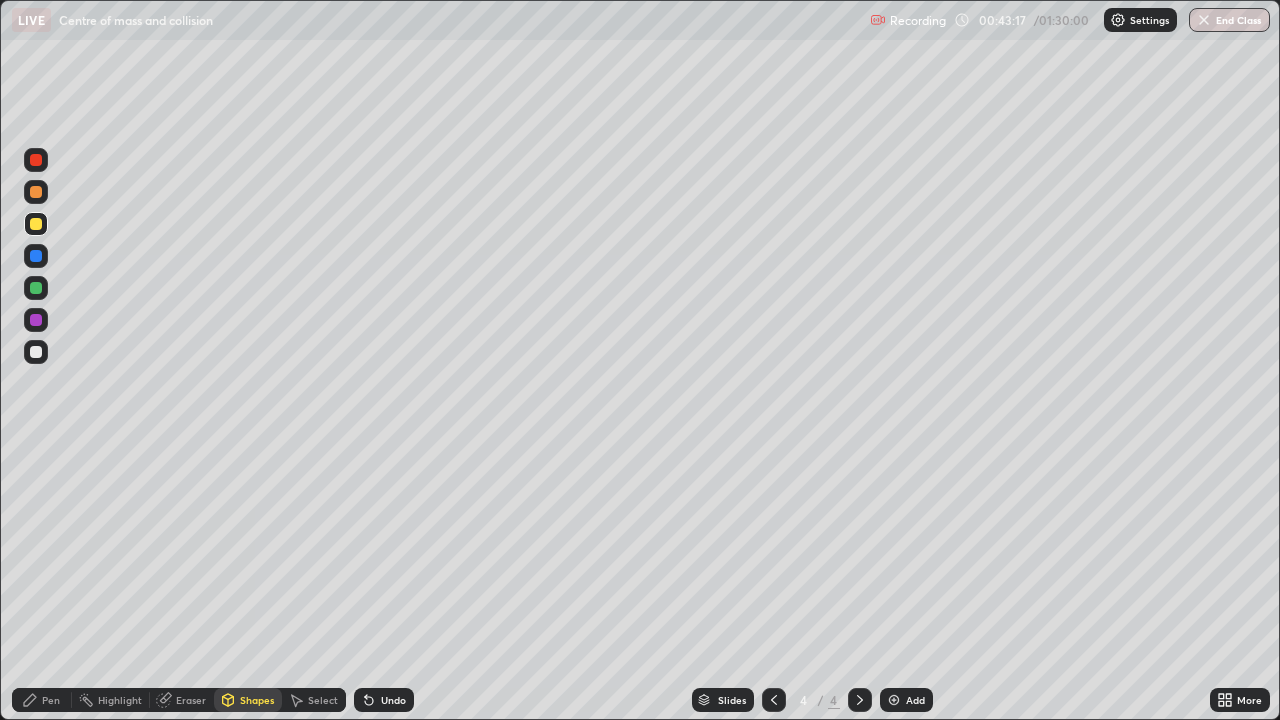 click on "Pen" at bounding box center [51, 700] 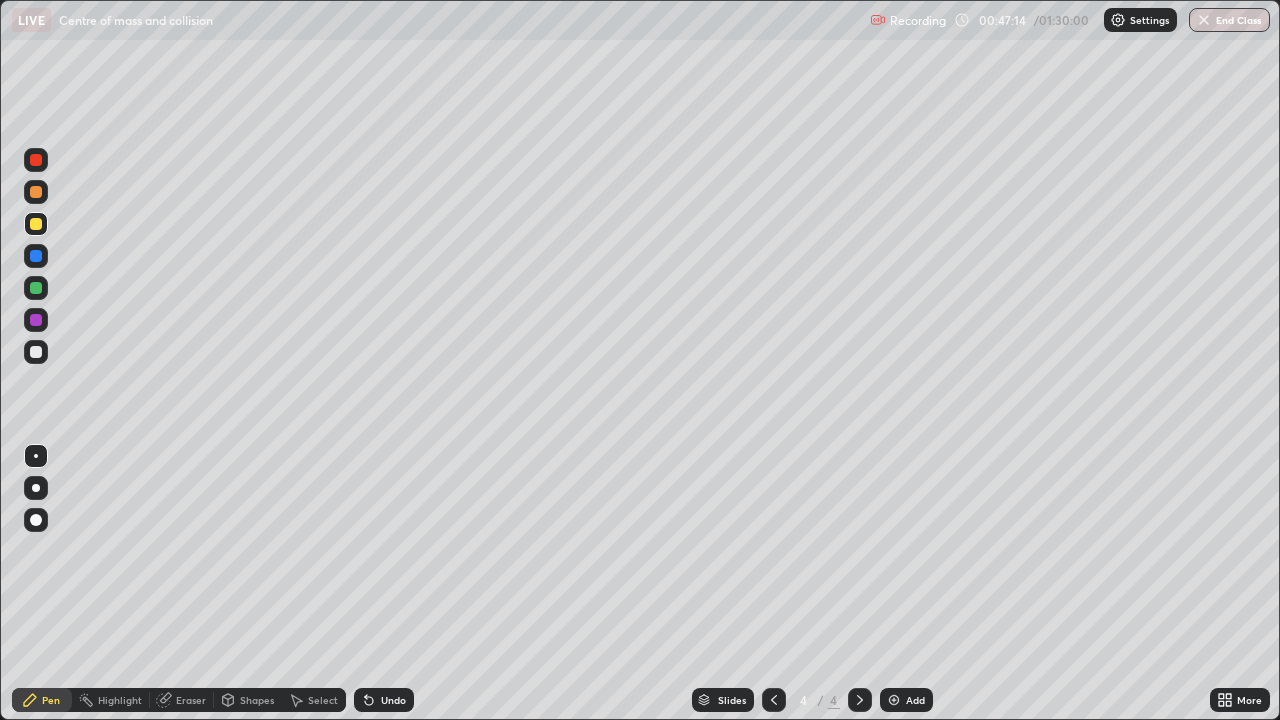 click on "Undo" at bounding box center (393, 700) 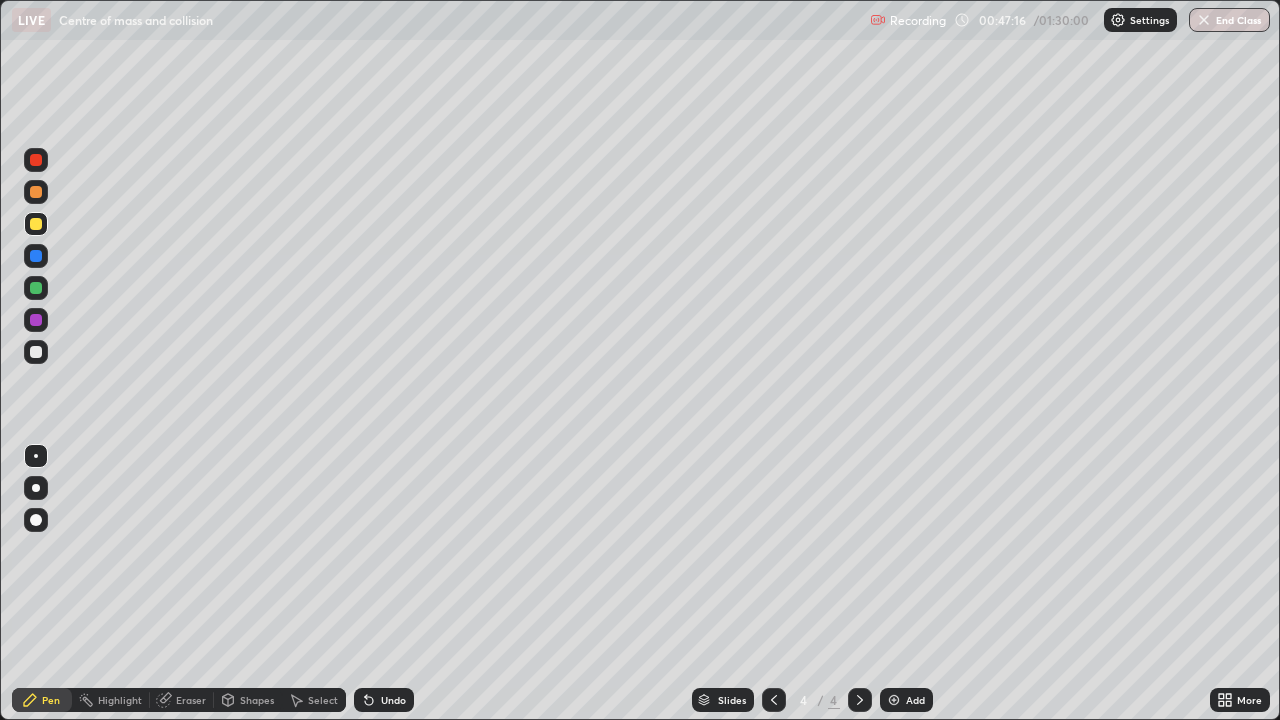 click on "Undo" at bounding box center (393, 700) 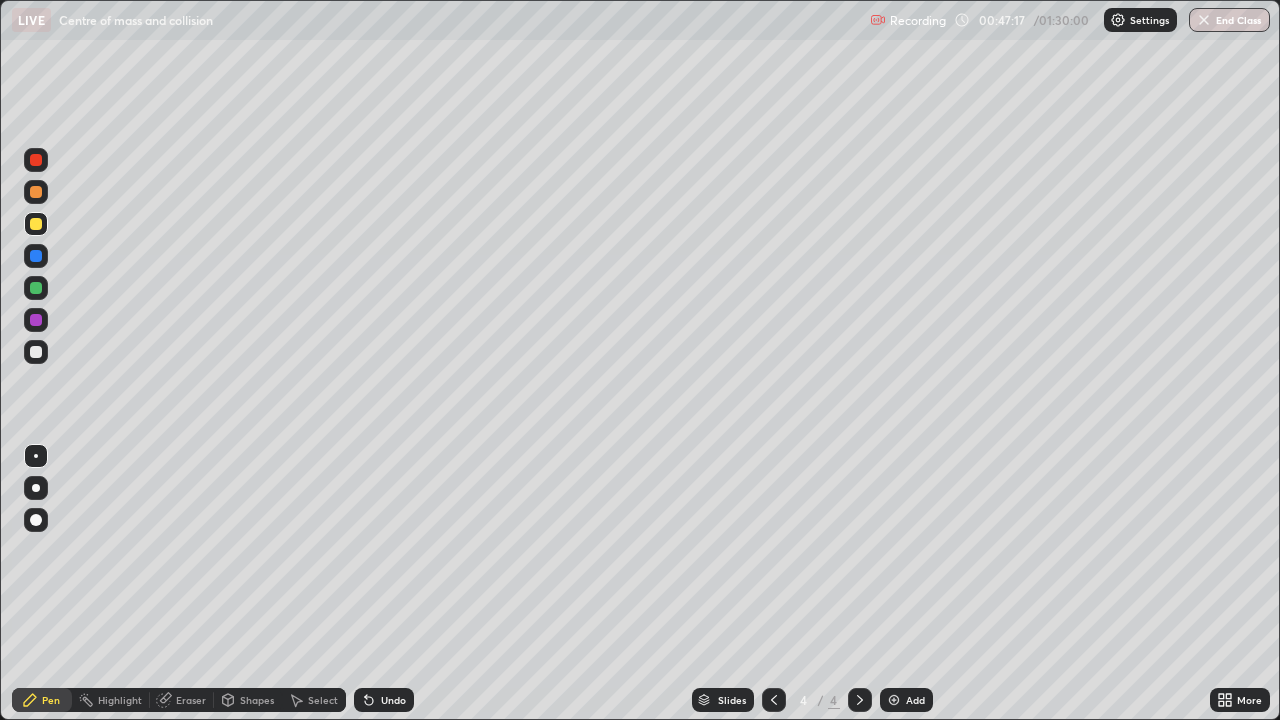 click on "Undo" at bounding box center (393, 700) 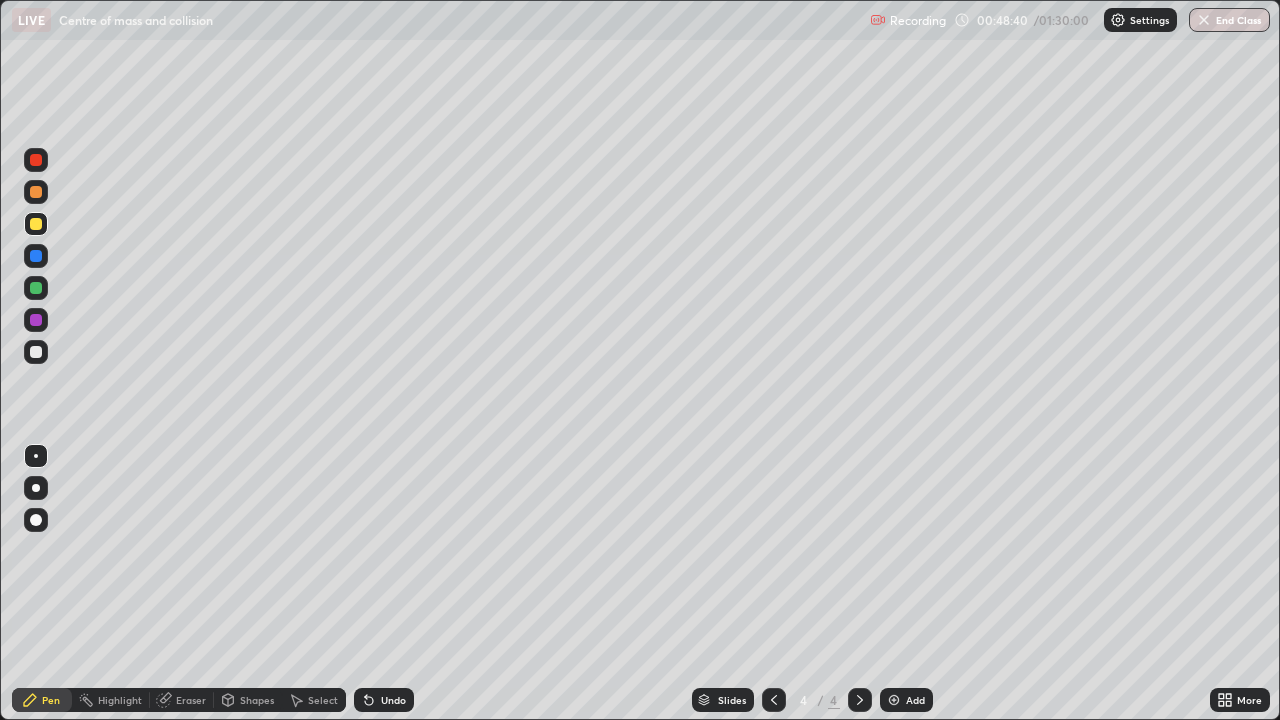 click on "Eraser" at bounding box center [191, 700] 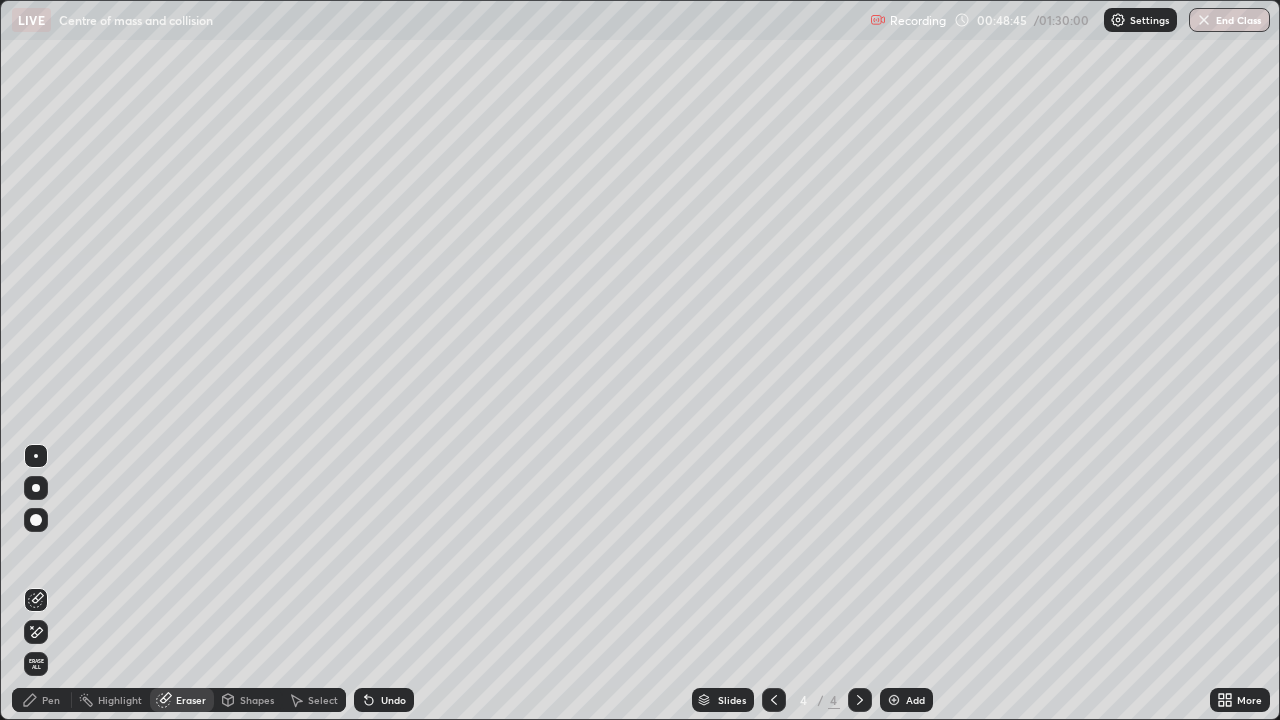 click on "Pen" at bounding box center [51, 700] 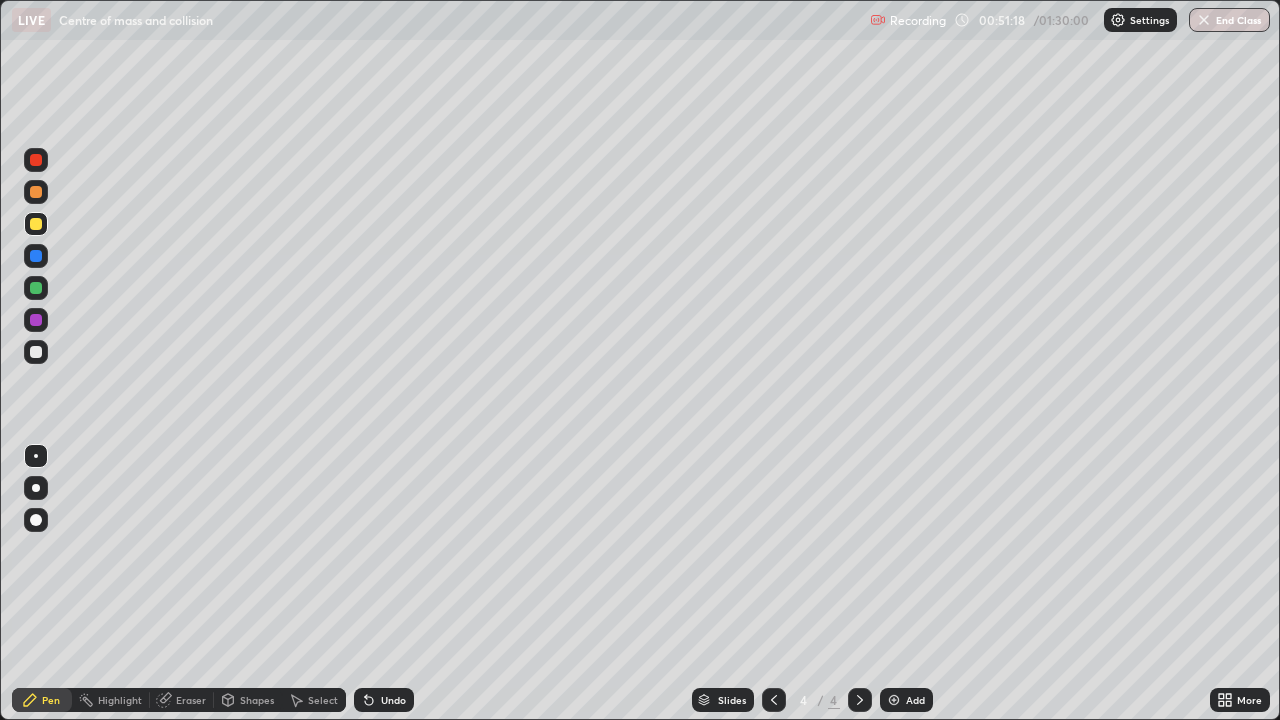 click on "Select" at bounding box center (323, 700) 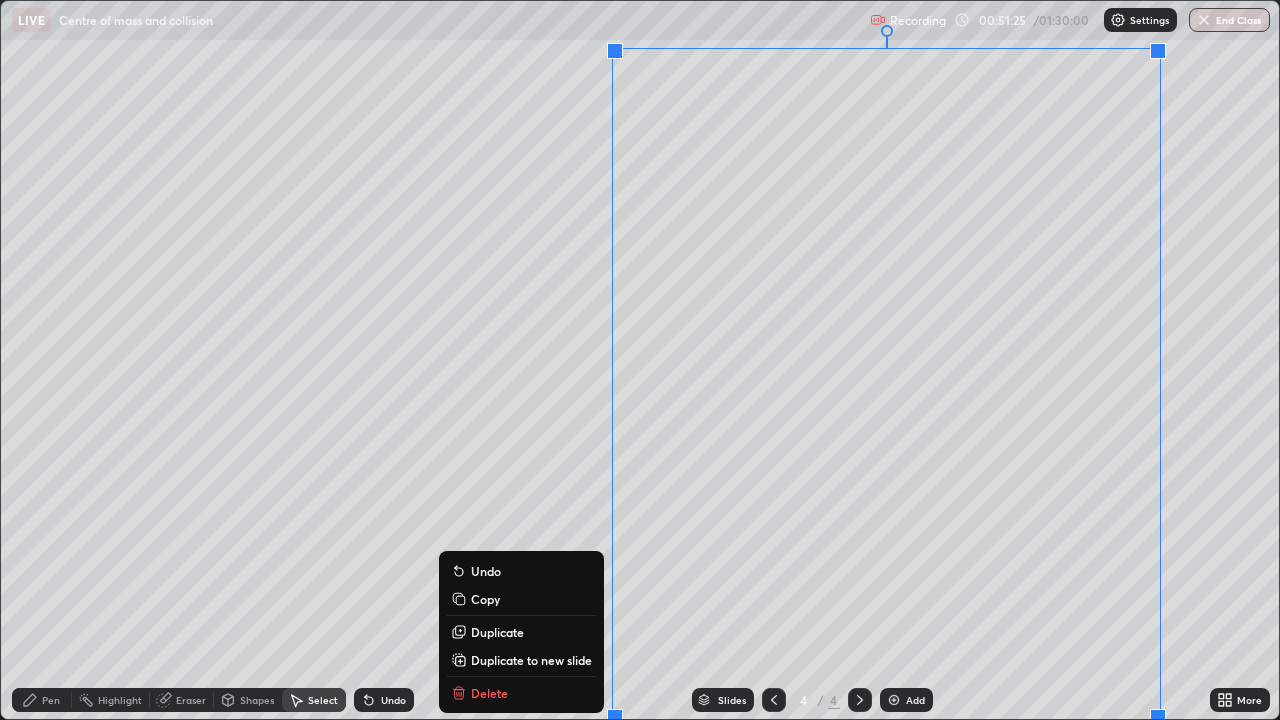 click on "Duplicate to new slide" at bounding box center [531, 660] 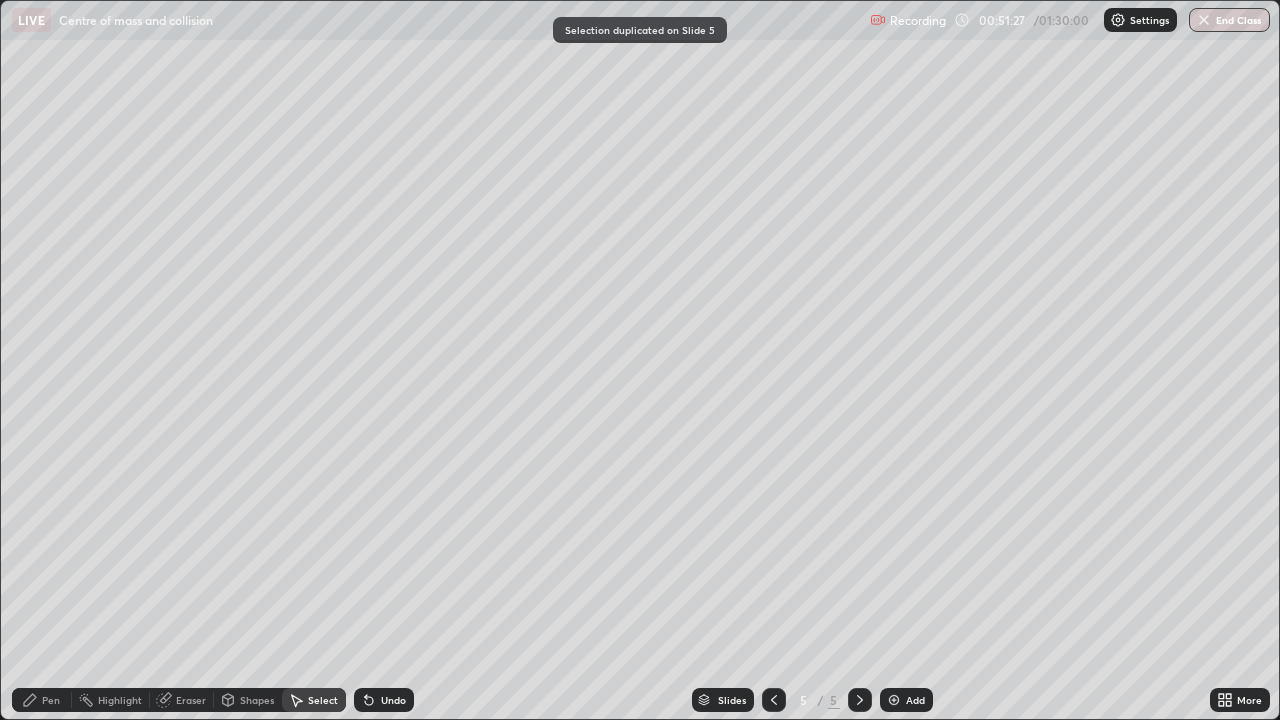 click on "Eraser" at bounding box center (191, 700) 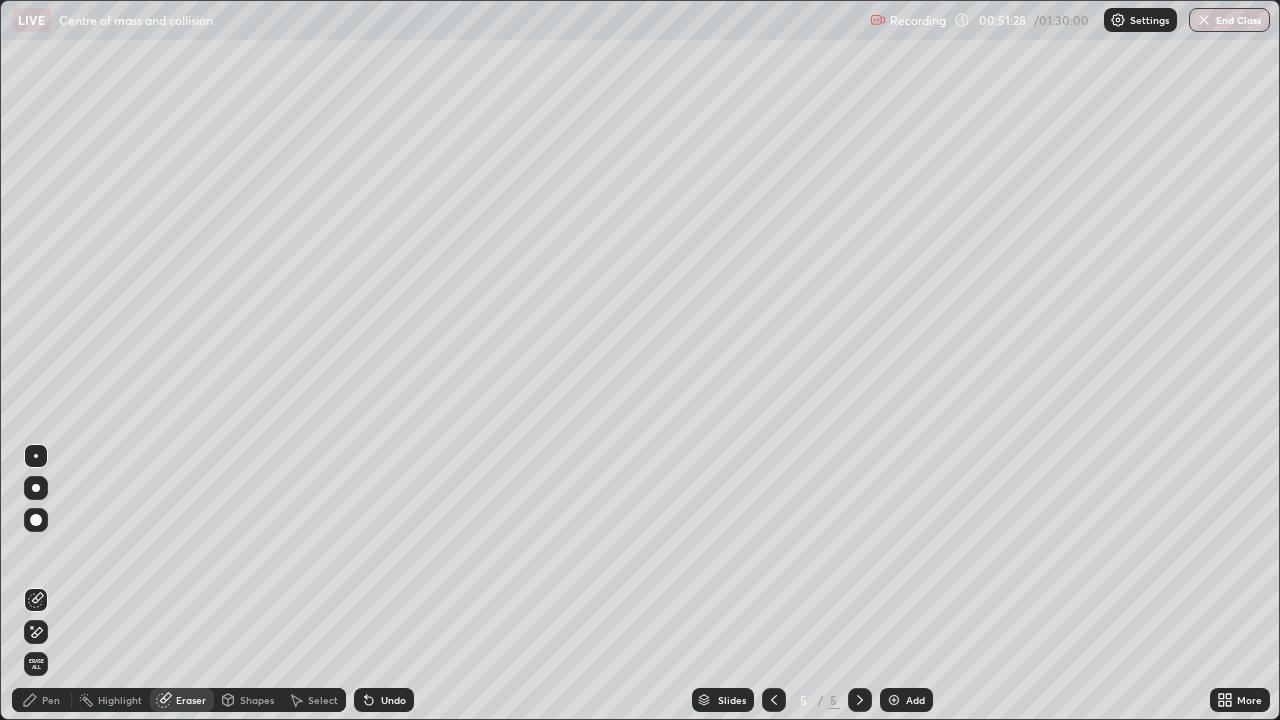 click 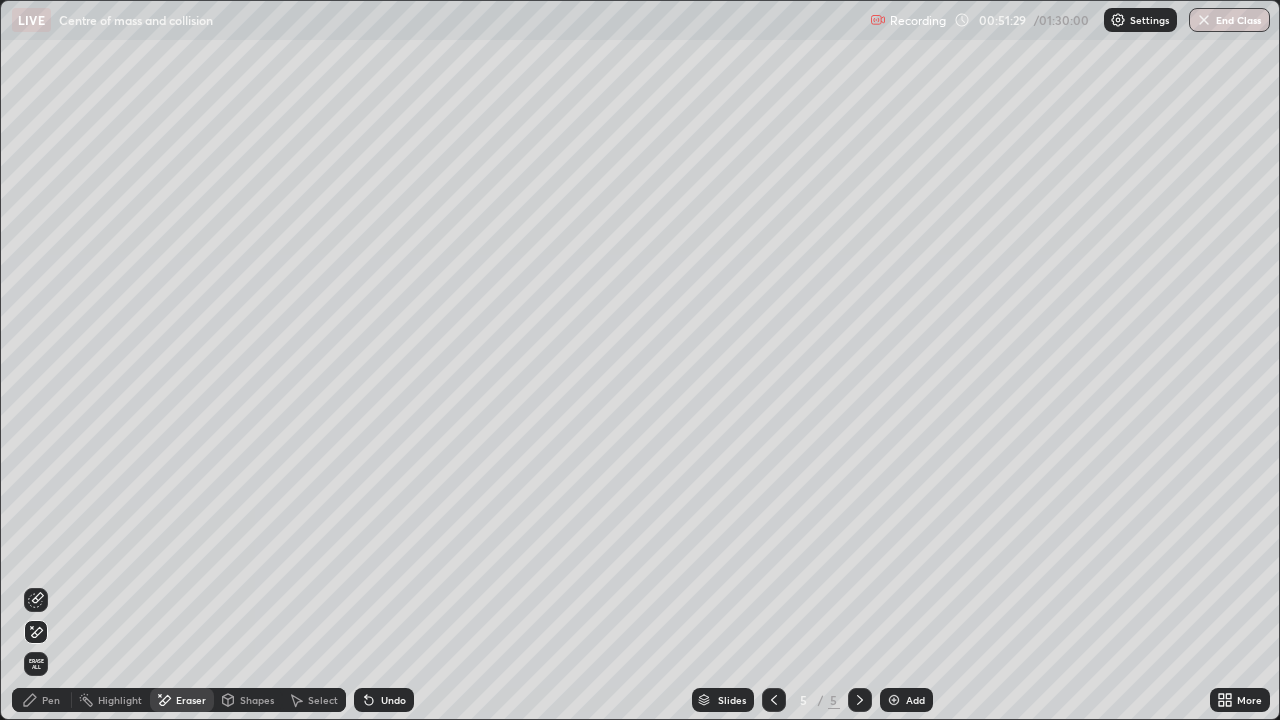 click on "Select" at bounding box center (323, 700) 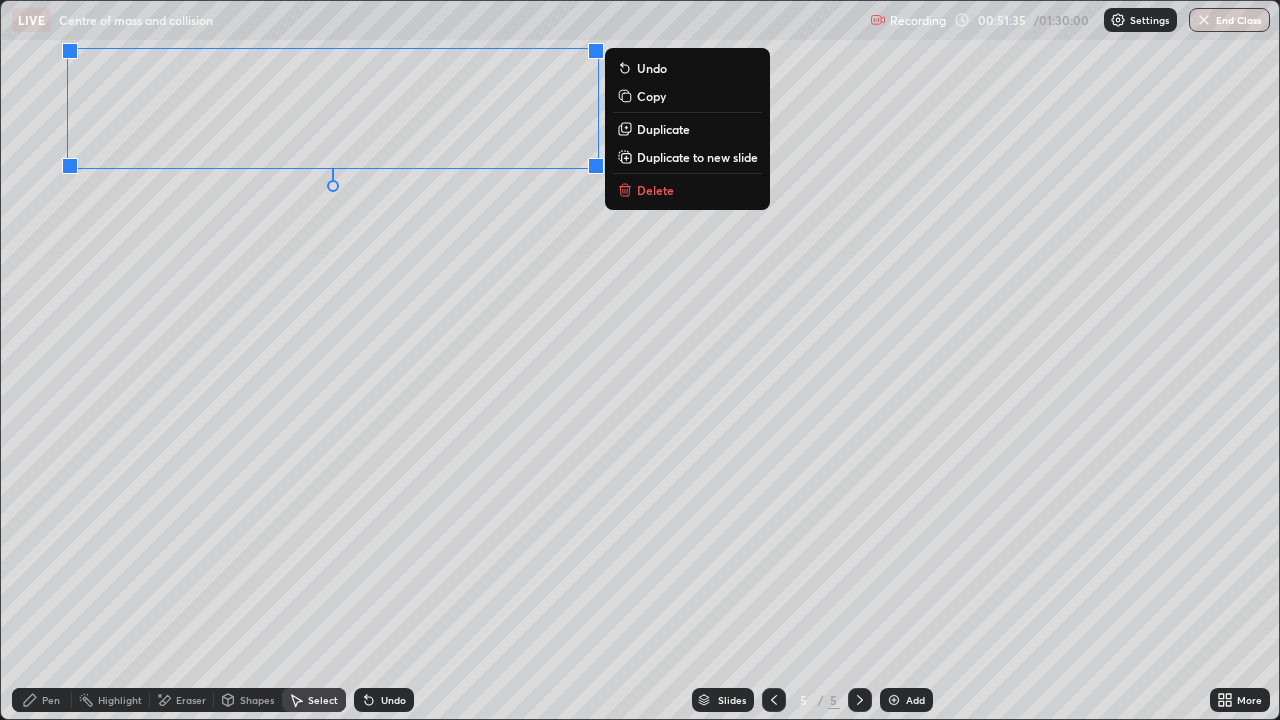 click on "0 ° Undo Copy Duplicate Duplicate to new slide Delete" at bounding box center [640, 360] 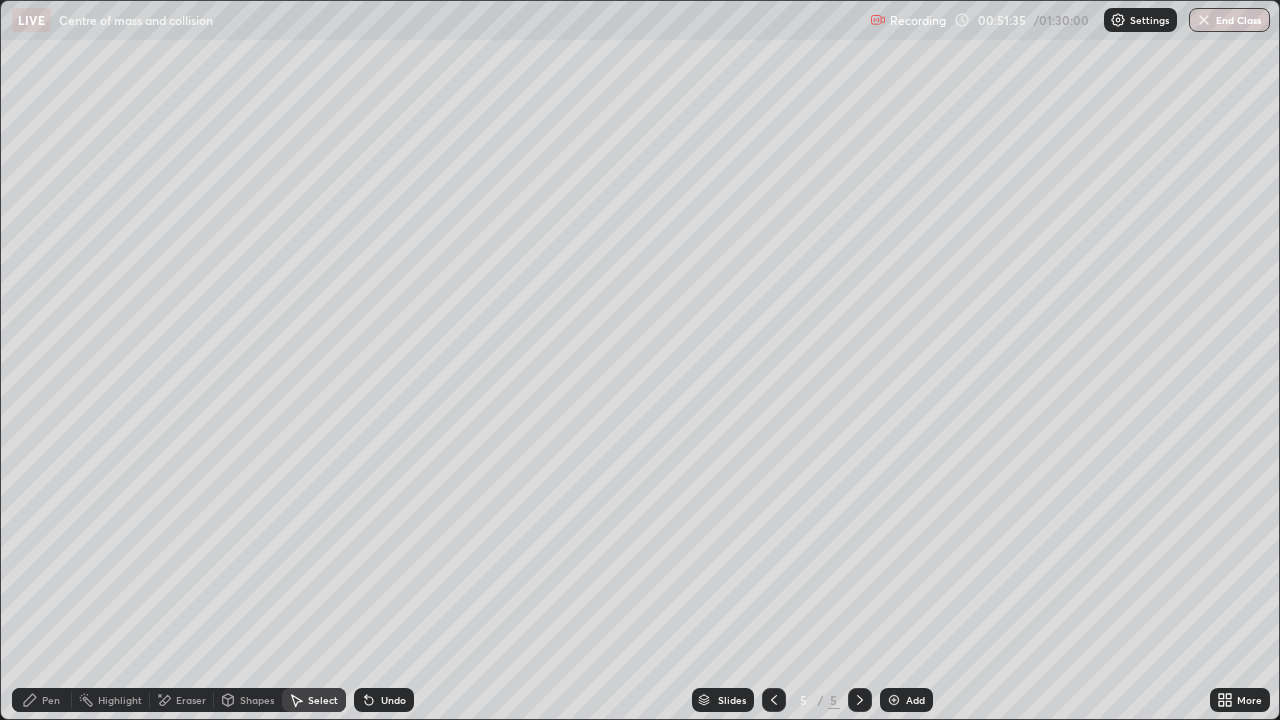 click on "Pen" at bounding box center (51, 700) 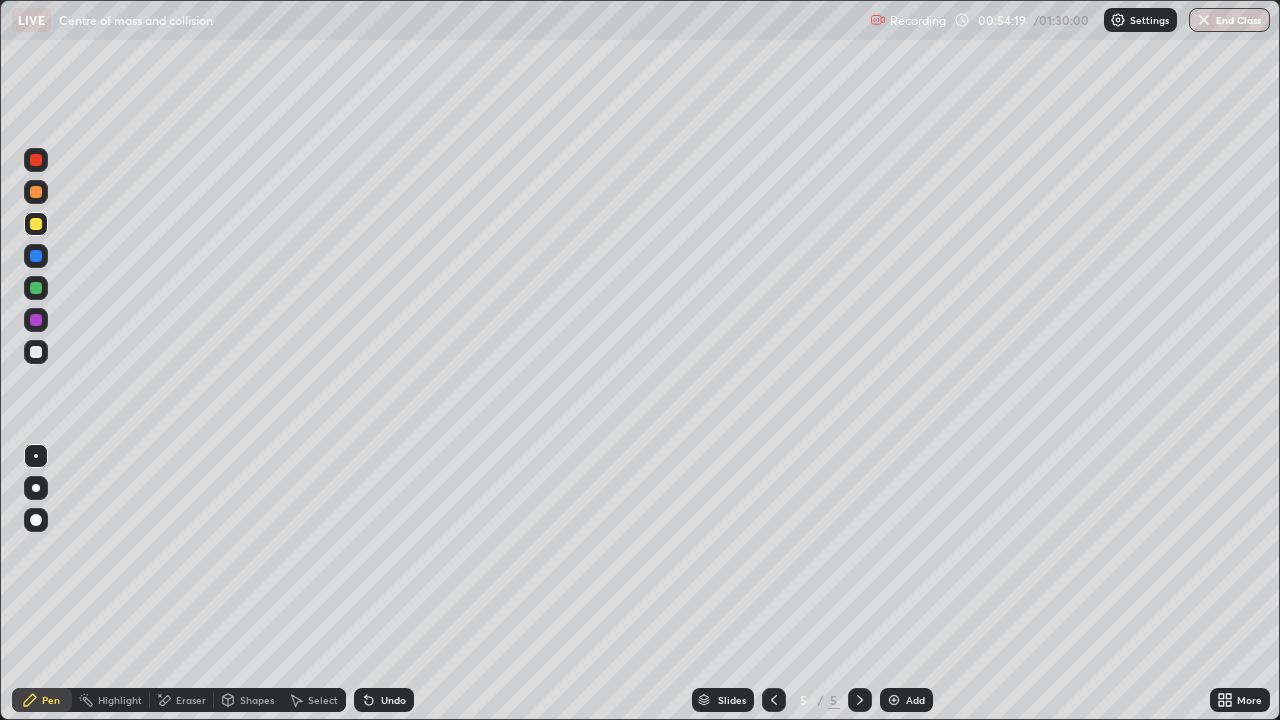 click on "Shapes" at bounding box center [257, 700] 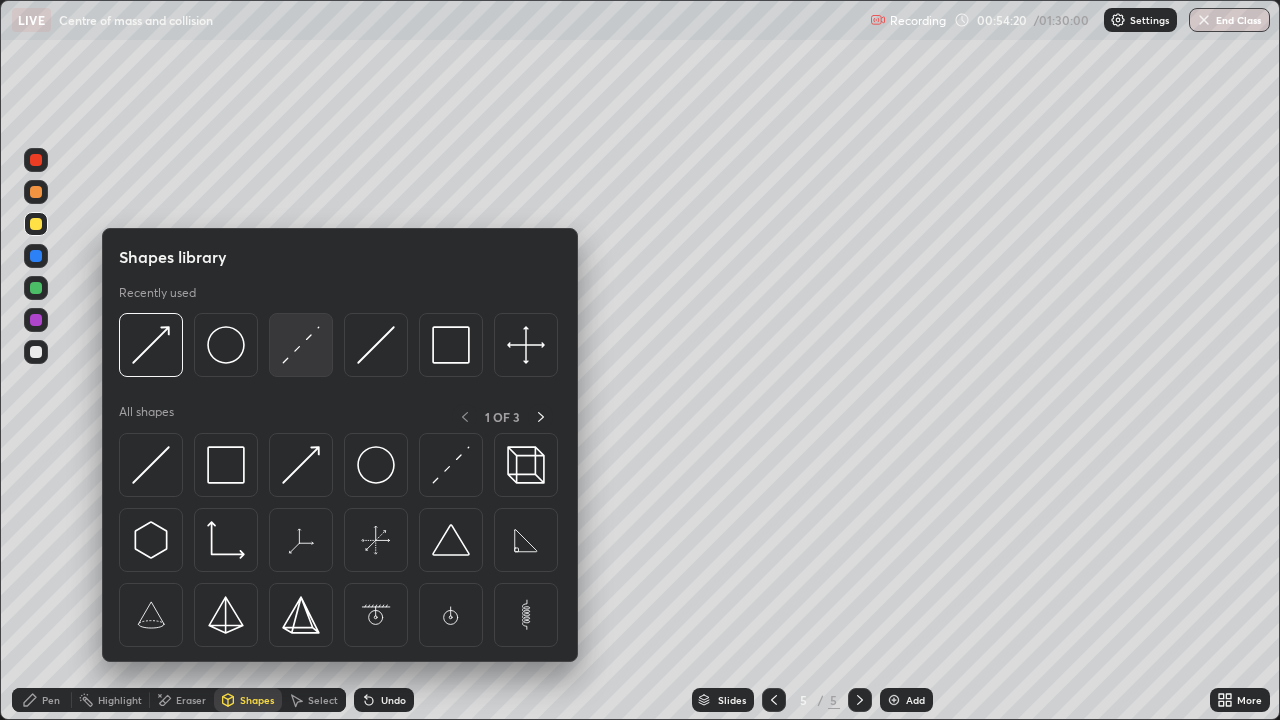 click at bounding box center [301, 345] 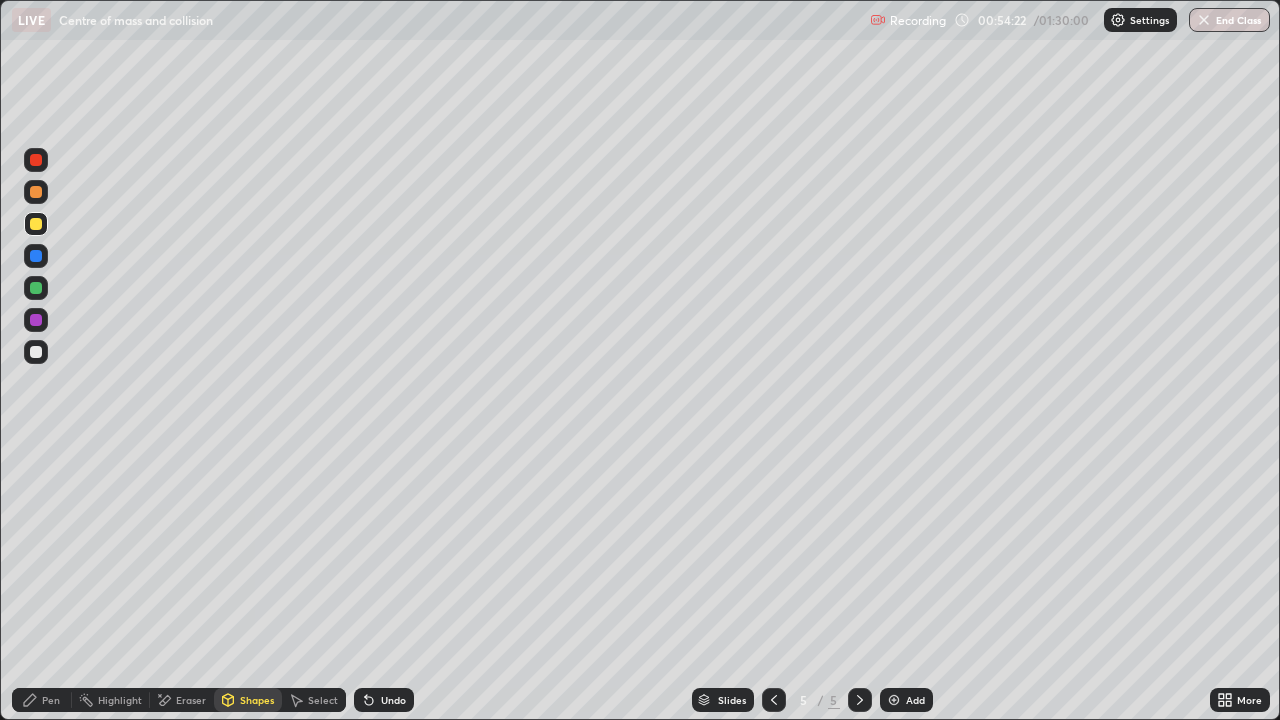 click on "Pen" at bounding box center [51, 700] 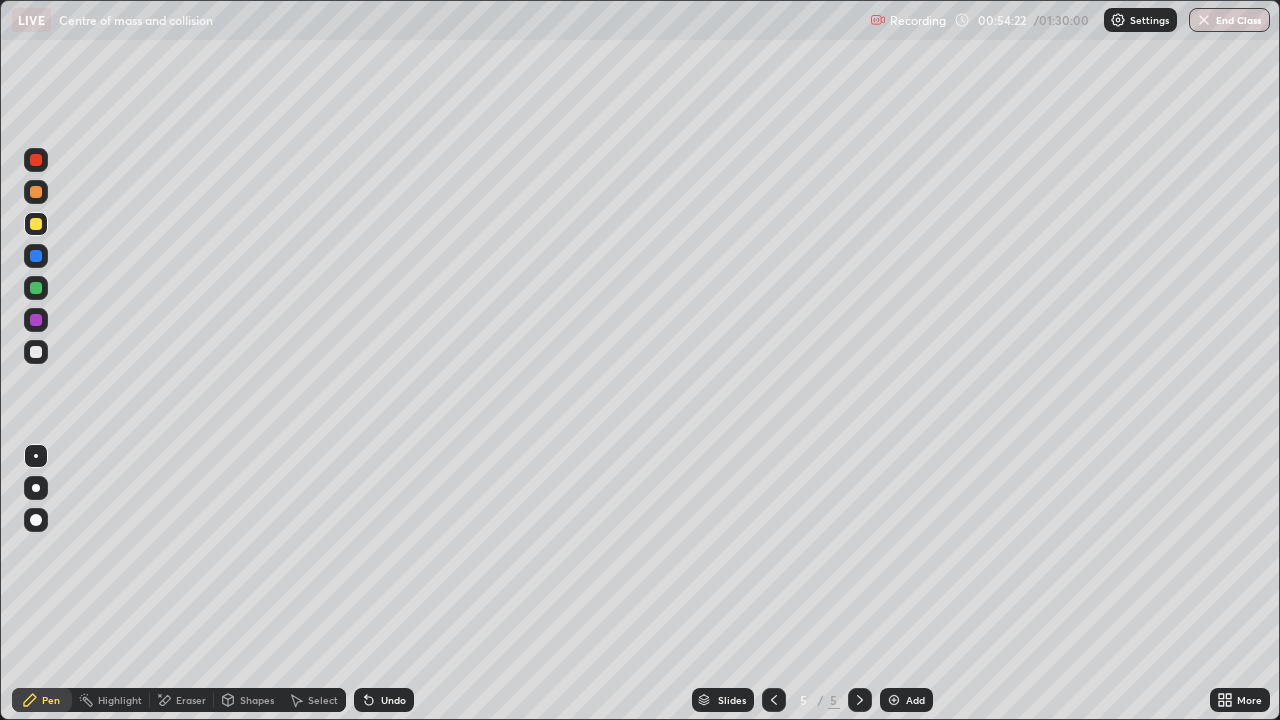 click at bounding box center [36, 456] 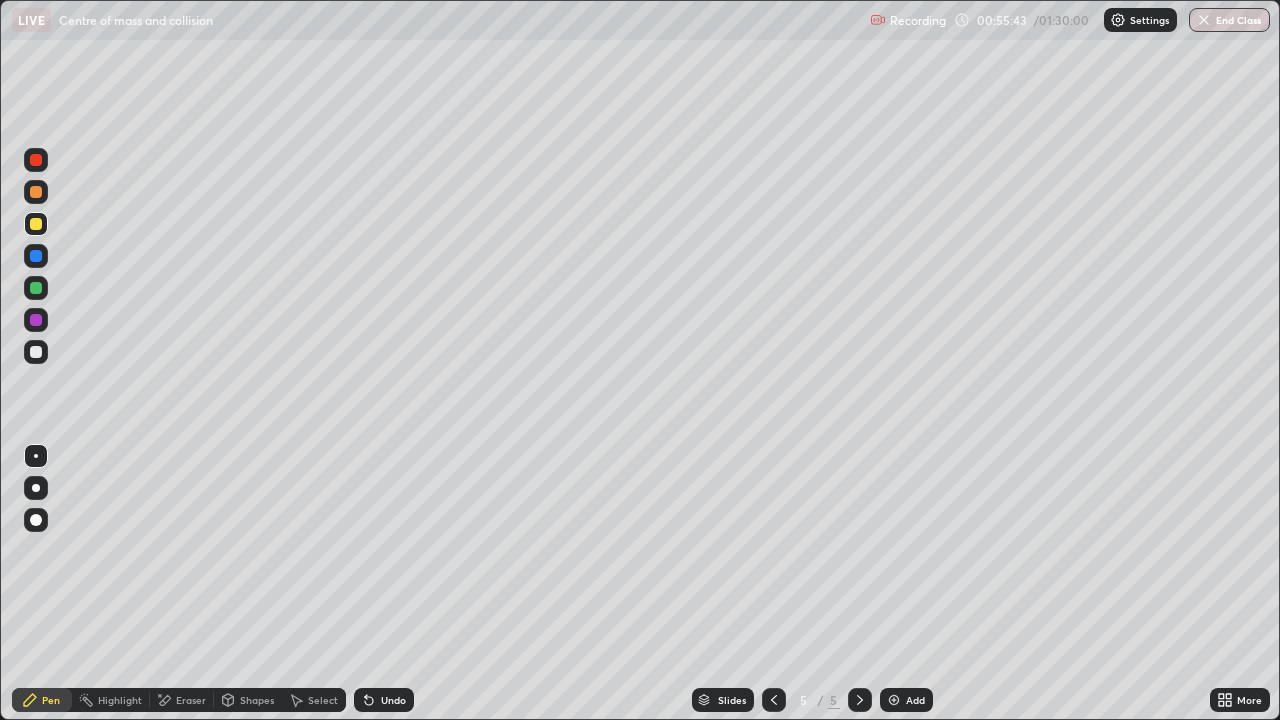 click on "Shapes" at bounding box center [257, 700] 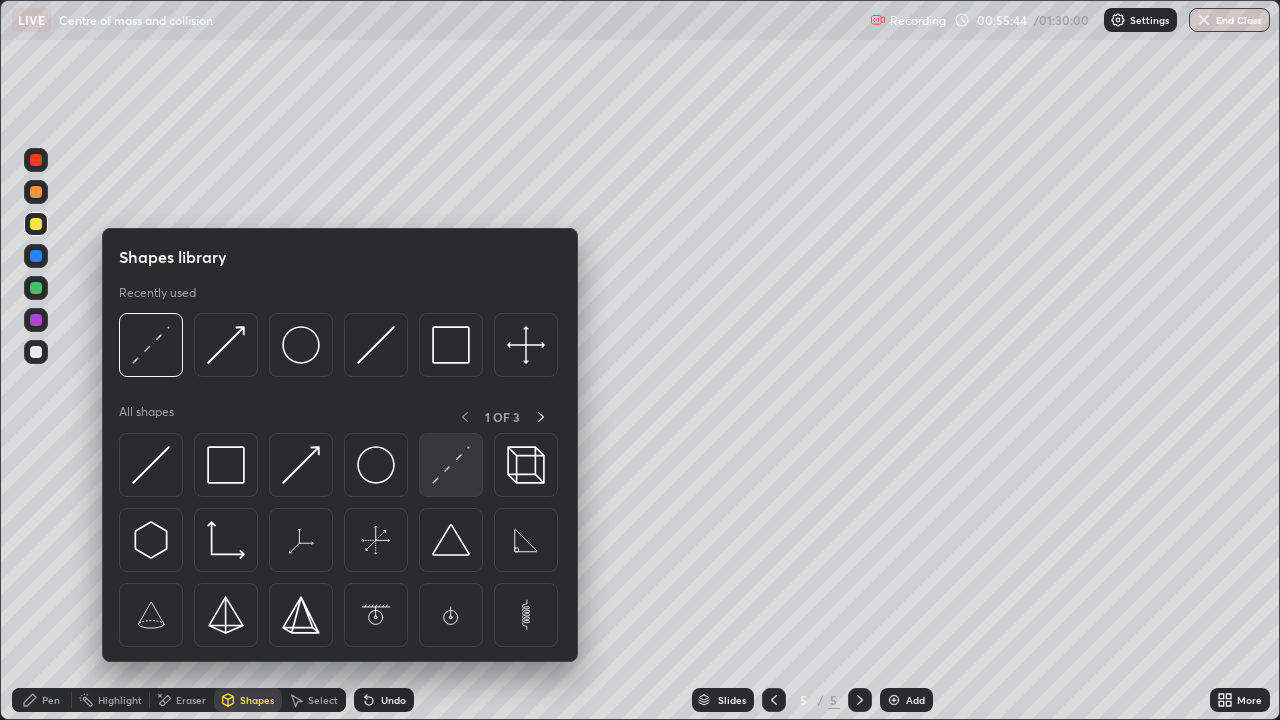 click at bounding box center (451, 465) 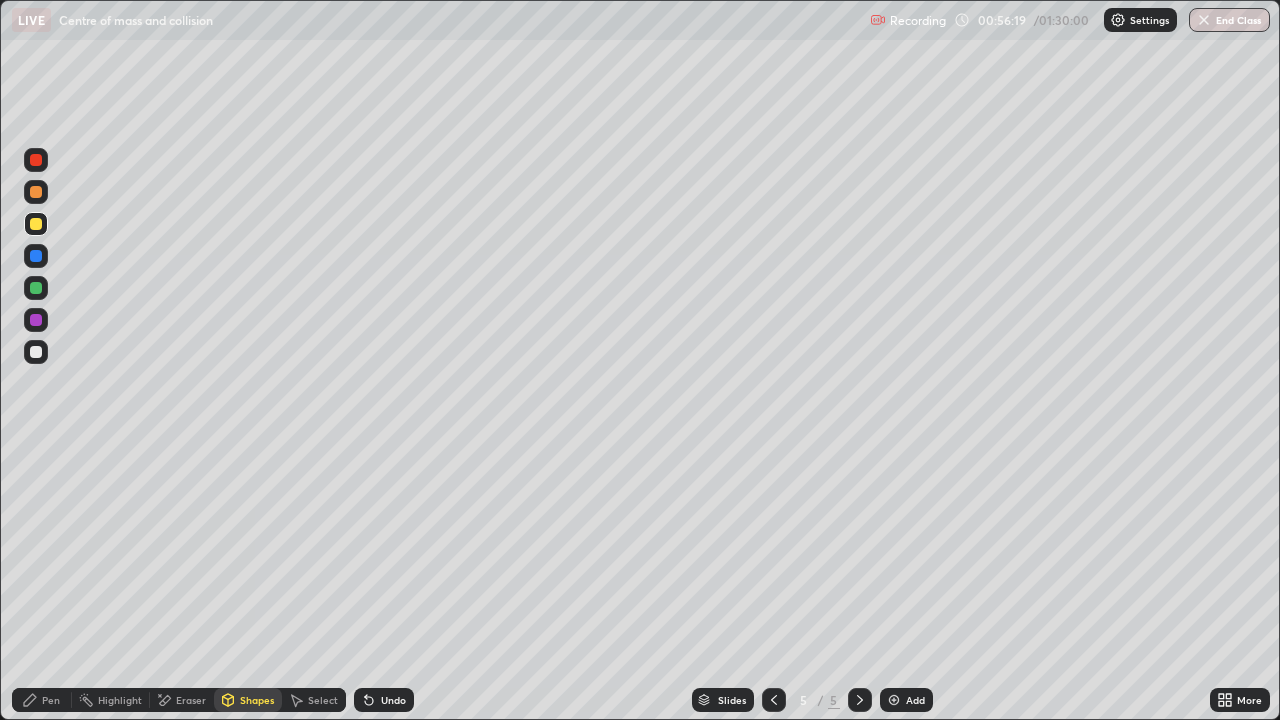 click on "Eraser" at bounding box center (191, 700) 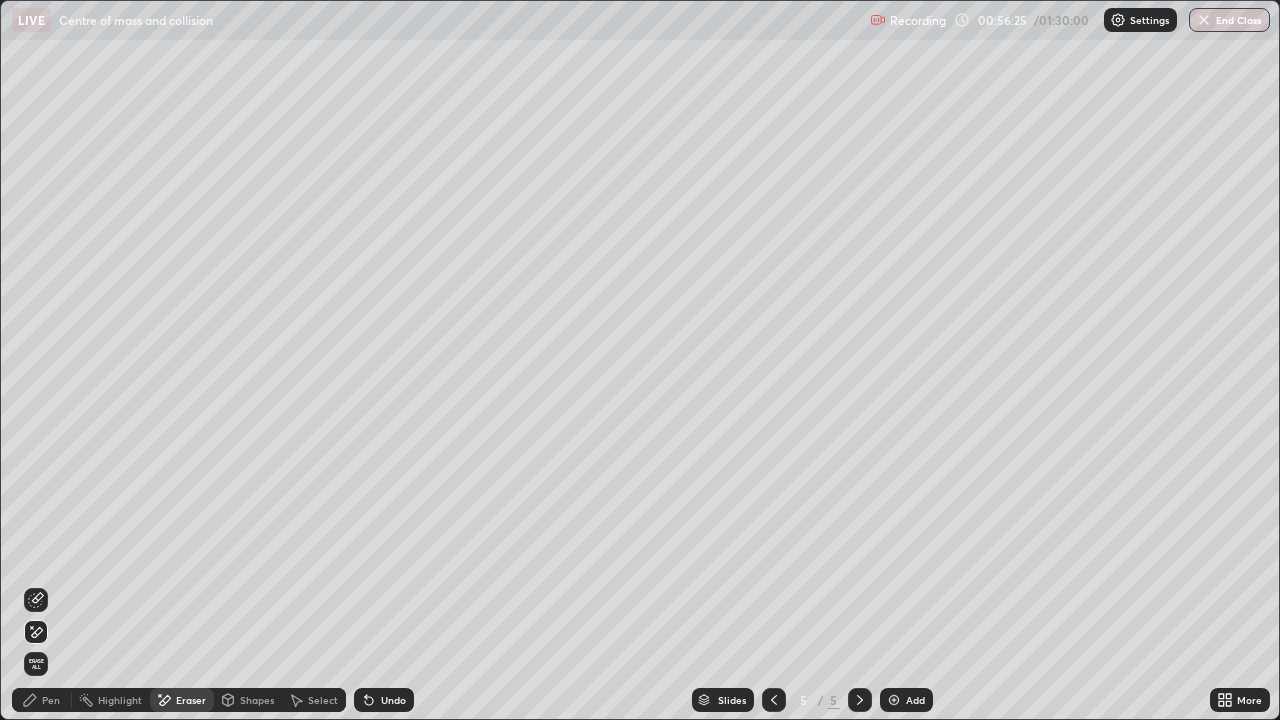 click on "Shapes" at bounding box center [257, 700] 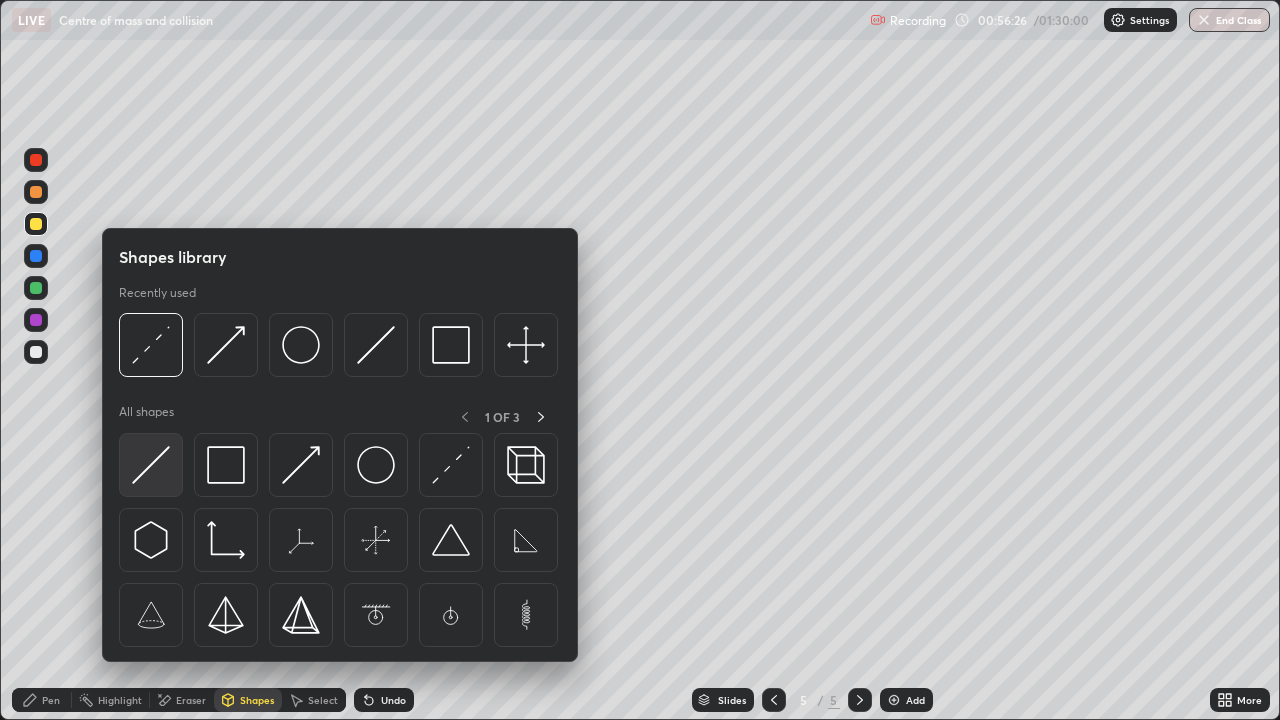 click at bounding box center [151, 465] 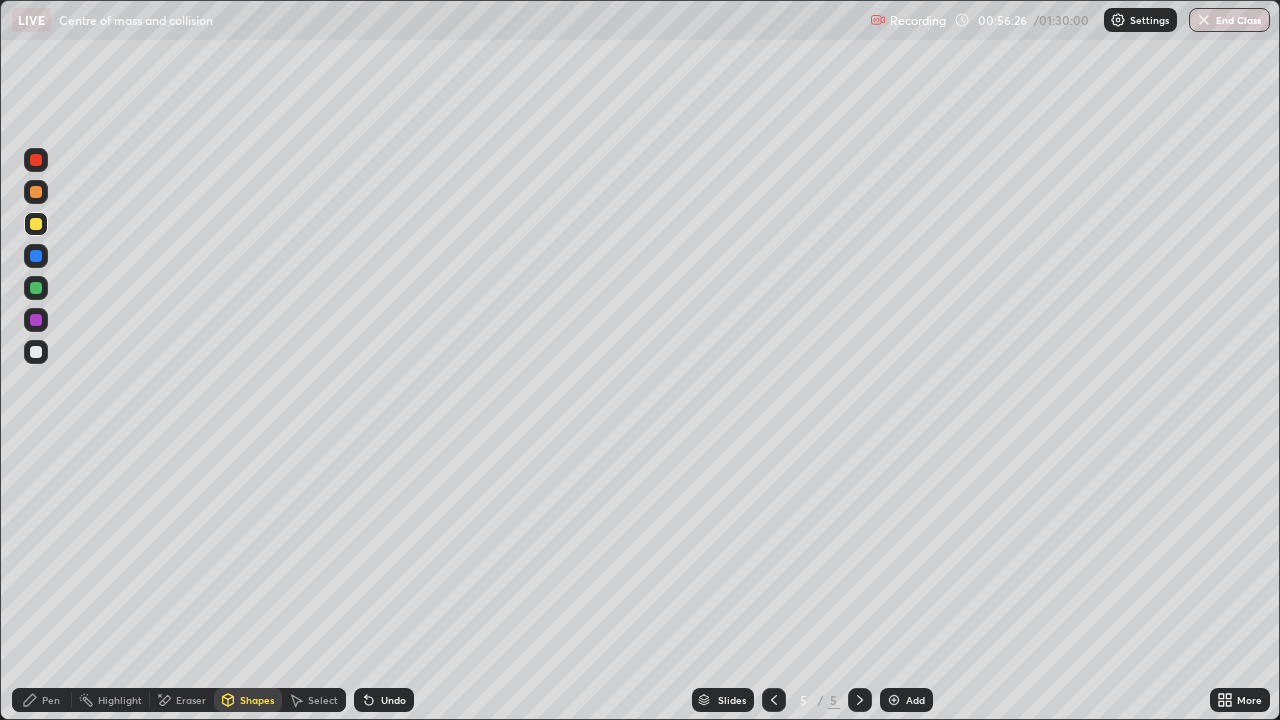 click at bounding box center [36, 352] 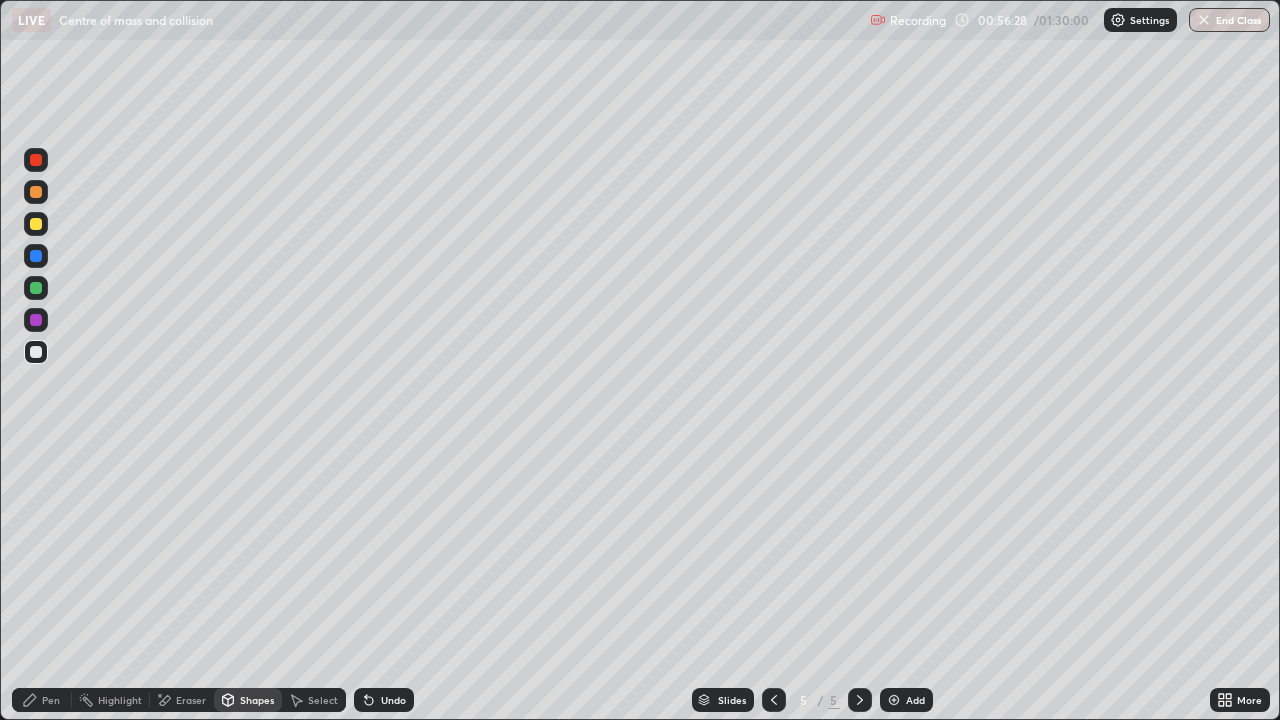 click 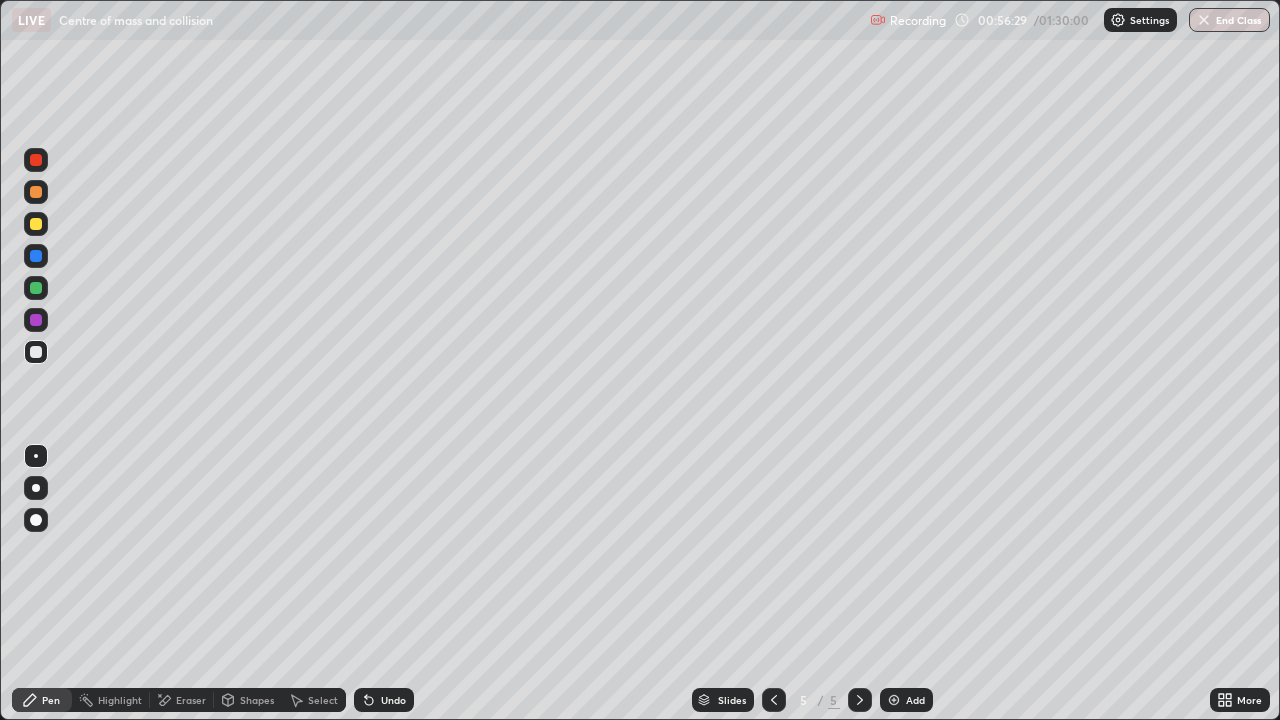 click at bounding box center [36, 488] 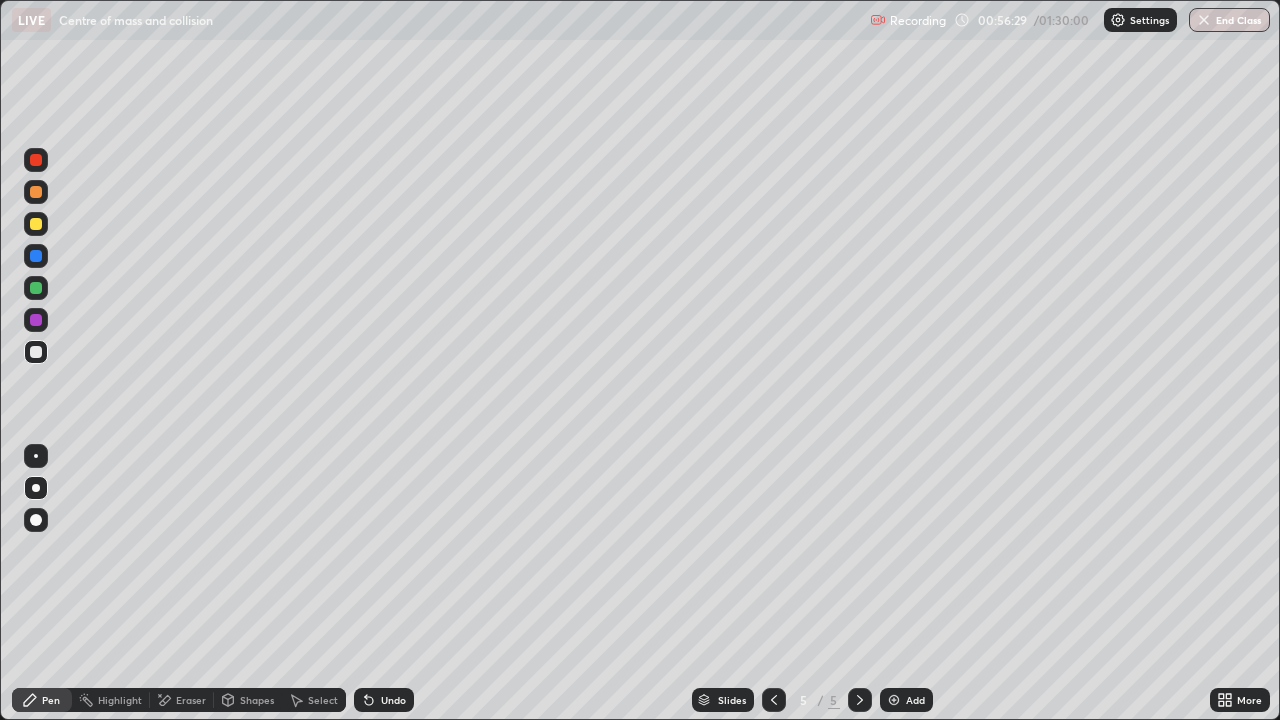 click on "Shapes" at bounding box center [248, 700] 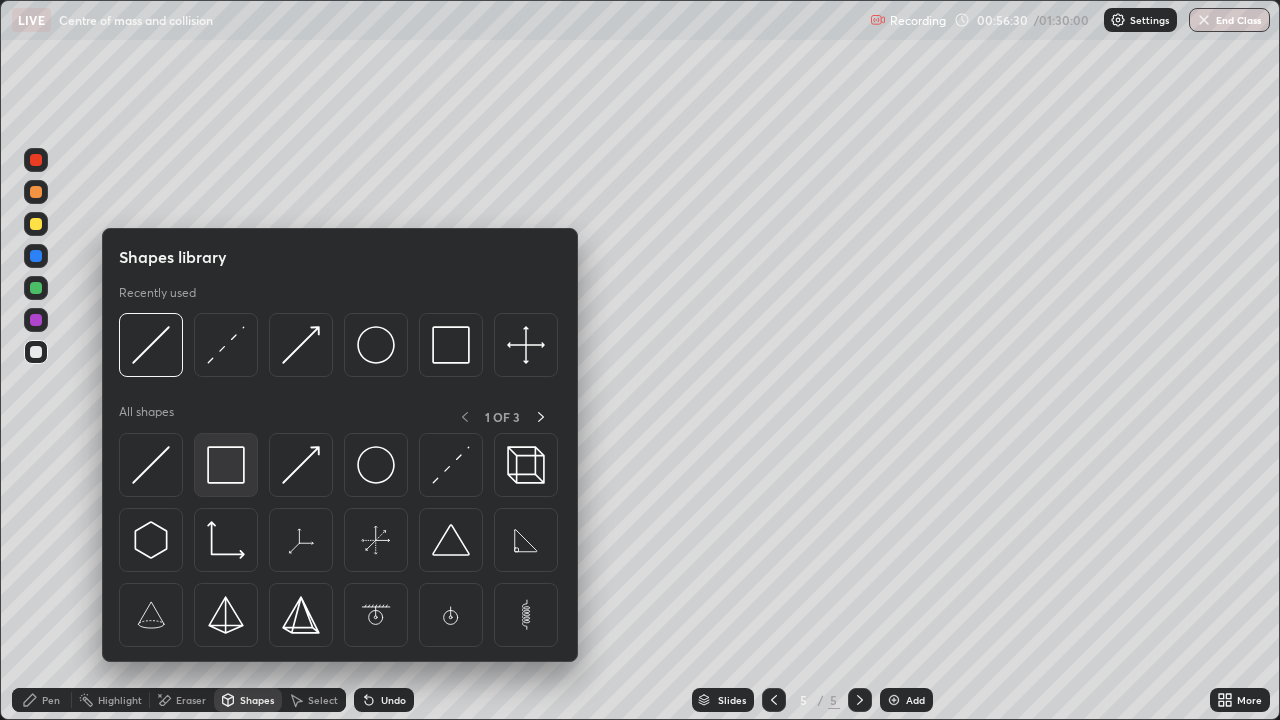 click at bounding box center [226, 465] 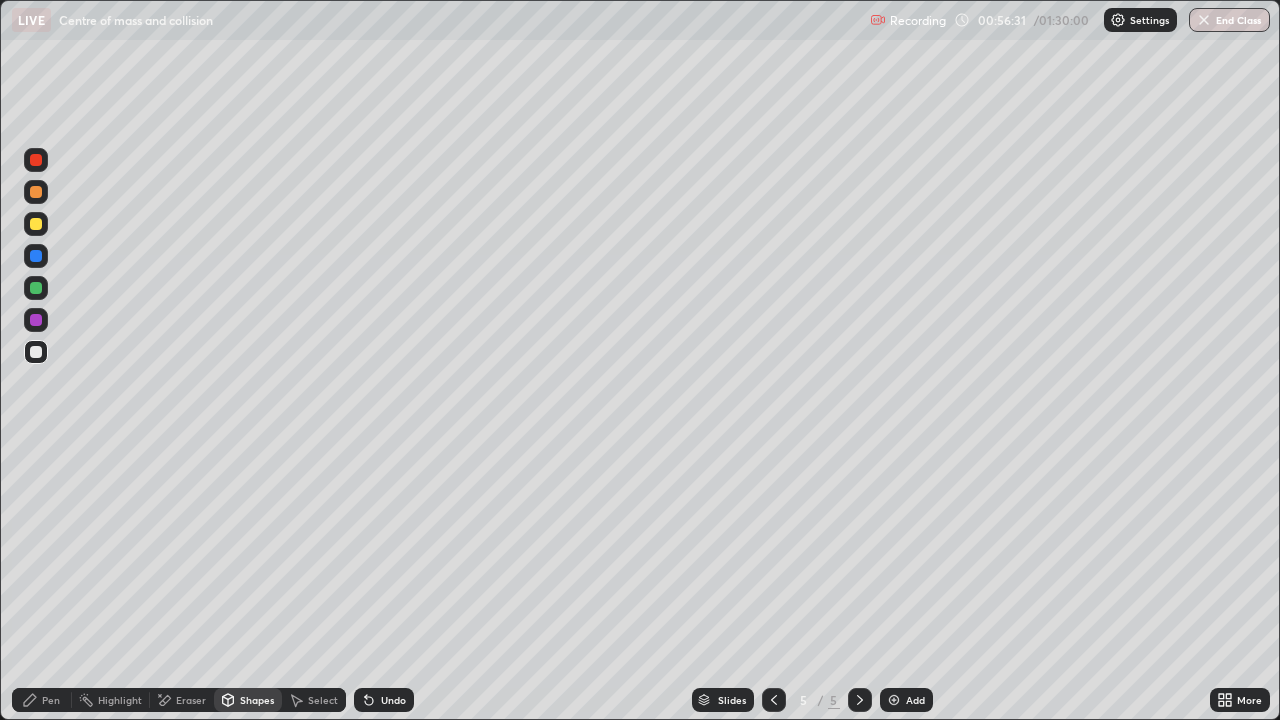 click at bounding box center (36, 160) 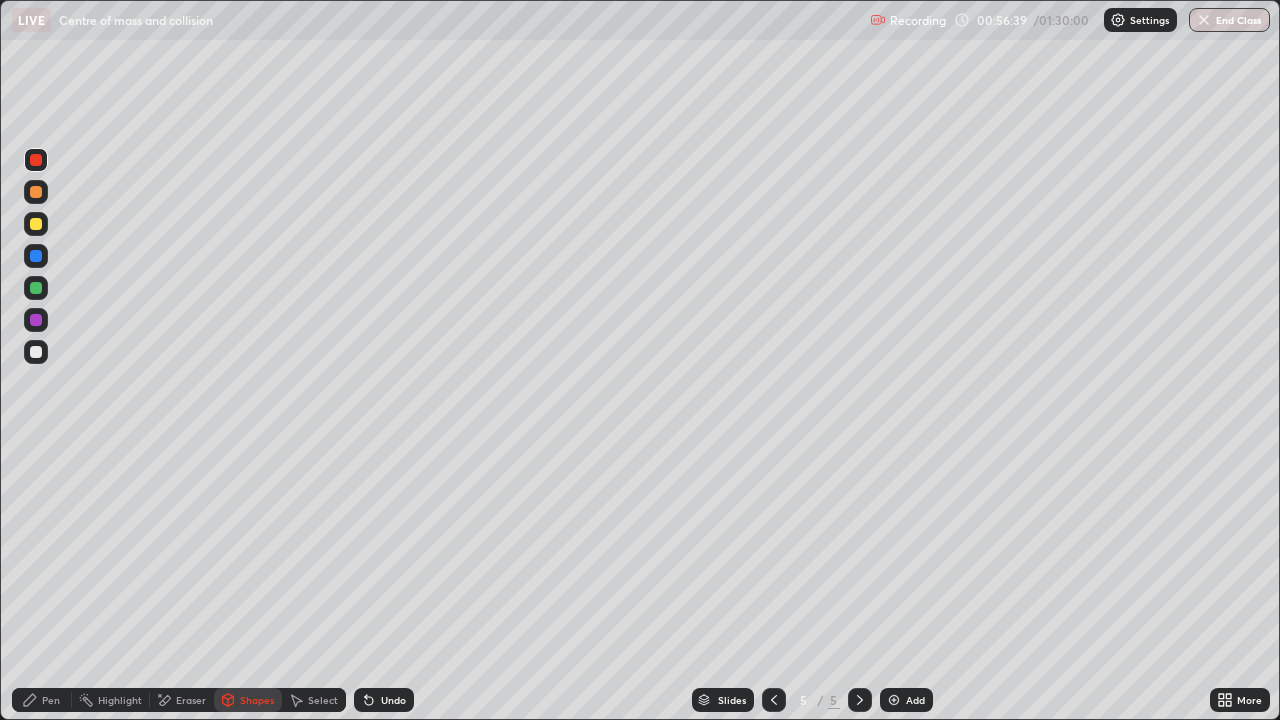 click on "Pen" at bounding box center (51, 700) 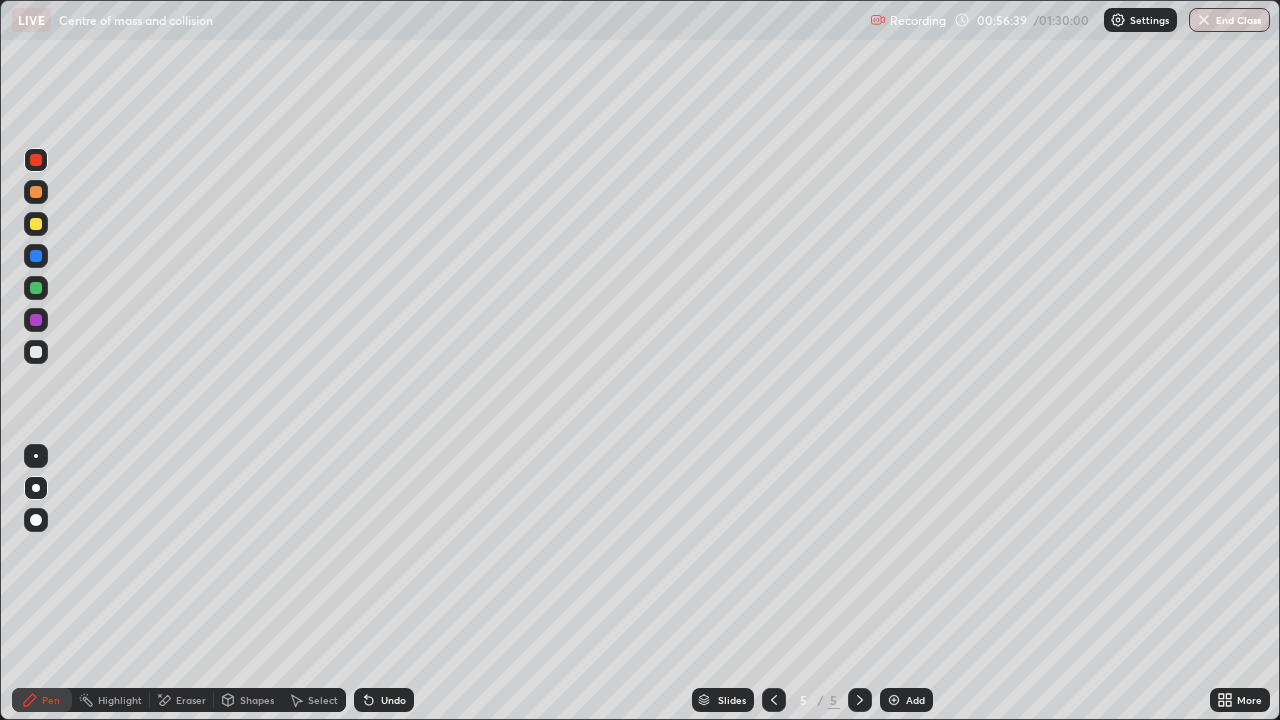 click at bounding box center [36, 456] 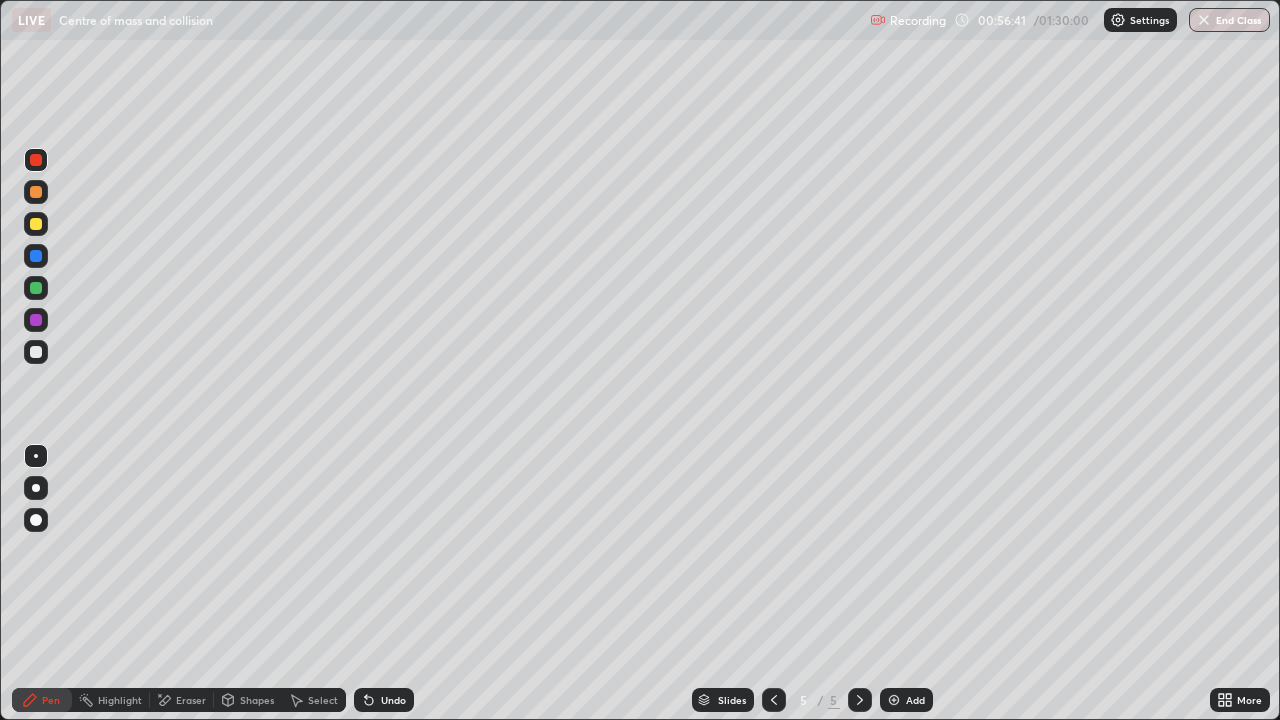 click on "Select" at bounding box center (323, 700) 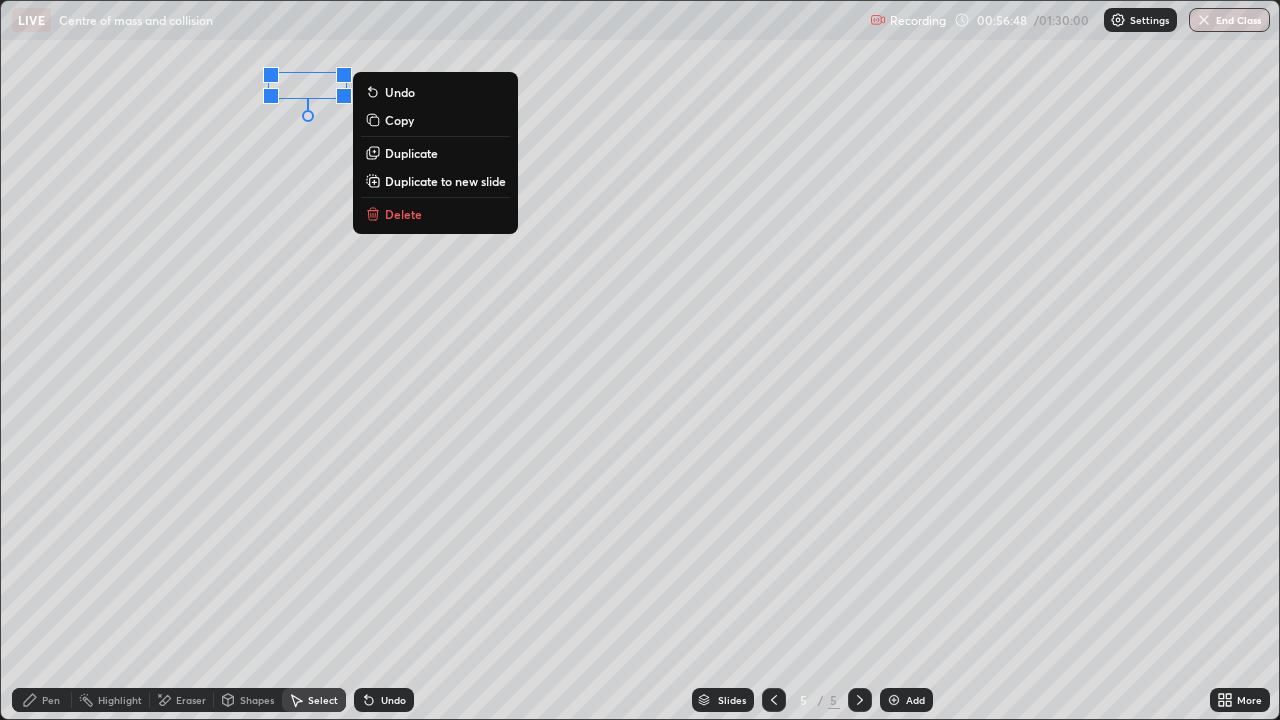 click on "0 ° Undo Copy Duplicate Duplicate to new slide Delete" at bounding box center (640, 360) 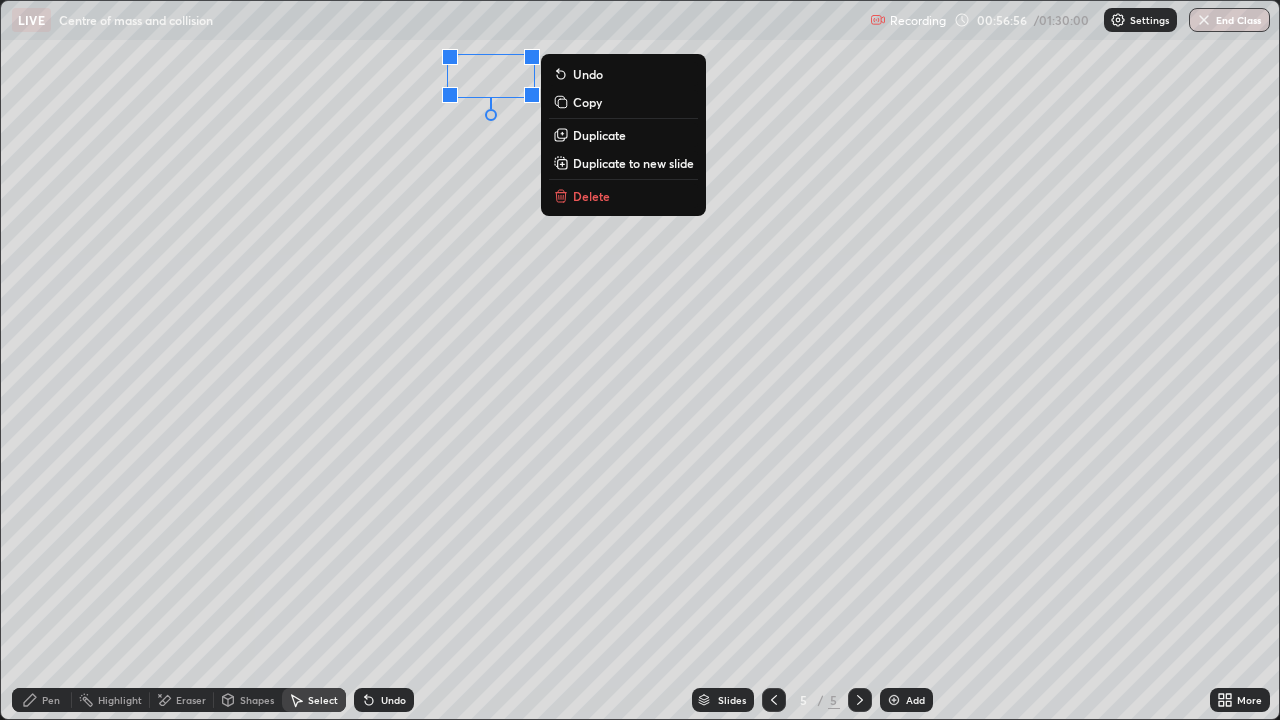 click on "0 ° Undo Copy Duplicate Duplicate to new slide Delete" at bounding box center [640, 360] 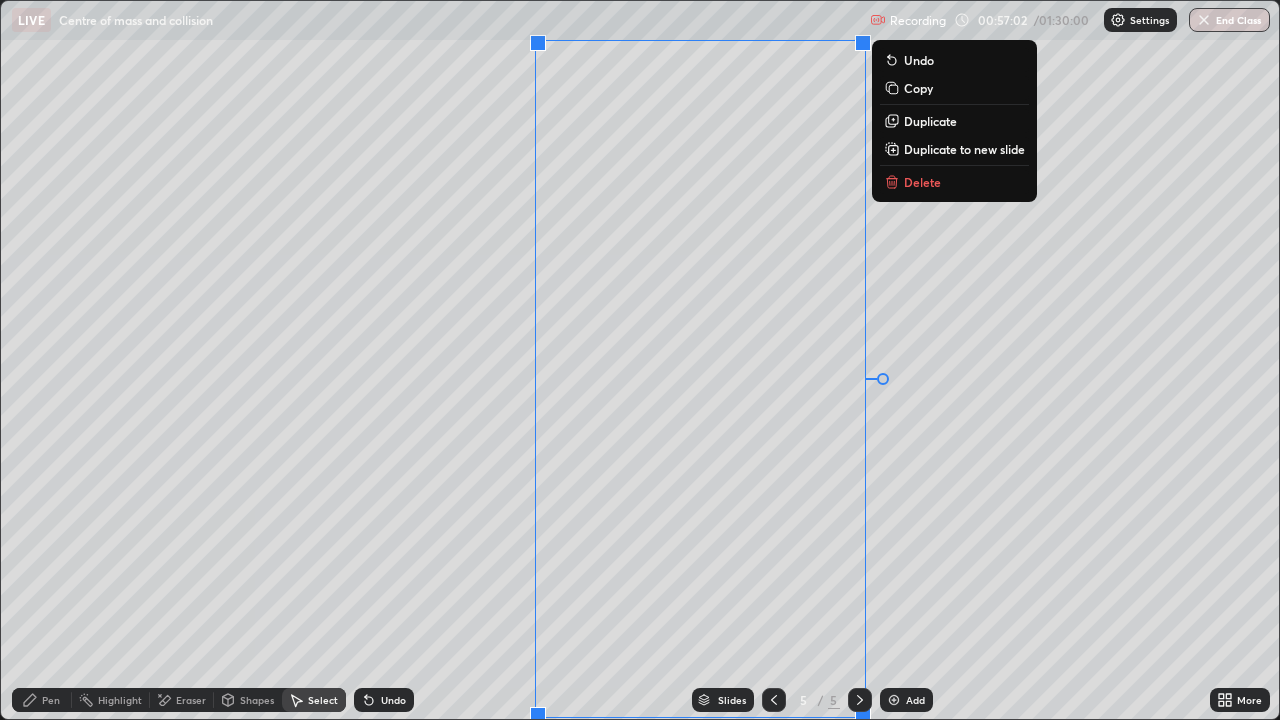 click on "0 ° Undo Copy Duplicate Duplicate to new slide Delete" at bounding box center (640, 360) 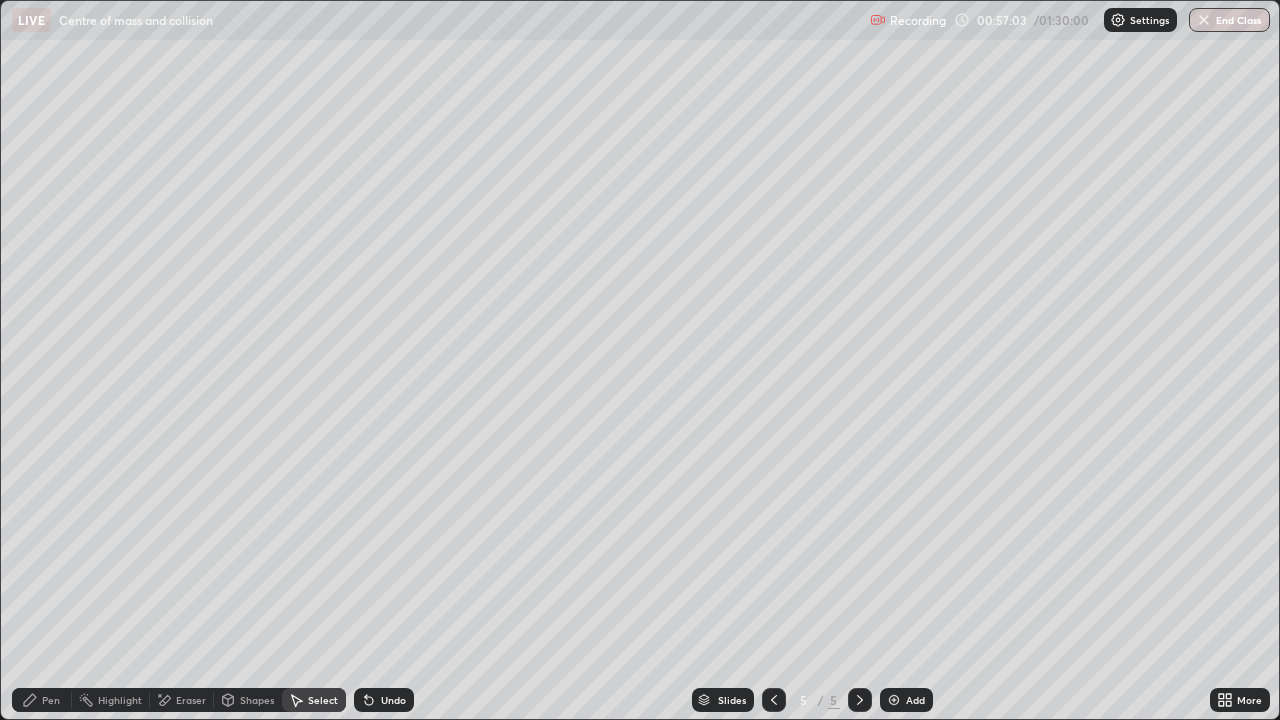 click 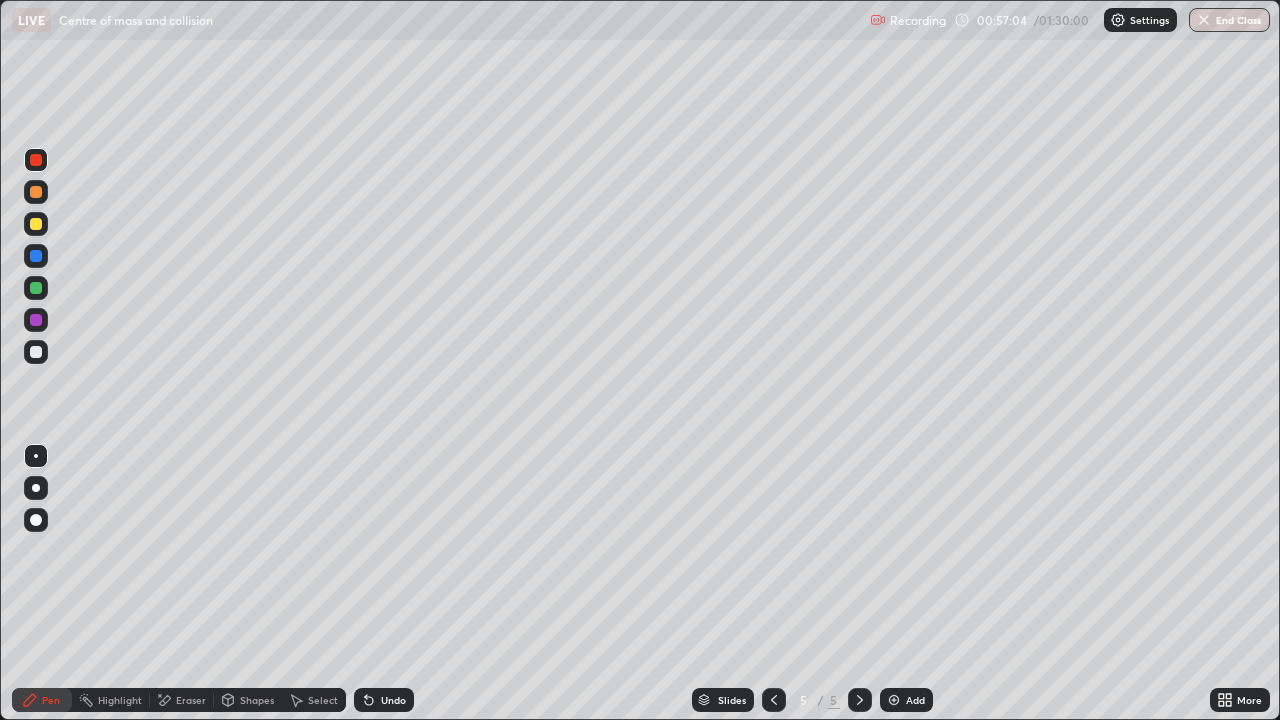 click at bounding box center [36, 456] 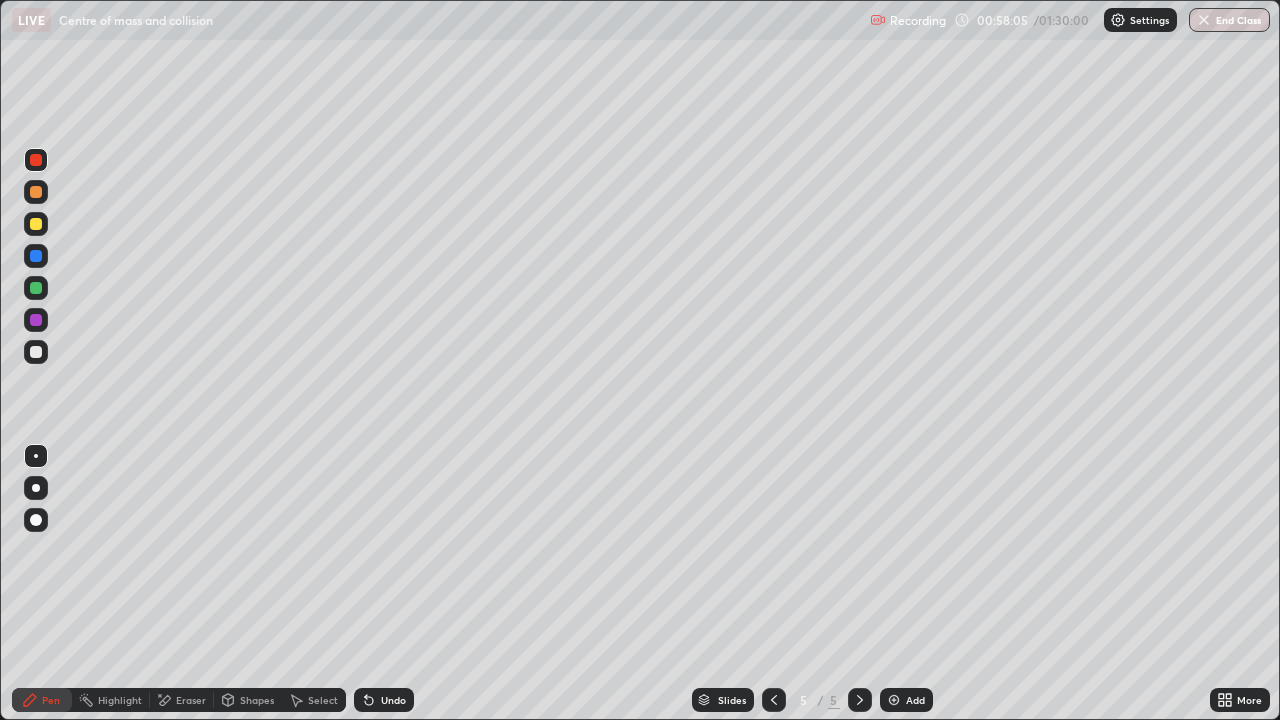 click at bounding box center (36, 352) 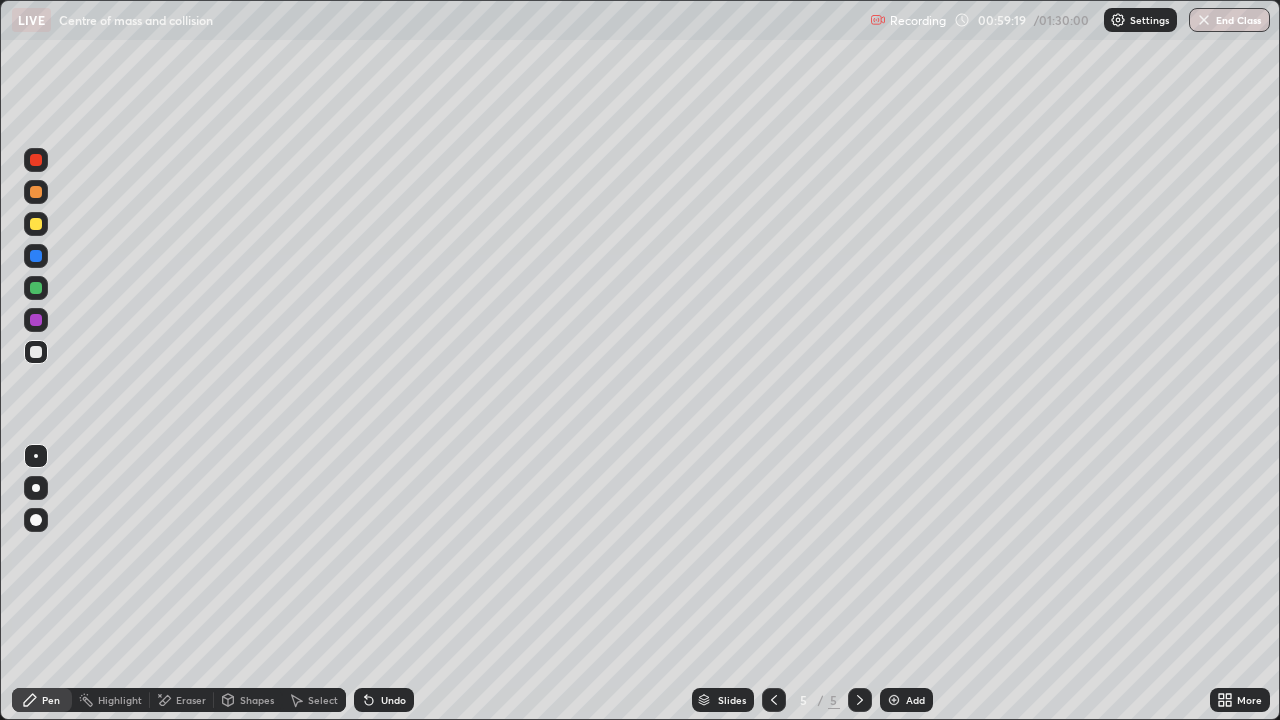 click on "Undo" at bounding box center (393, 700) 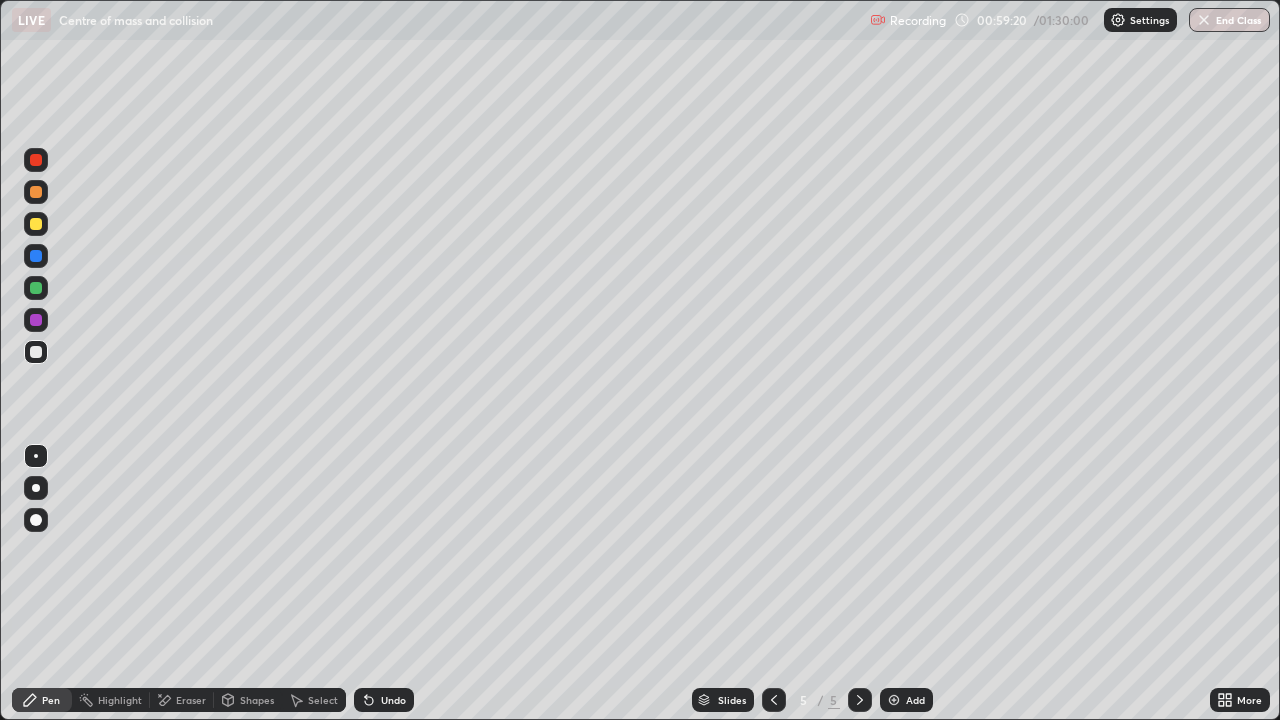 click on "Undo" at bounding box center (393, 700) 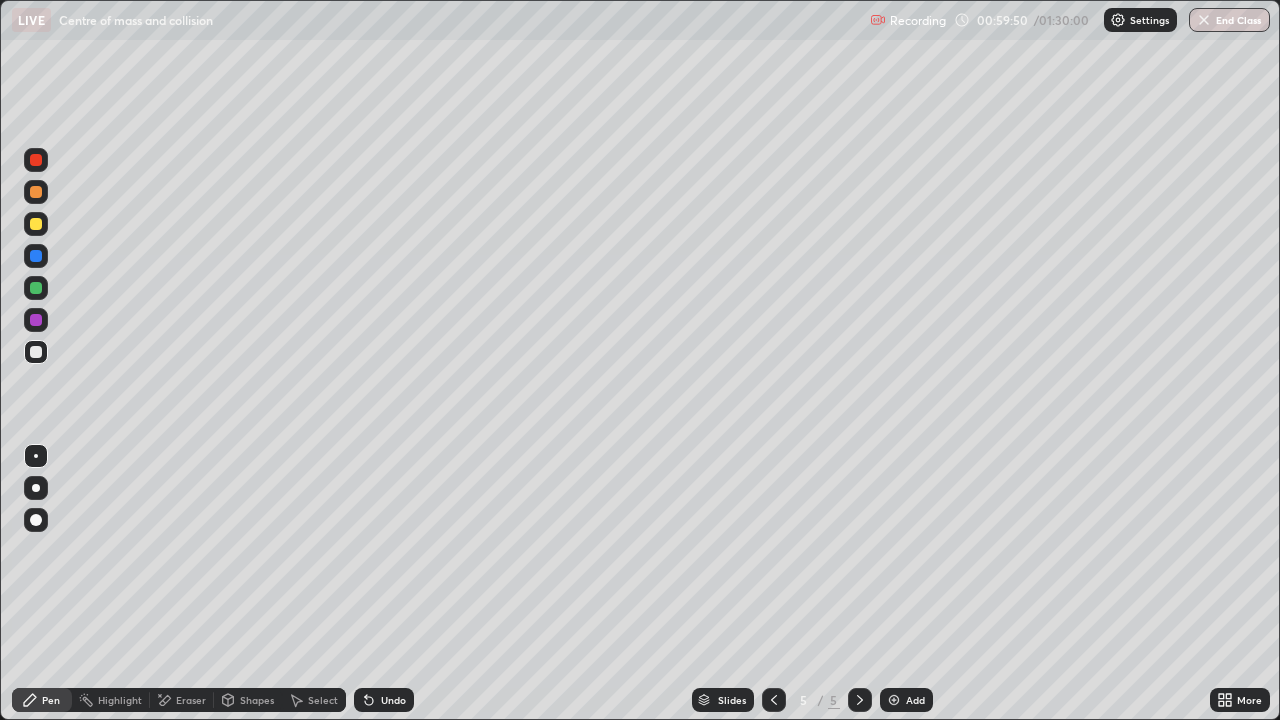 click on "Eraser" at bounding box center [191, 700] 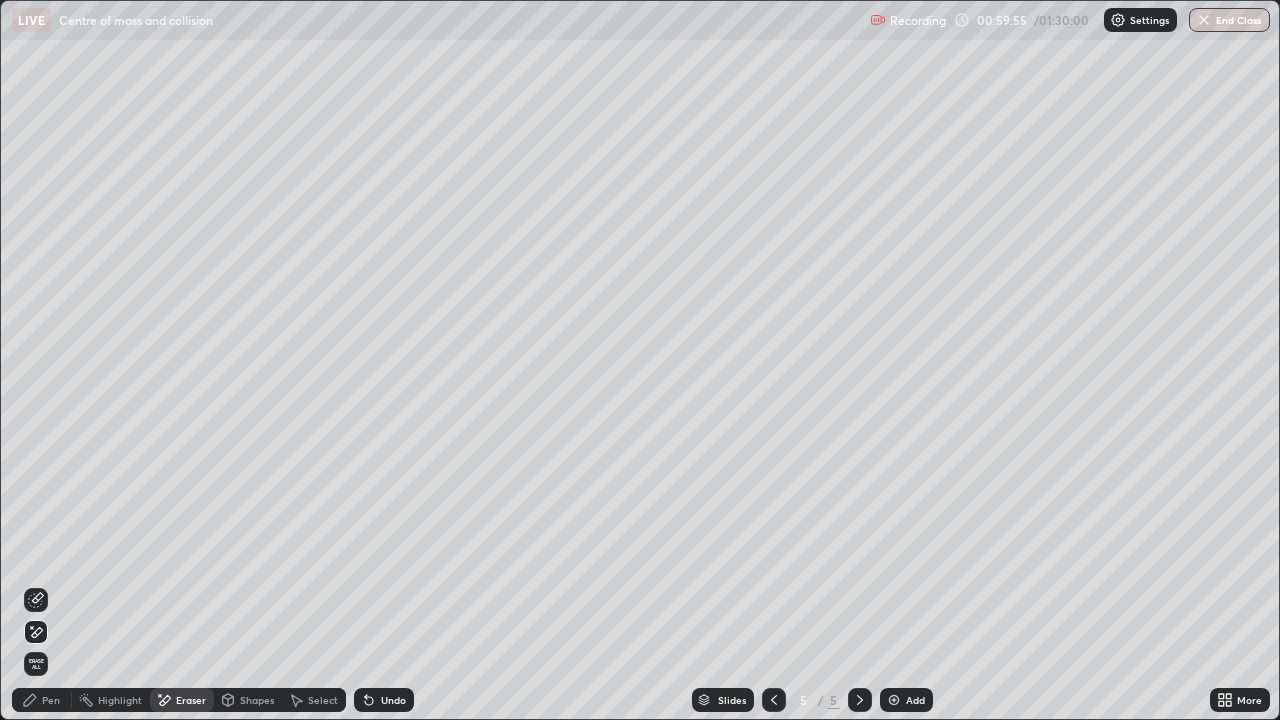 click 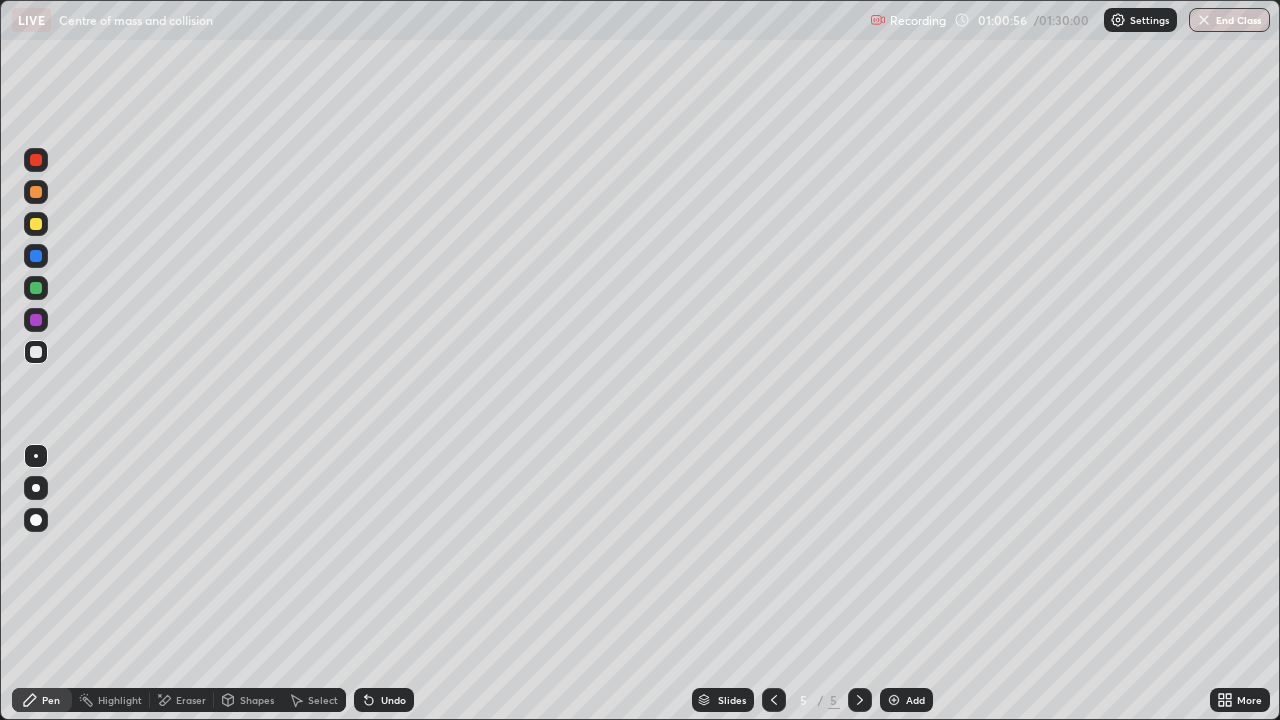 click at bounding box center (36, 352) 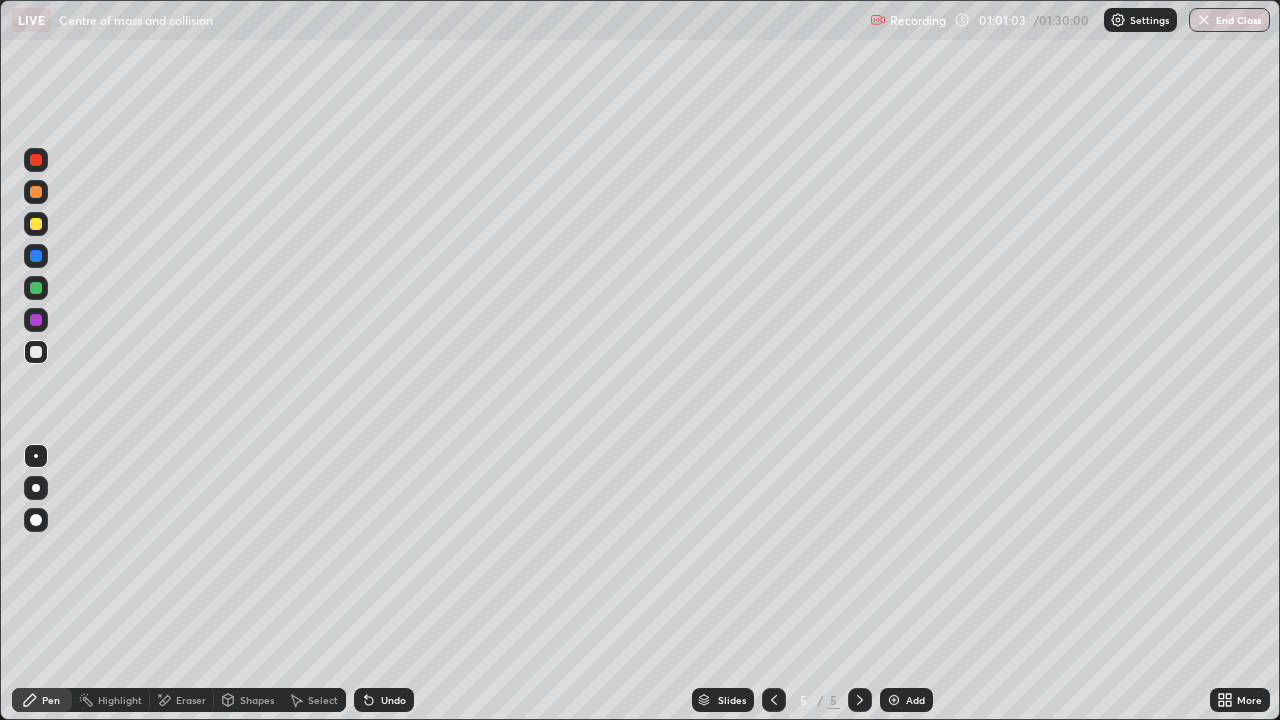click at bounding box center (774, 700) 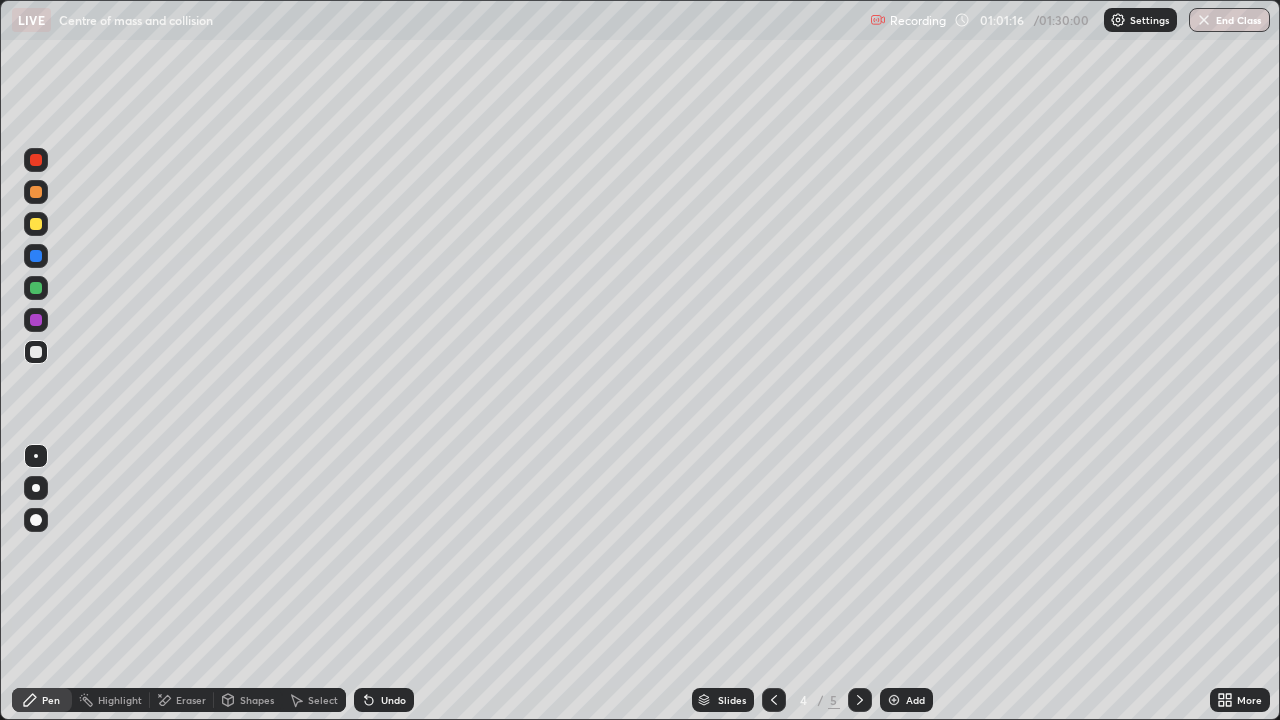 click 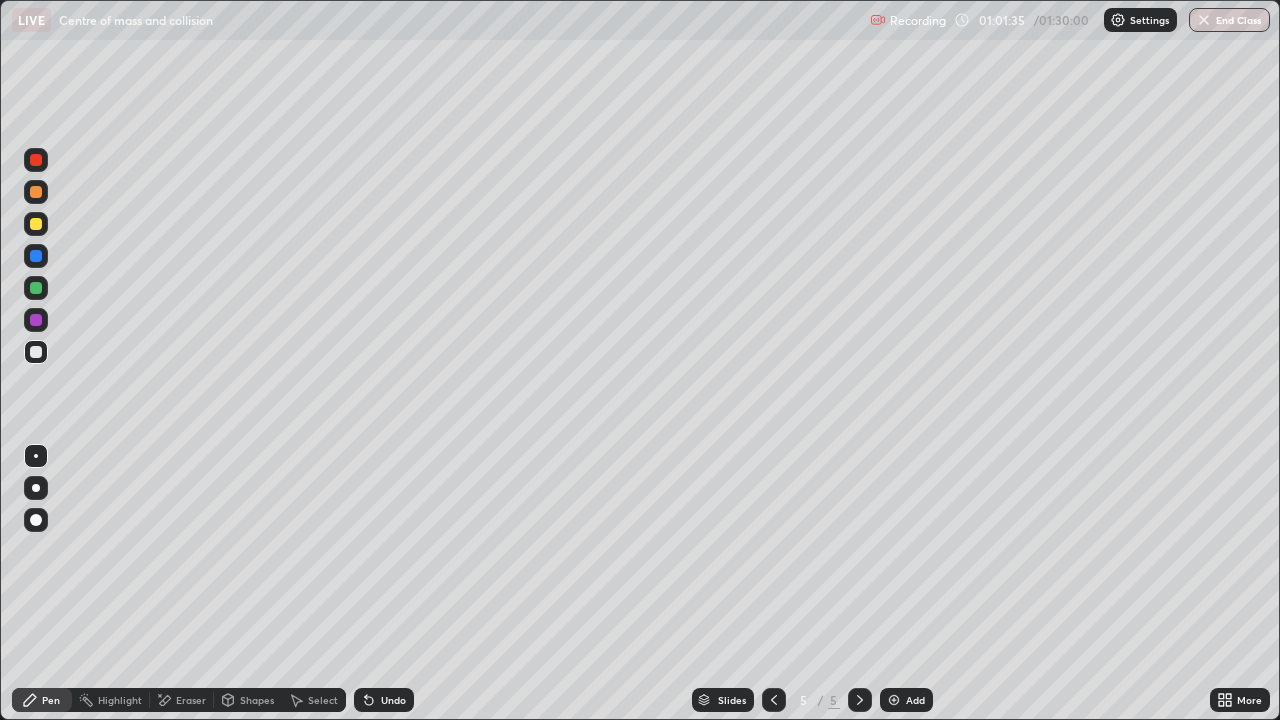 click on "Pen" at bounding box center (51, 700) 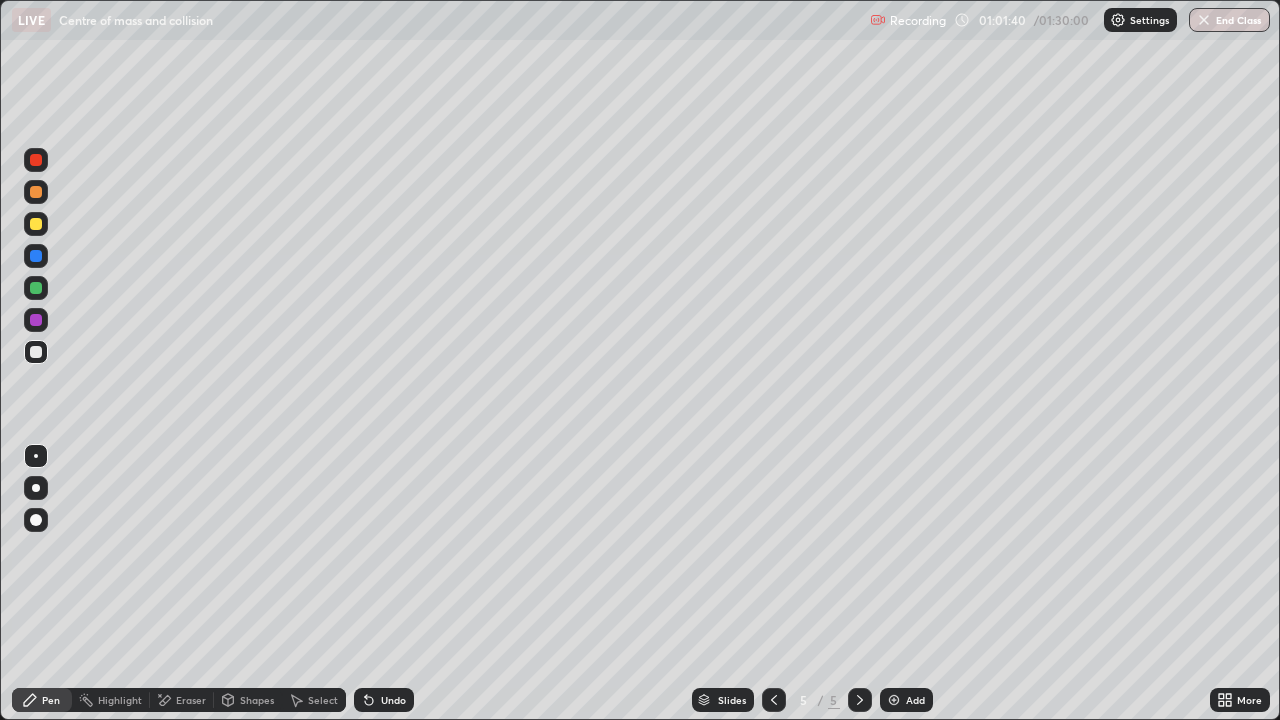 click on "Select" at bounding box center [323, 700] 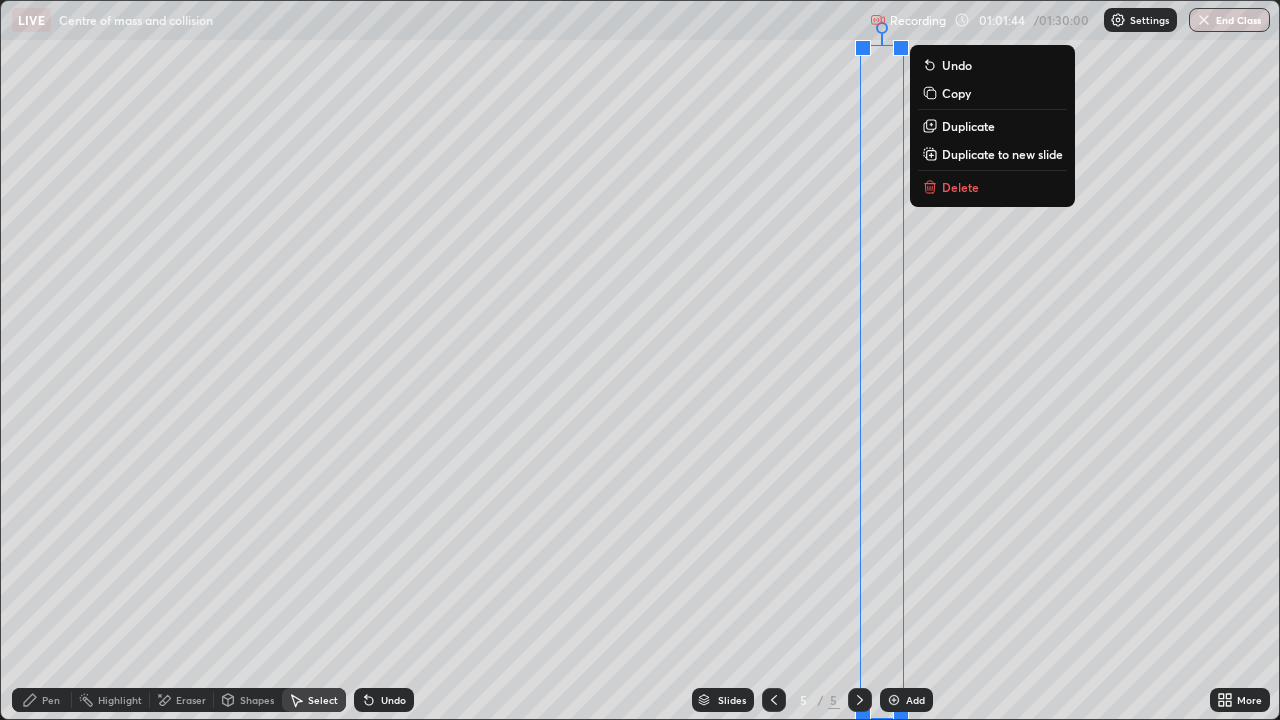 click on "0 ° Undo Copy Duplicate Duplicate to new slide Delete" at bounding box center (640, 360) 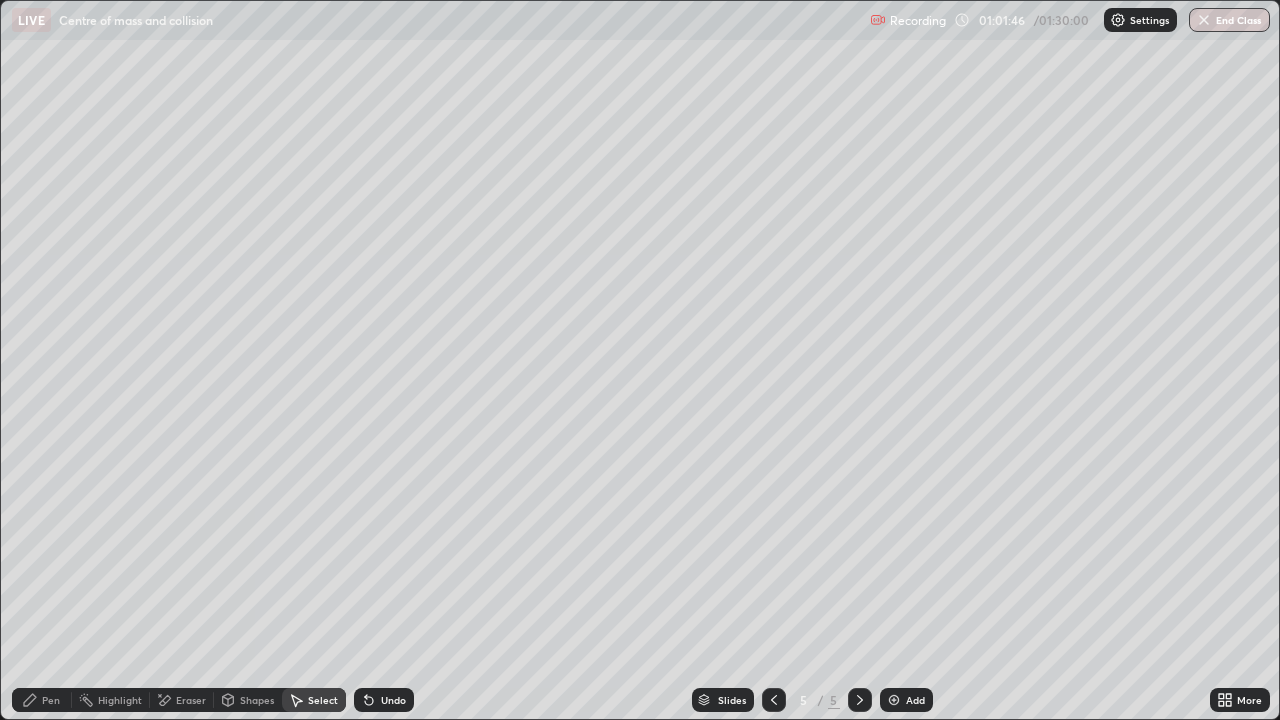 click 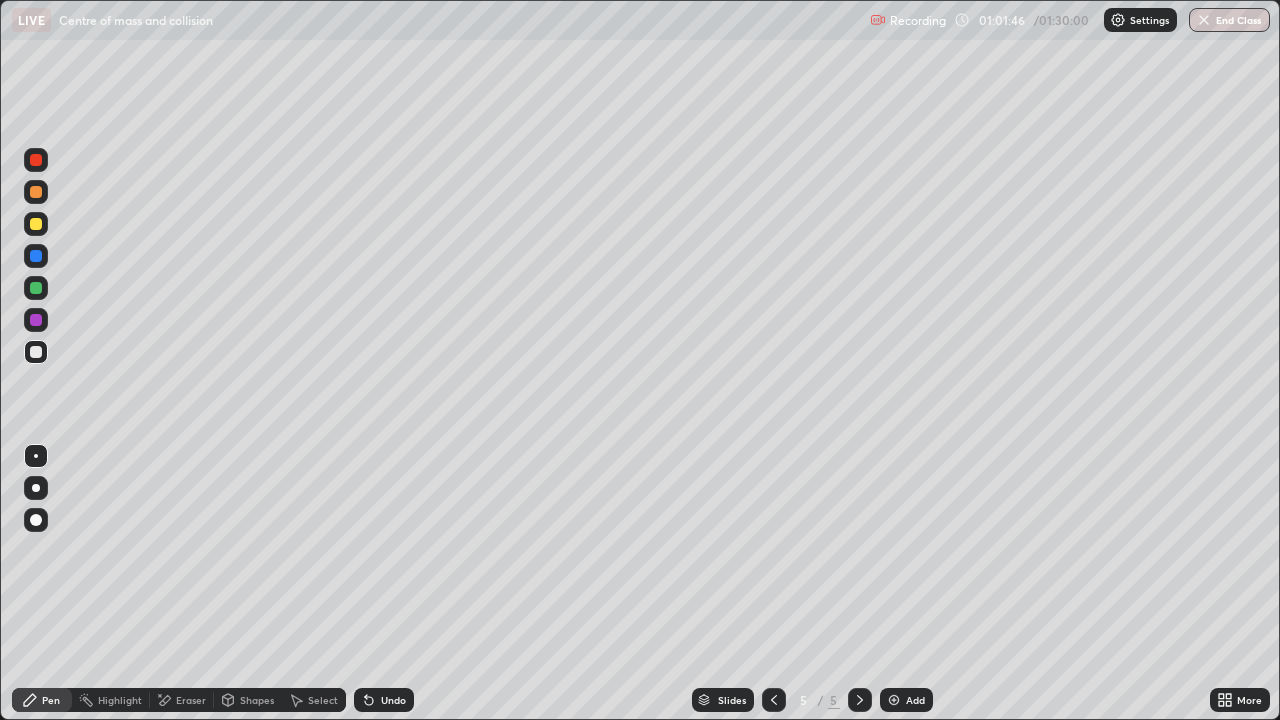click at bounding box center (36, 456) 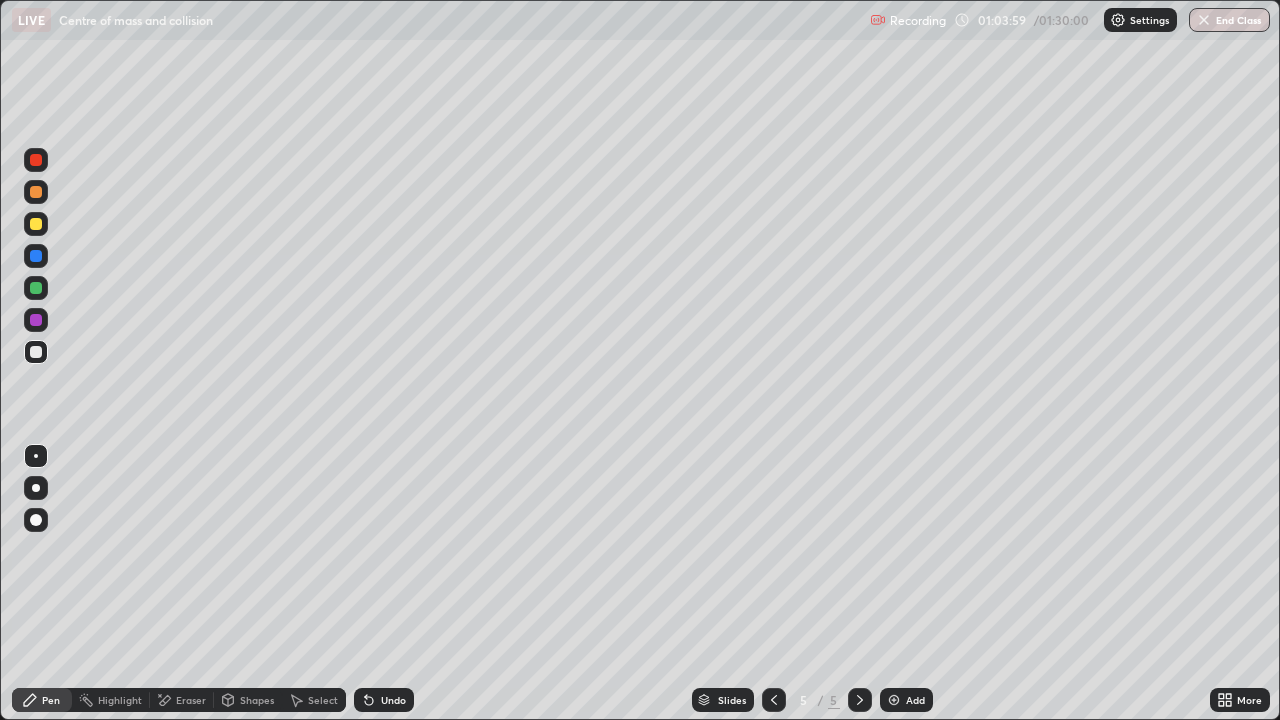 click on "Shapes" at bounding box center [257, 700] 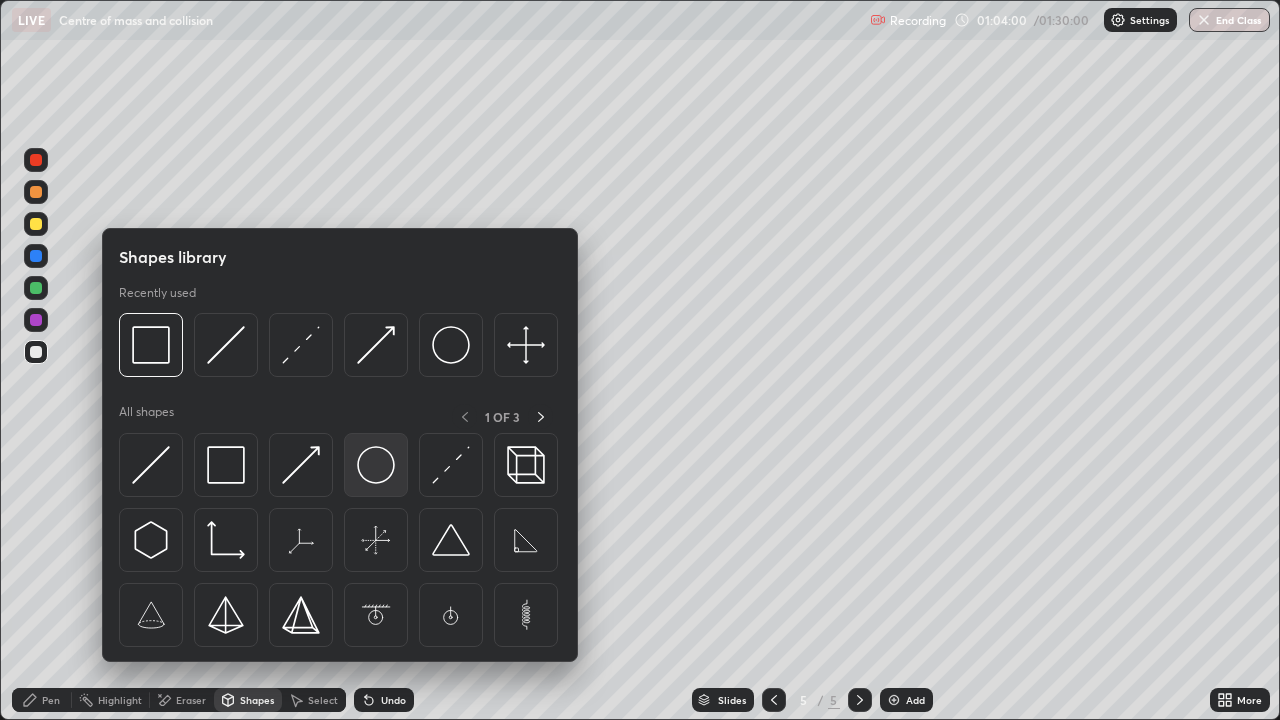 click at bounding box center [376, 465] 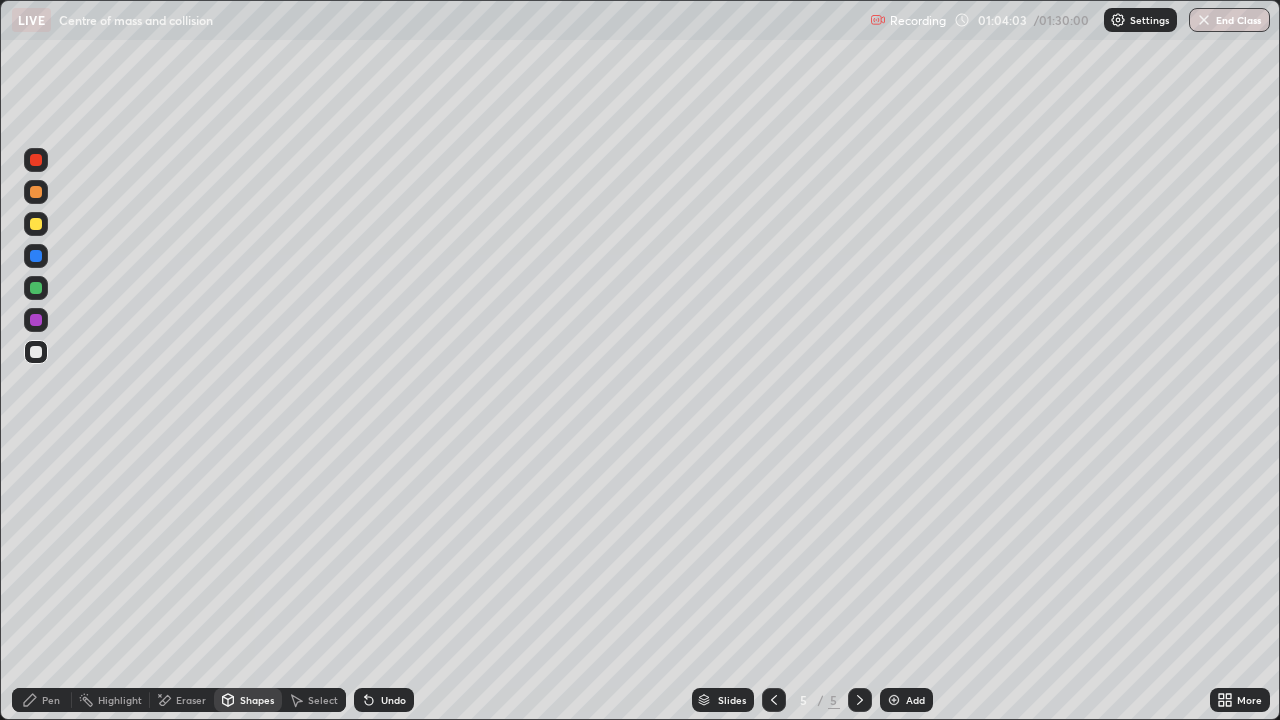click on "Select" at bounding box center (323, 700) 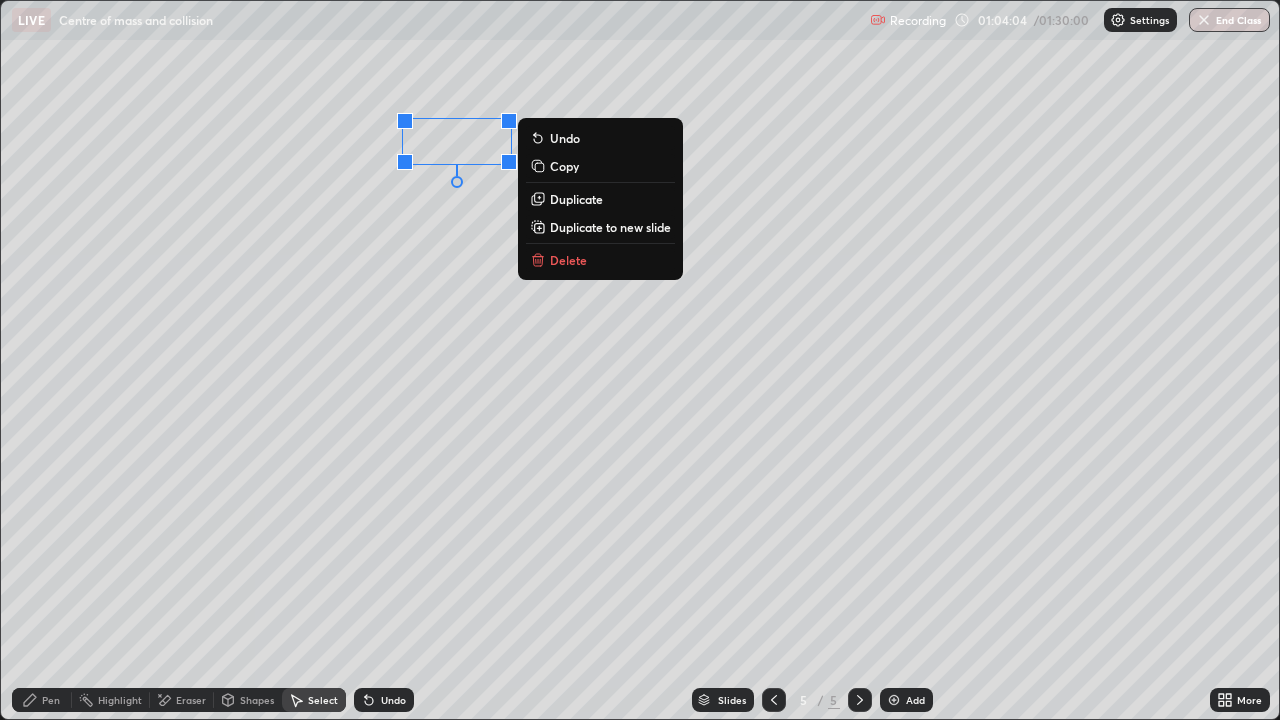 click on "Duplicate" at bounding box center [576, 199] 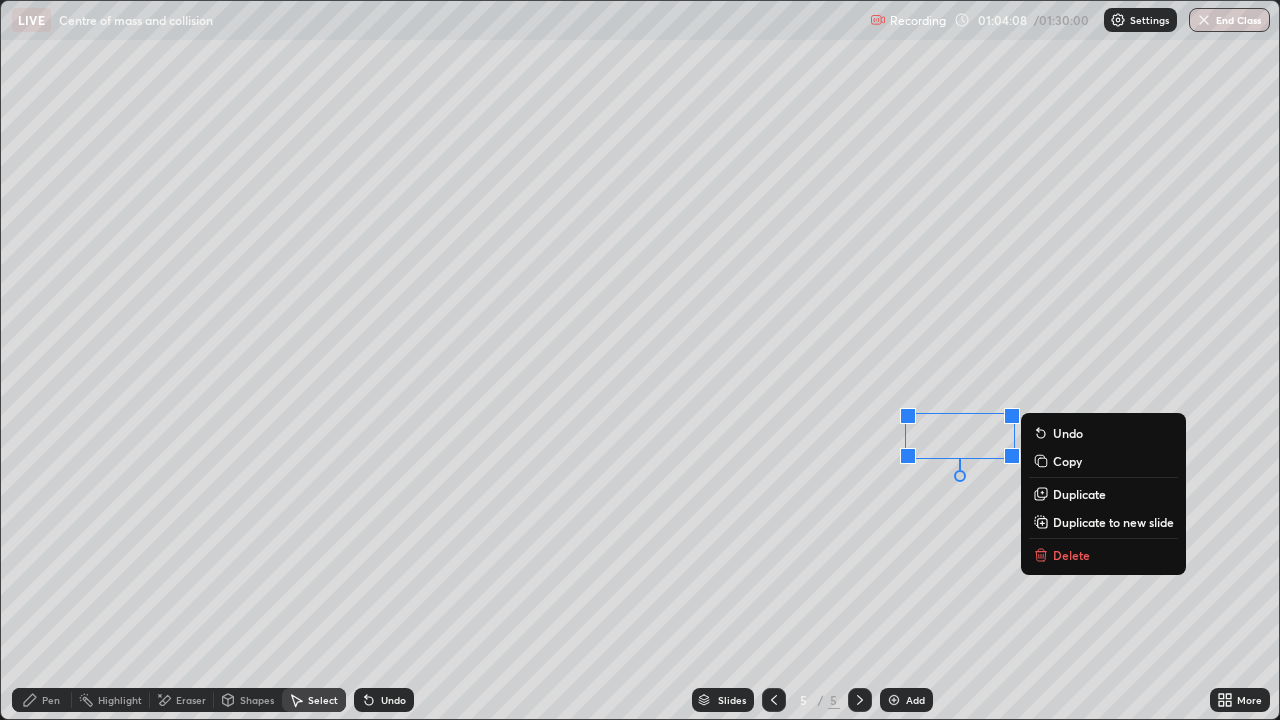 click on "0 ° Undo Copy Duplicate Duplicate to new slide Delete" at bounding box center (640, 360) 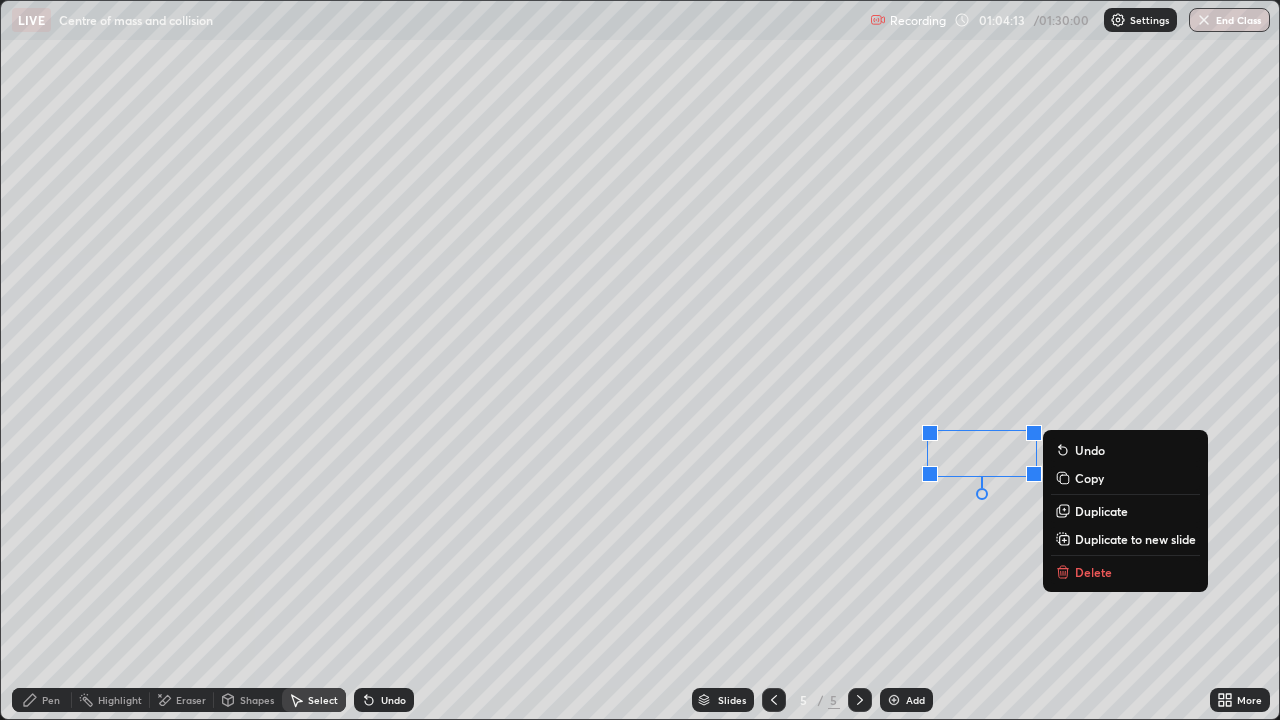 click on "0 ° Undo Copy Duplicate Duplicate to new slide Delete" at bounding box center [640, 360] 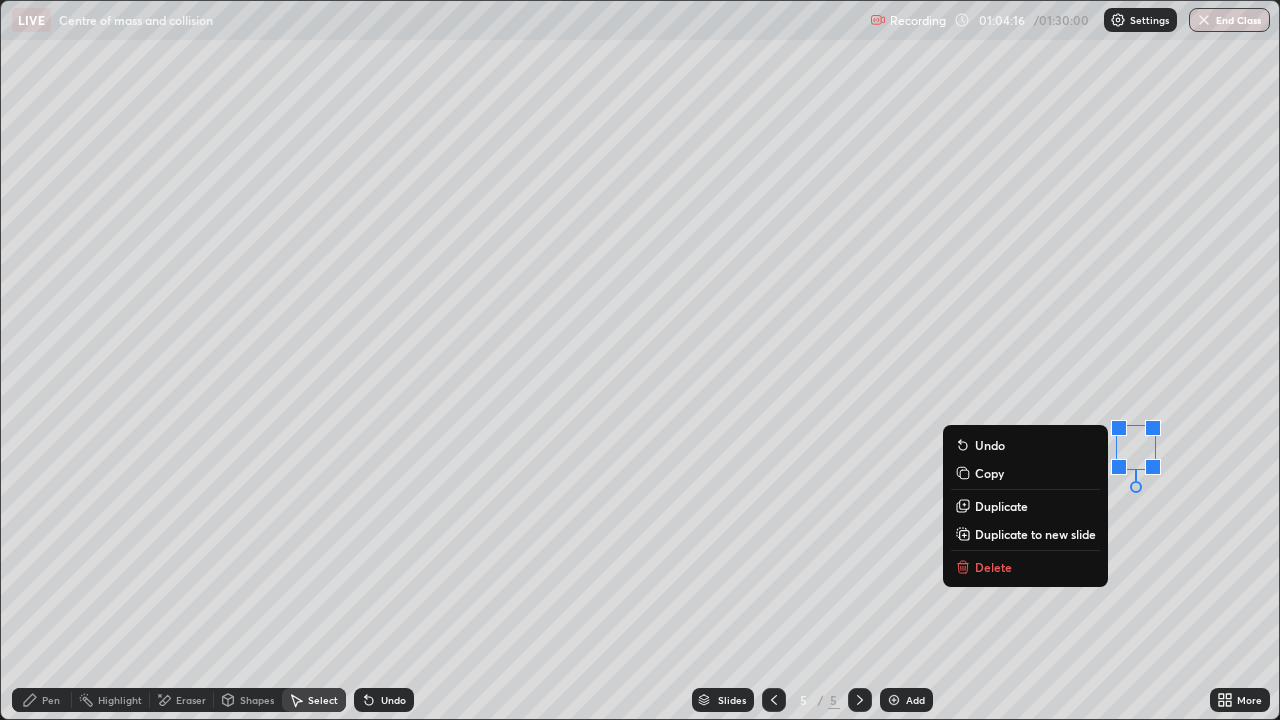 click on "Undo" at bounding box center [384, 700] 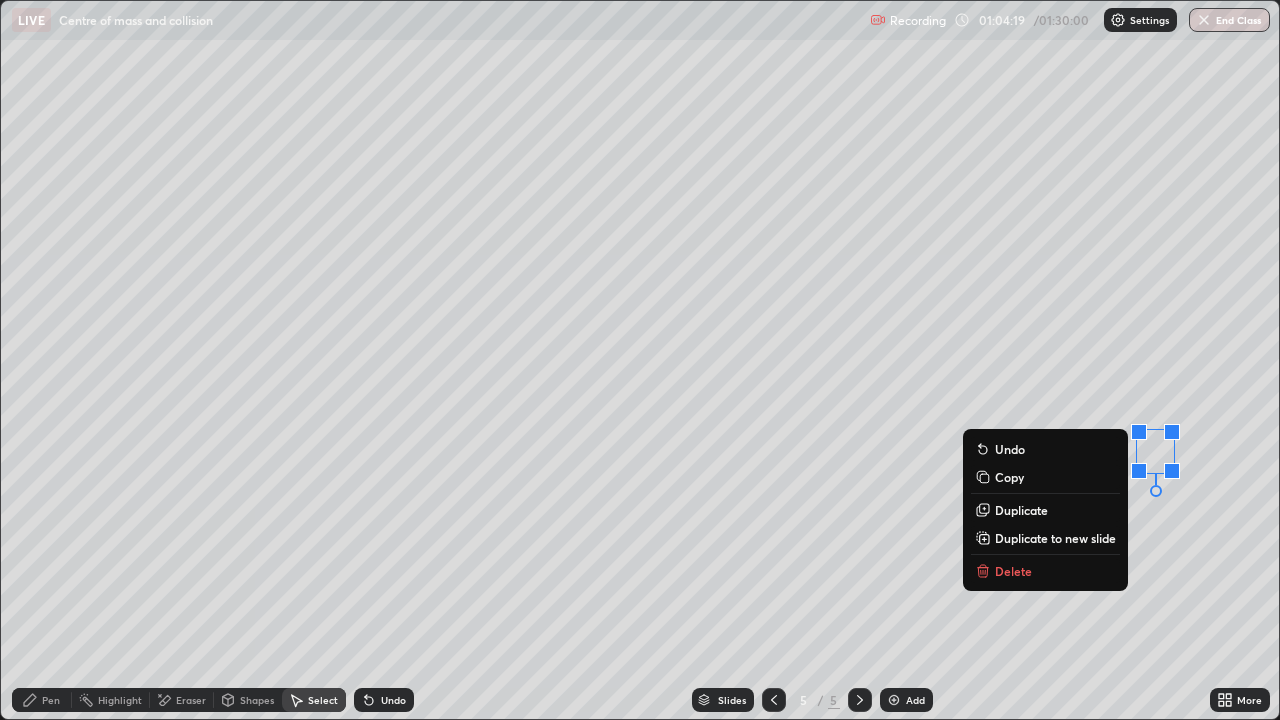click on "0 ° Undo Copy Duplicate Duplicate to new slide Delete" at bounding box center (640, 360) 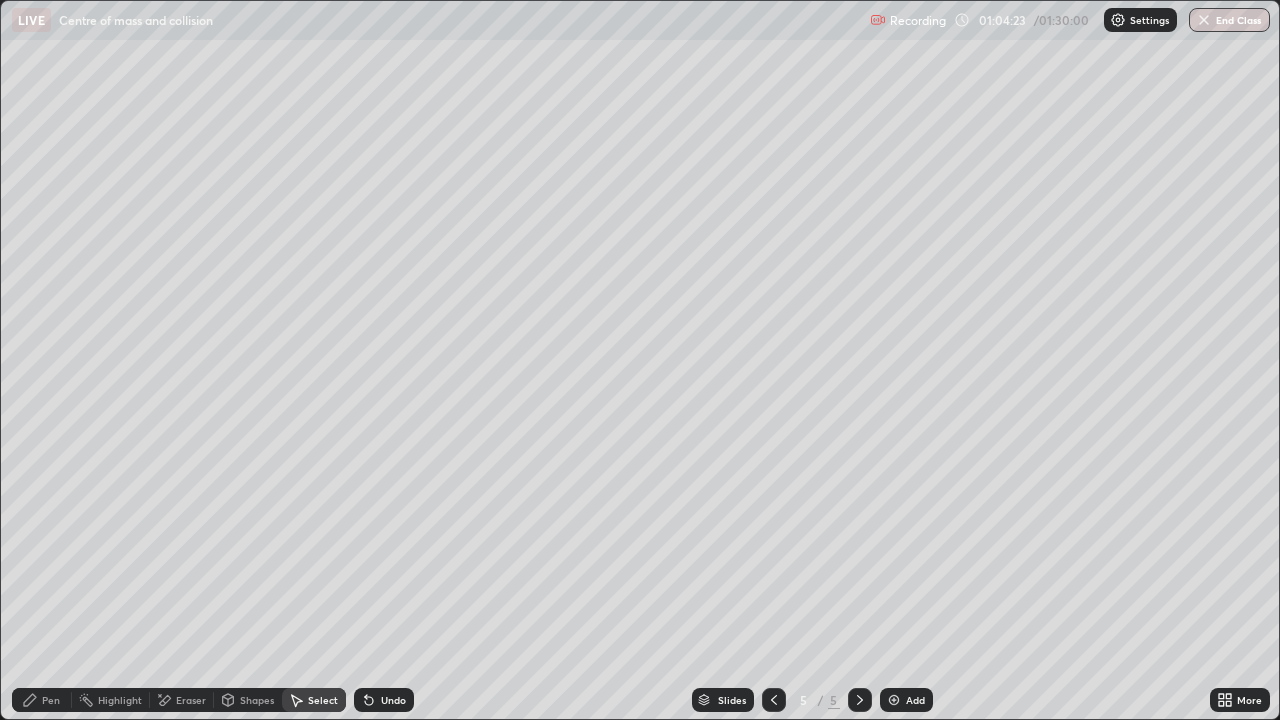 click 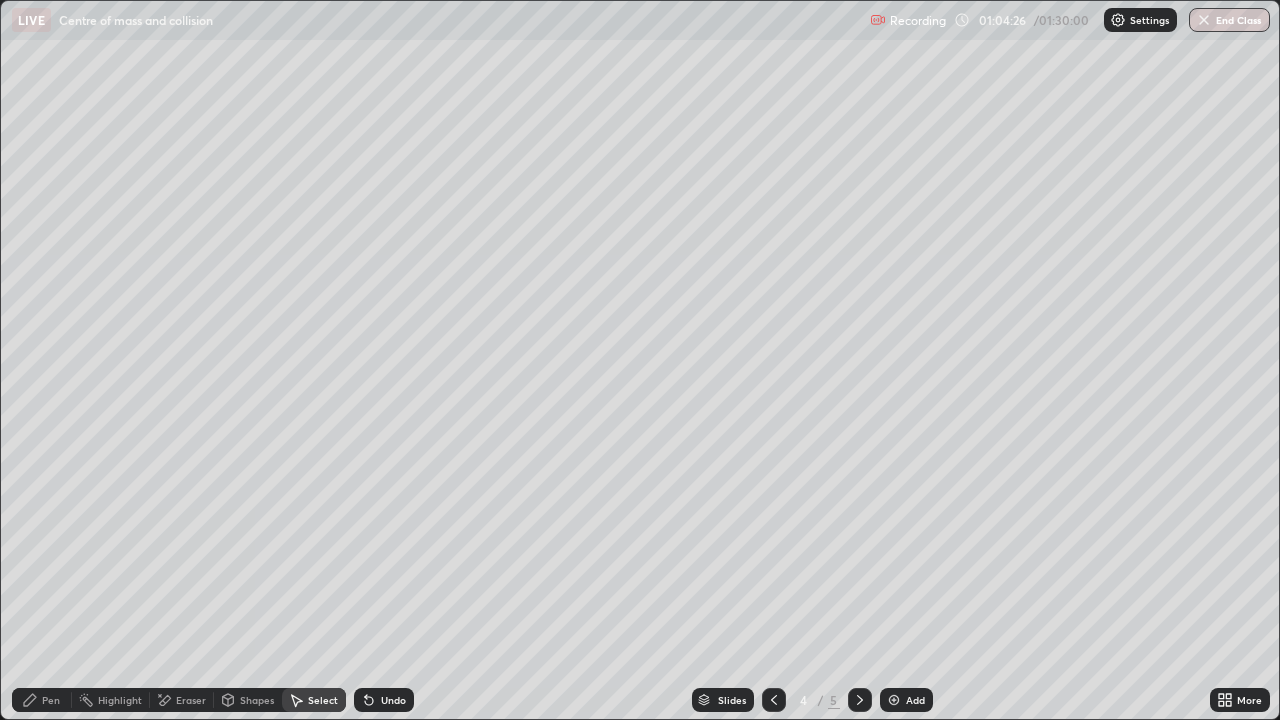 click 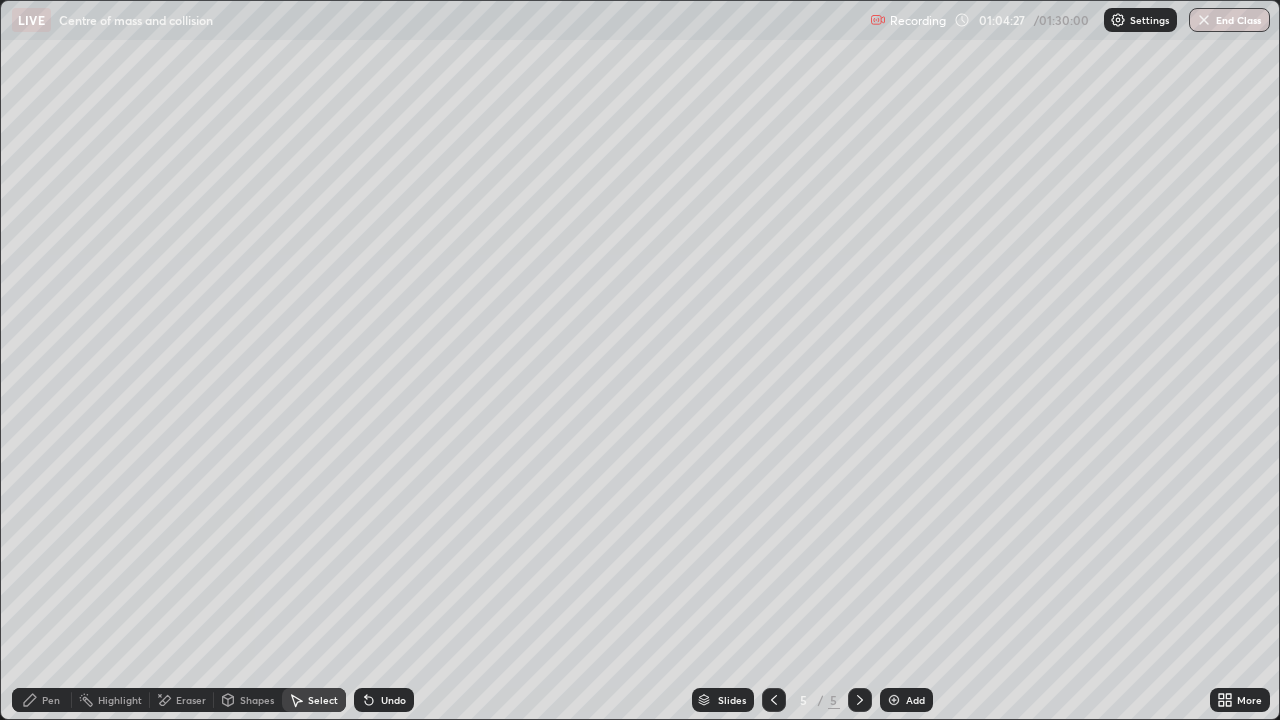 click on "Shapes" at bounding box center [248, 700] 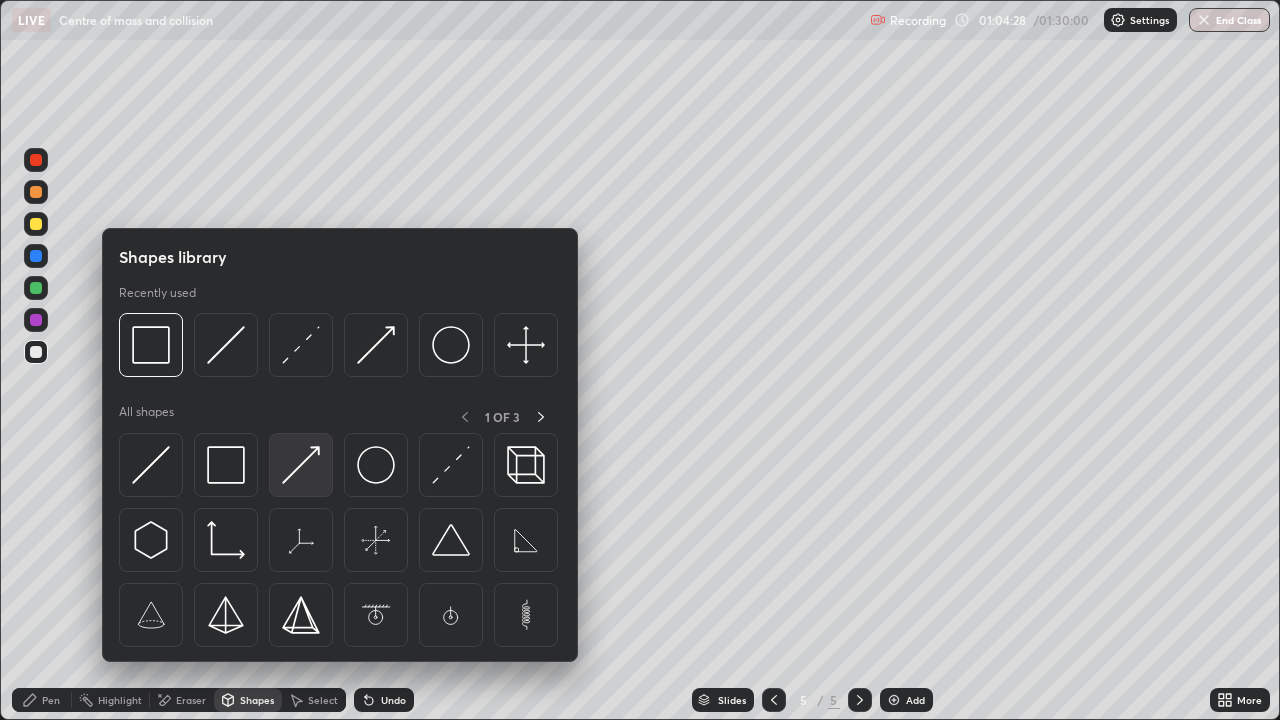 click at bounding box center (301, 465) 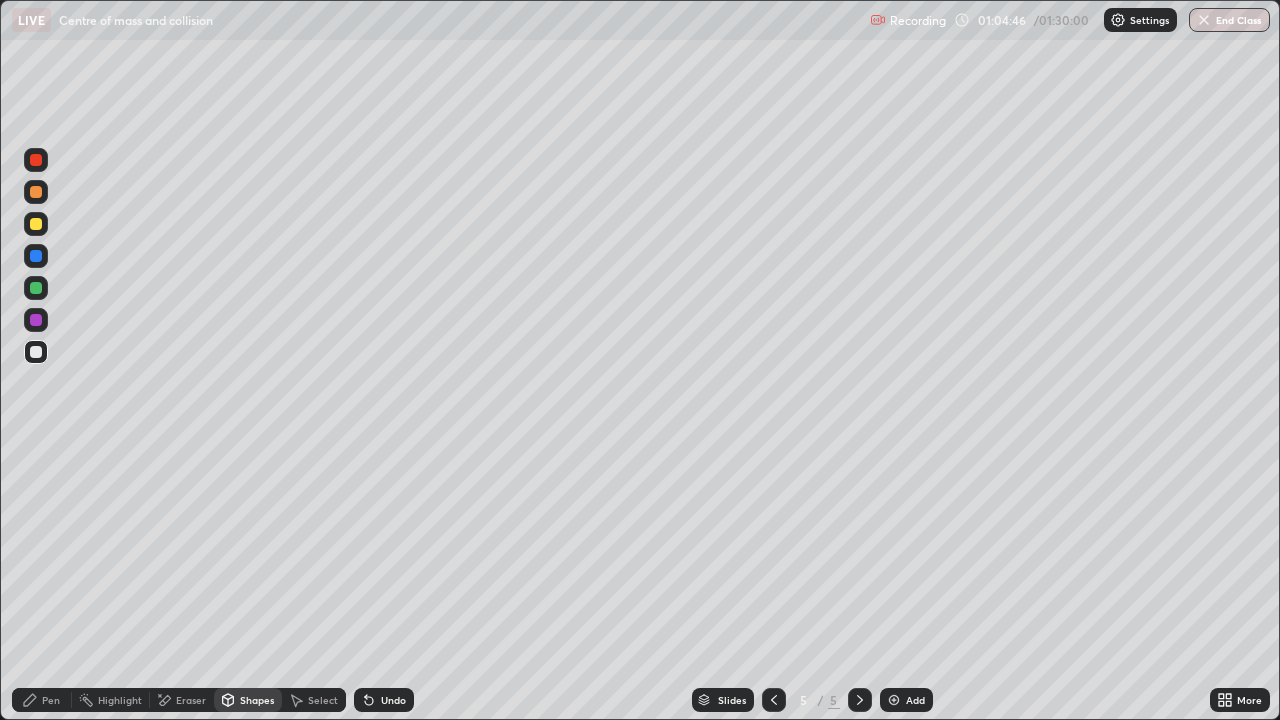 click 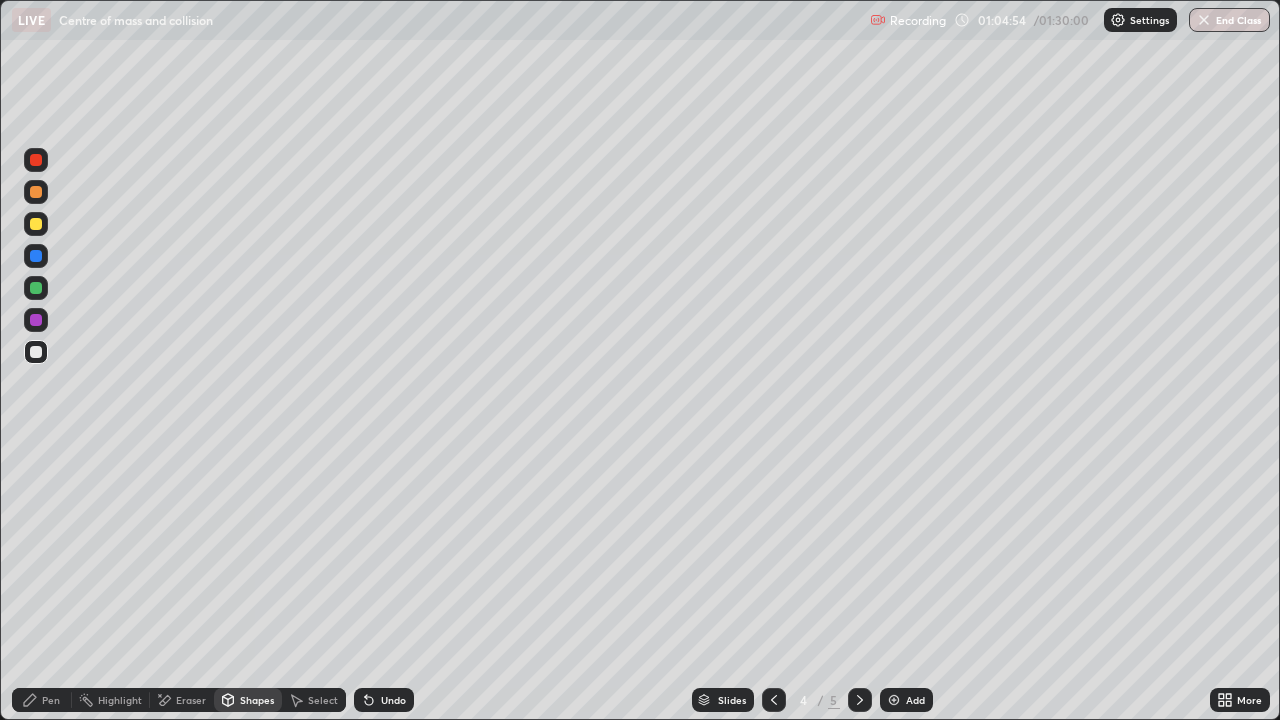 click 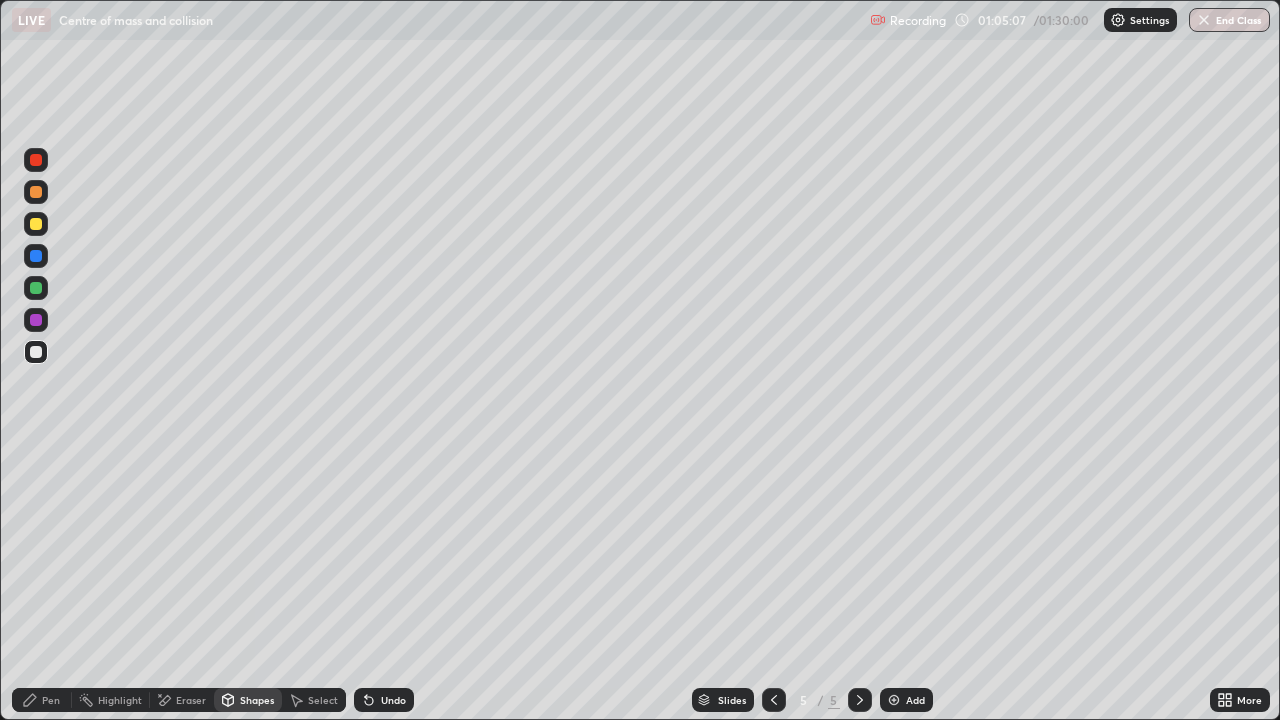 click on "Pen" at bounding box center [51, 700] 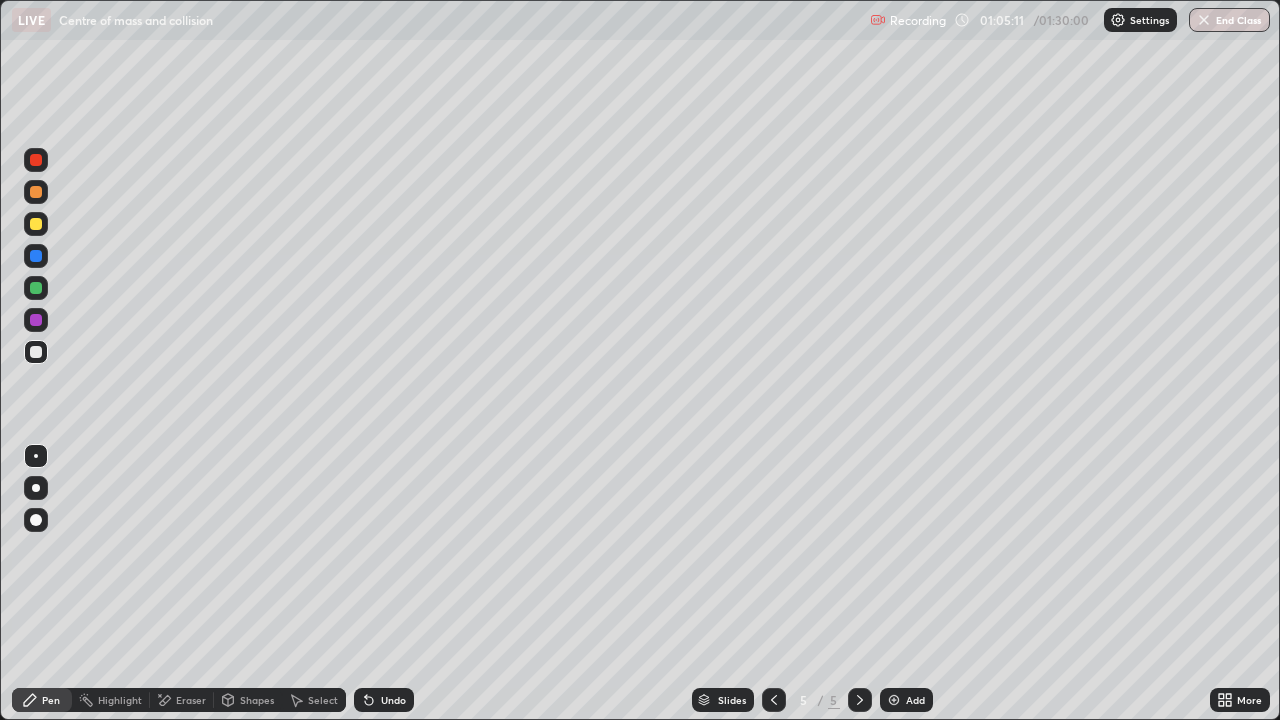 click 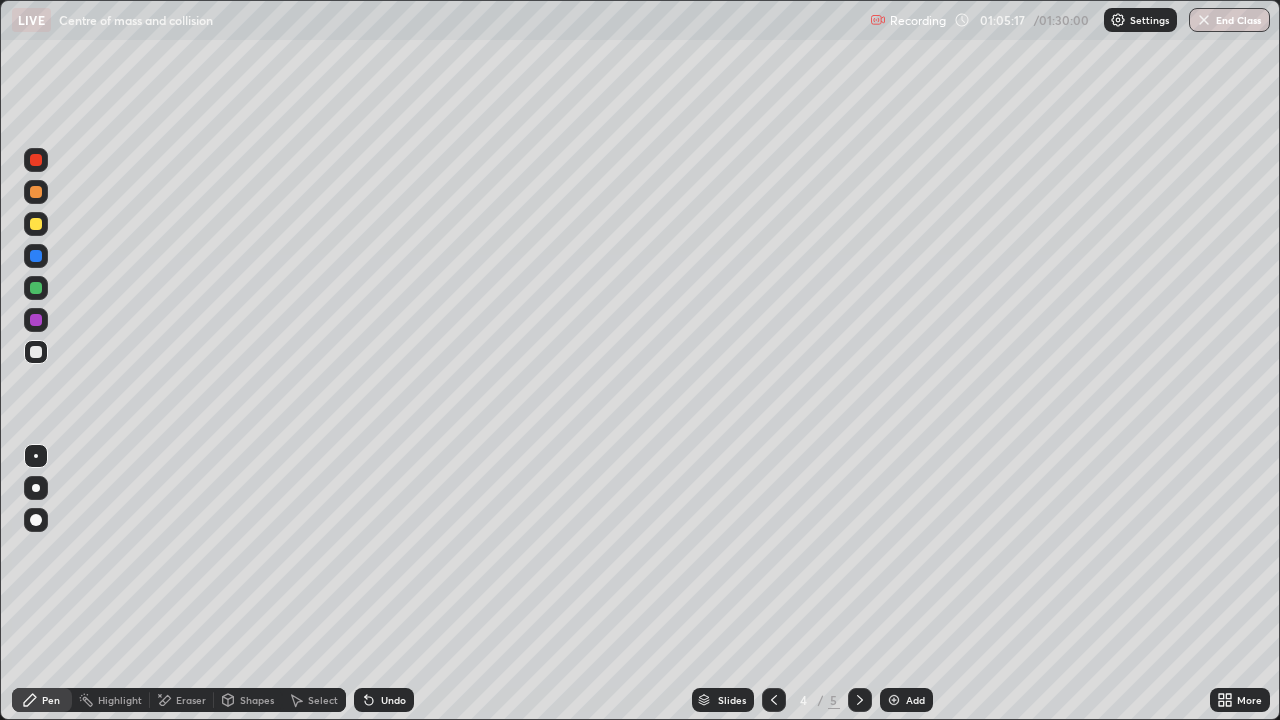 click at bounding box center (860, 700) 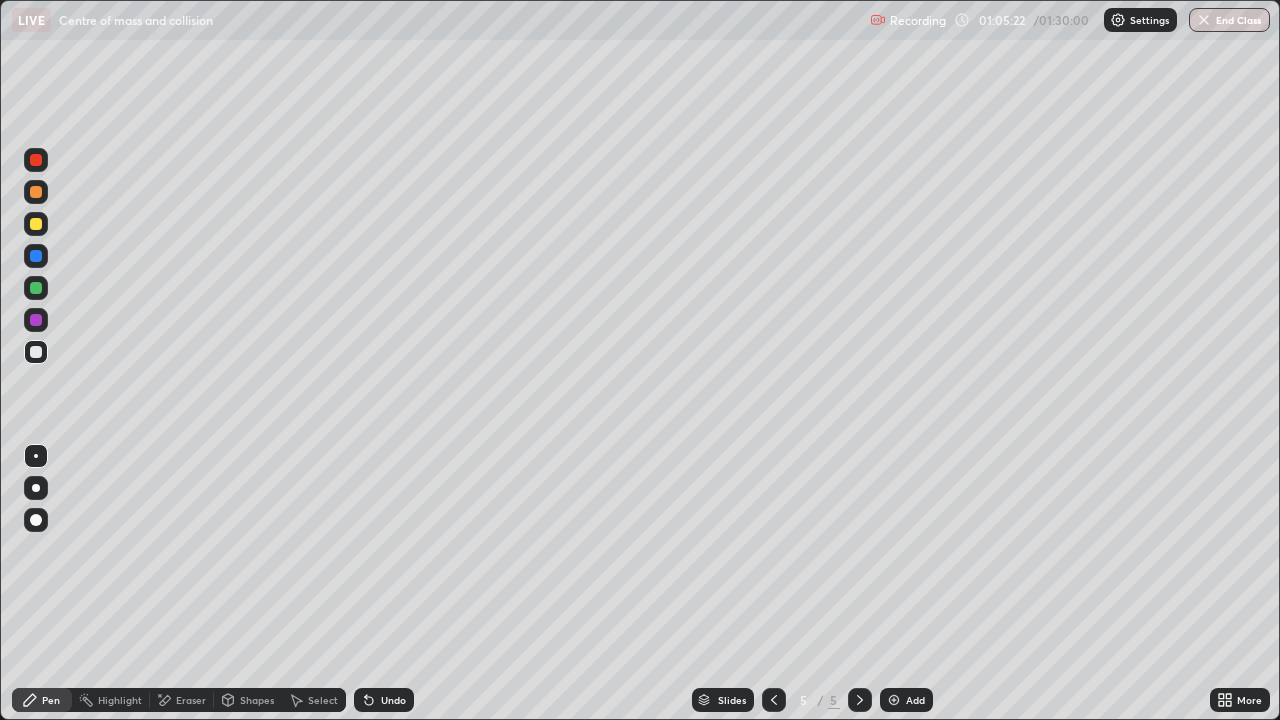 click 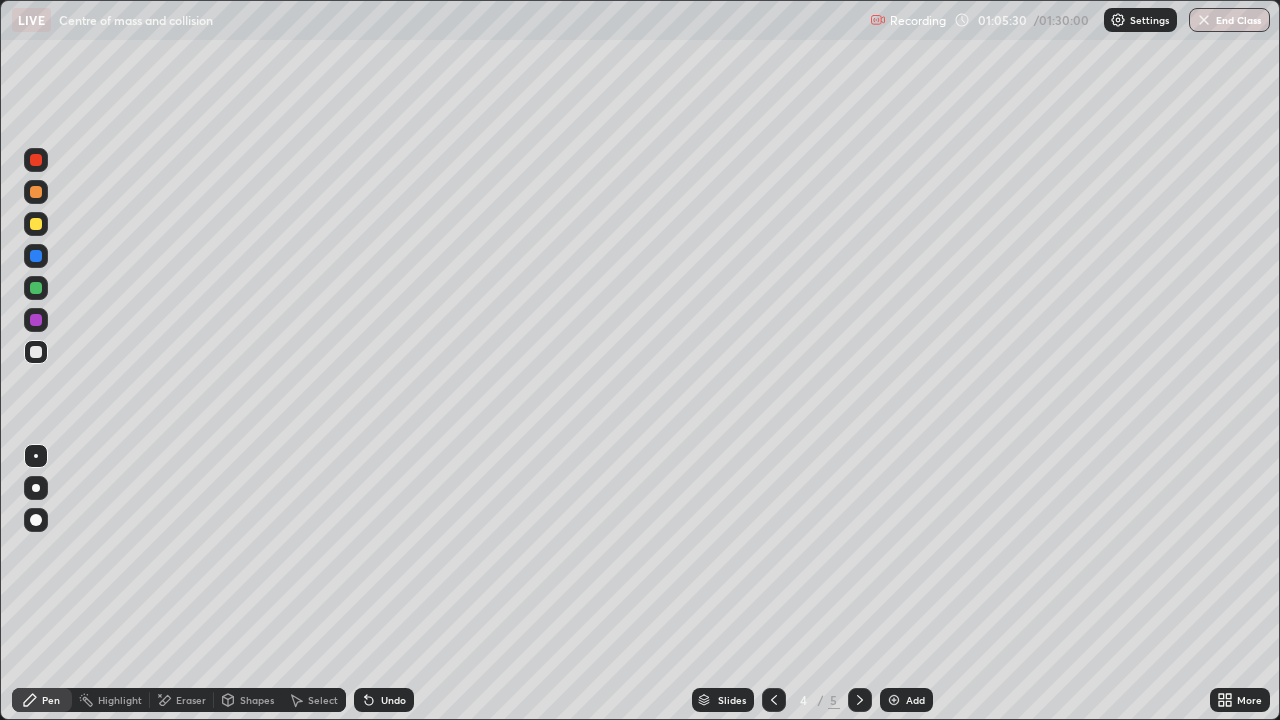 click 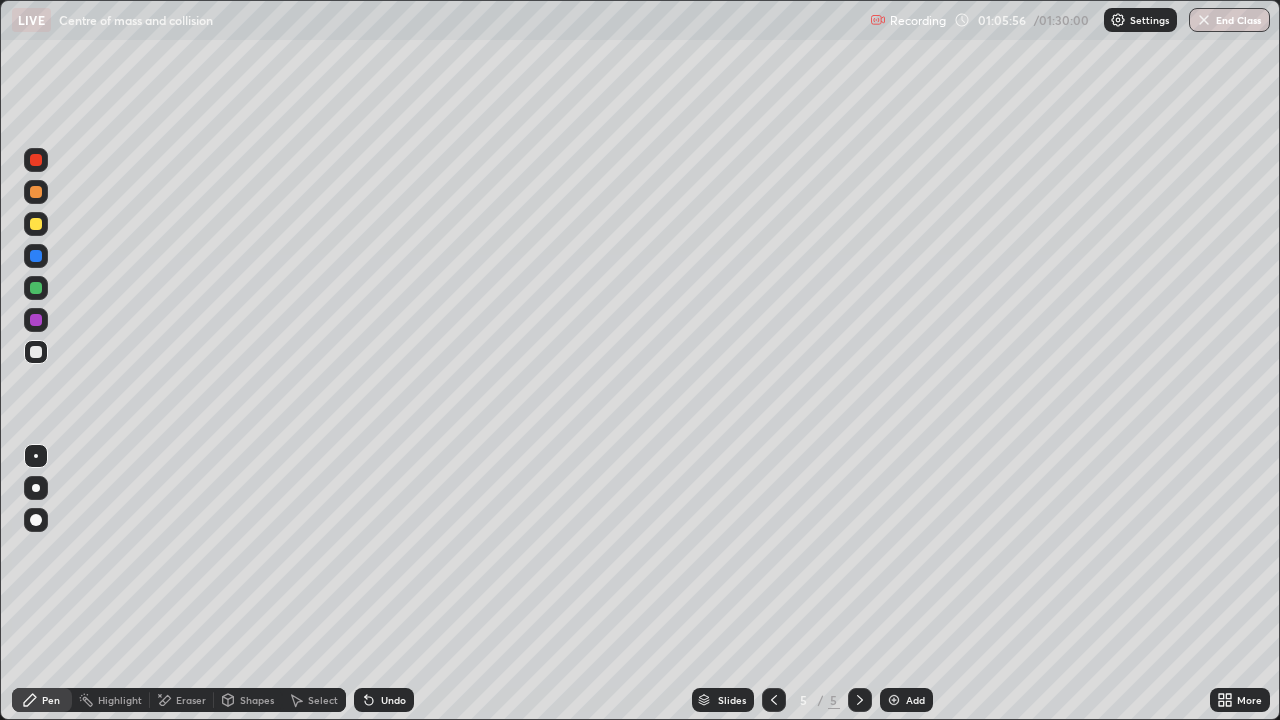 click on "Pen" at bounding box center [42, 700] 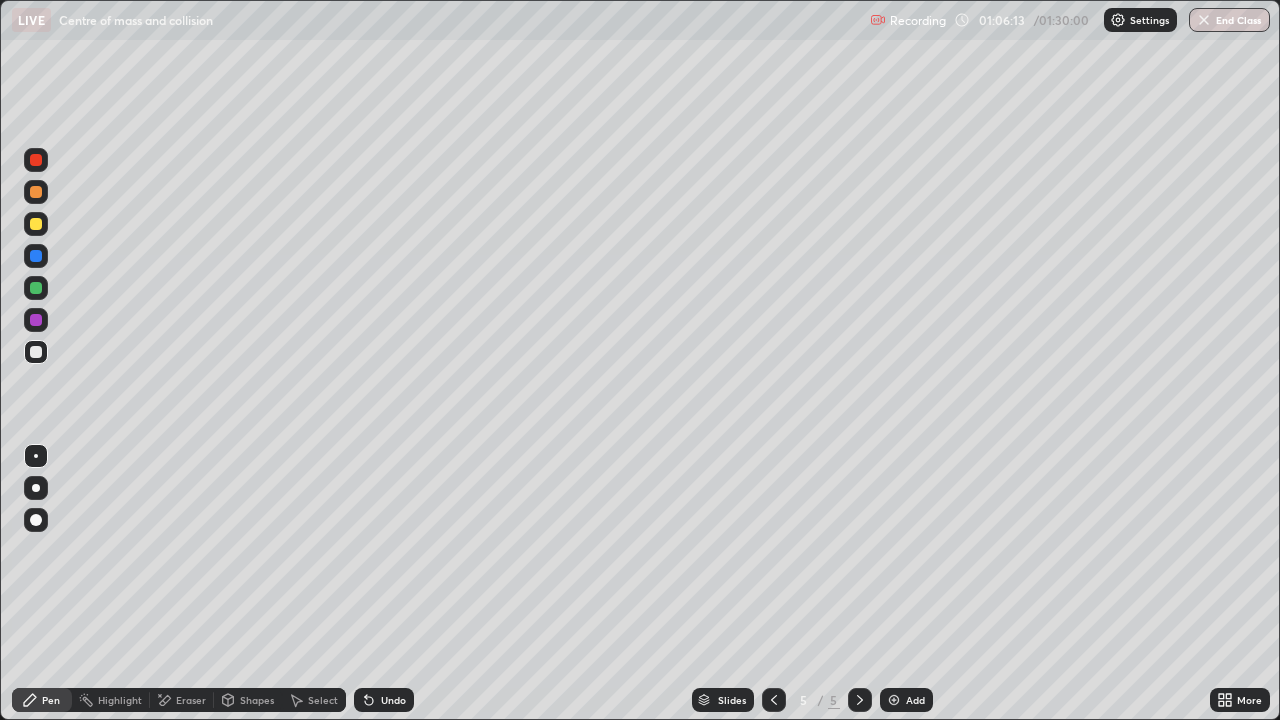 click on "Undo" at bounding box center (393, 700) 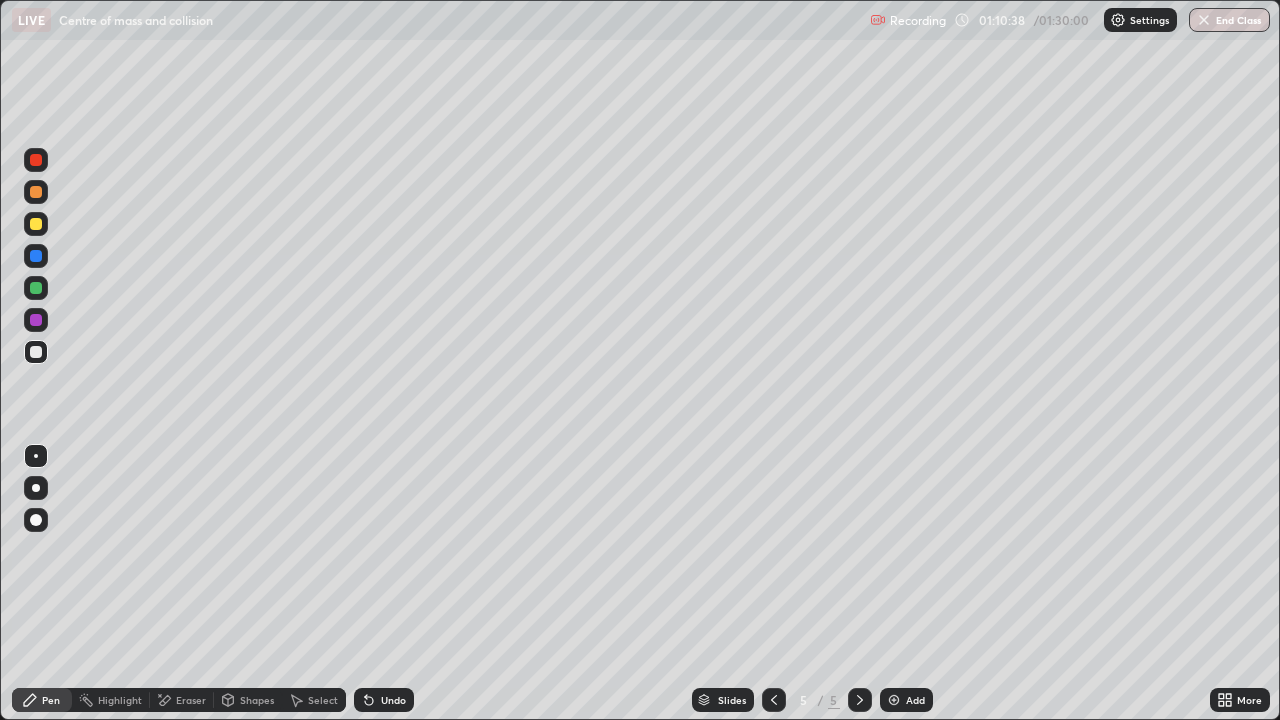 click at bounding box center (774, 700) 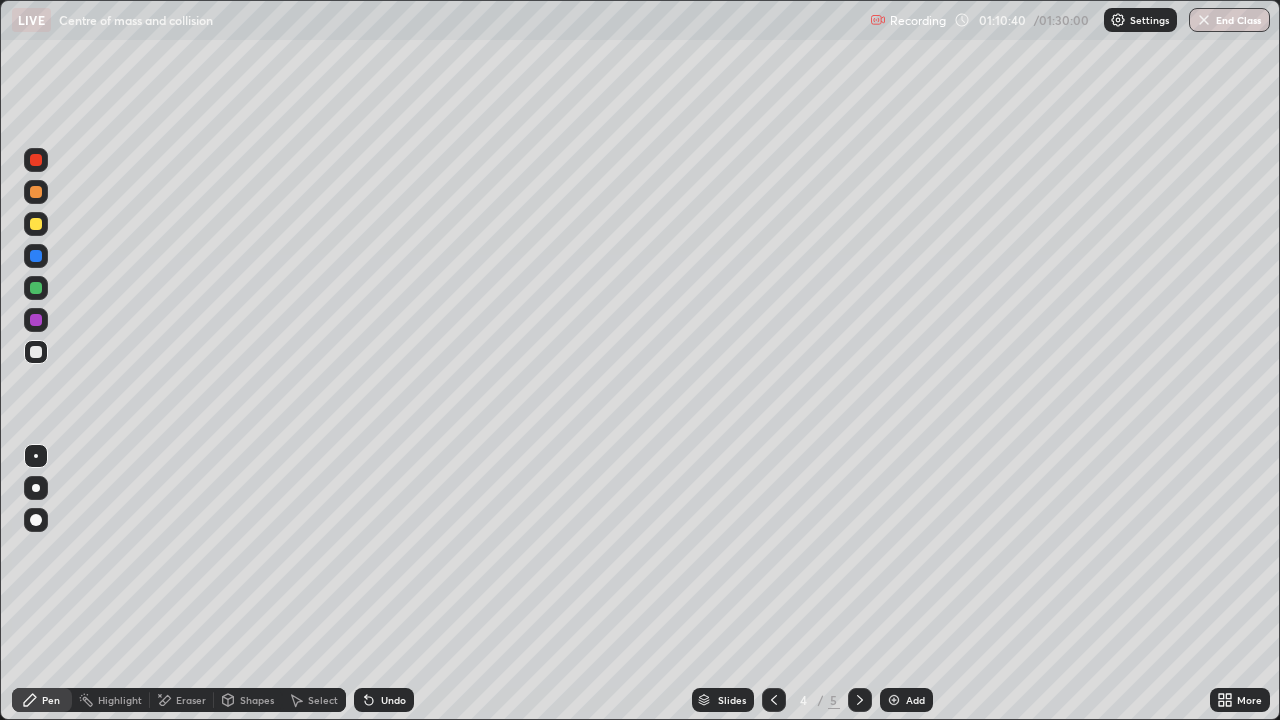click 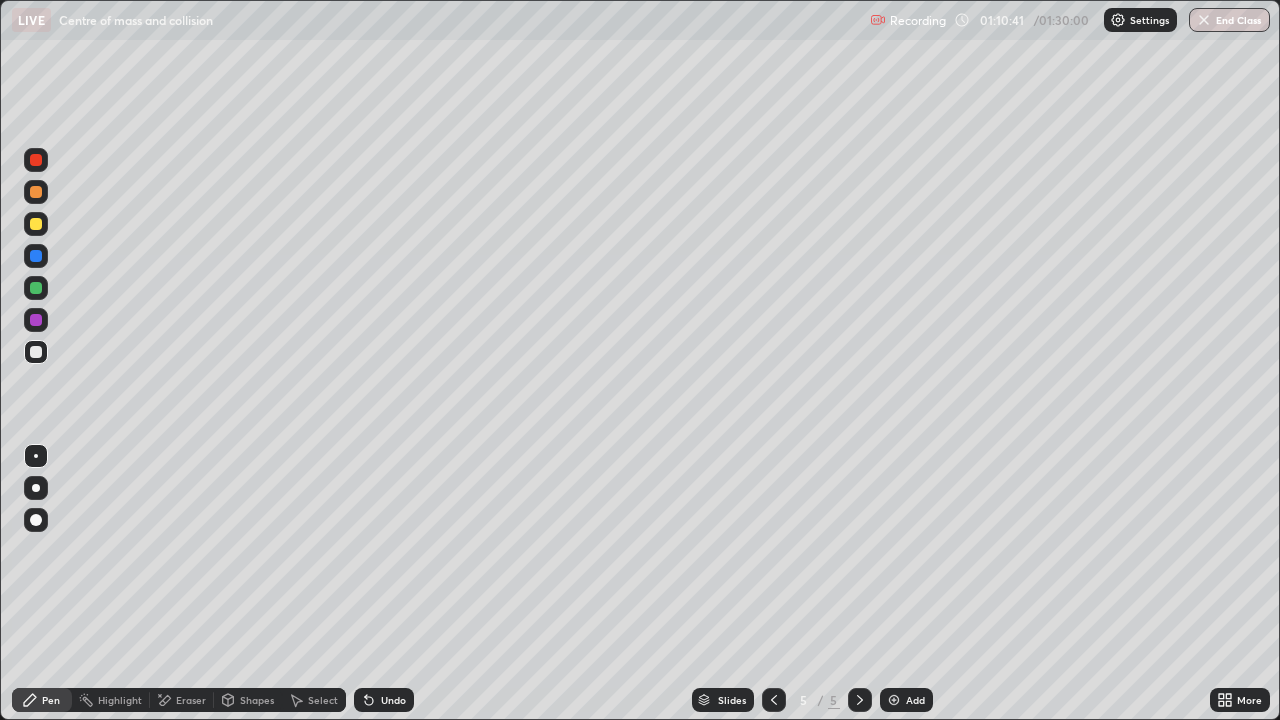 click on "Add" at bounding box center [906, 700] 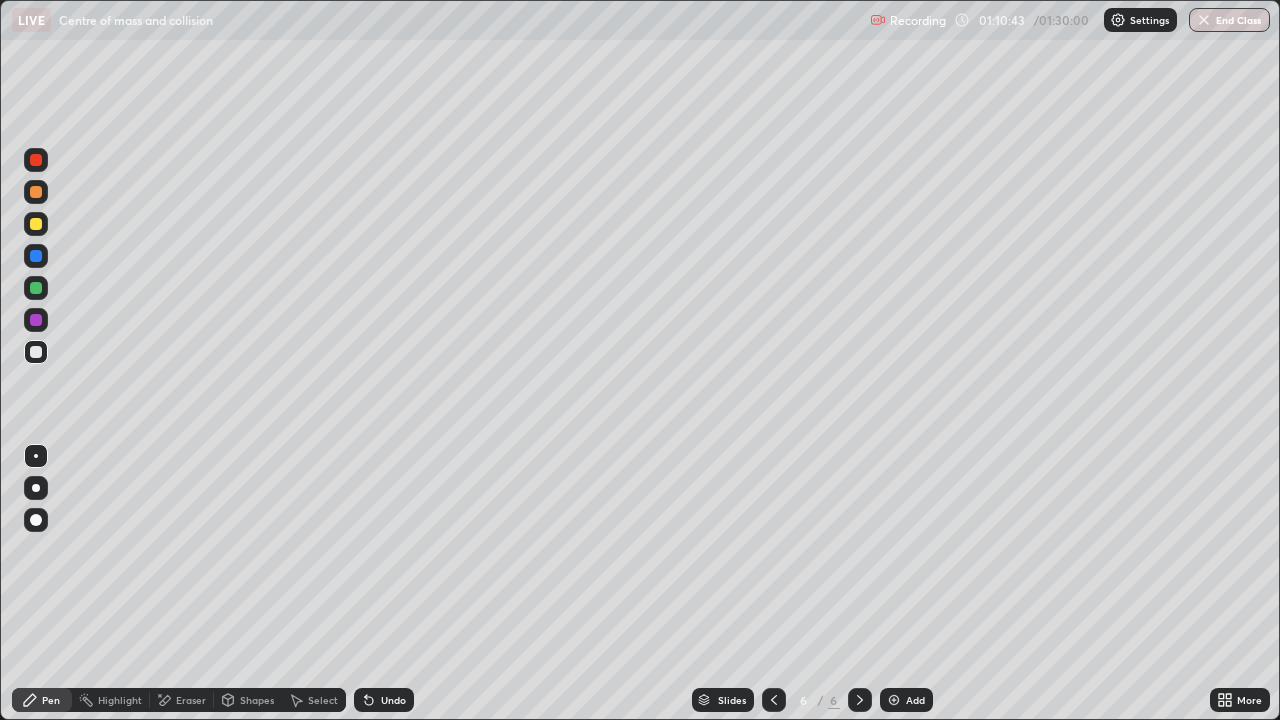 click at bounding box center [36, 352] 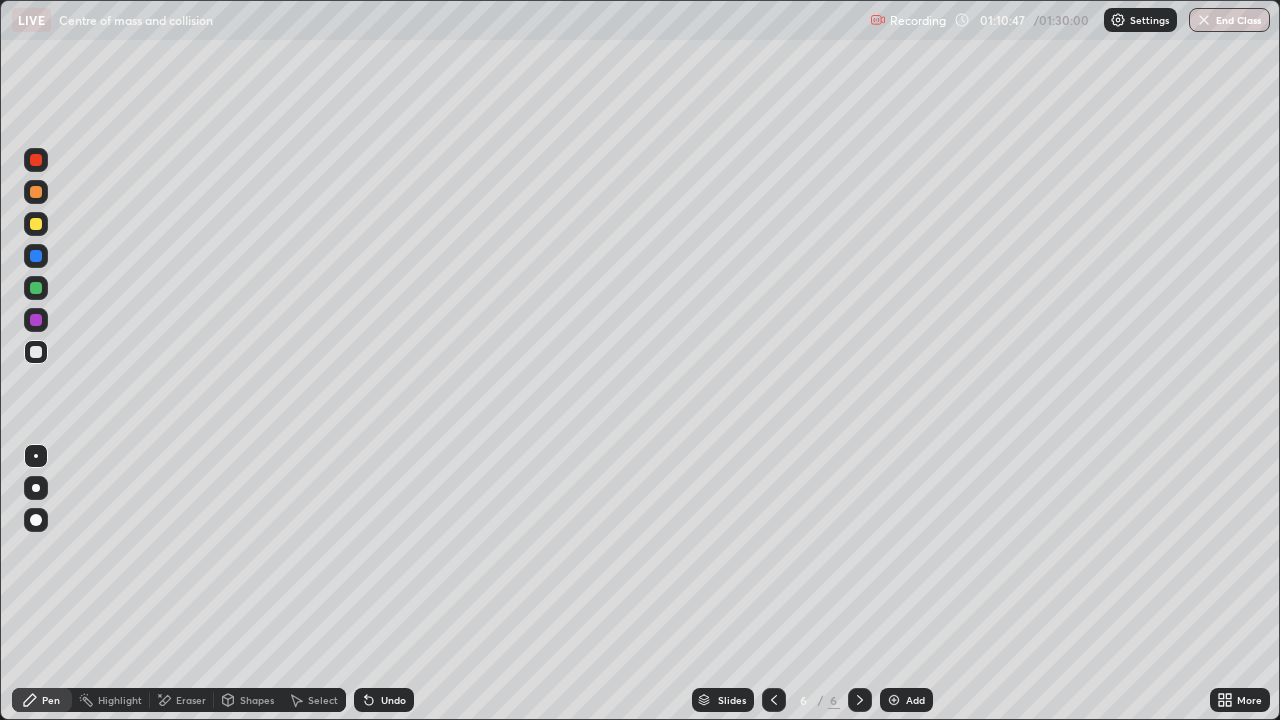 click on "Shapes" at bounding box center [257, 700] 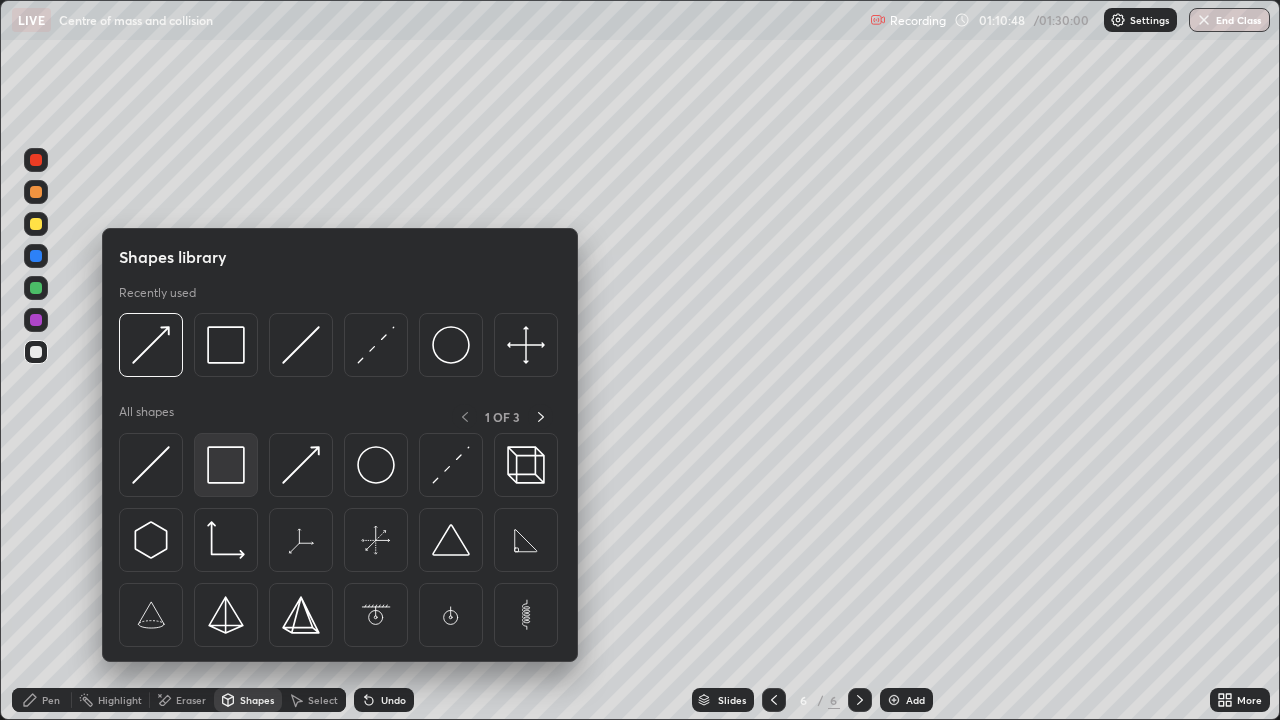 click at bounding box center [226, 465] 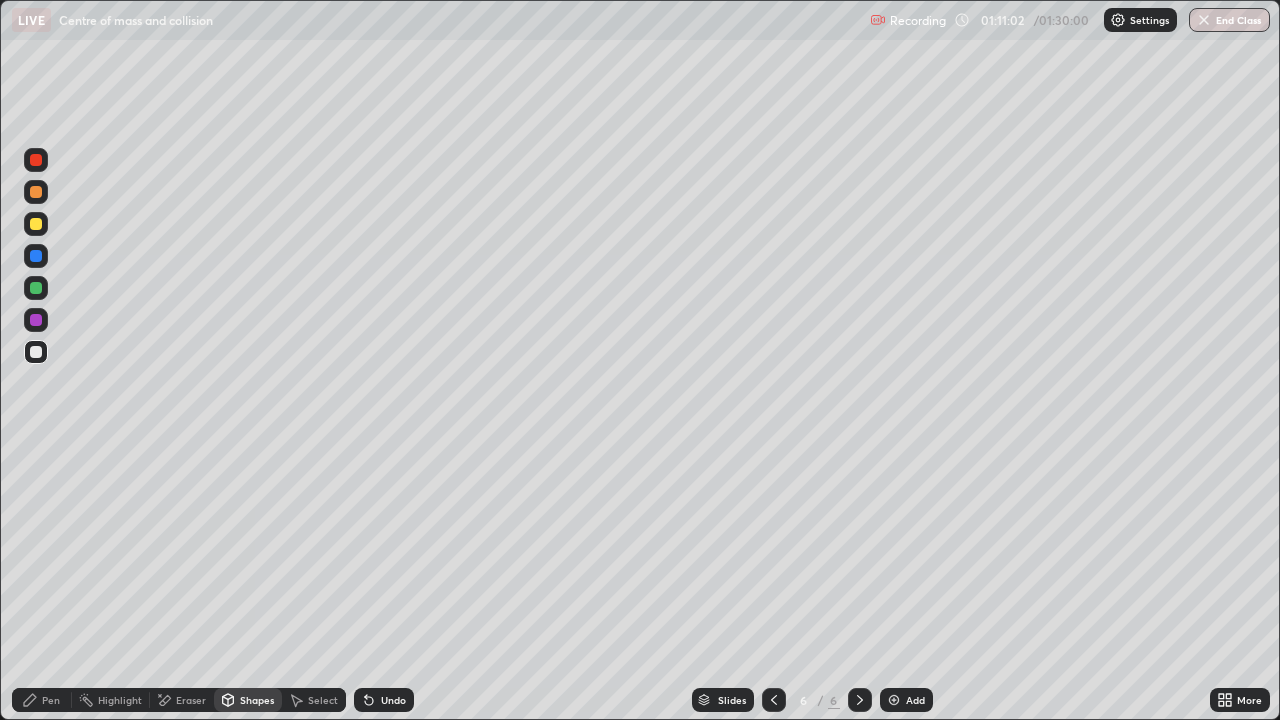 click on "Shapes" at bounding box center [257, 700] 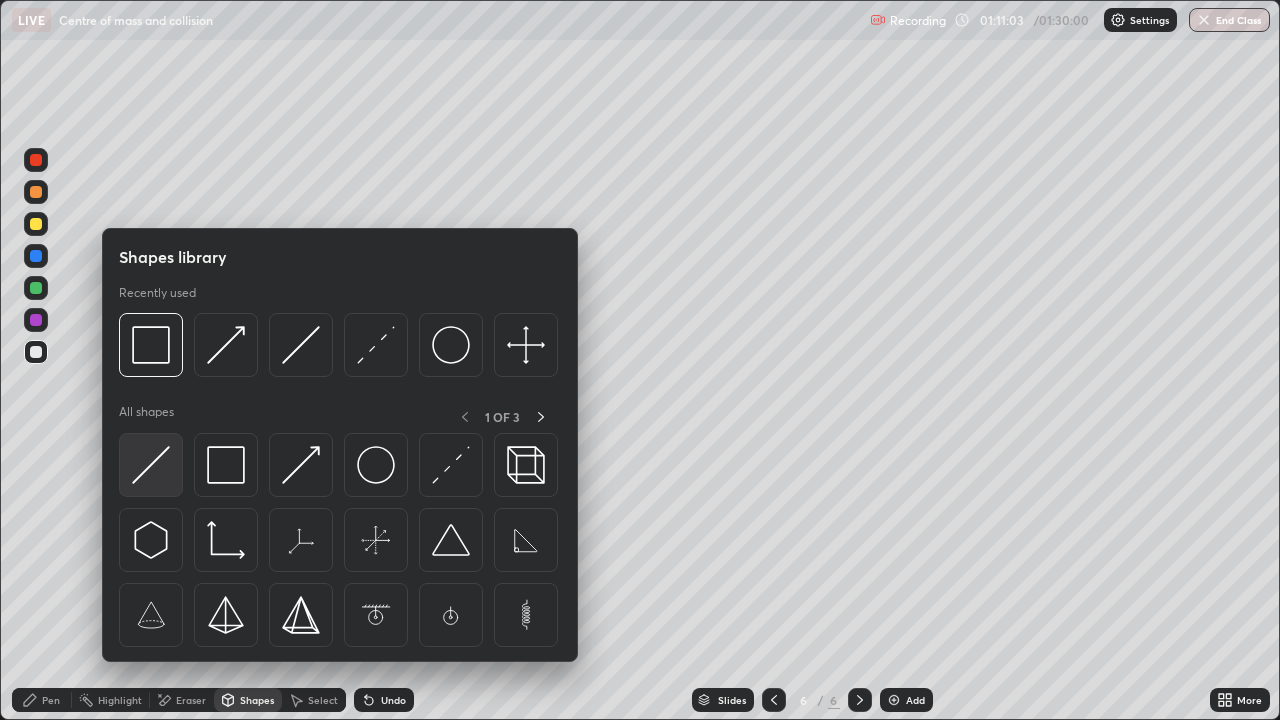 click at bounding box center (151, 465) 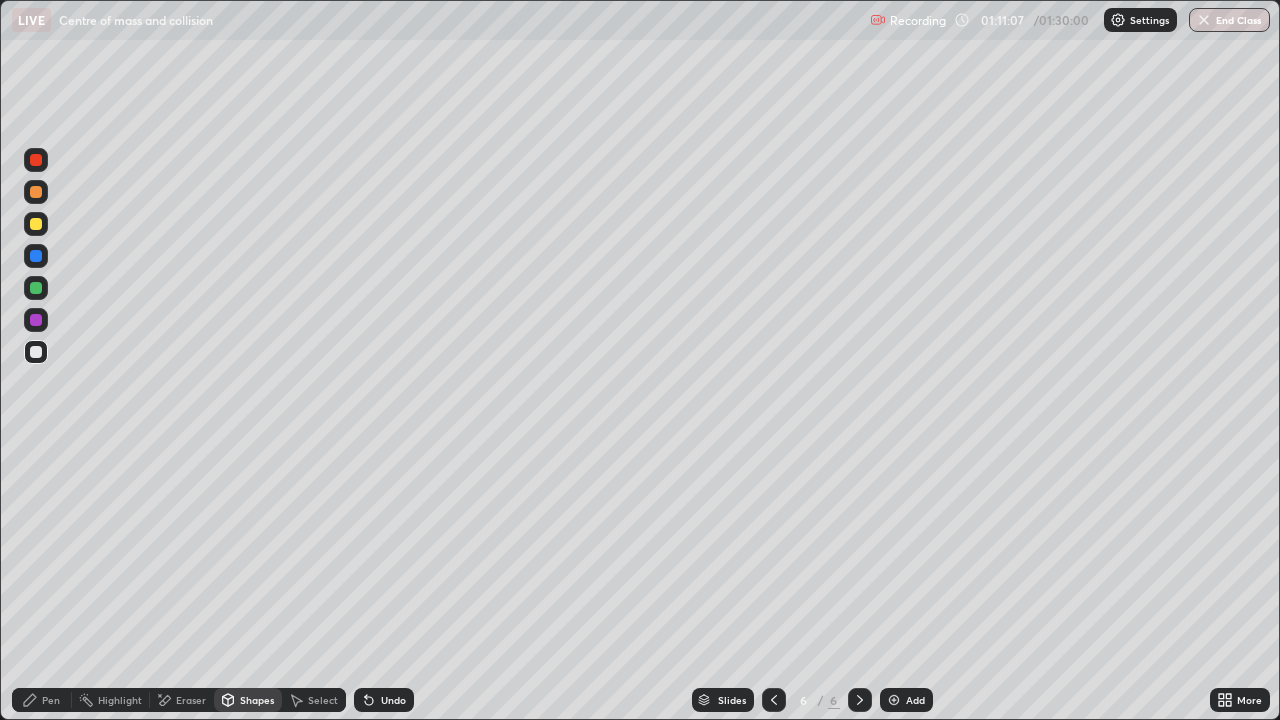 click on "Pen" at bounding box center [42, 700] 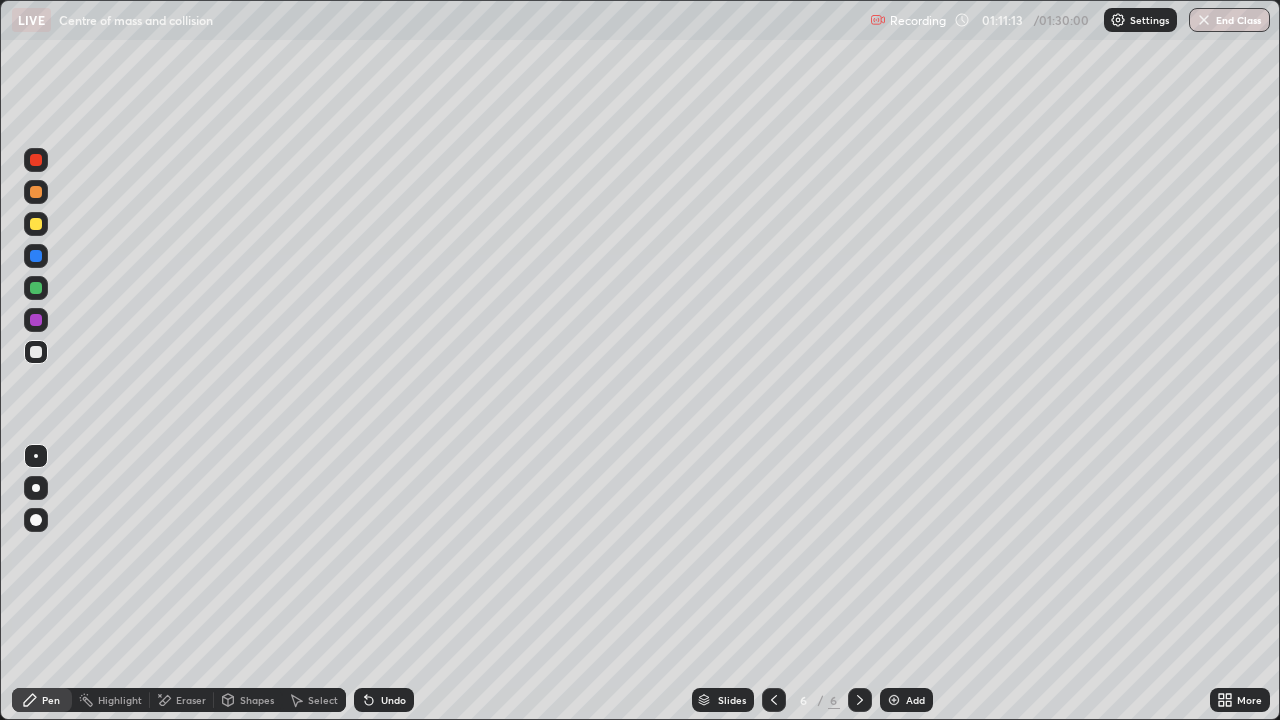 click on "Shapes" at bounding box center (257, 700) 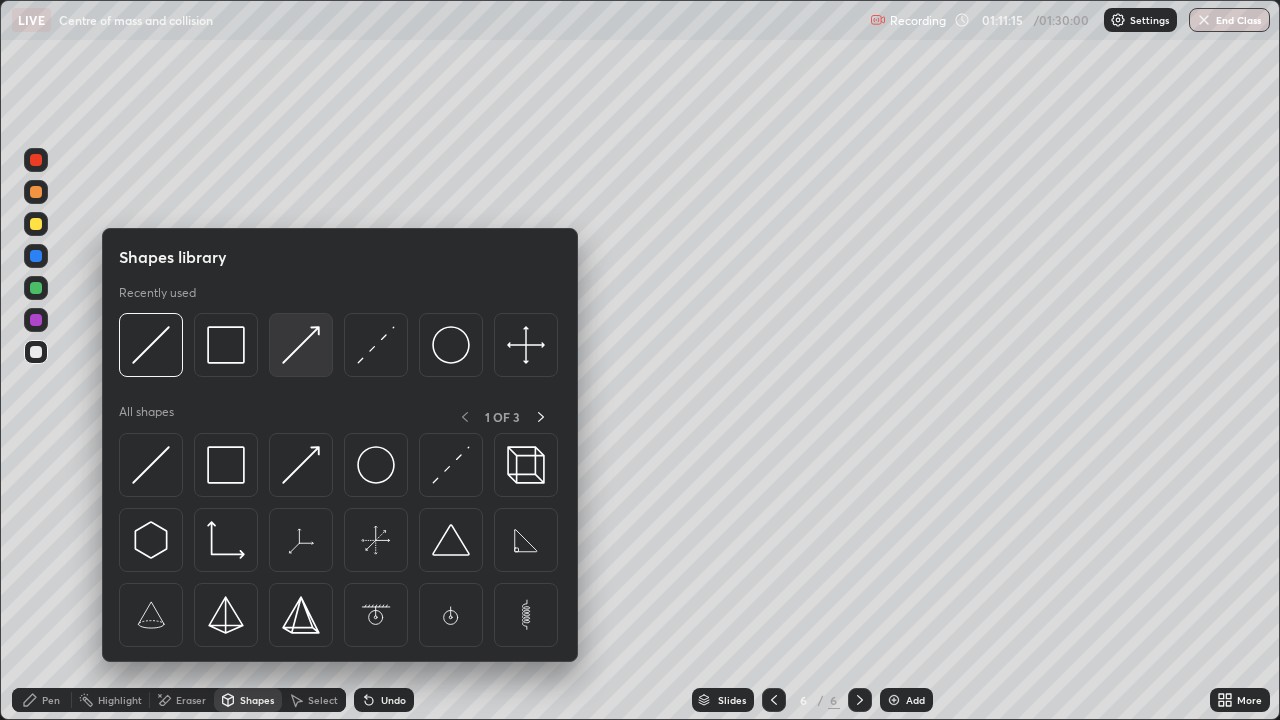click at bounding box center [301, 345] 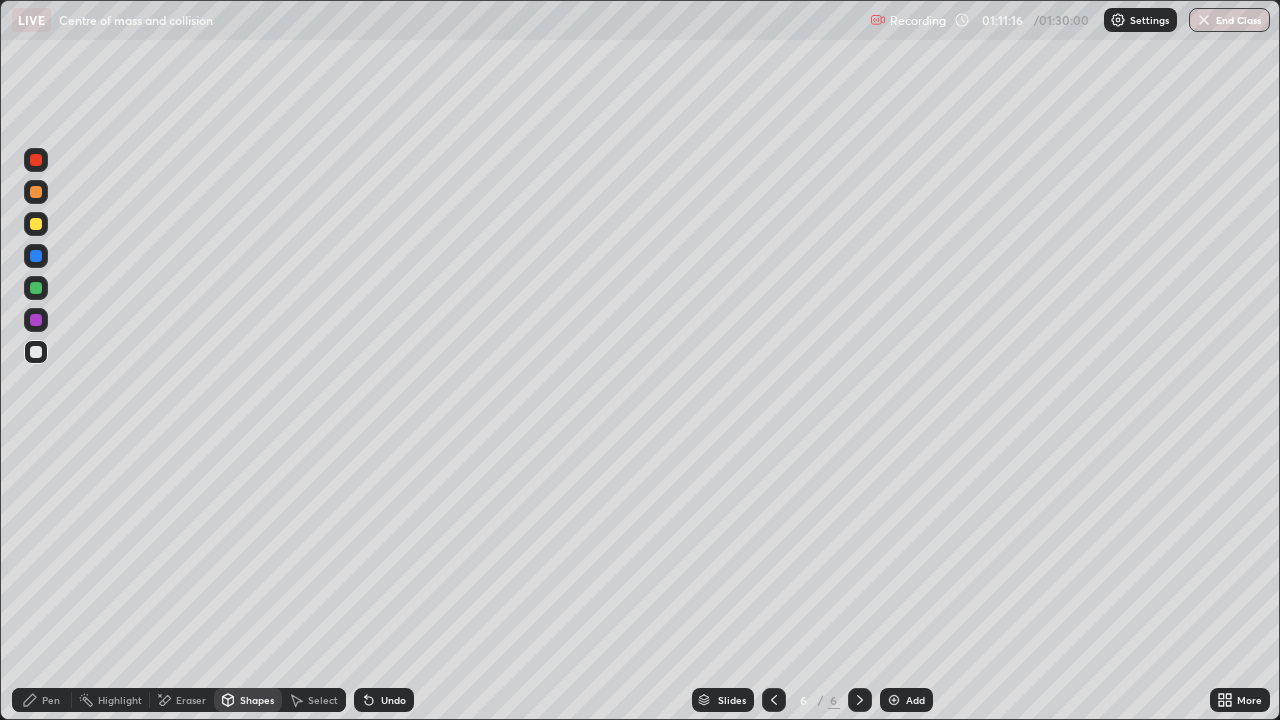 click at bounding box center (36, 352) 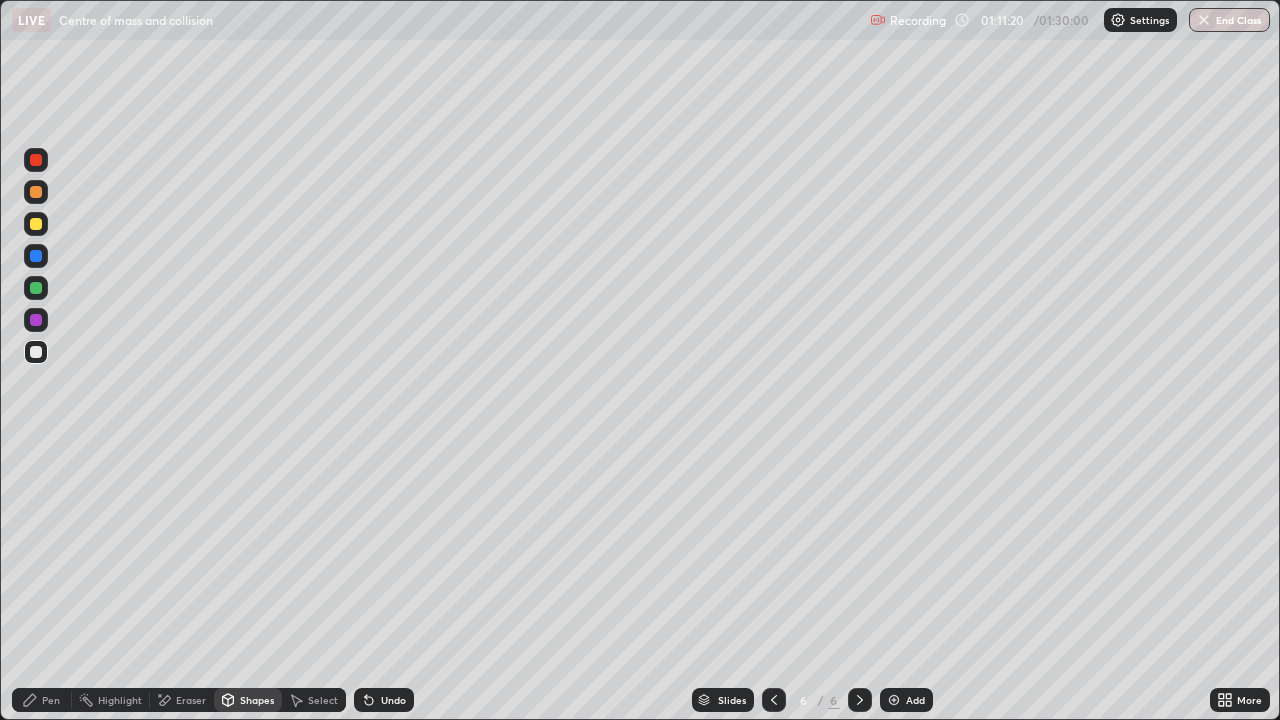 click on "Pen" at bounding box center [42, 700] 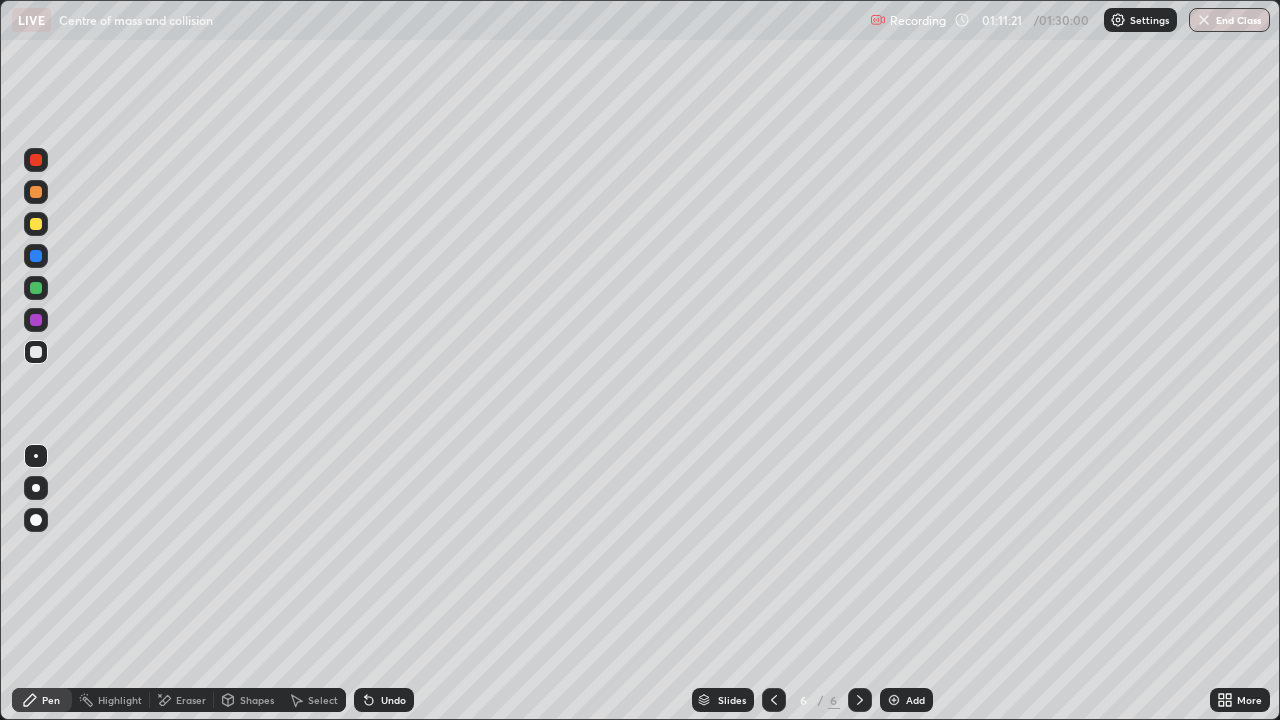 click 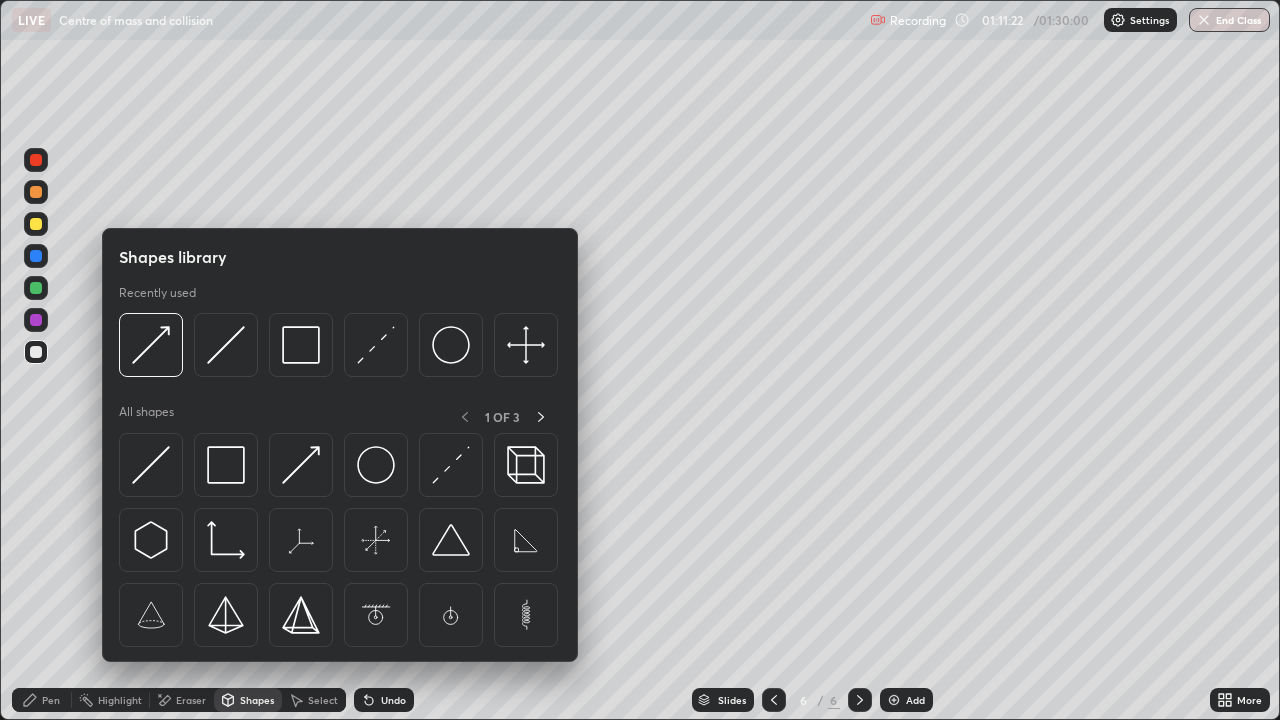 click on "Pen" at bounding box center (51, 700) 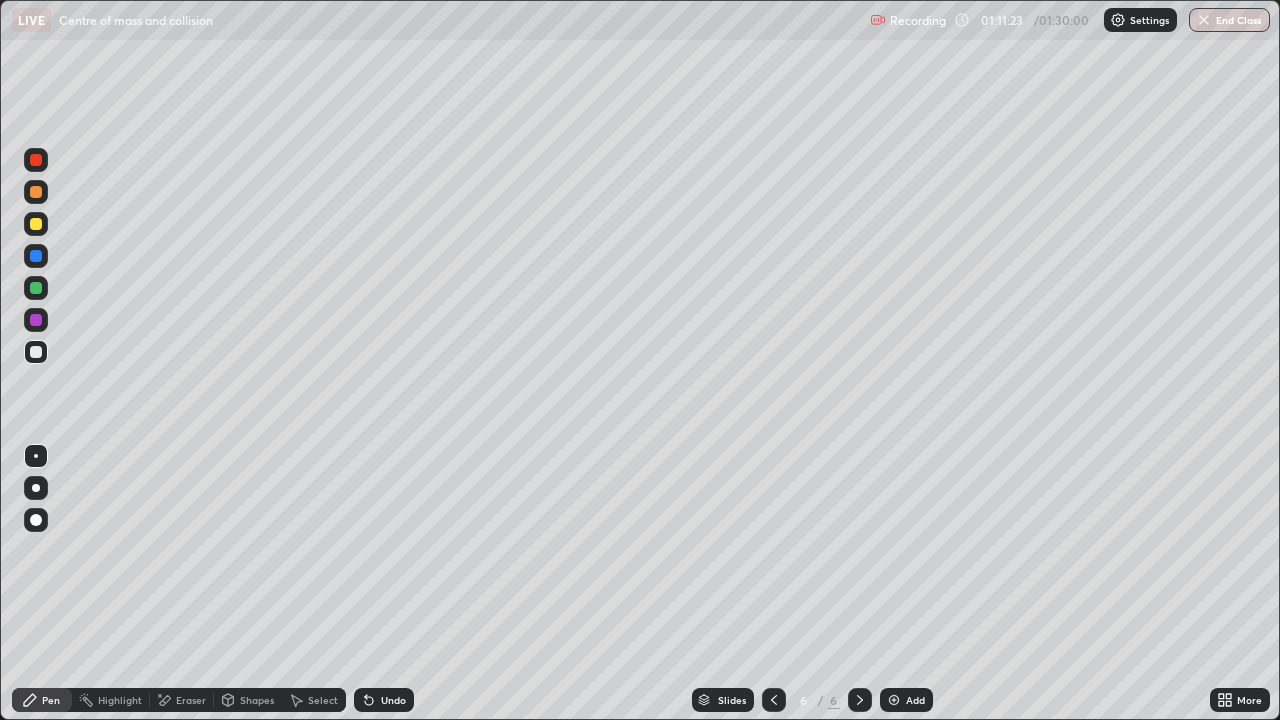 click at bounding box center [36, 352] 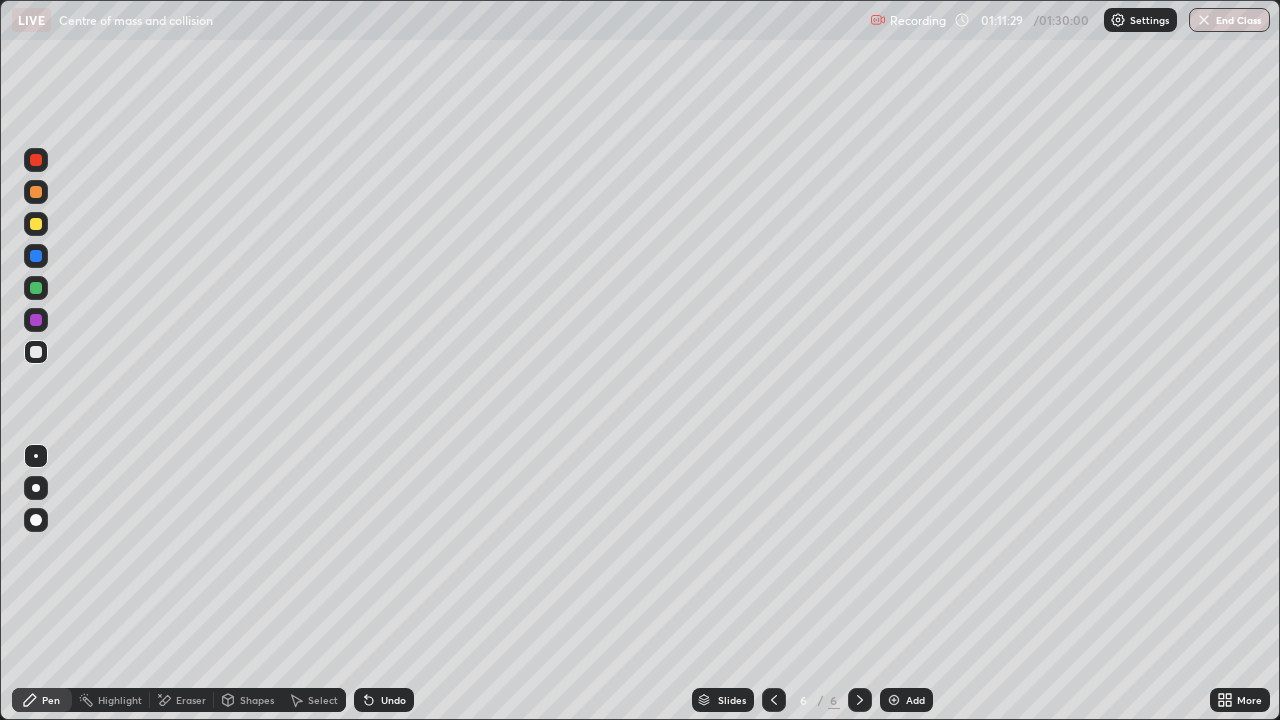 click 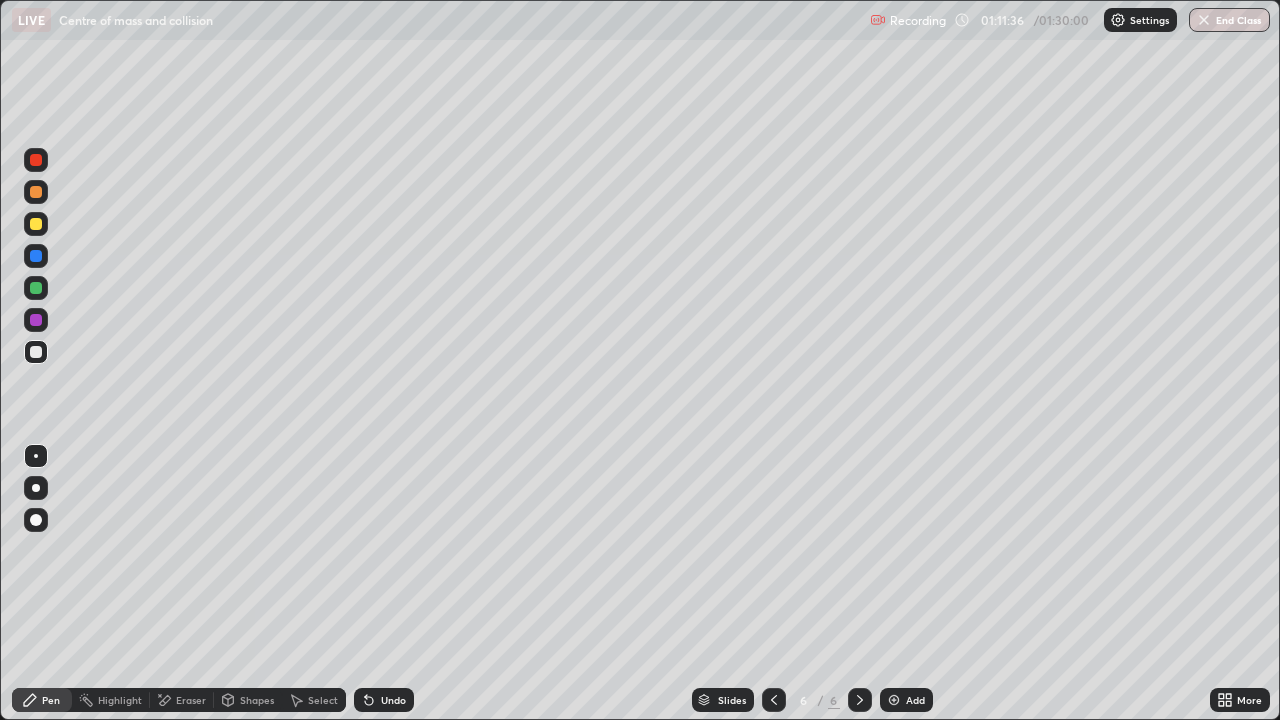 click on "Pen" at bounding box center (42, 700) 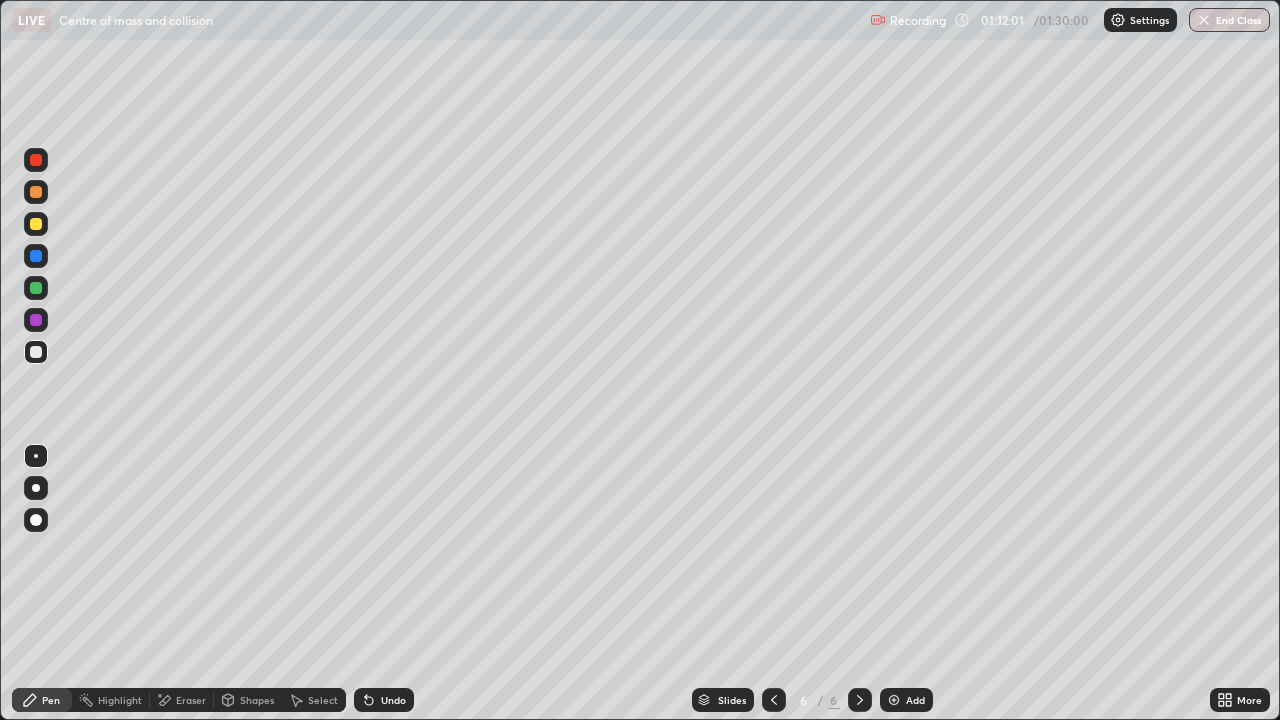 click on "Shapes" at bounding box center [248, 700] 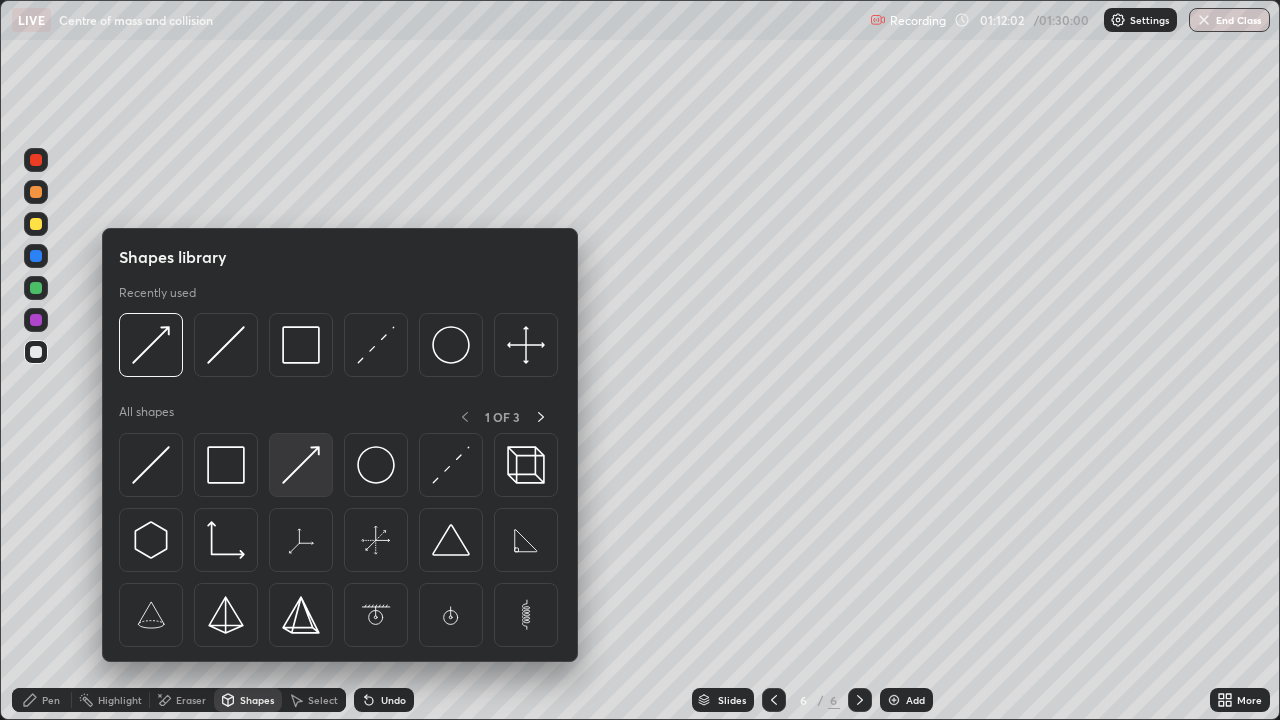 click at bounding box center (301, 465) 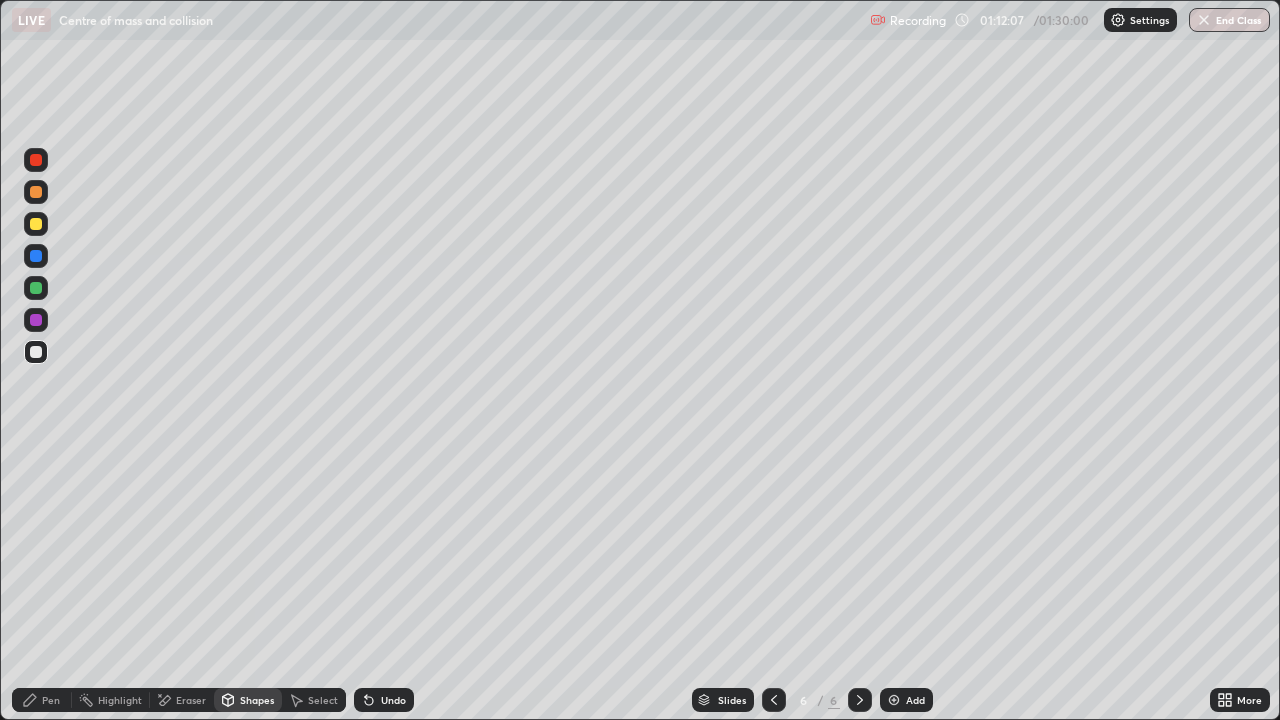 click on "Shapes" at bounding box center [257, 700] 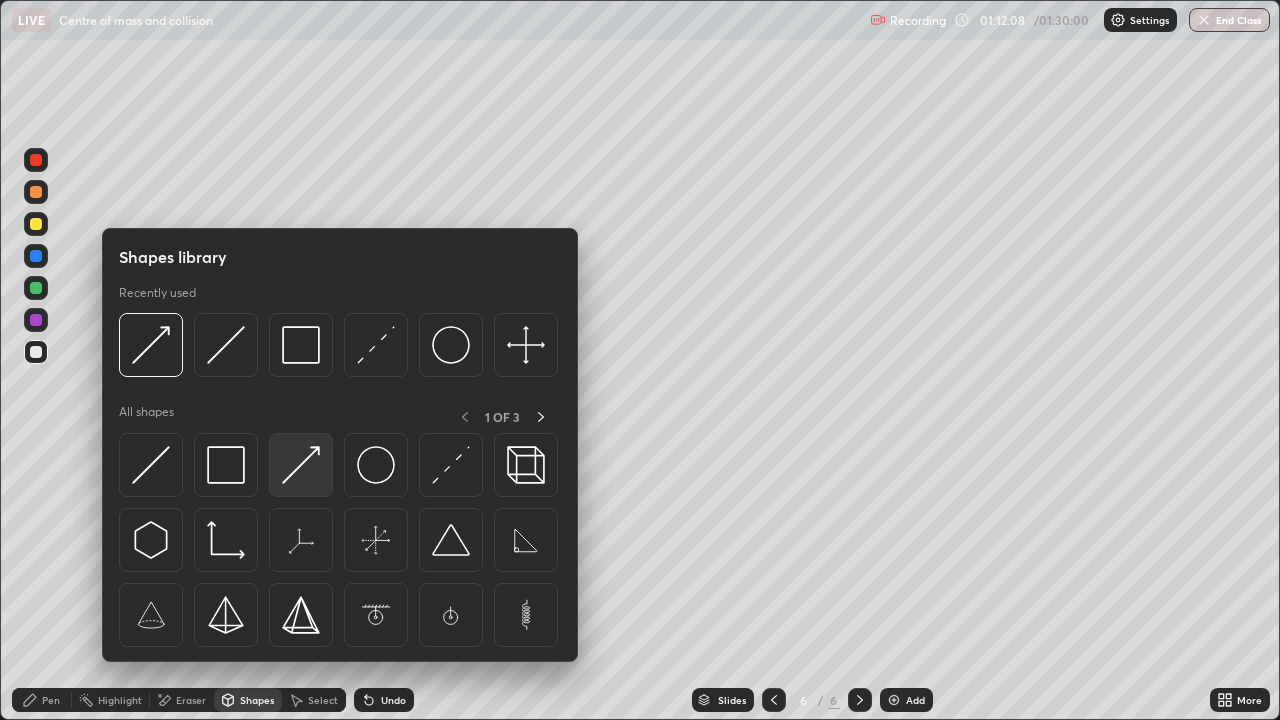 click at bounding box center [301, 465] 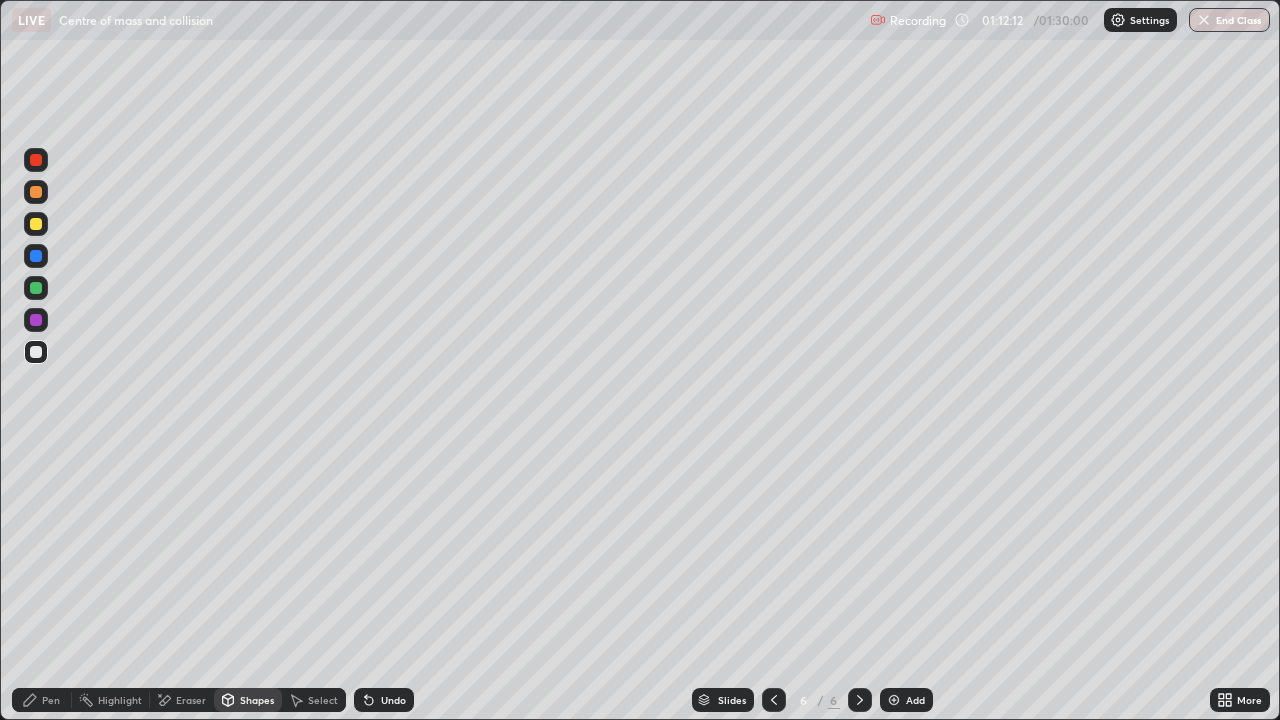 click on "Pen" at bounding box center [51, 700] 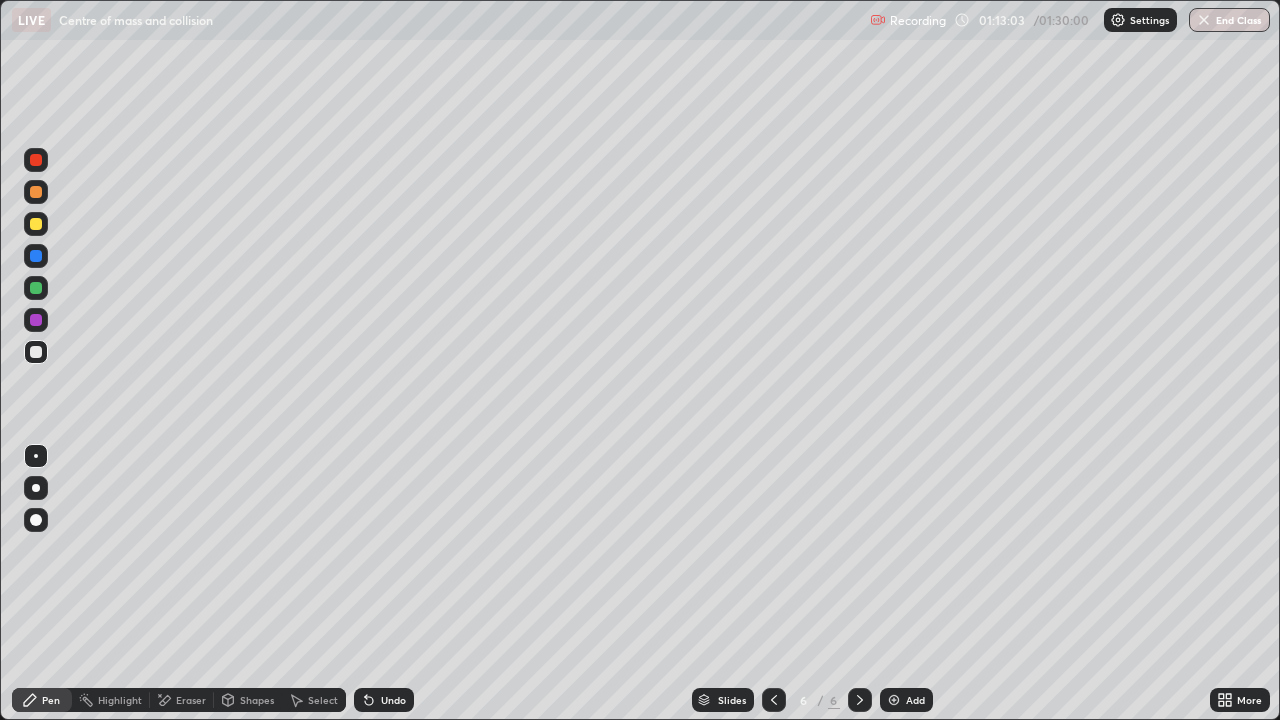 click at bounding box center [36, 224] 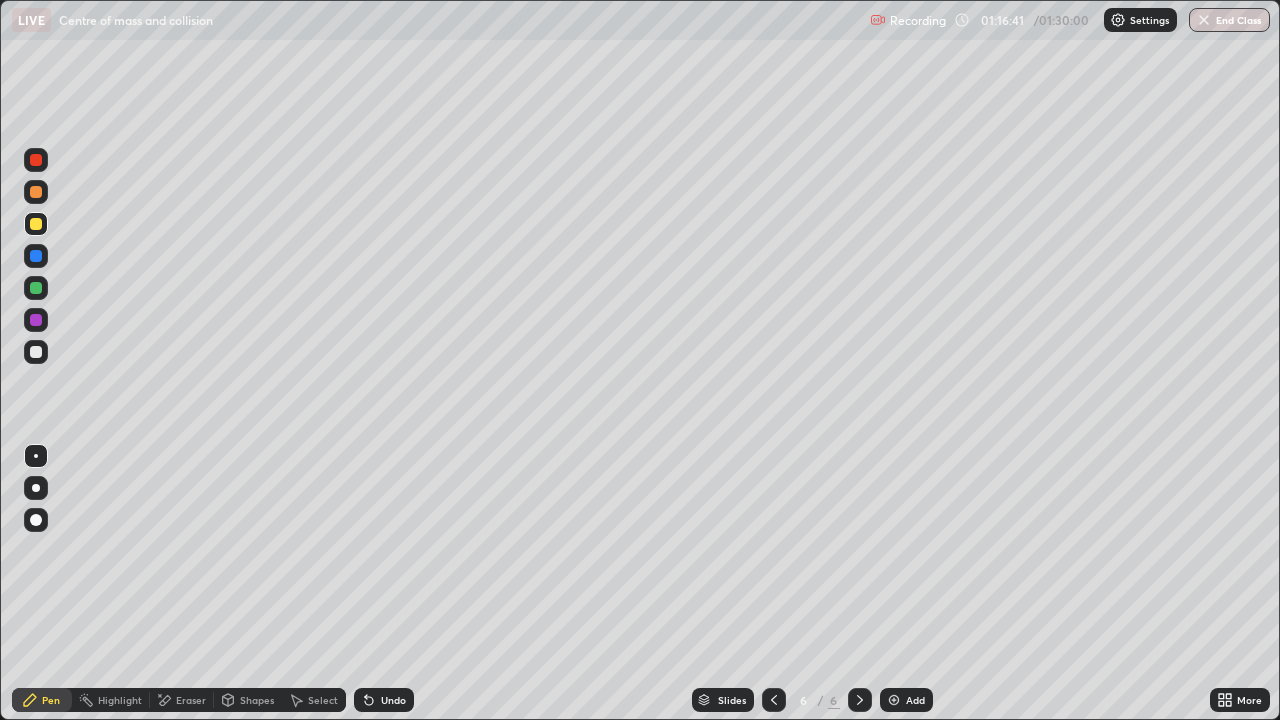 click at bounding box center (36, 352) 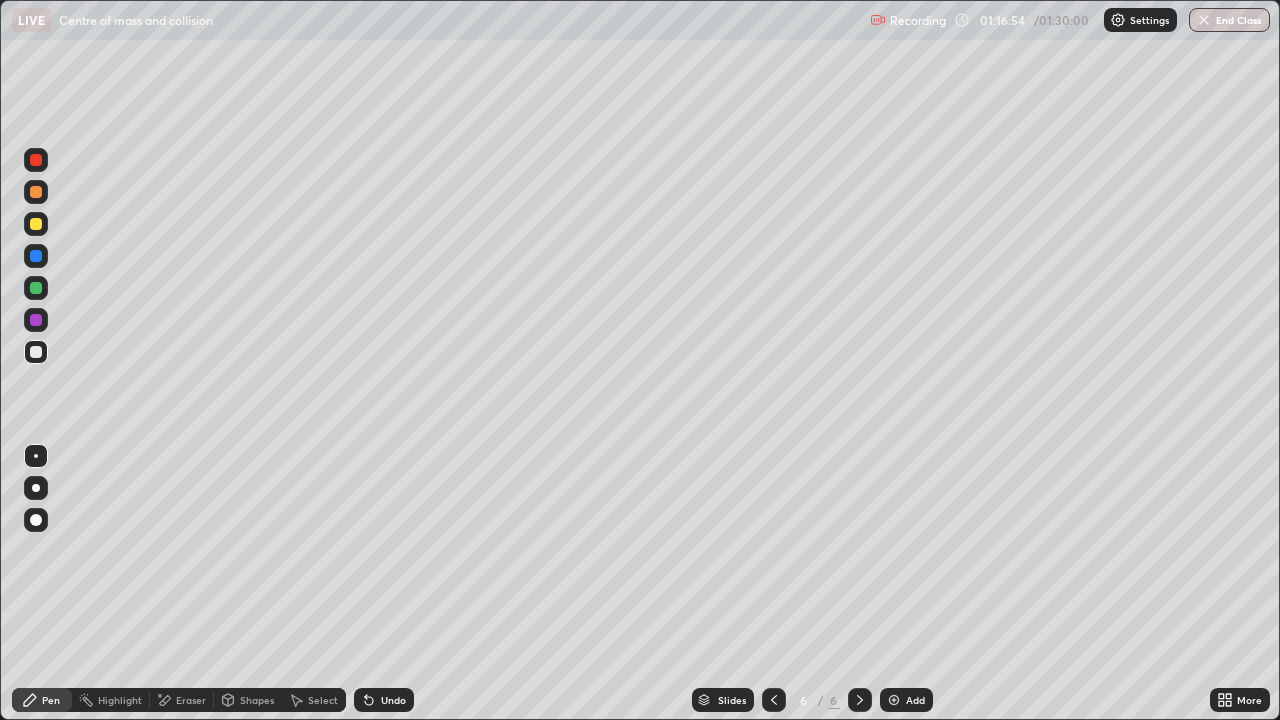 click at bounding box center [36, 352] 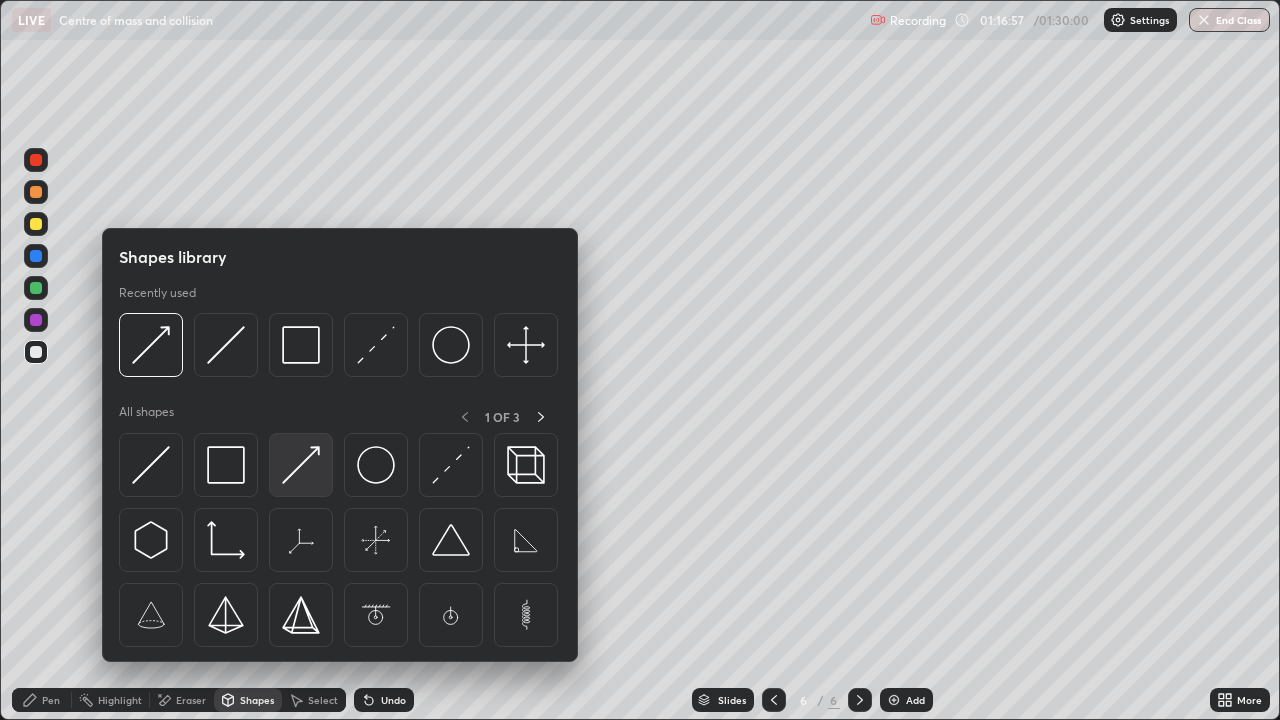 click at bounding box center (301, 465) 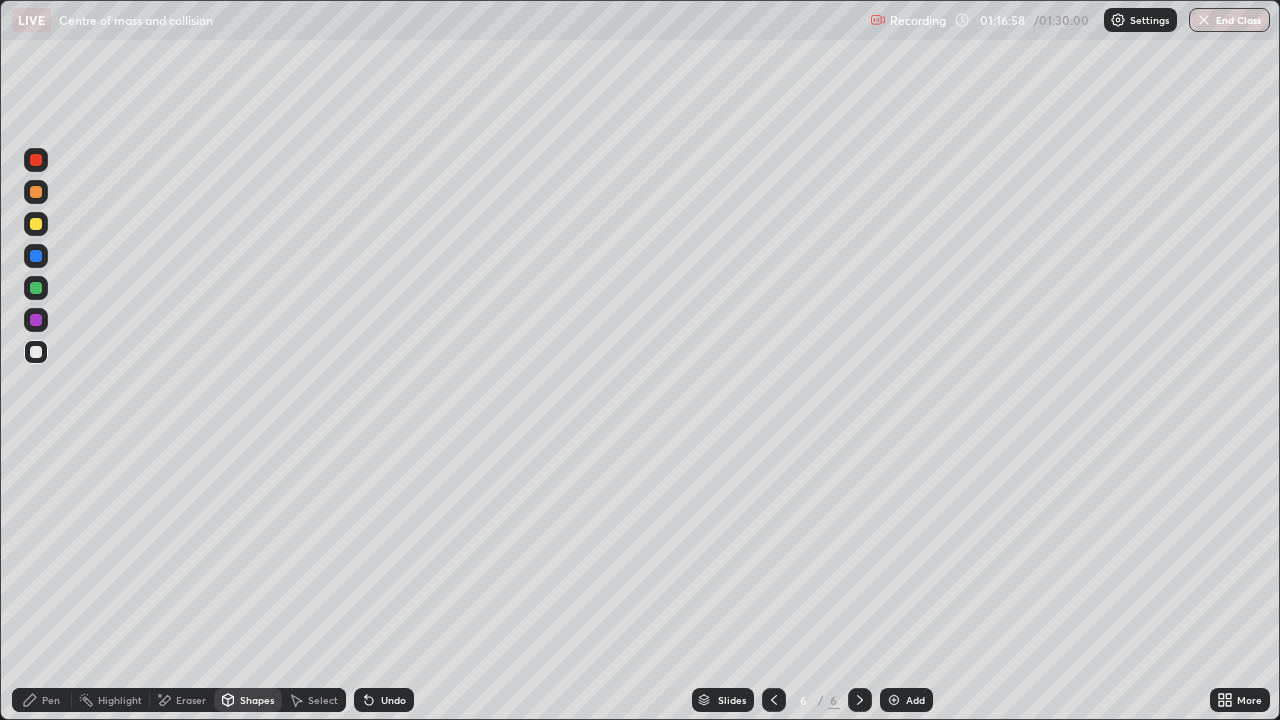 click at bounding box center (36, 160) 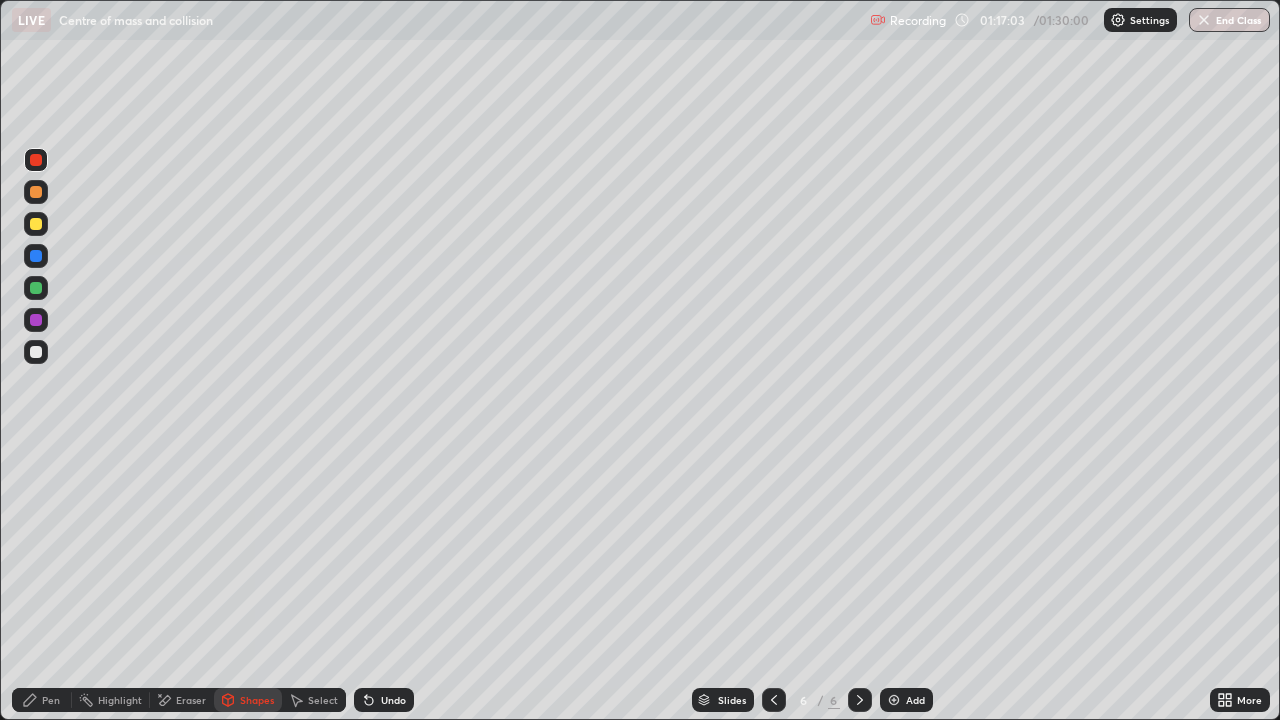 click 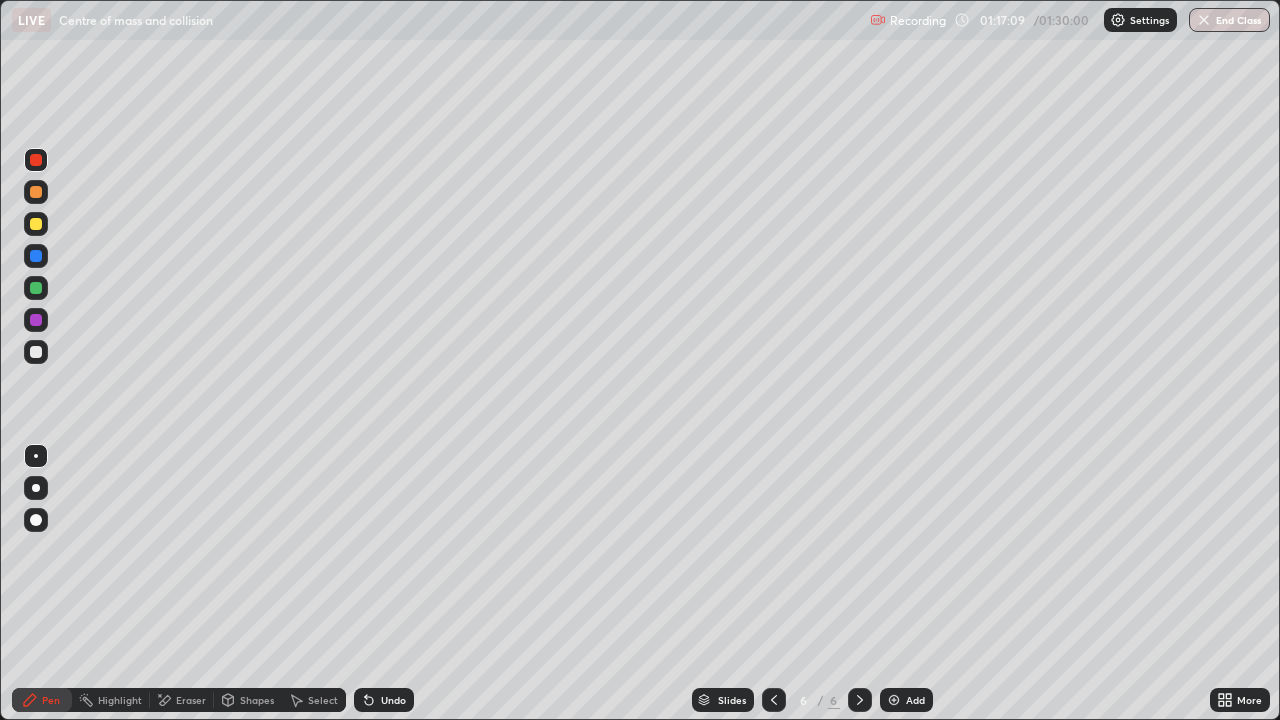 click 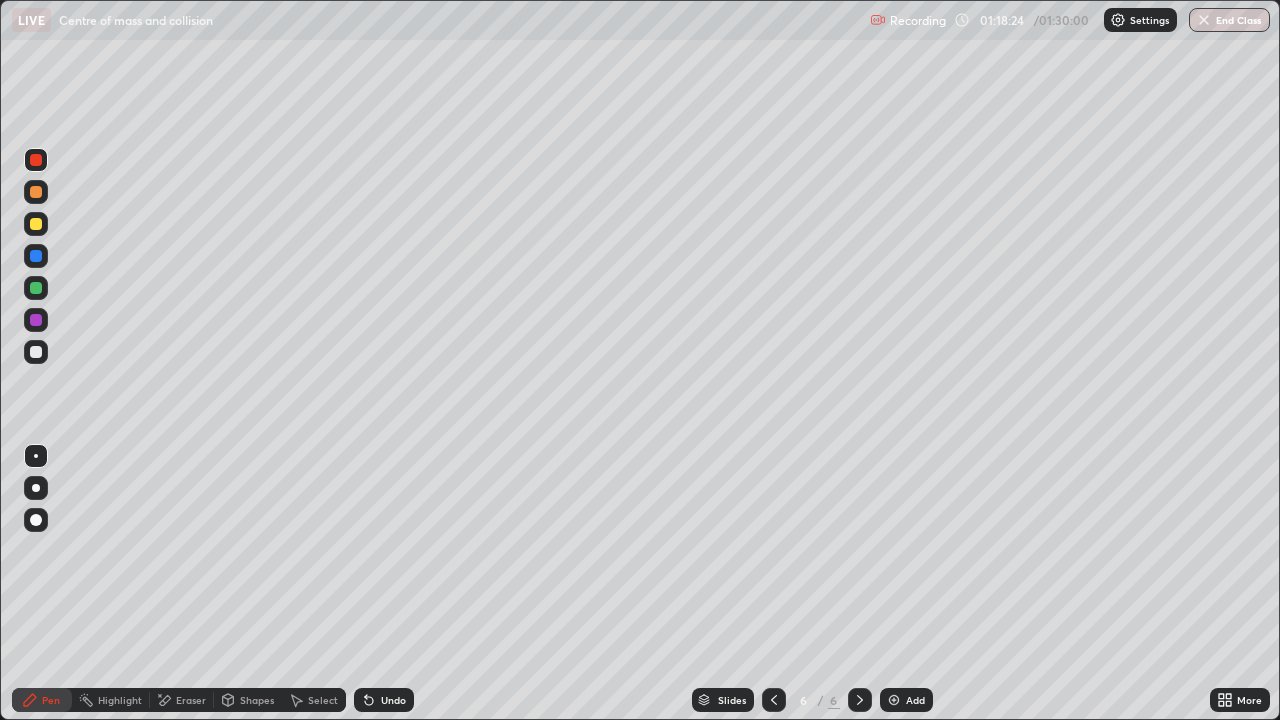 click at bounding box center [36, 352] 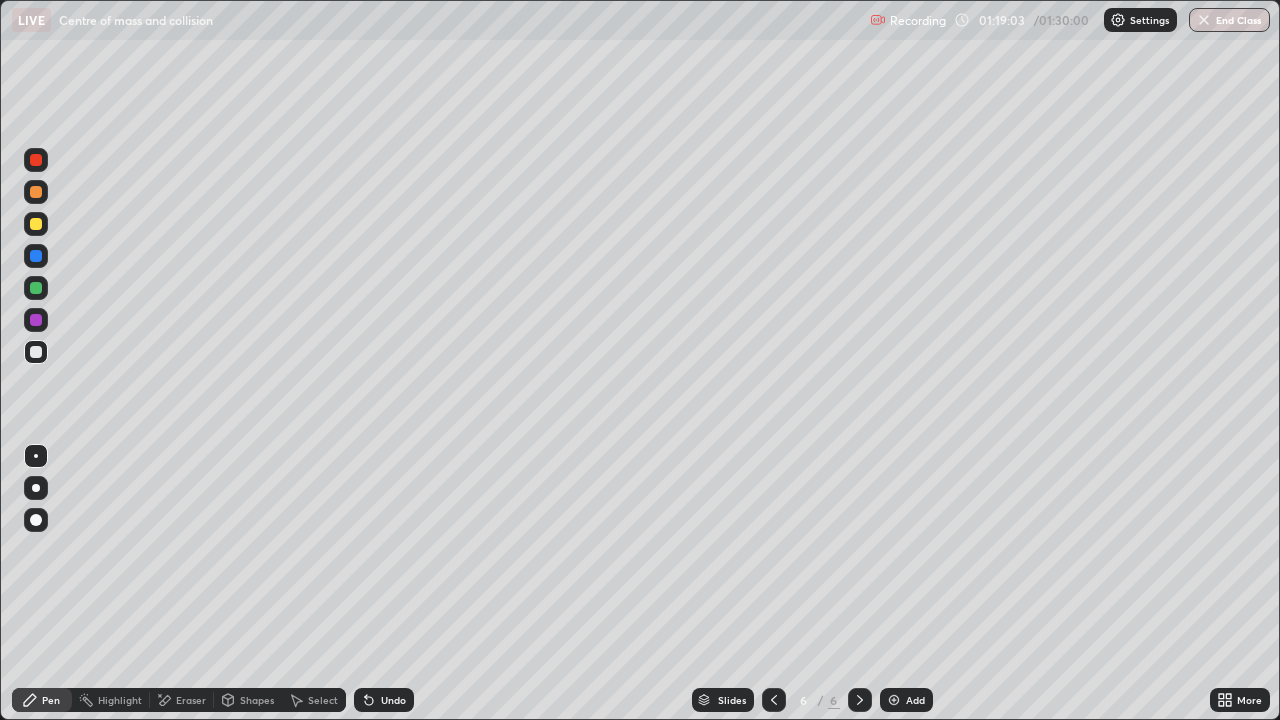 click on "Undo" at bounding box center [393, 700] 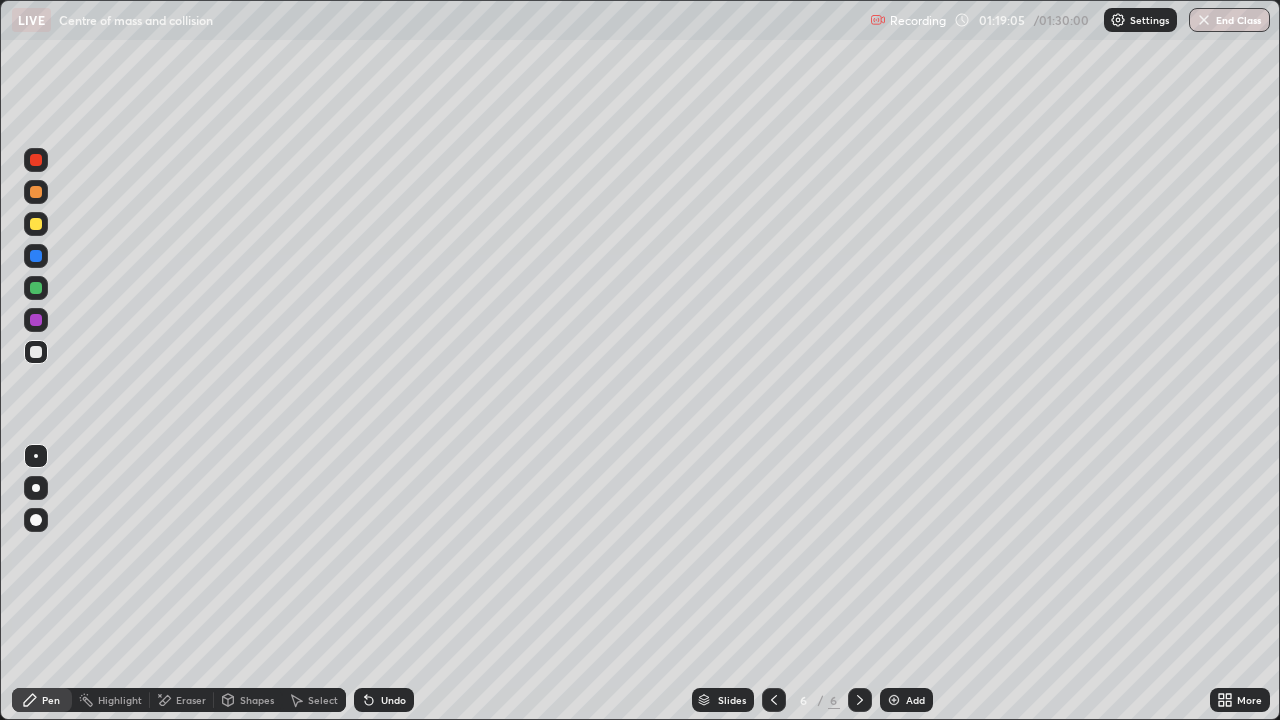 click at bounding box center [36, 256] 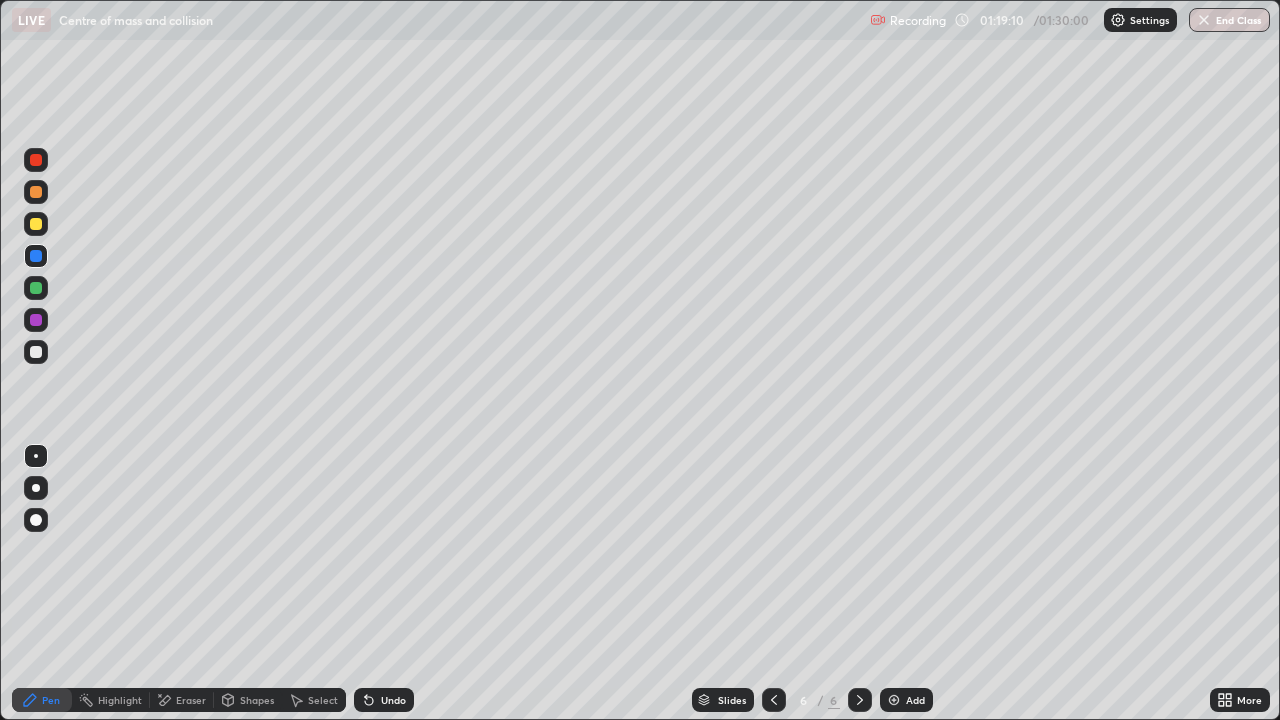 click at bounding box center (36, 352) 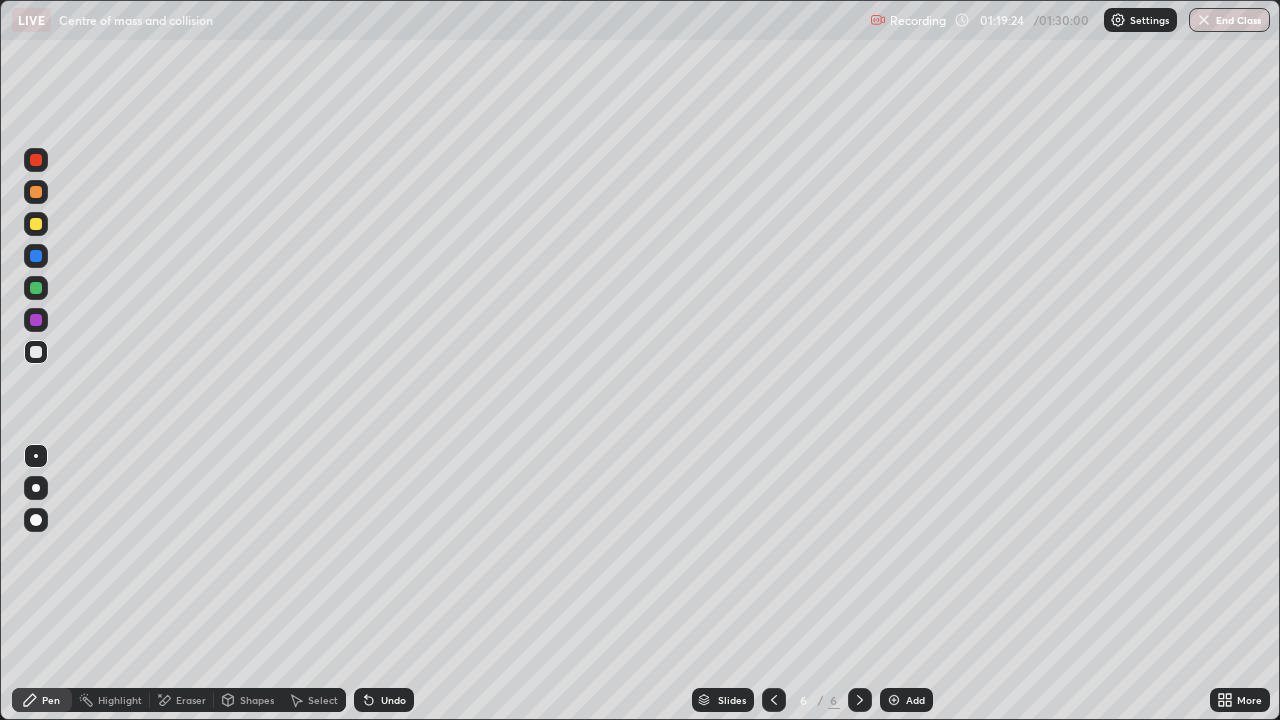 click at bounding box center [36, 288] 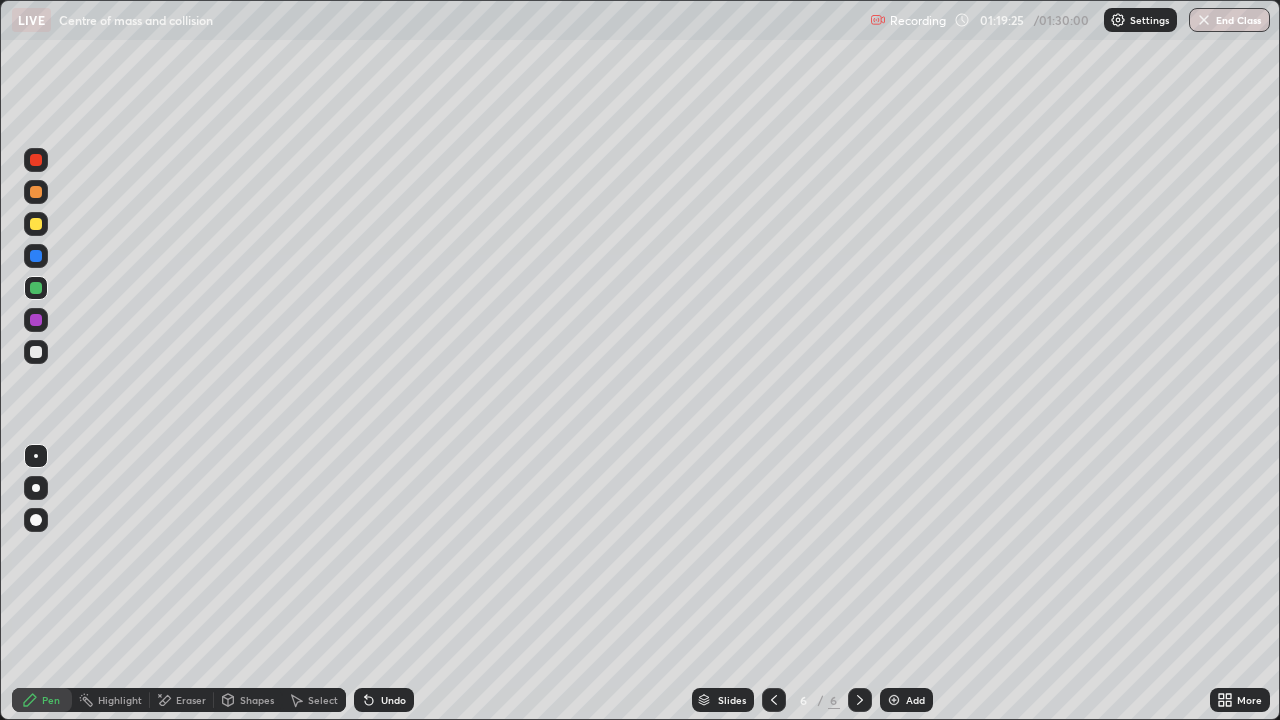 click on "Shapes" at bounding box center [257, 700] 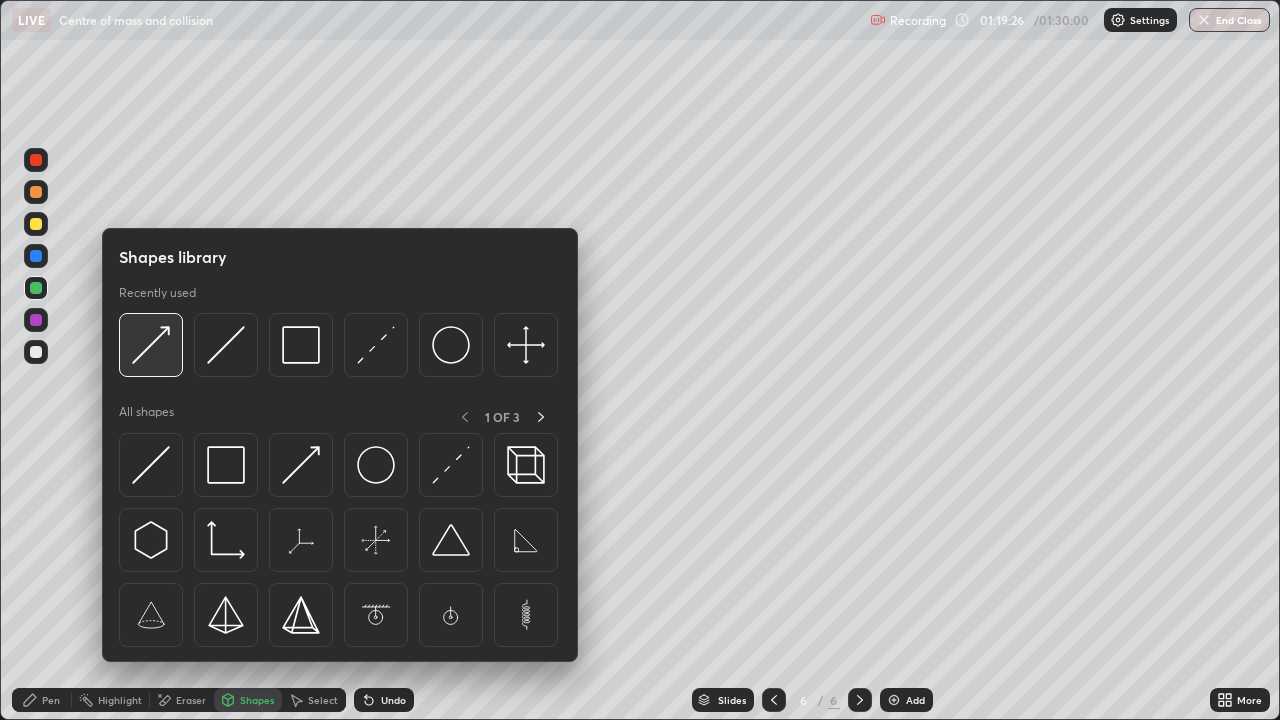 click at bounding box center (151, 345) 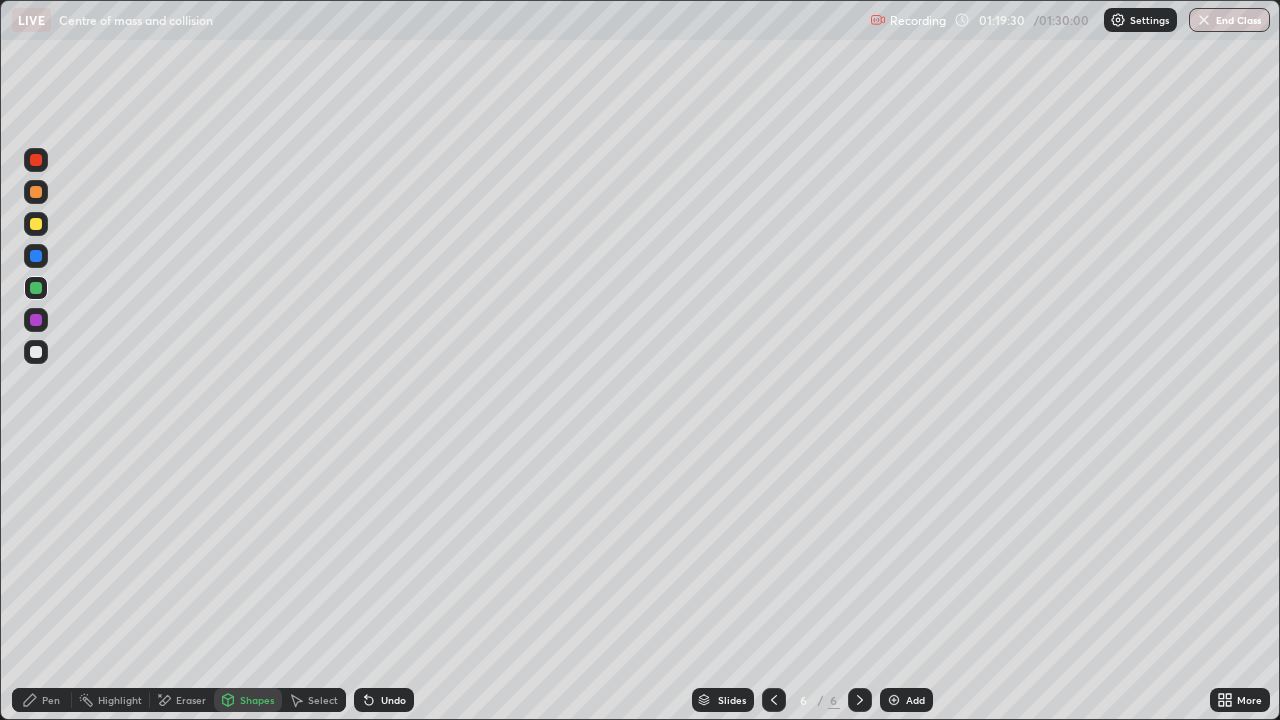 click on "Pen" at bounding box center (51, 700) 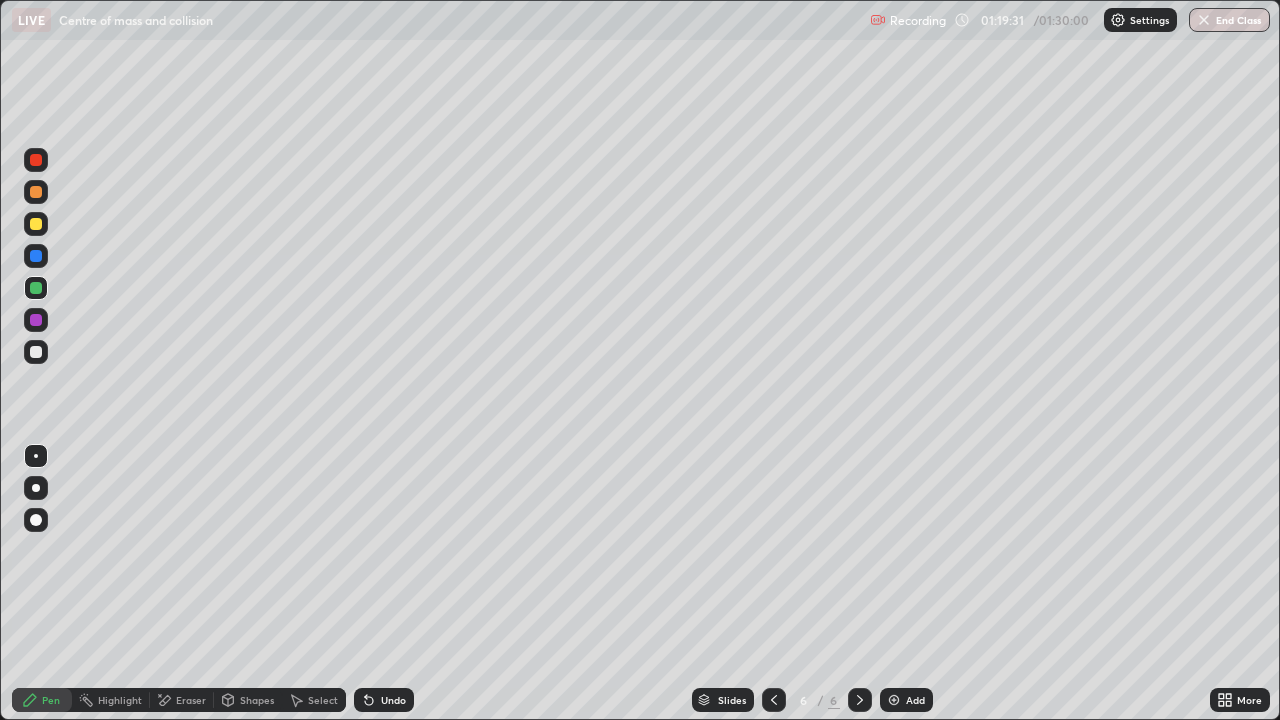 click at bounding box center (36, 456) 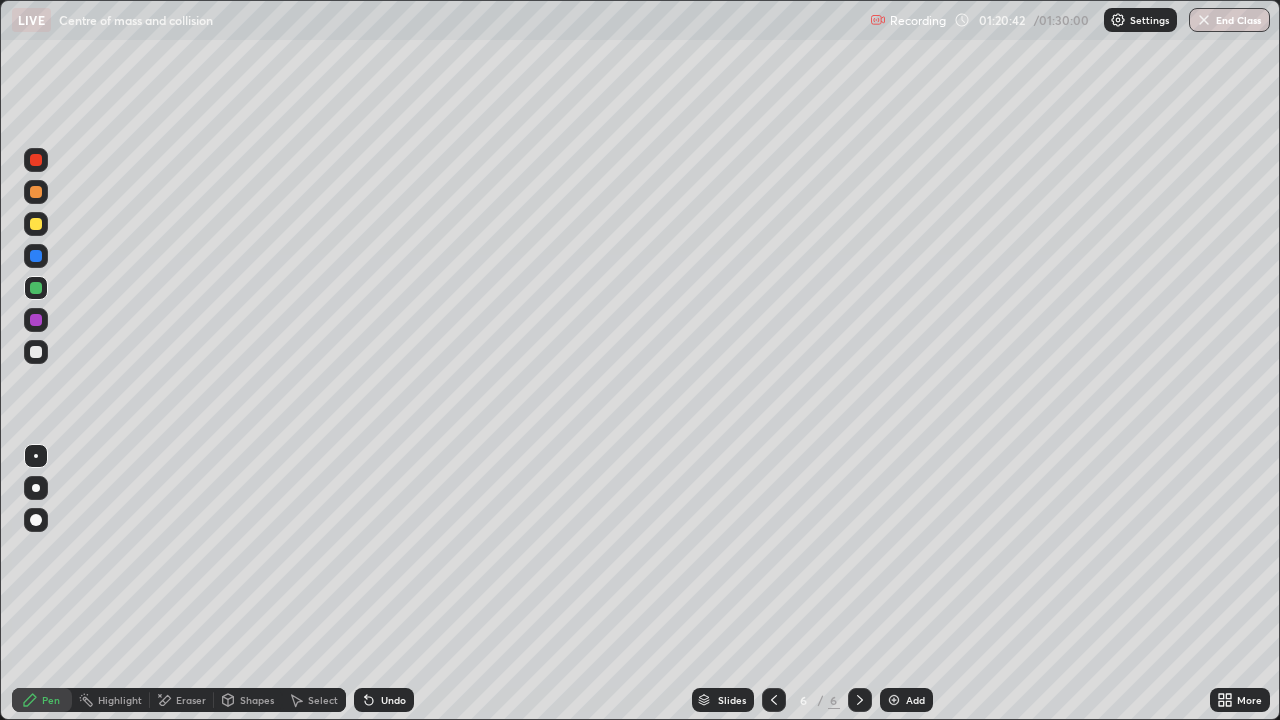 click on "Shapes" at bounding box center (257, 700) 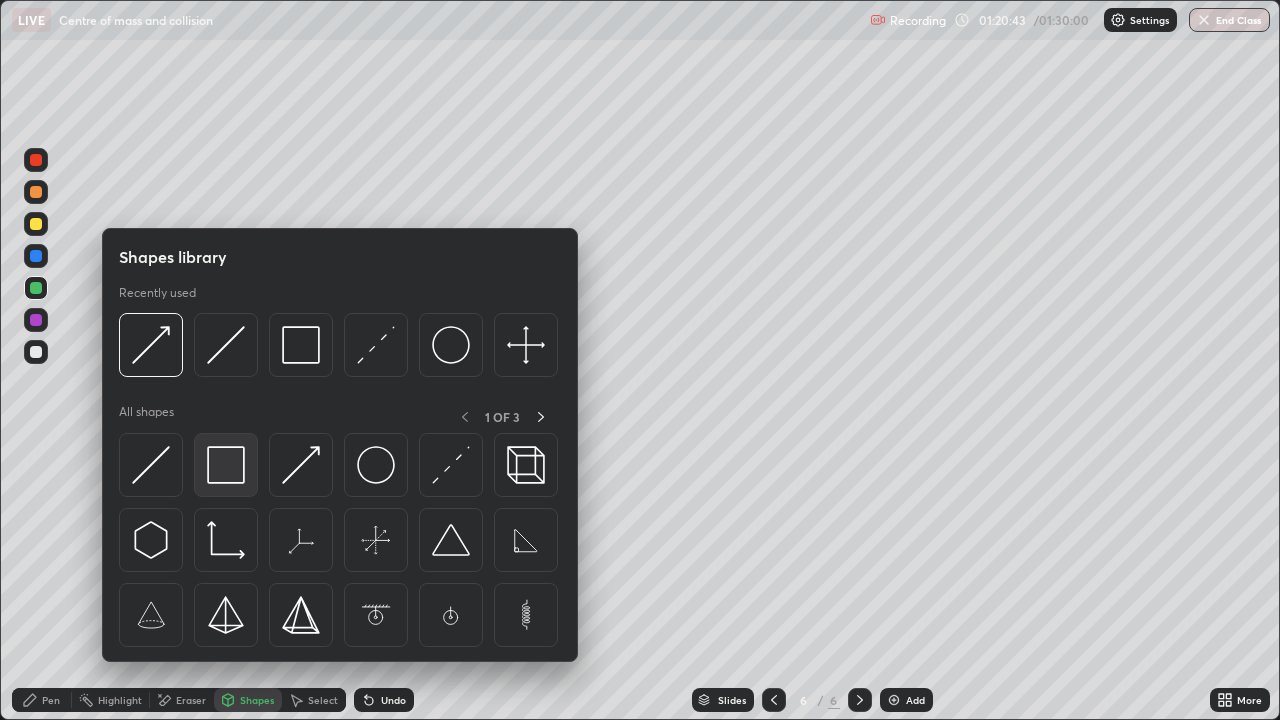 click at bounding box center (226, 465) 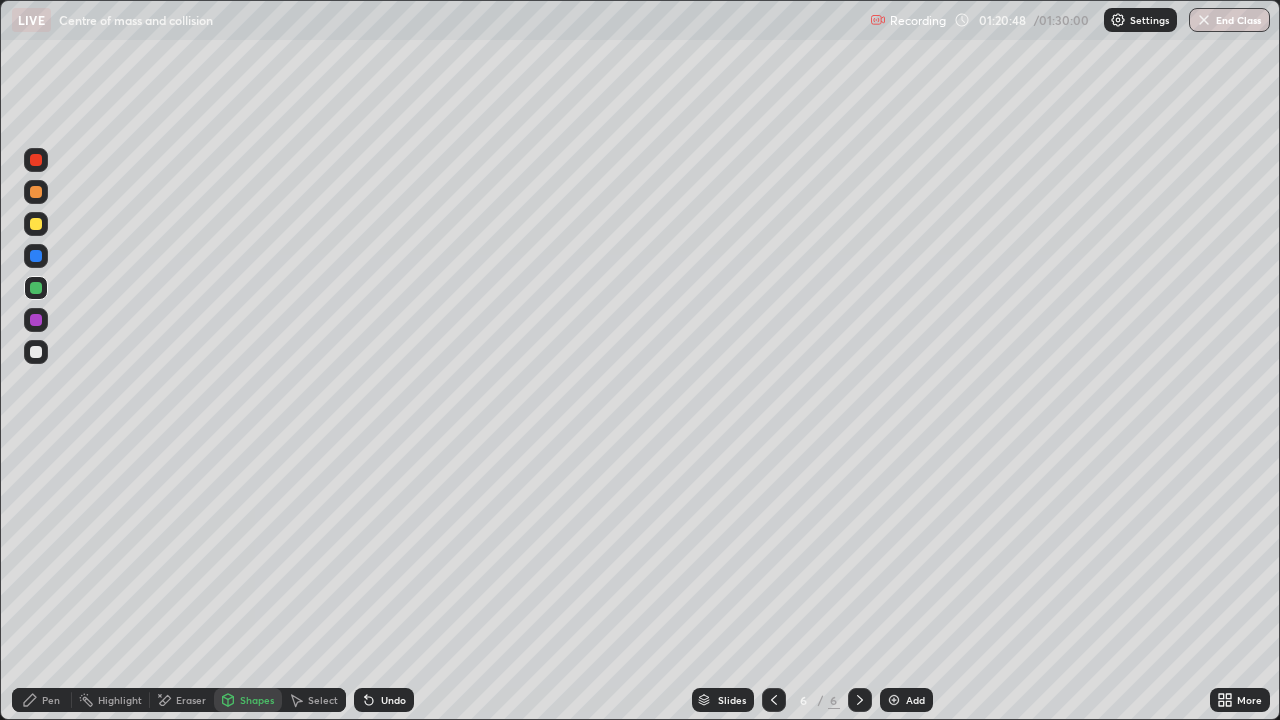 click on "Shapes" at bounding box center [257, 700] 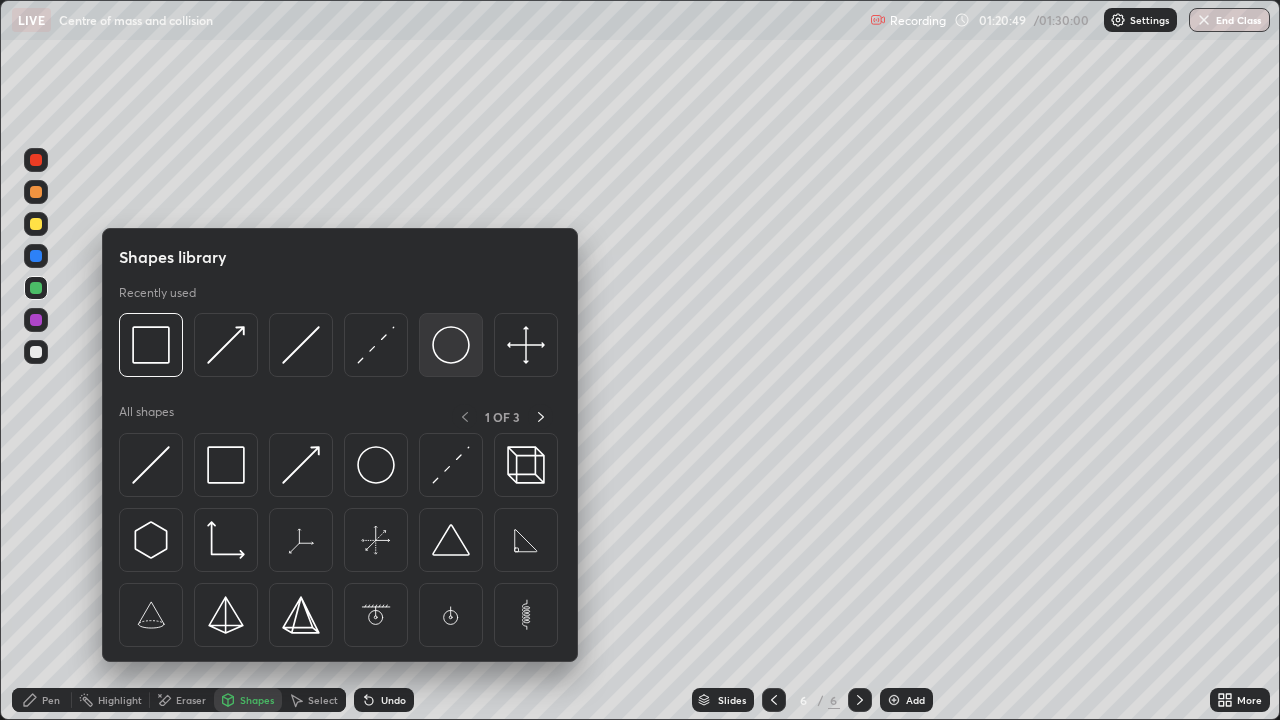 click at bounding box center [451, 345] 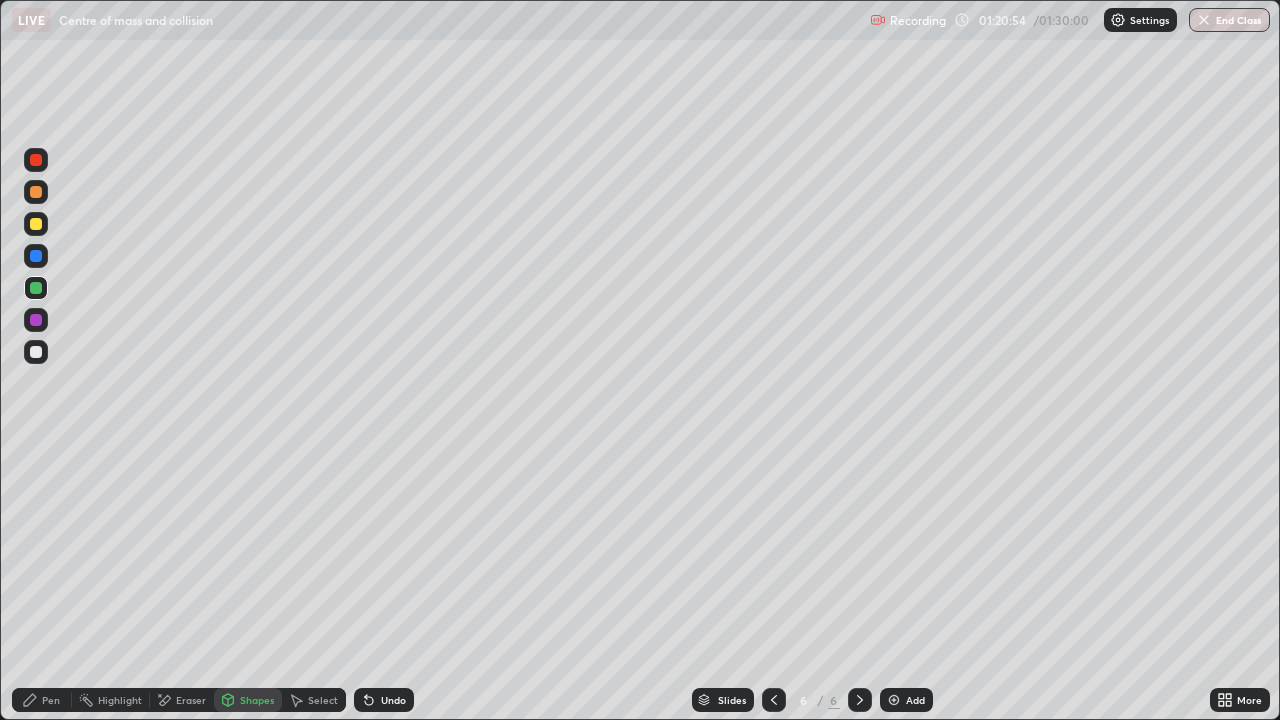 click on "Undo" at bounding box center [384, 700] 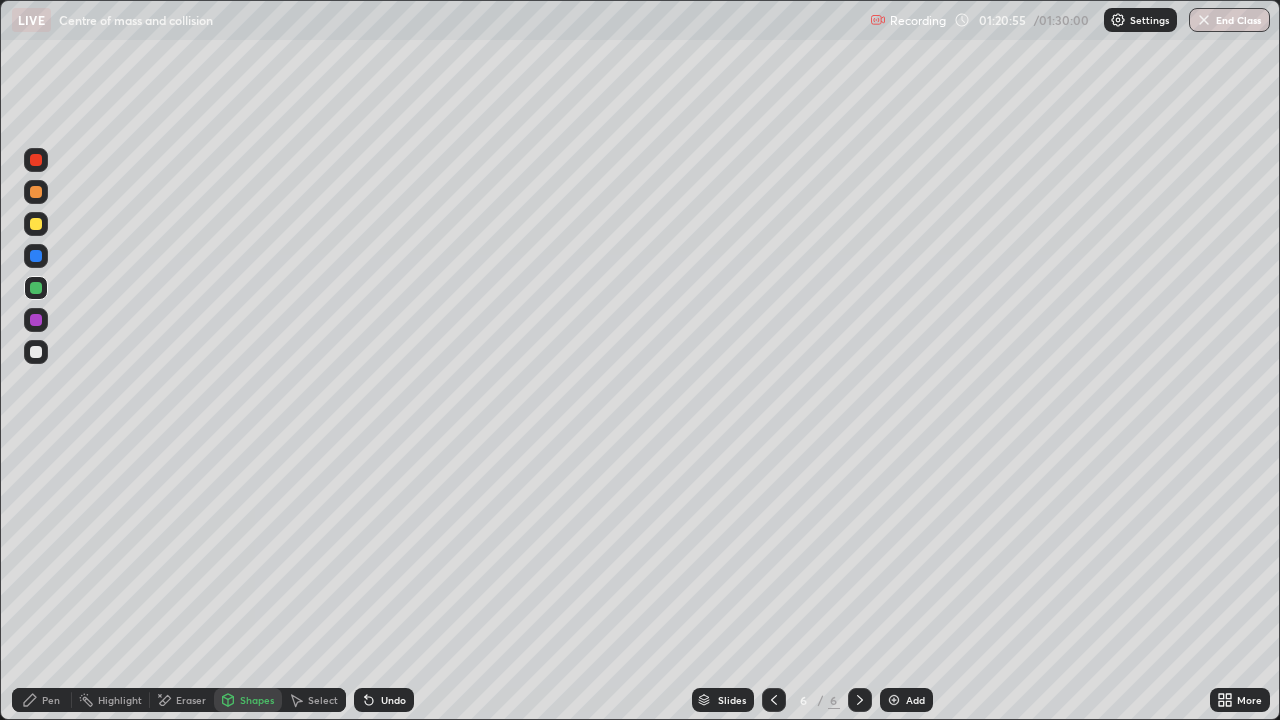 click on "Pen" at bounding box center (42, 700) 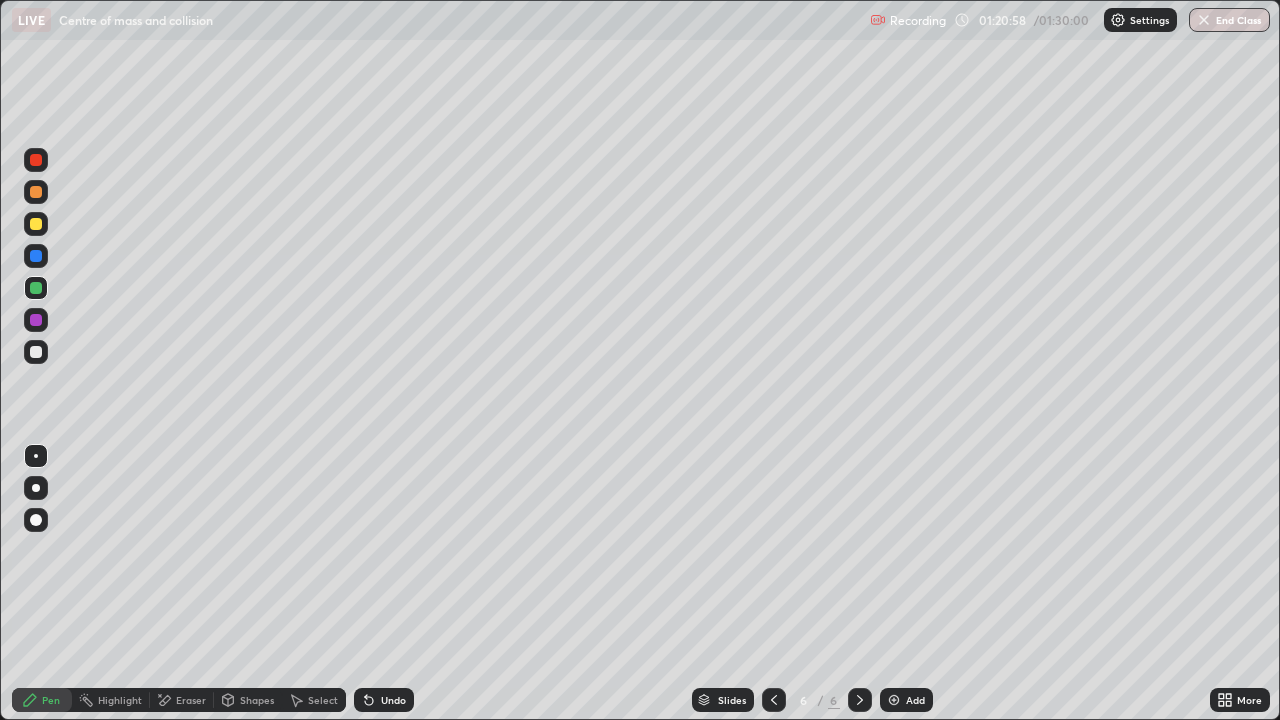 click on "Shapes" at bounding box center (257, 700) 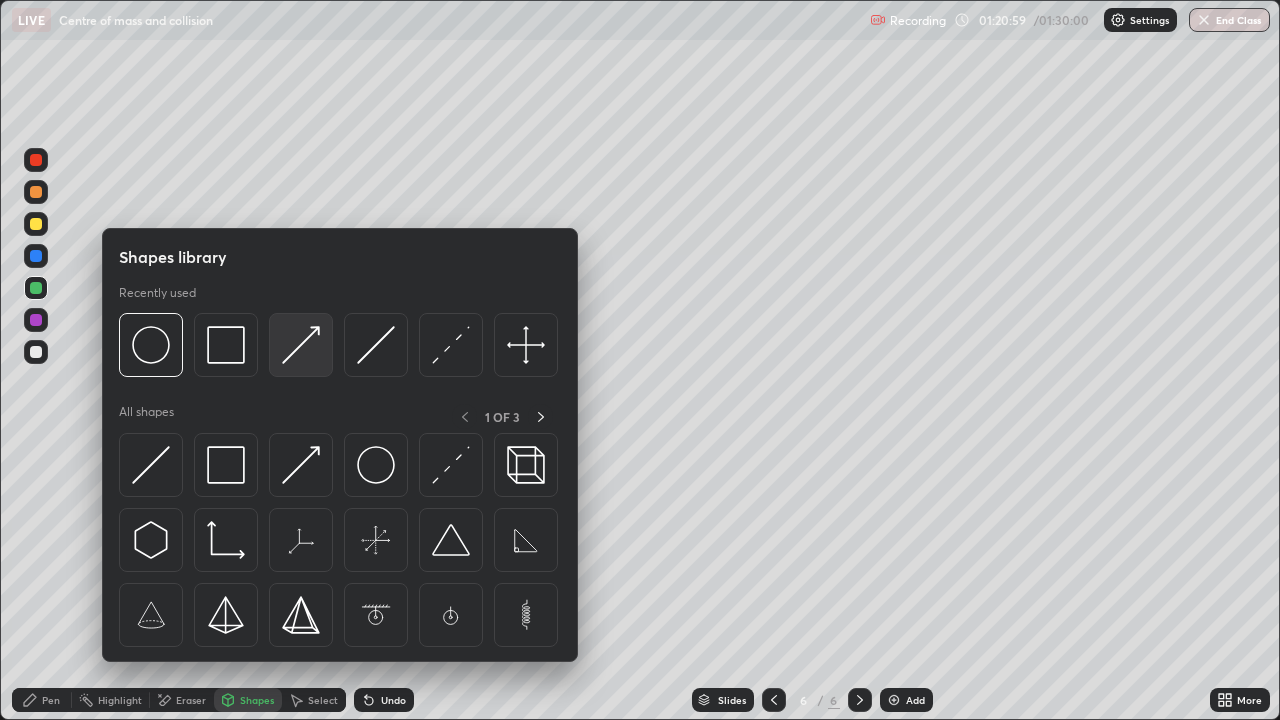 click at bounding box center [301, 345] 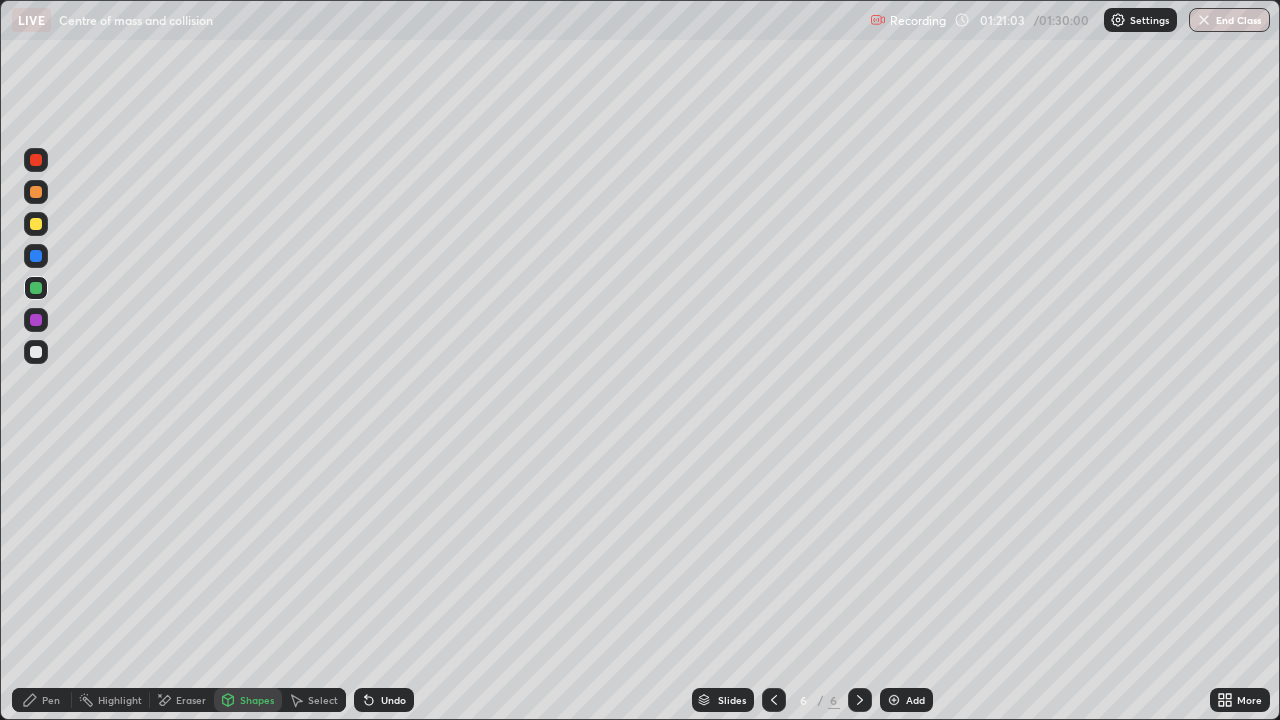 click on "Pen" at bounding box center (51, 700) 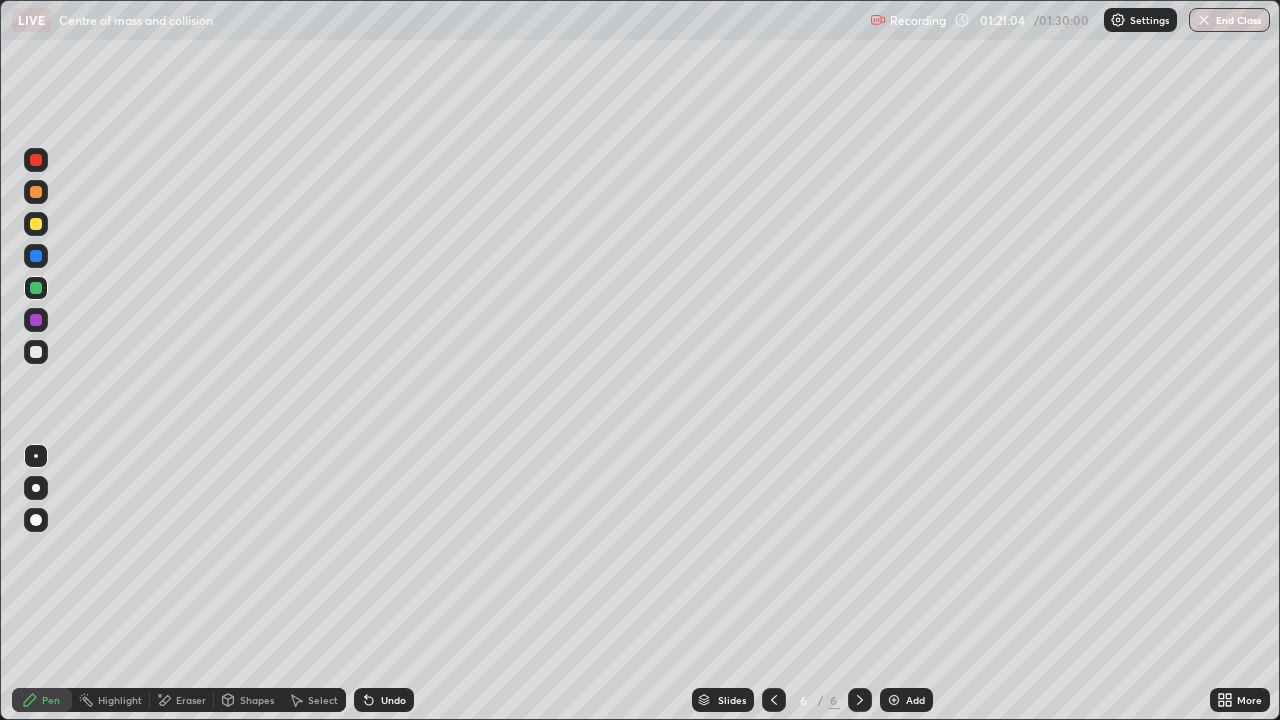 click at bounding box center [36, 456] 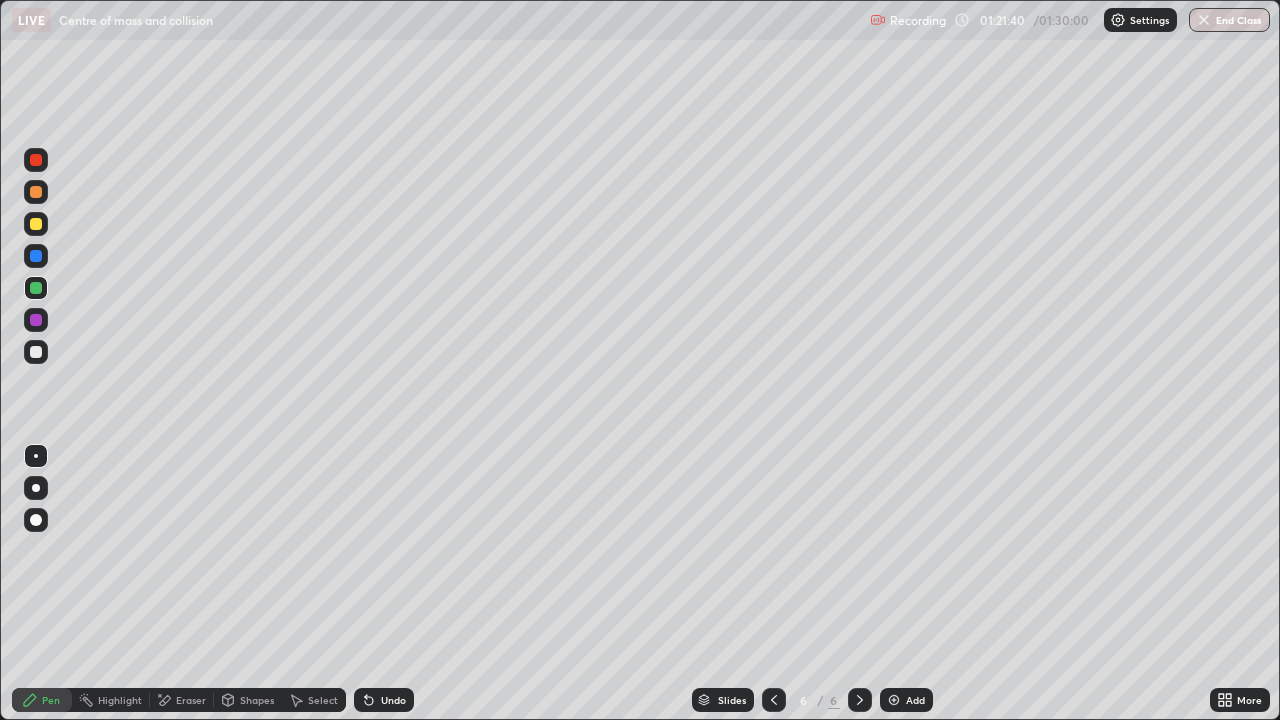 click on "Undo" at bounding box center (393, 700) 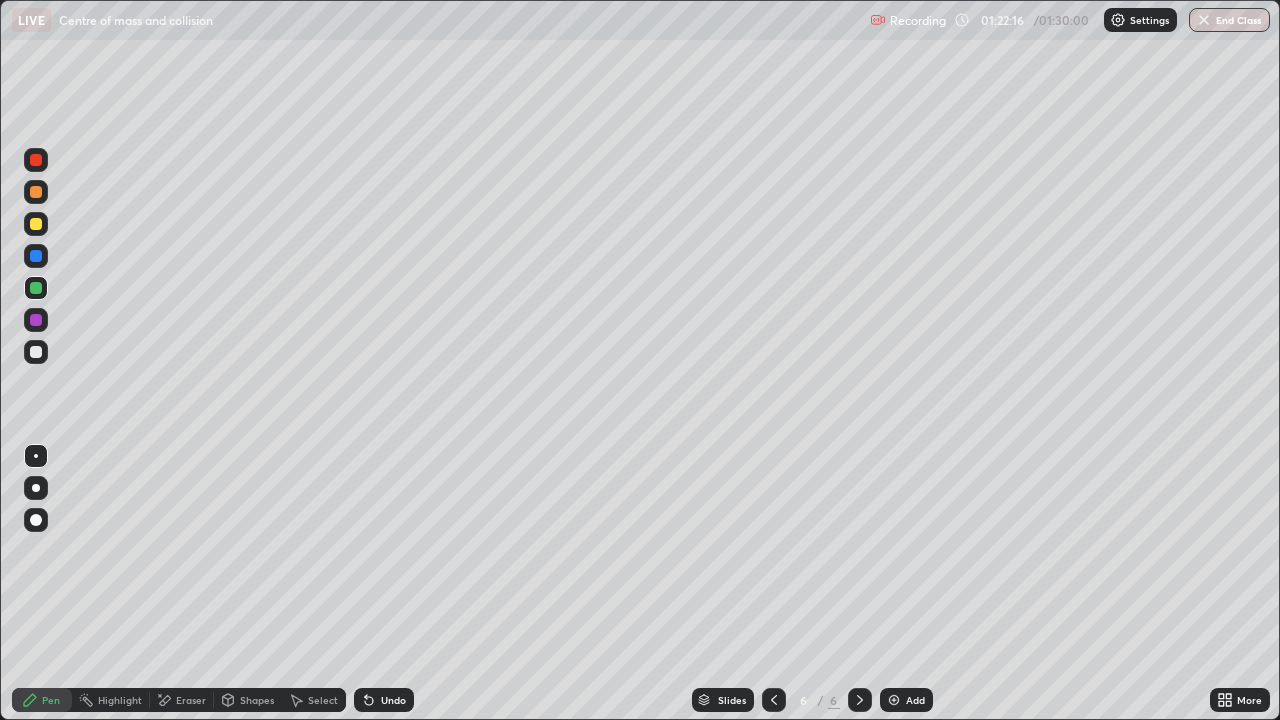 click on "Undo" at bounding box center [393, 700] 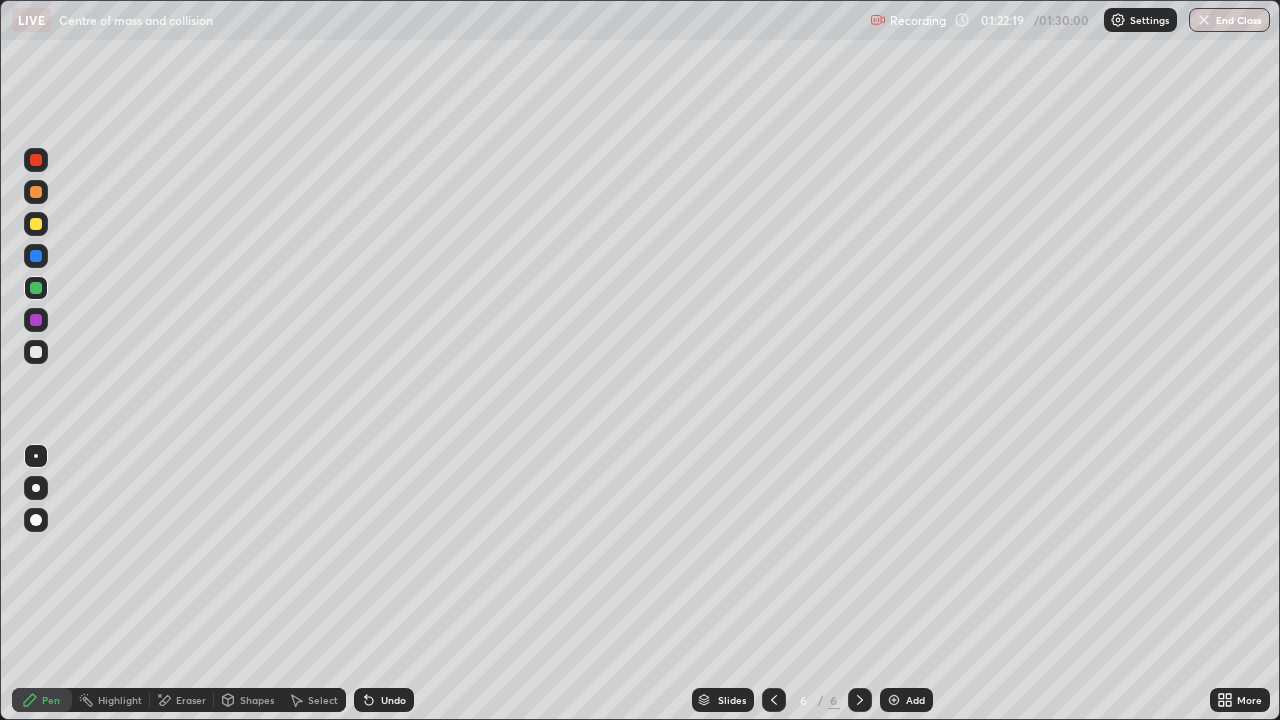 click on "Eraser" at bounding box center (191, 700) 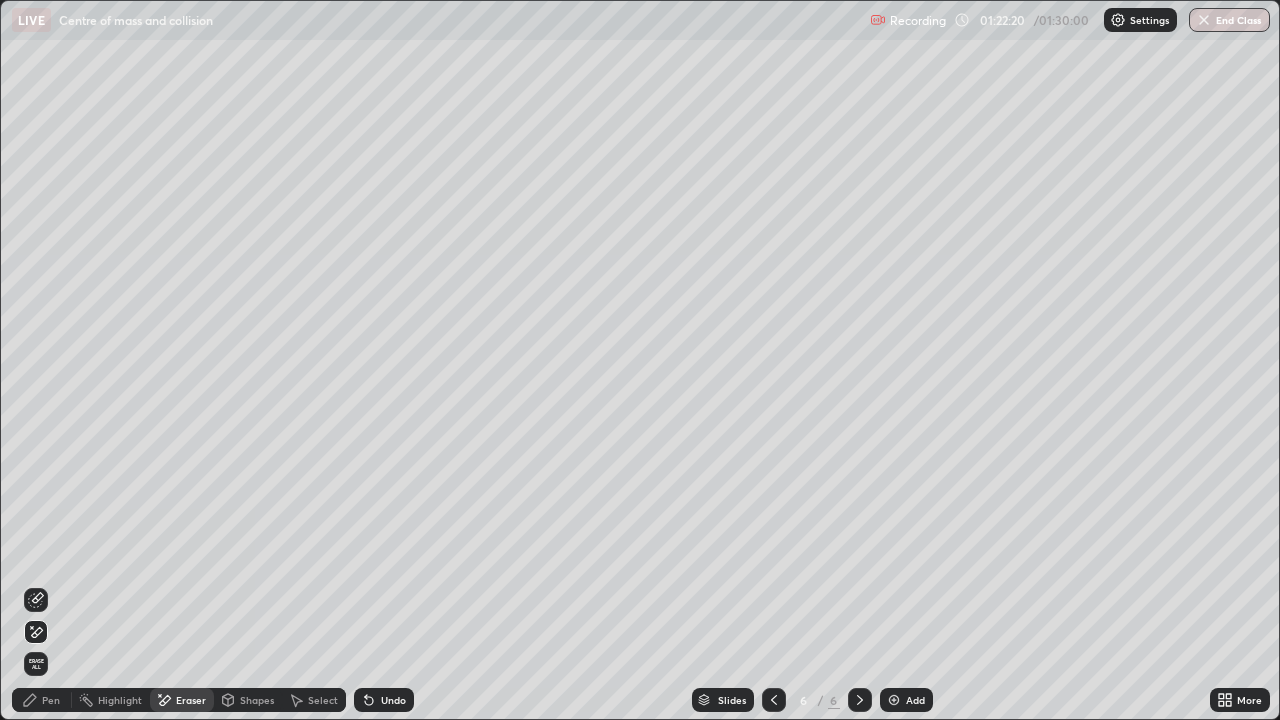 click on "Pen" at bounding box center [51, 700] 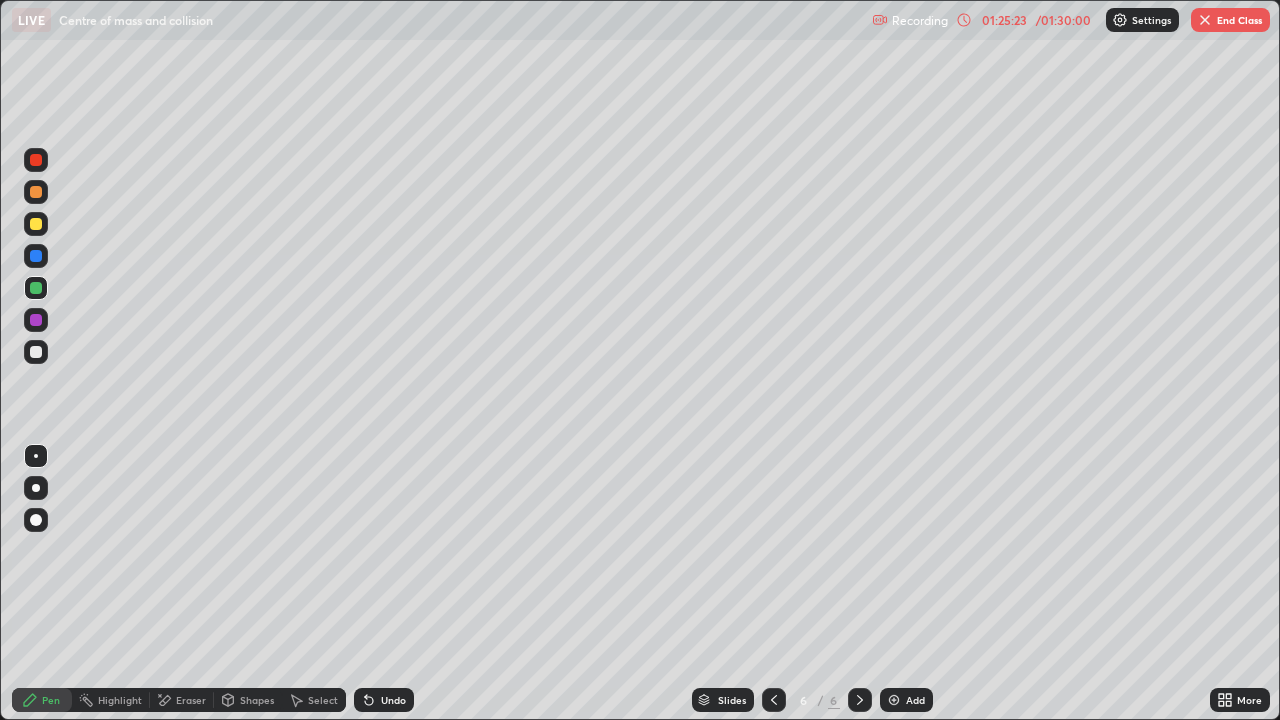 click on "Add" at bounding box center (906, 700) 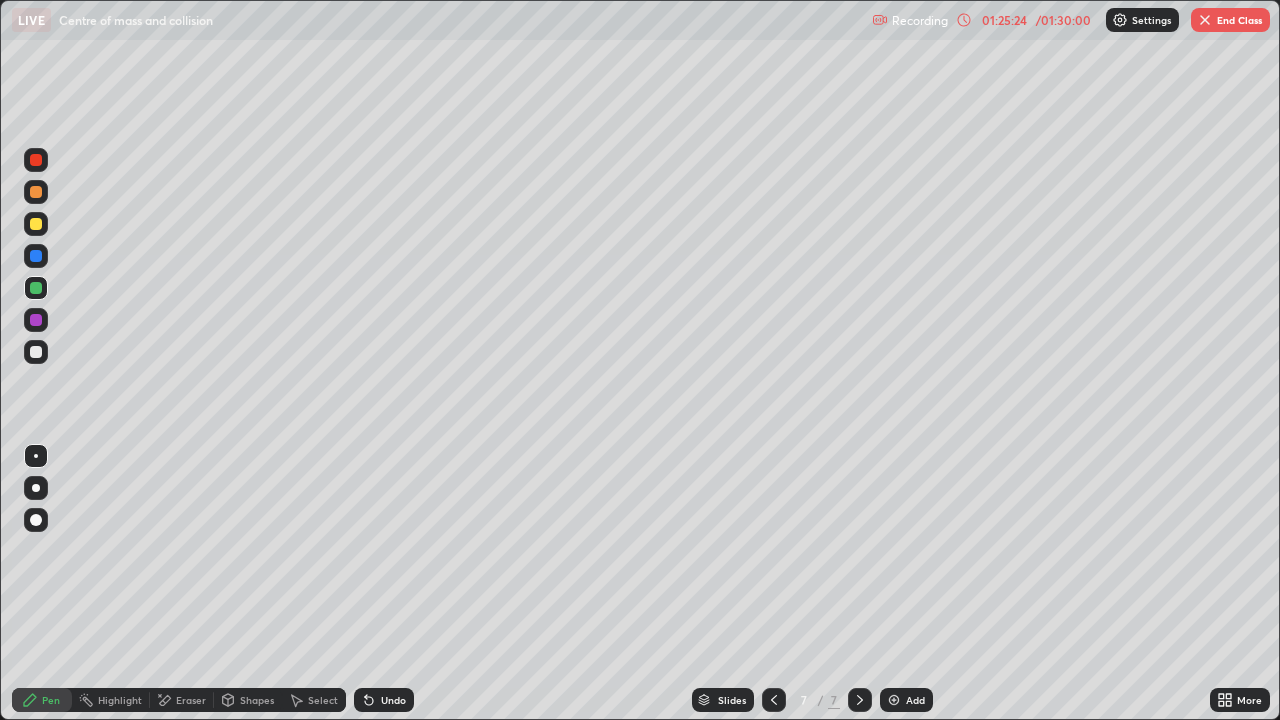 click at bounding box center (36, 352) 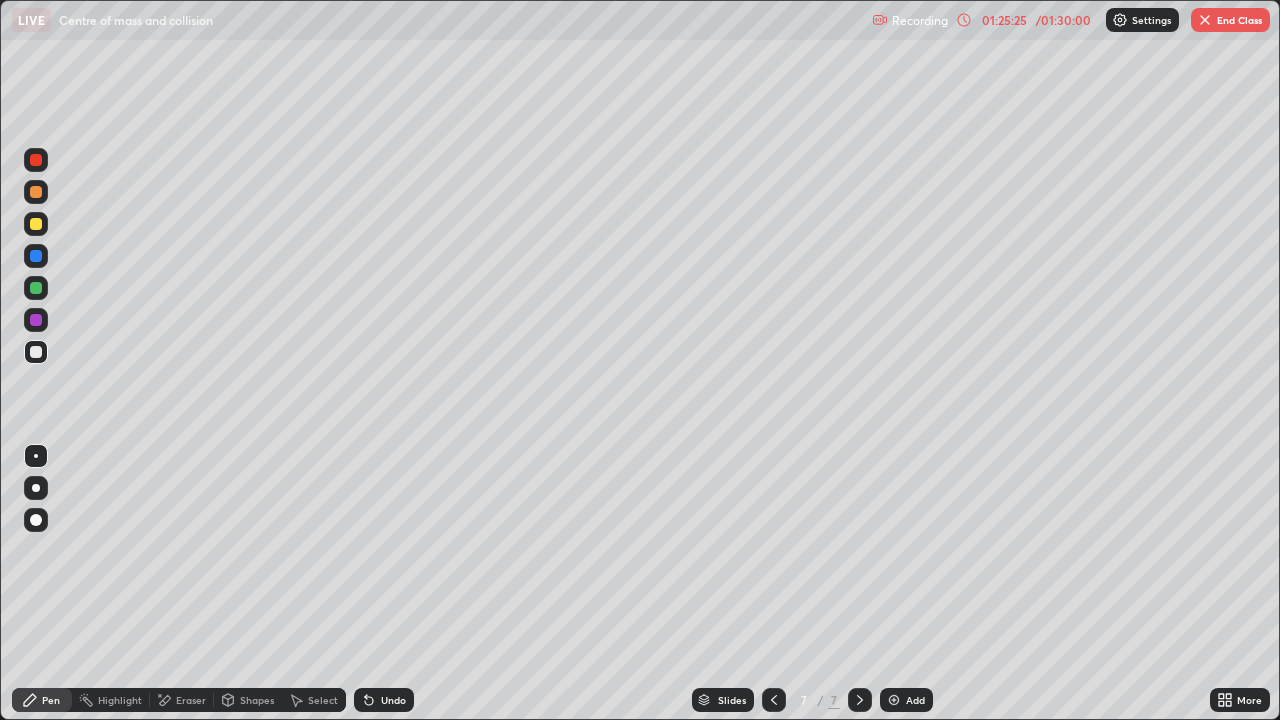 click 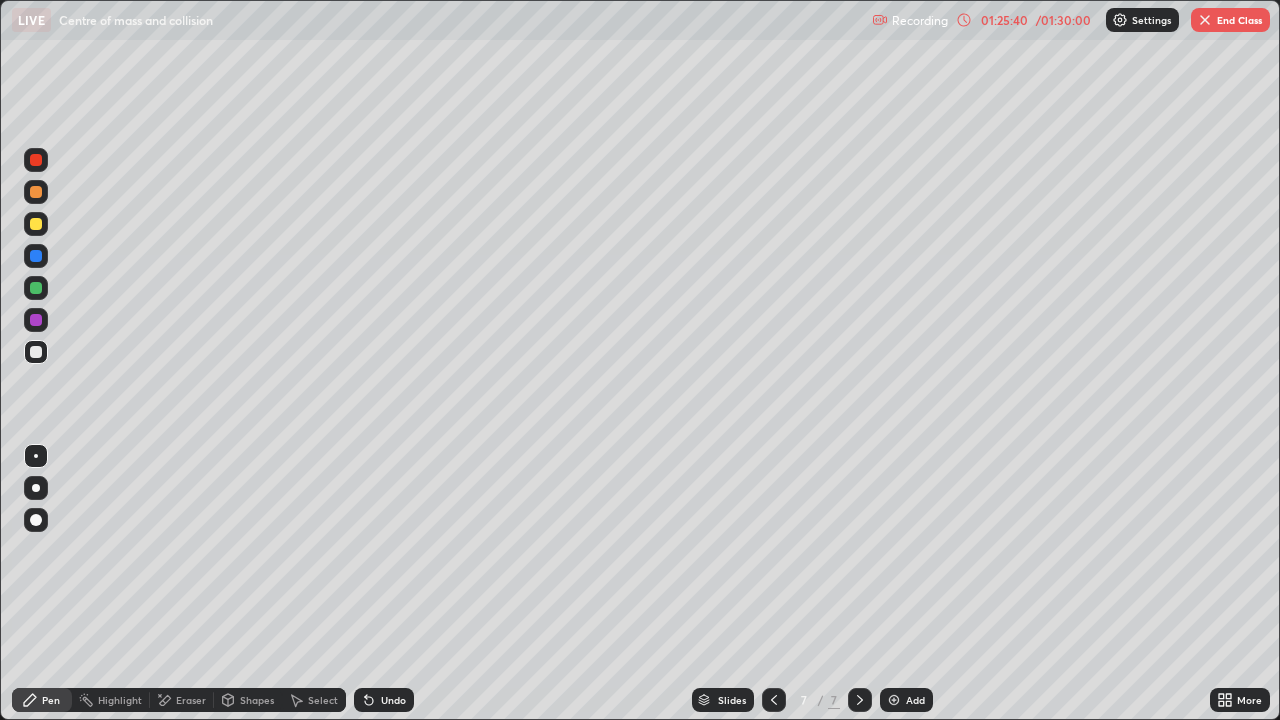 click on "Shapes" at bounding box center (257, 700) 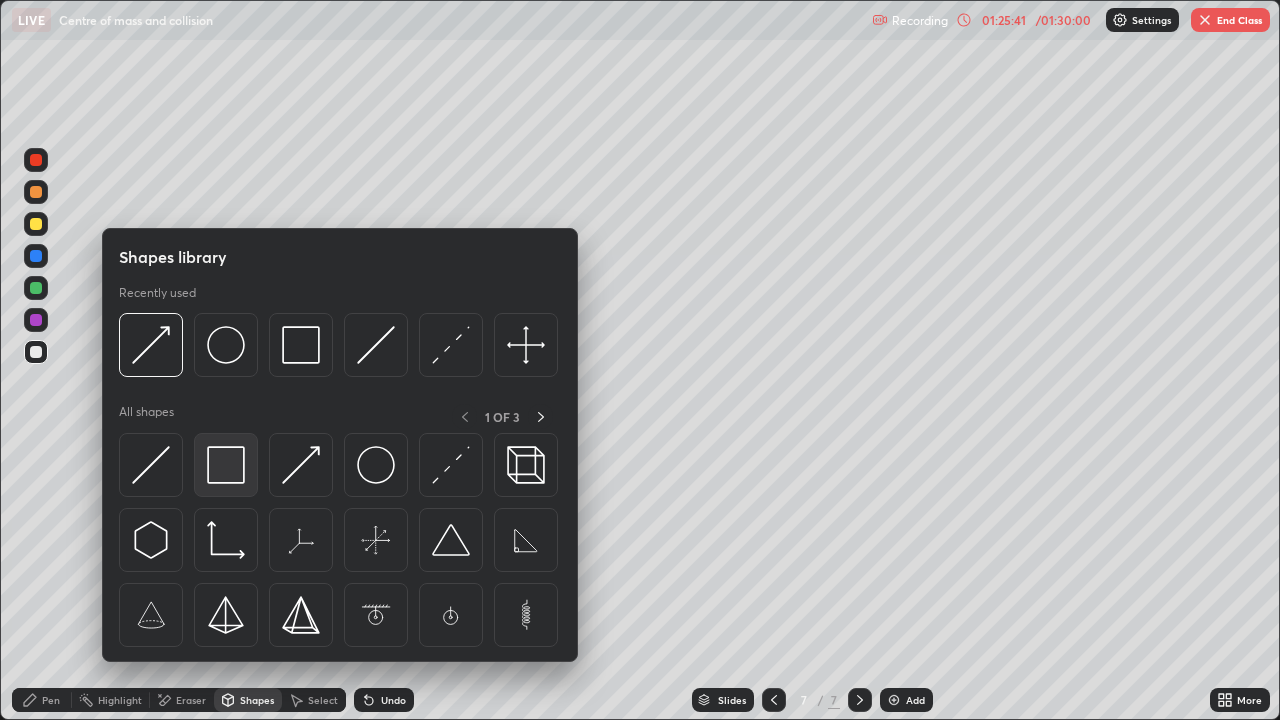 click at bounding box center [226, 465] 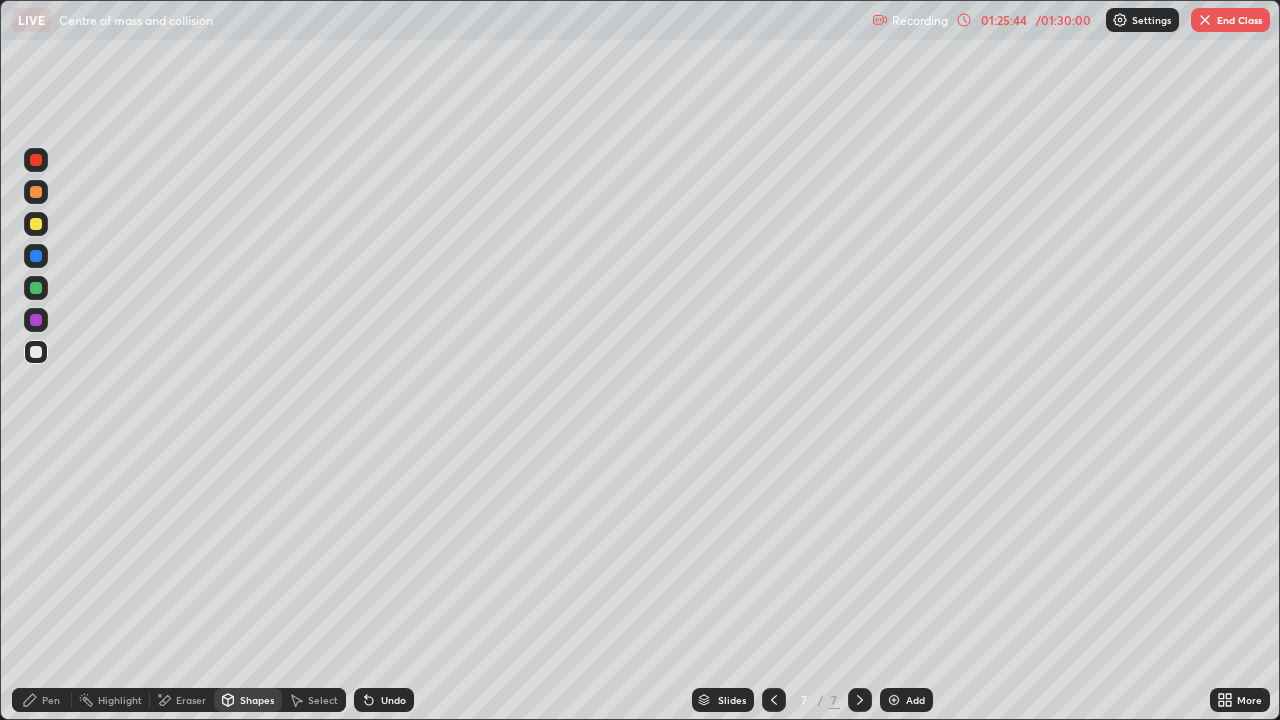 click 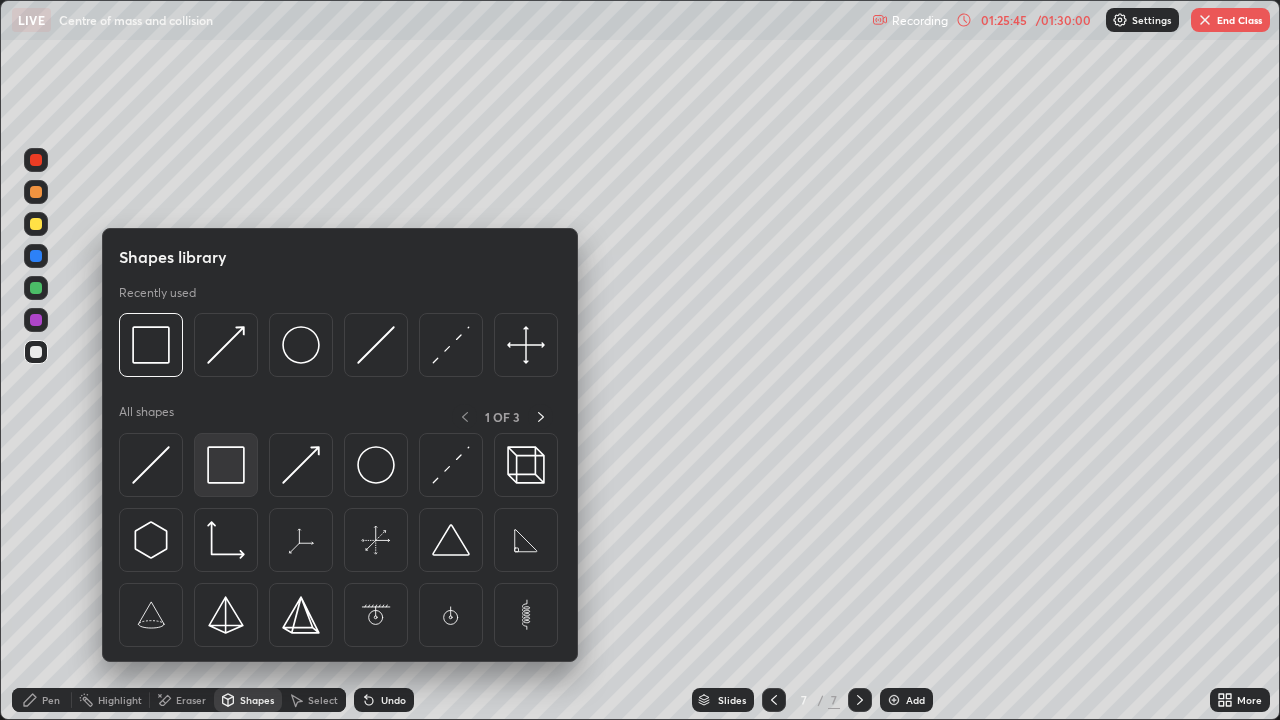 click at bounding box center [226, 465] 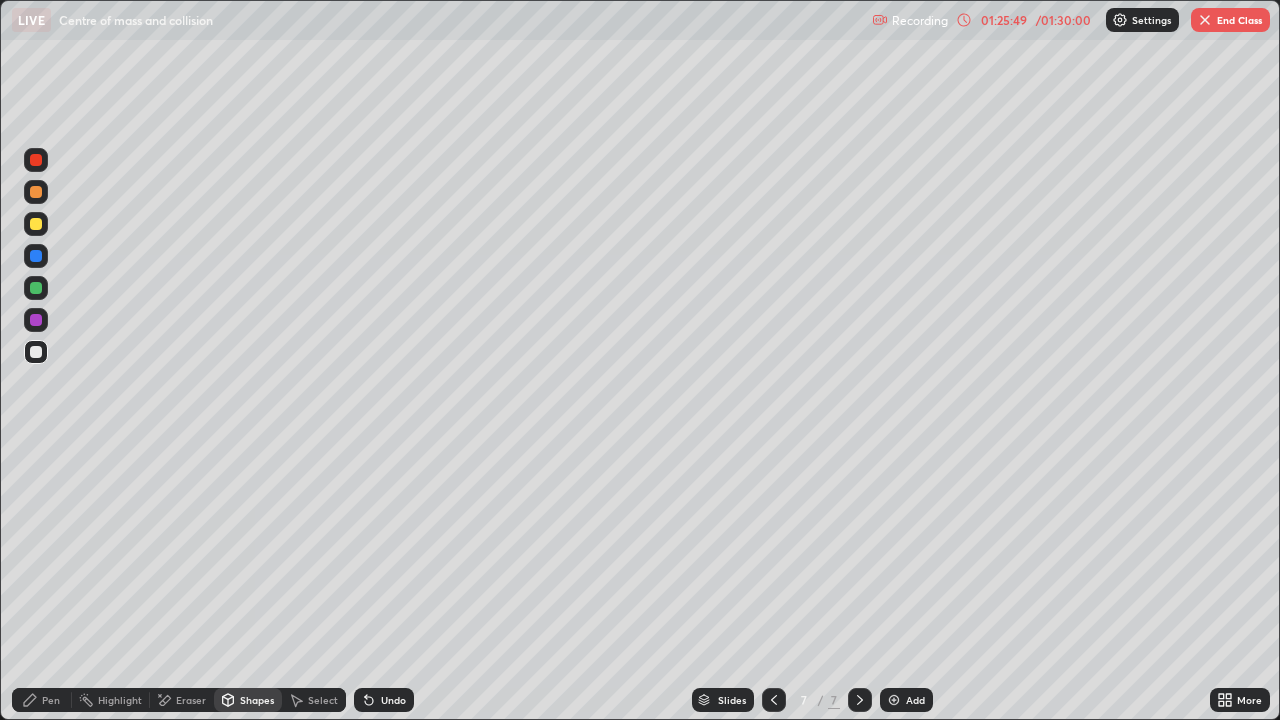 click 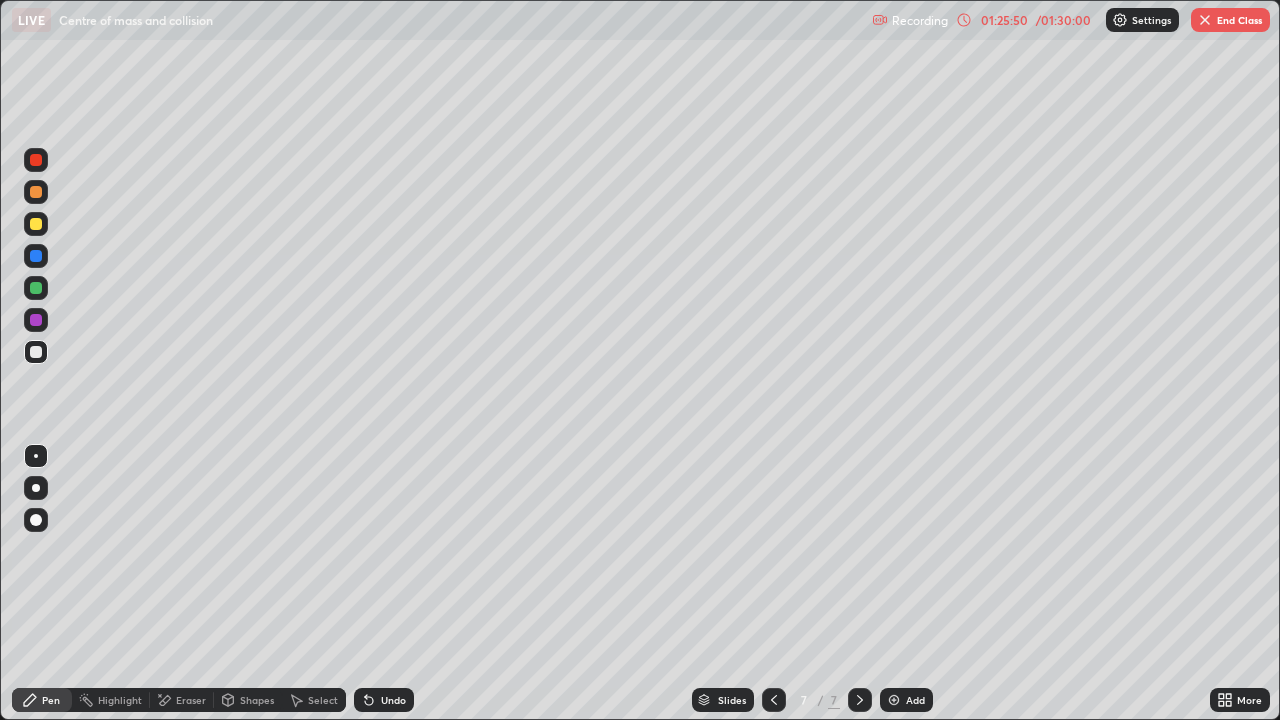 click at bounding box center [36, 456] 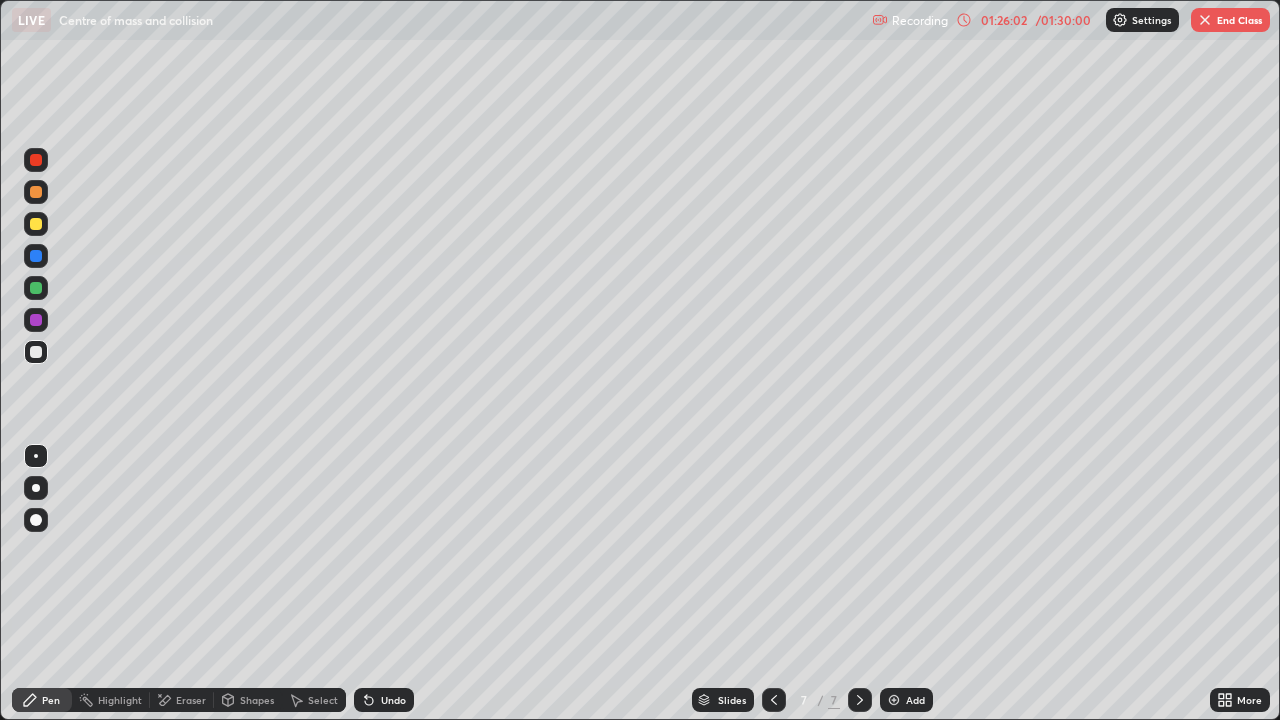 click on "Shapes" at bounding box center [257, 700] 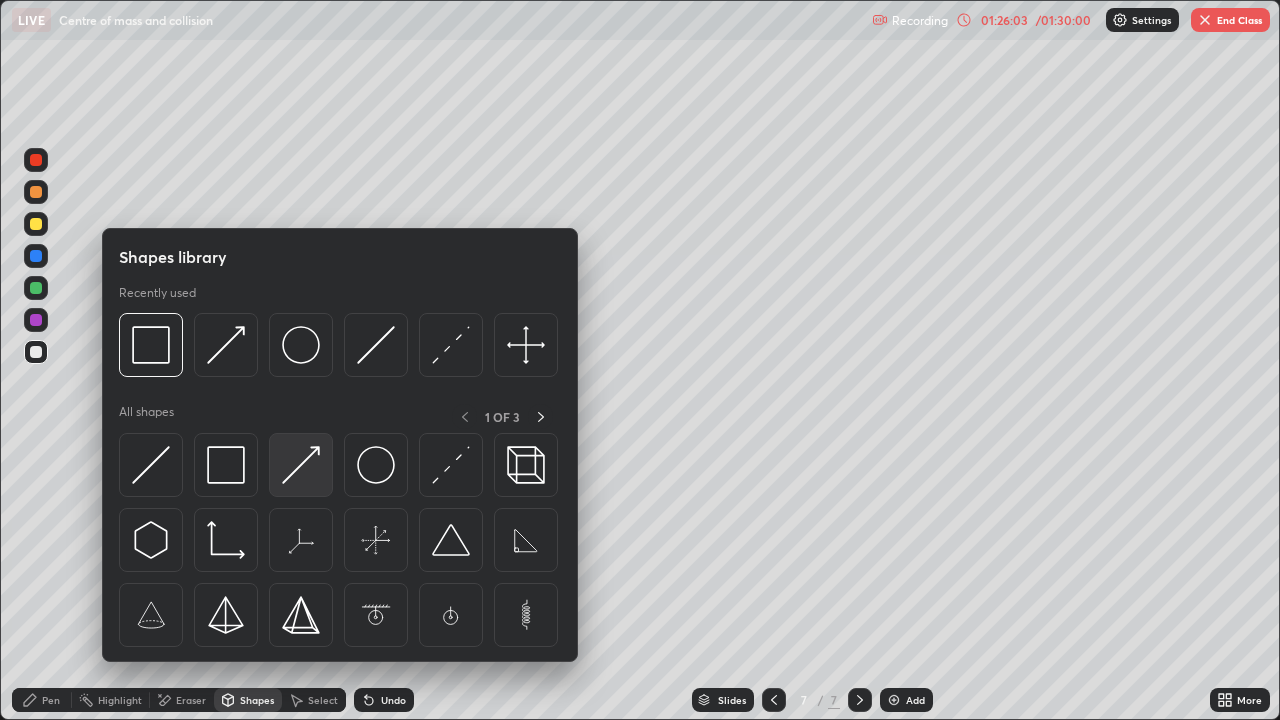 click at bounding box center (301, 465) 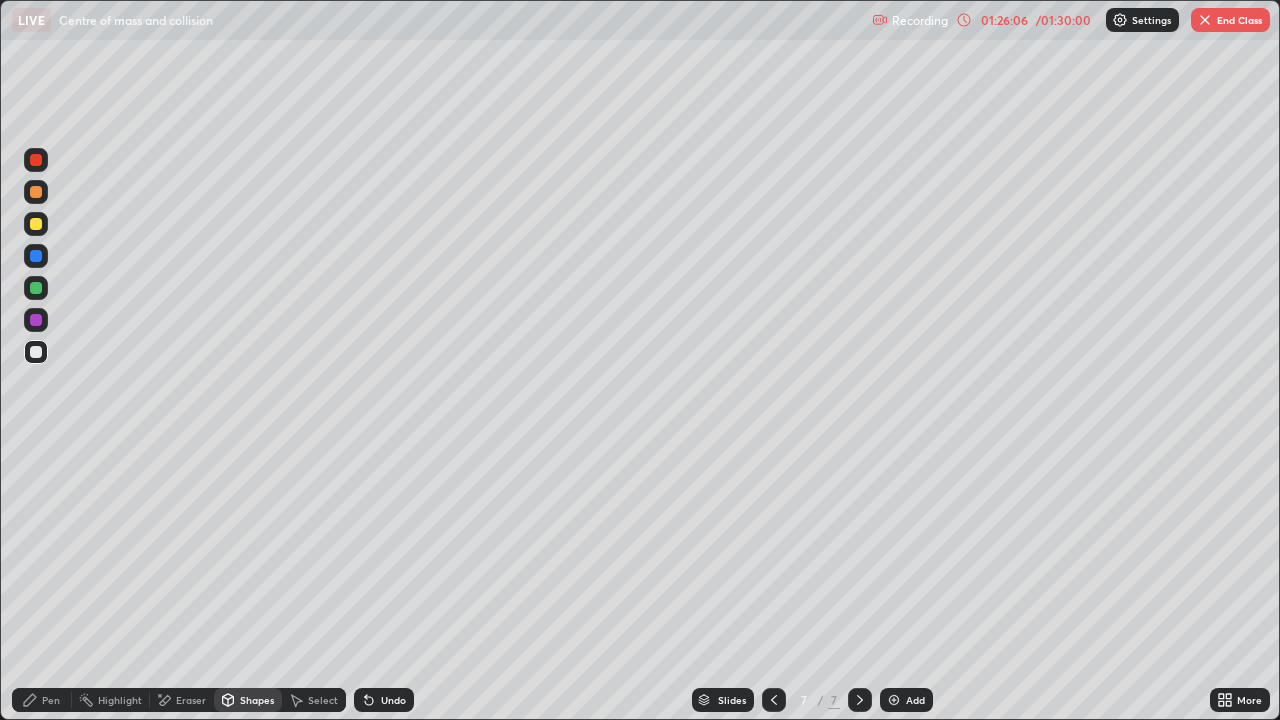 click on "Pen" at bounding box center [42, 700] 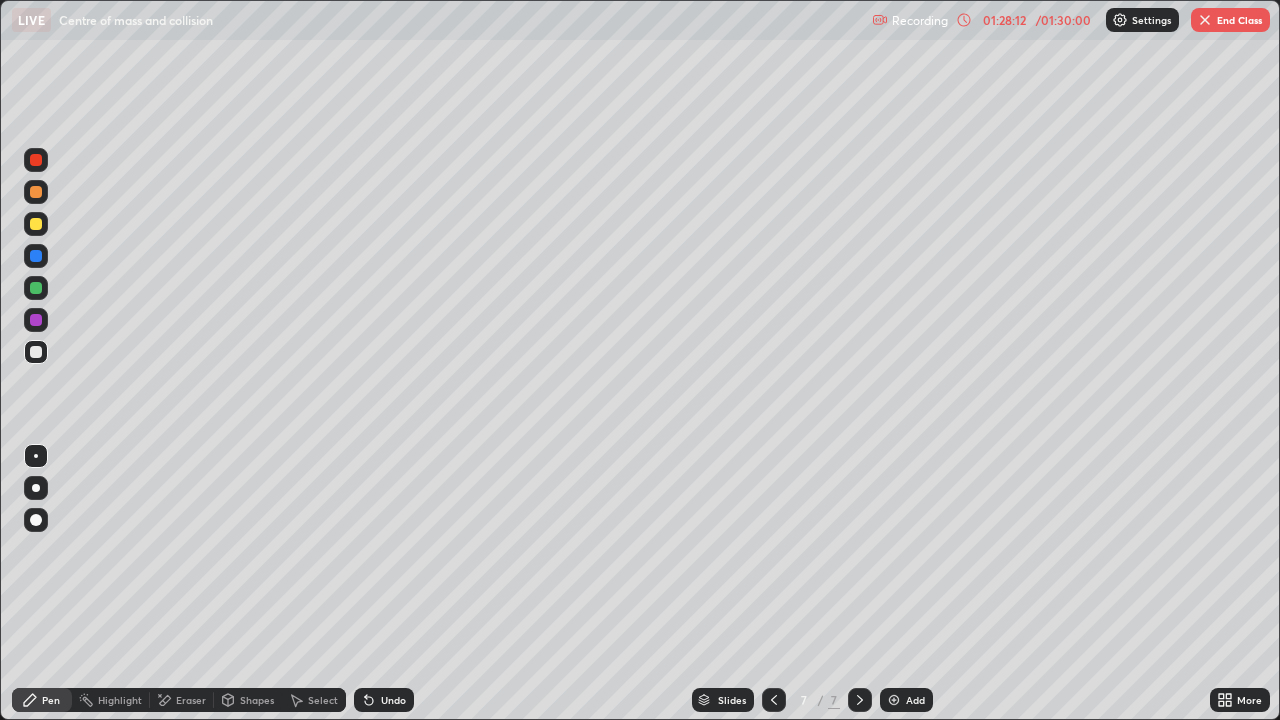 click on "Shapes" at bounding box center [248, 700] 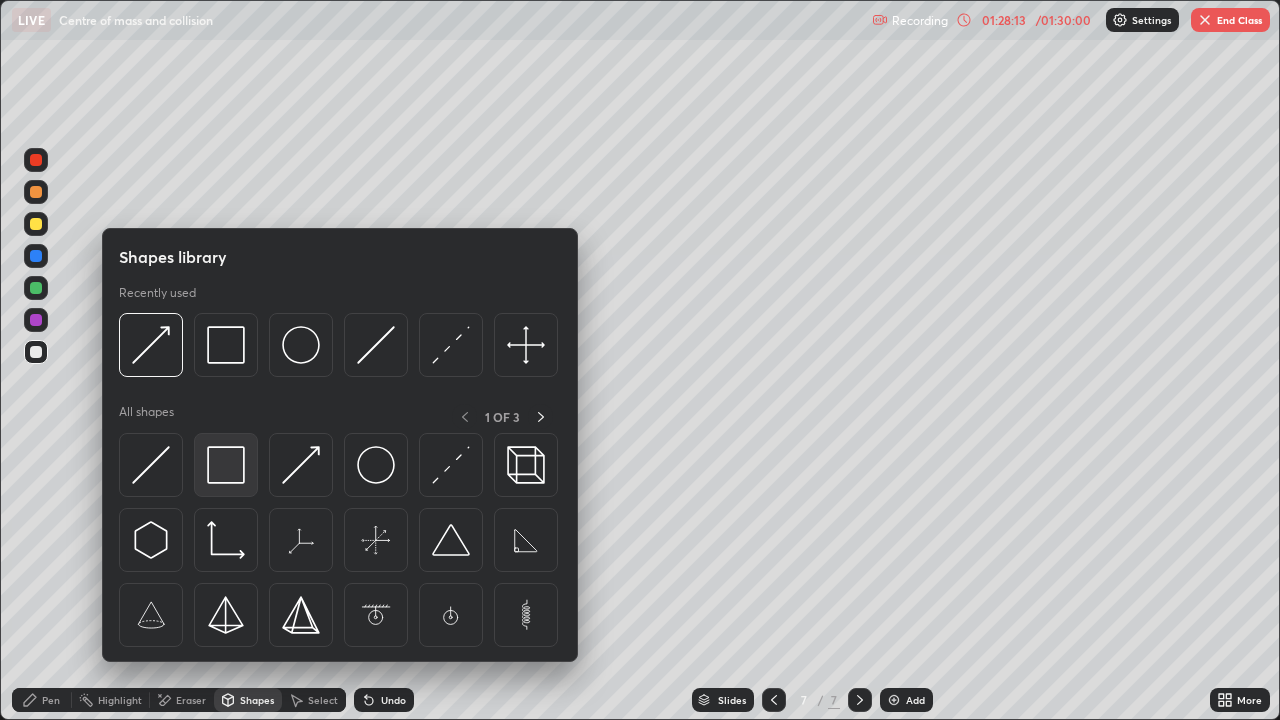click at bounding box center (226, 465) 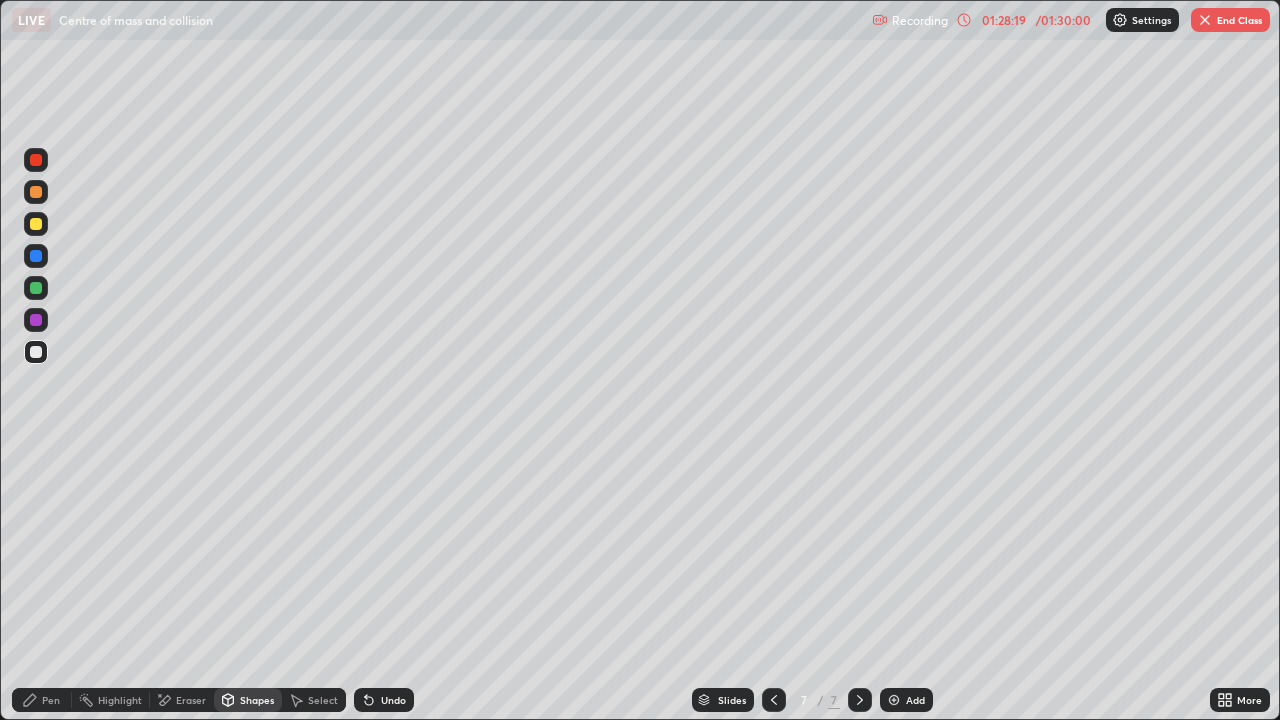 click 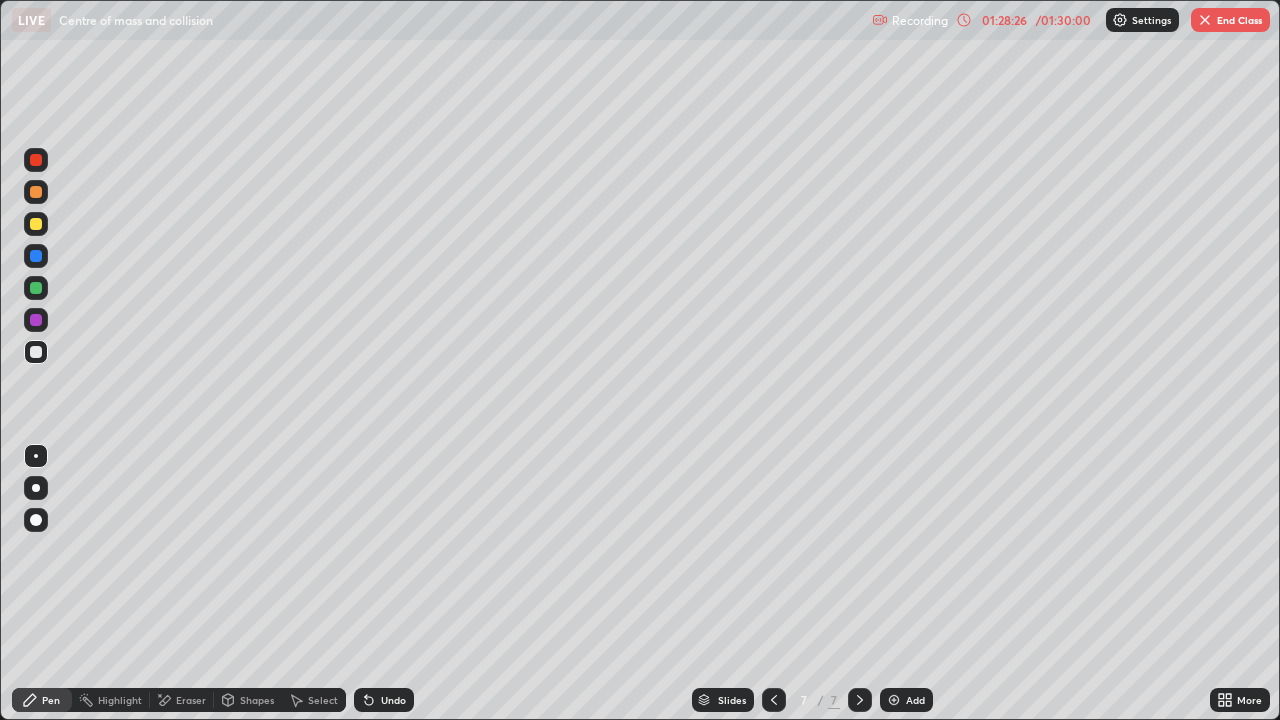 click on "Shapes" at bounding box center (248, 700) 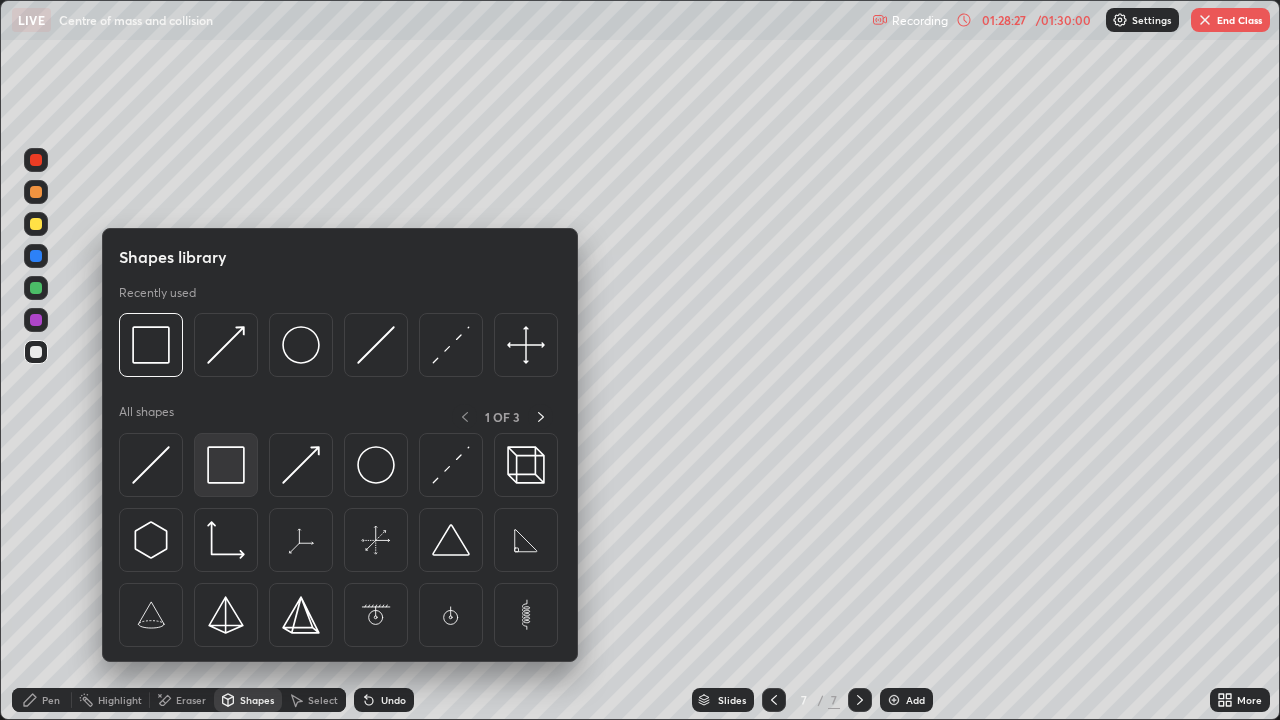 click at bounding box center [226, 465] 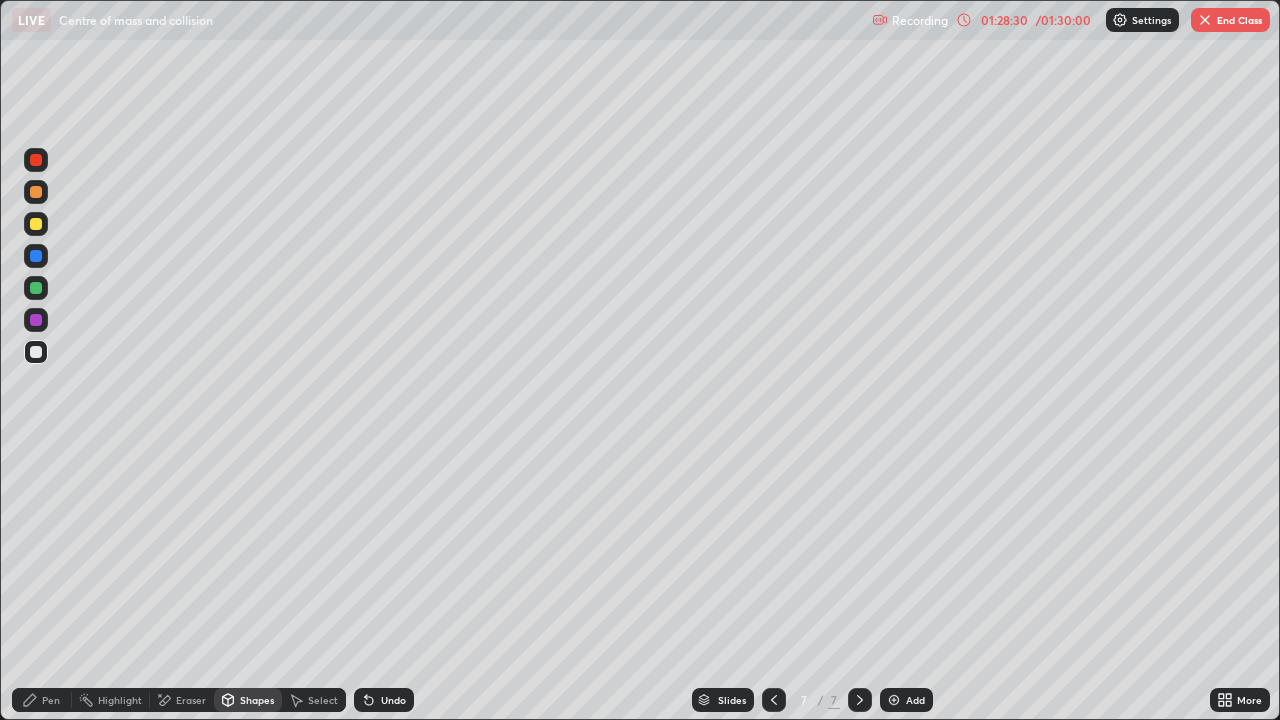 click 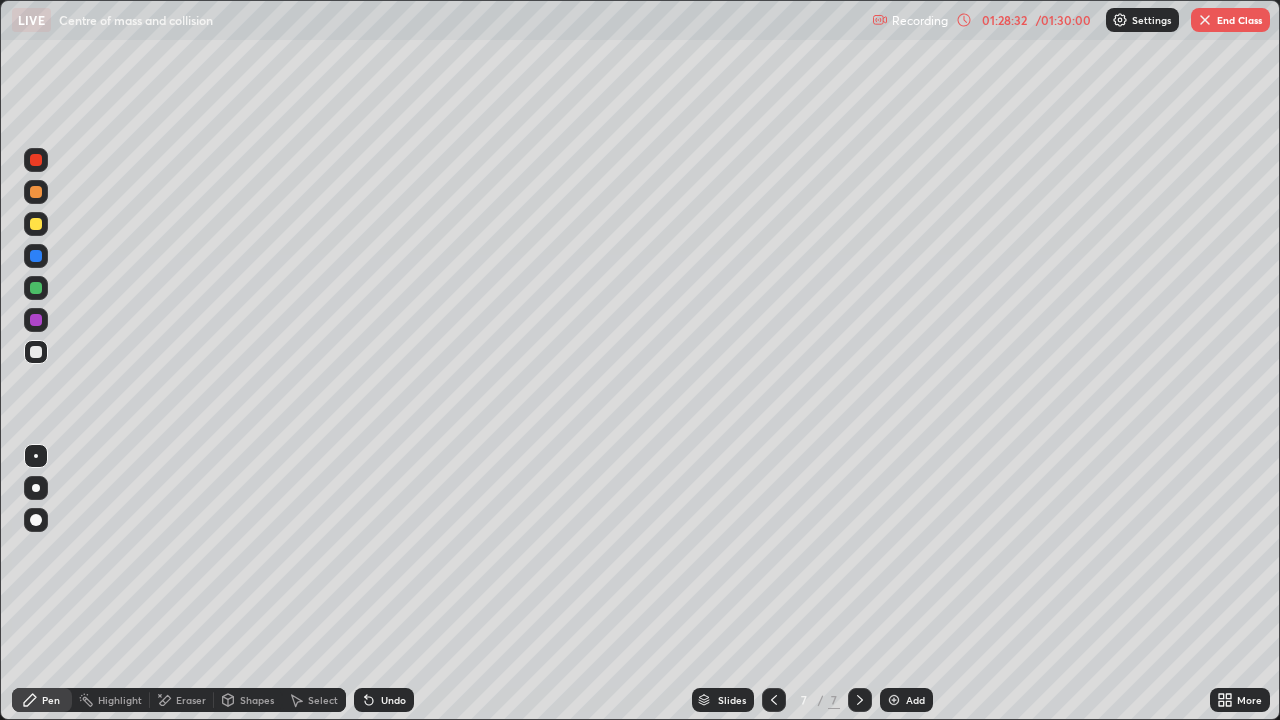 click on "Shapes" at bounding box center [257, 700] 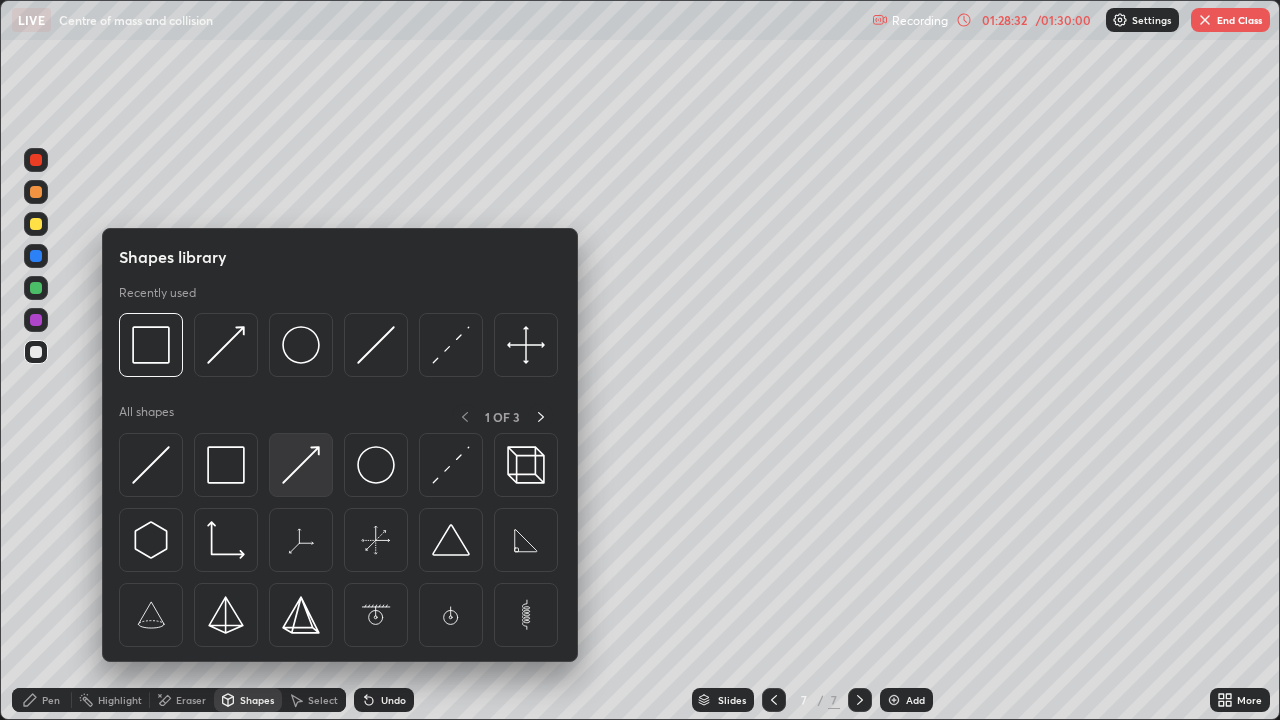 click at bounding box center (301, 465) 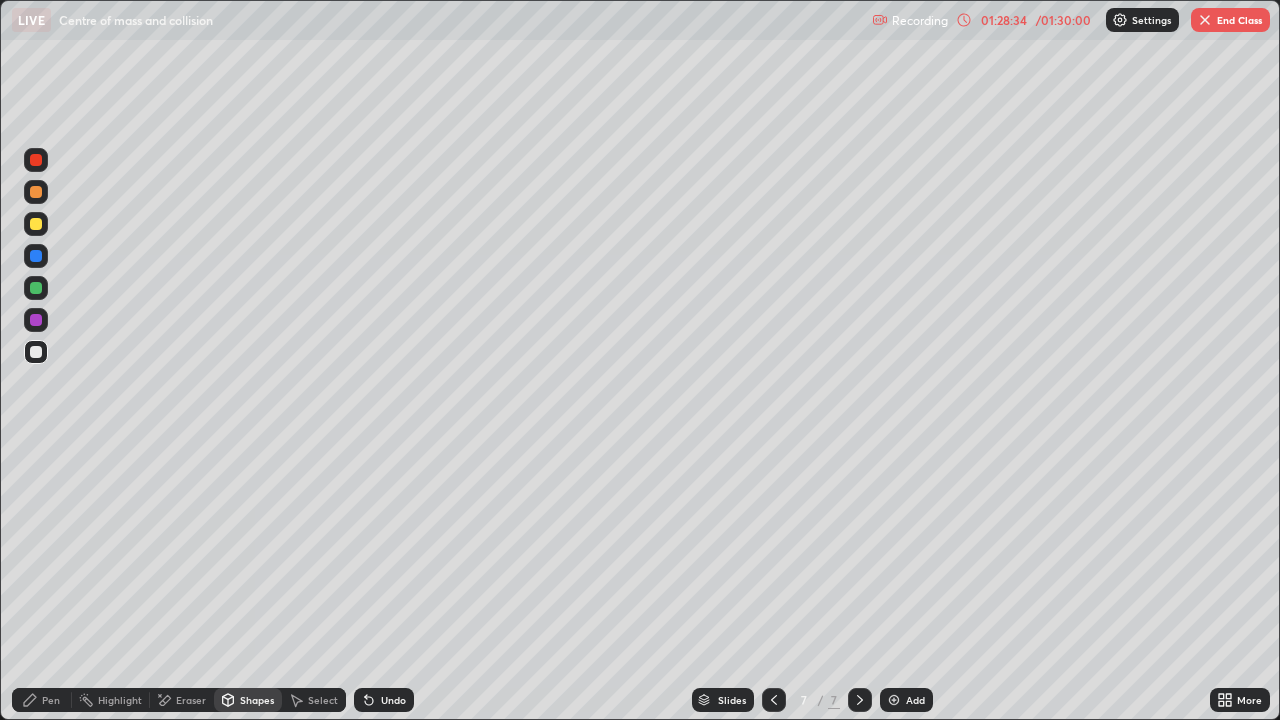 click on "Pen" at bounding box center [42, 700] 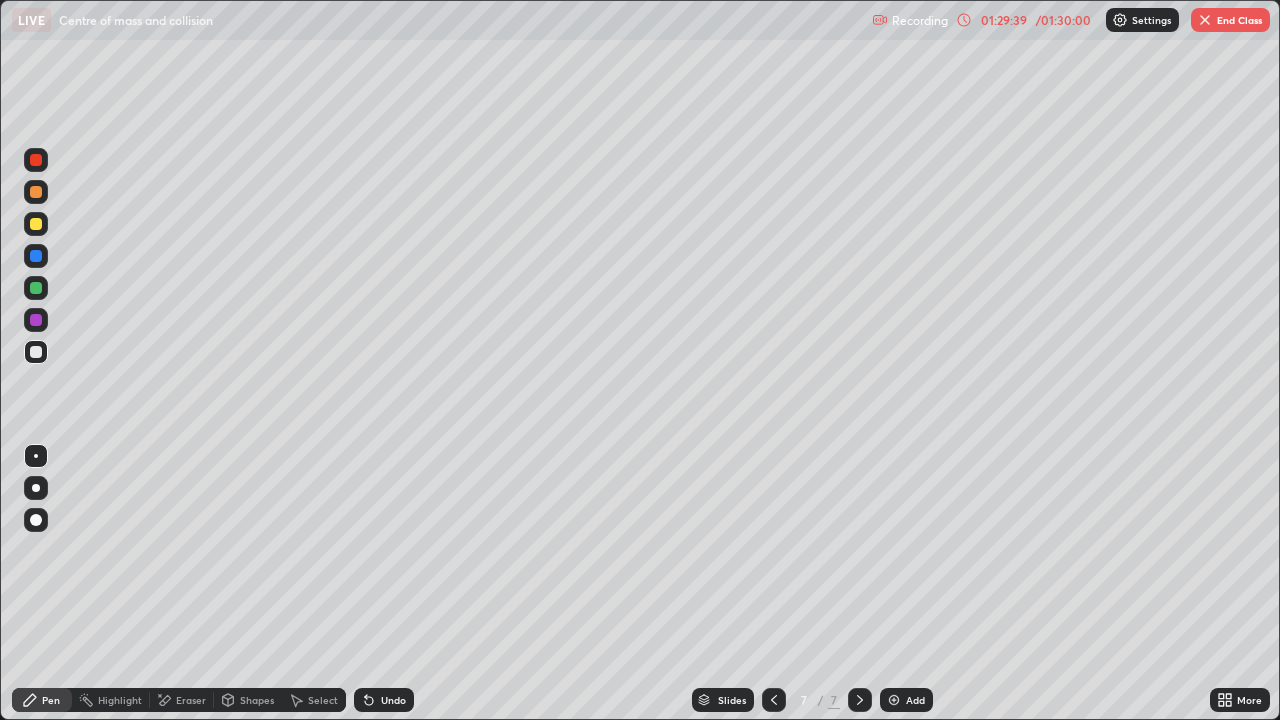 click 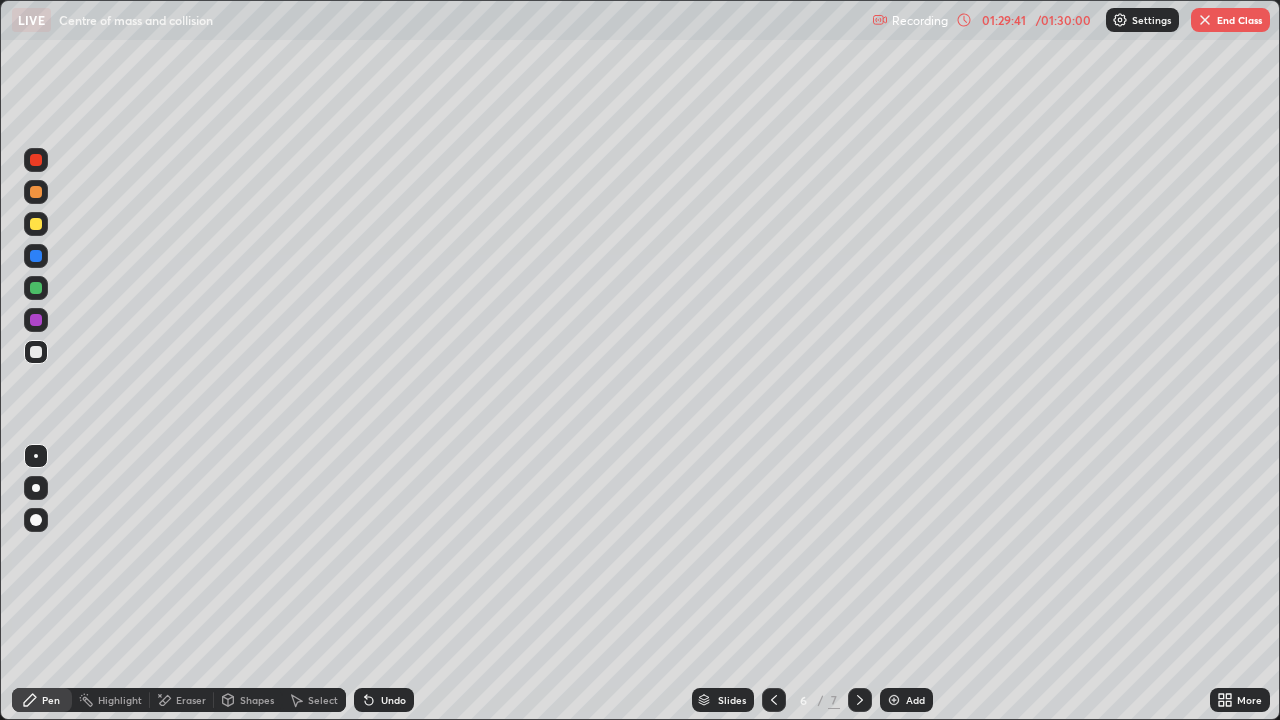 click 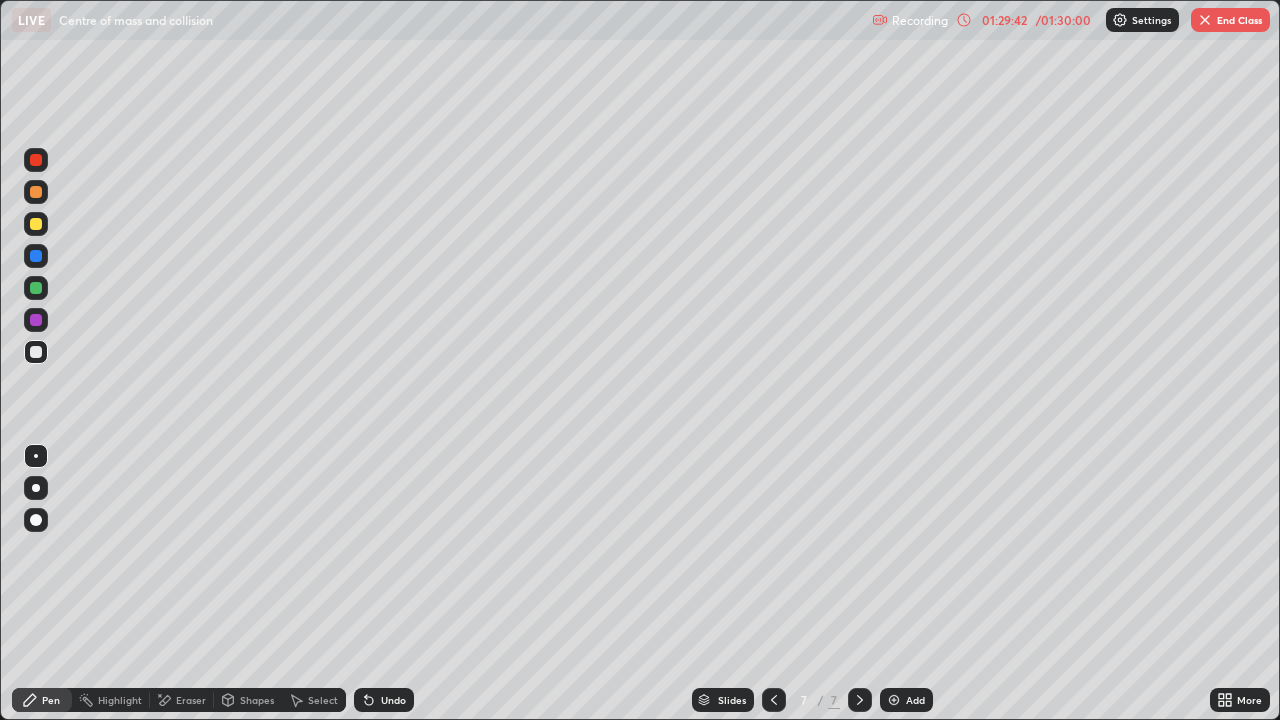 click on "Shapes" at bounding box center (257, 700) 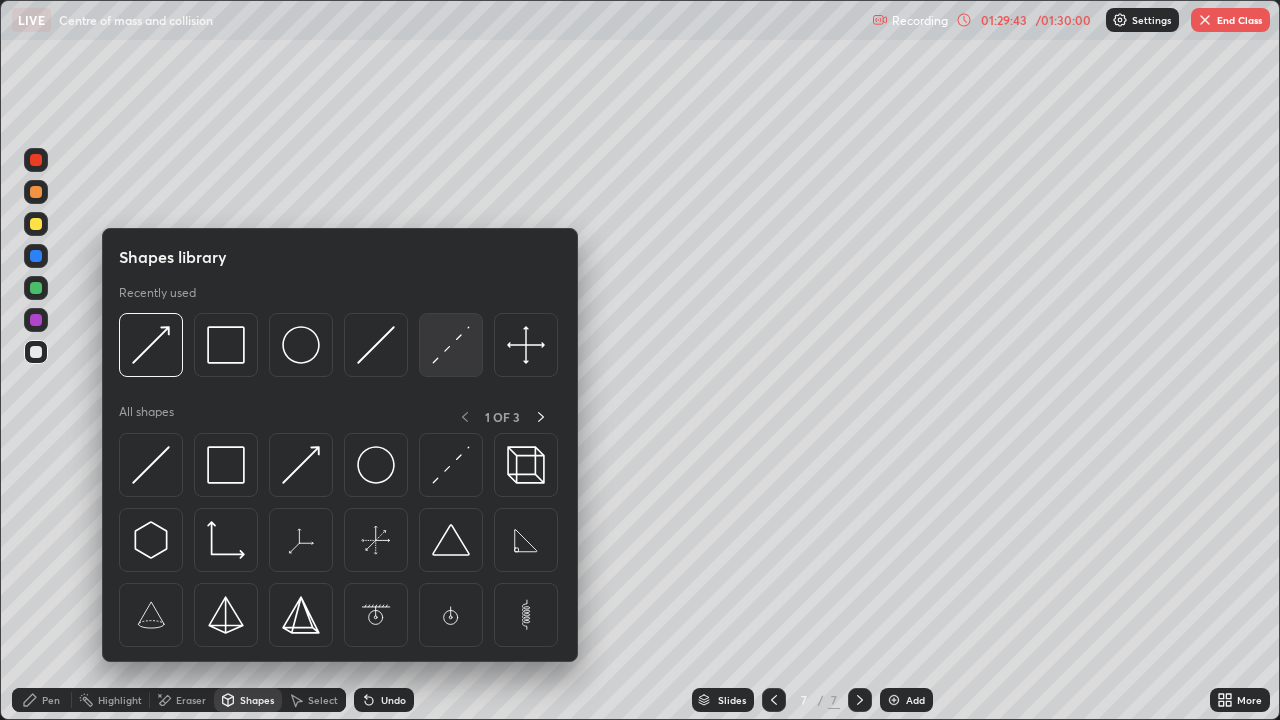 click at bounding box center [451, 345] 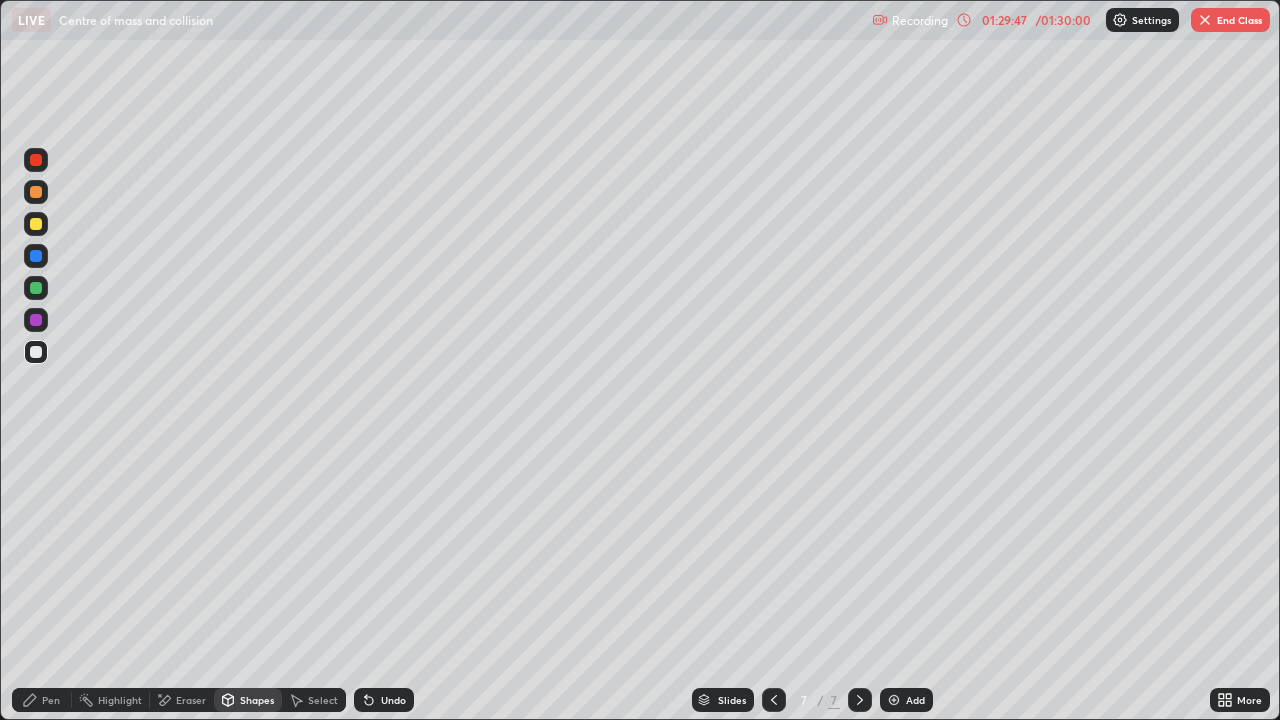 click on "Pen" at bounding box center [42, 700] 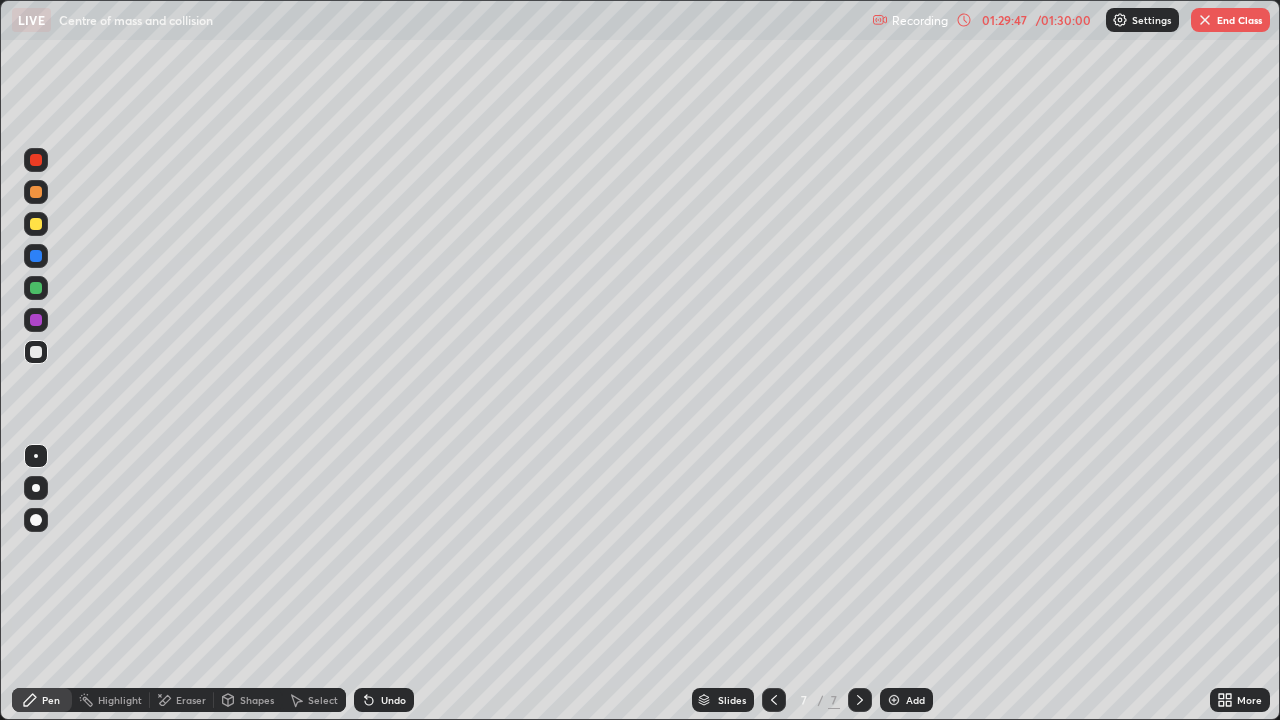 click at bounding box center [36, 456] 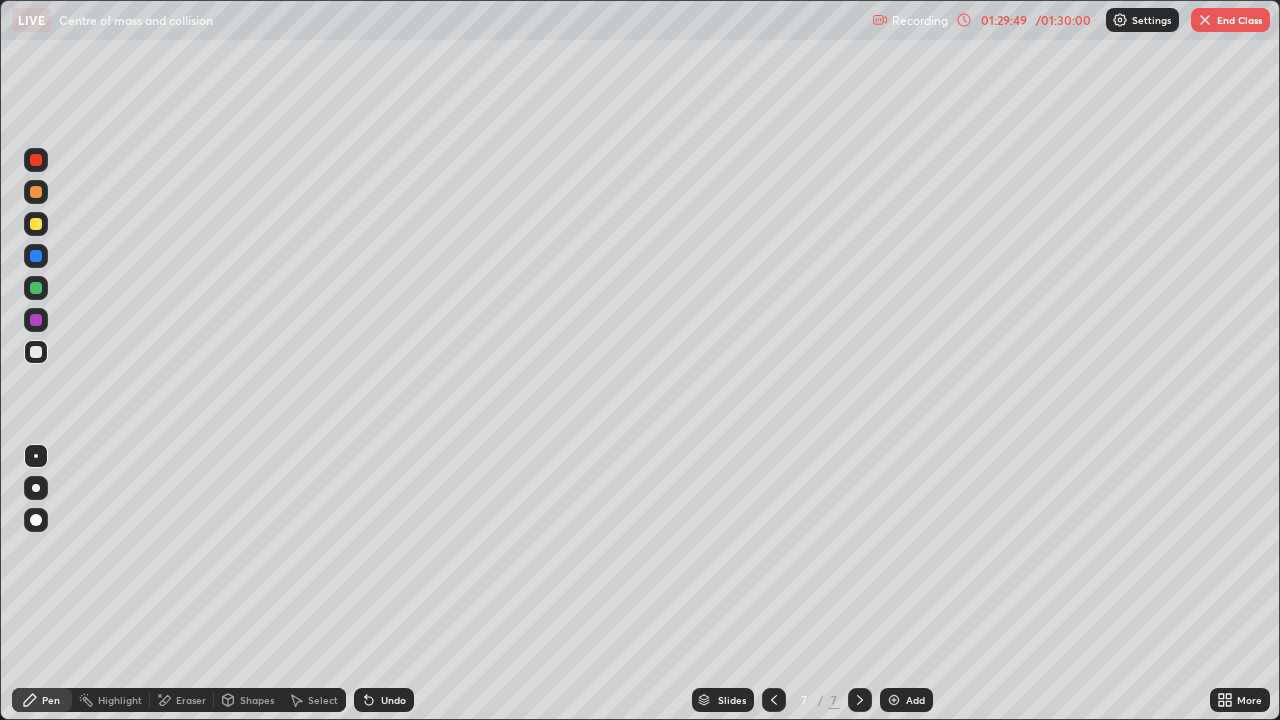 click 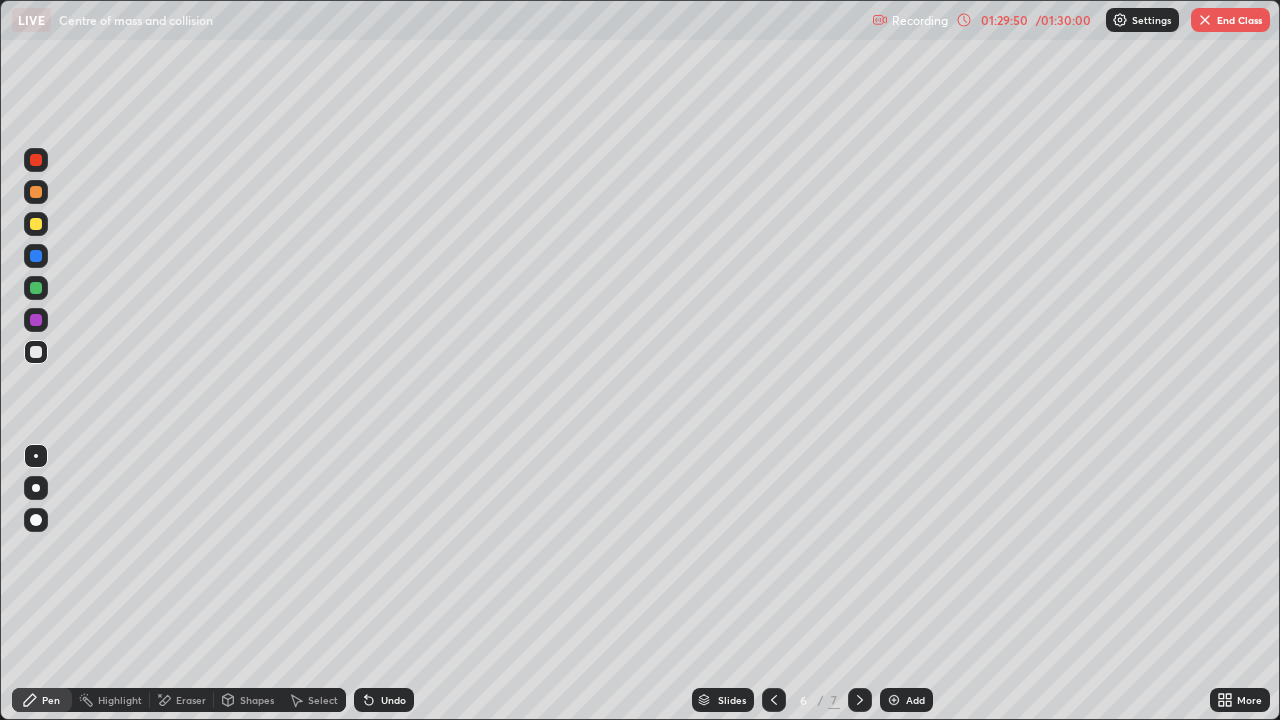 click 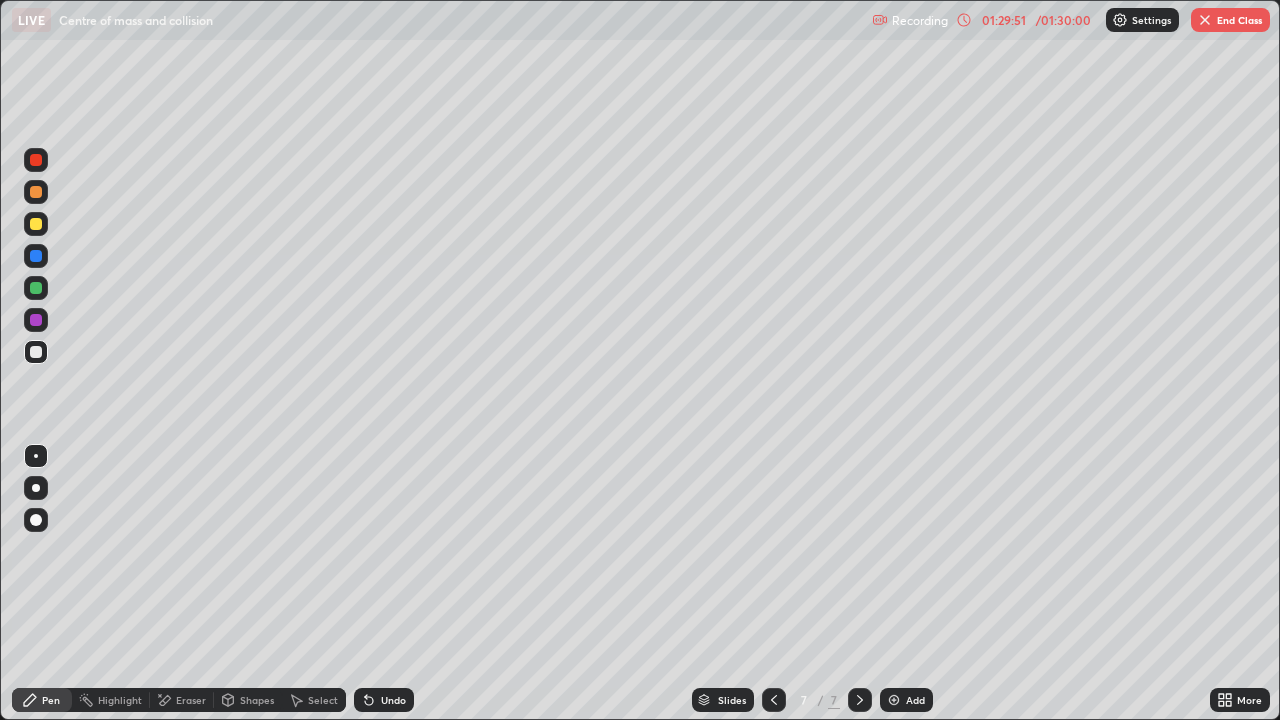 click 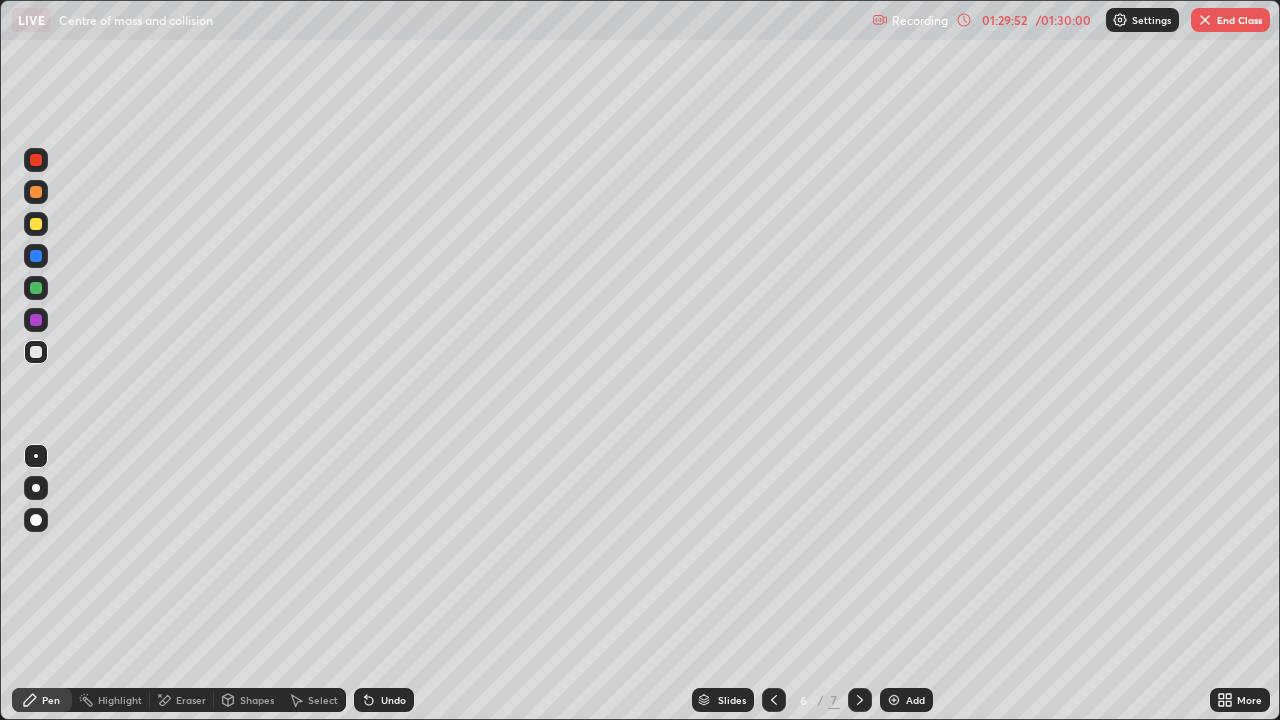 click 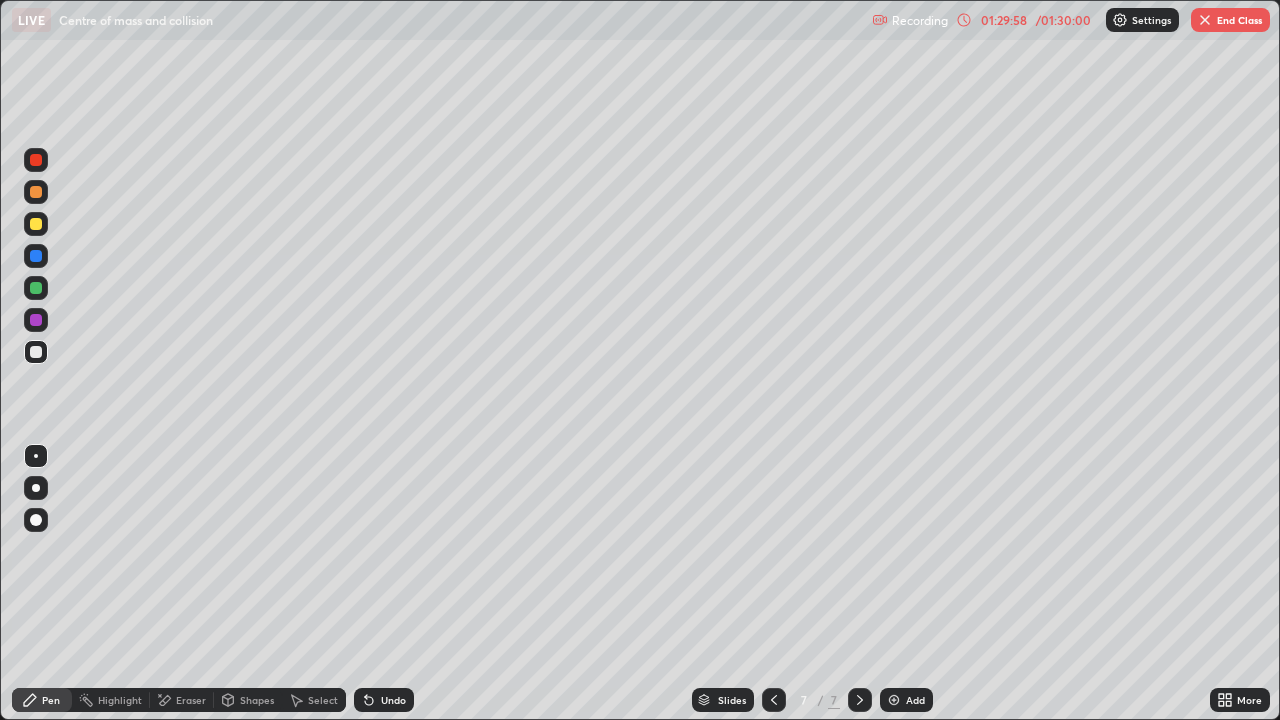 click on "Shapes" at bounding box center (257, 700) 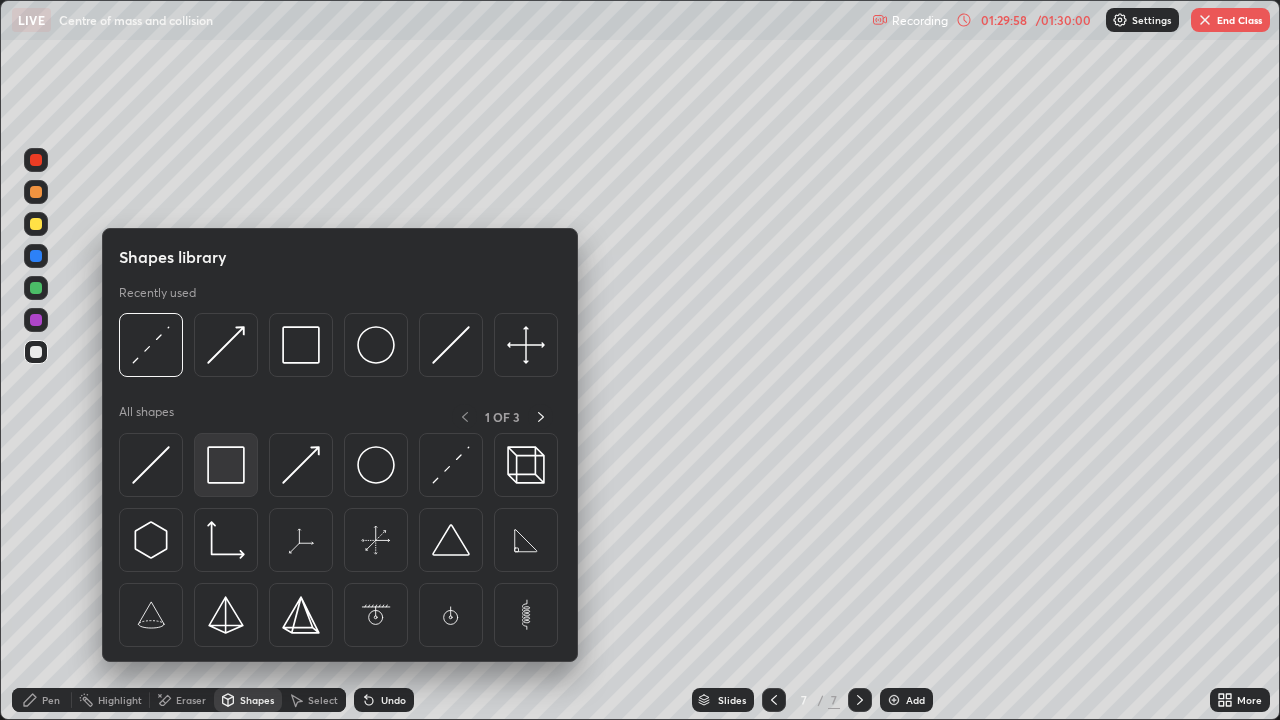 click at bounding box center (226, 465) 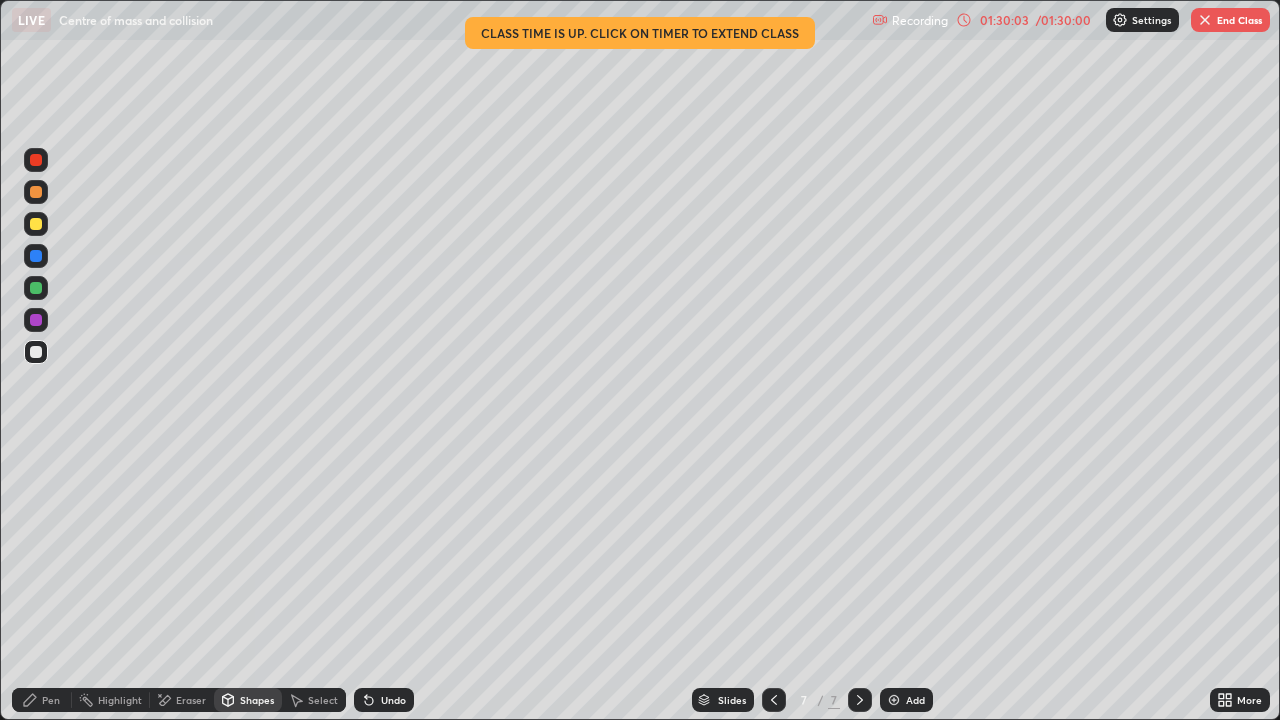 click on "Pen" at bounding box center (51, 700) 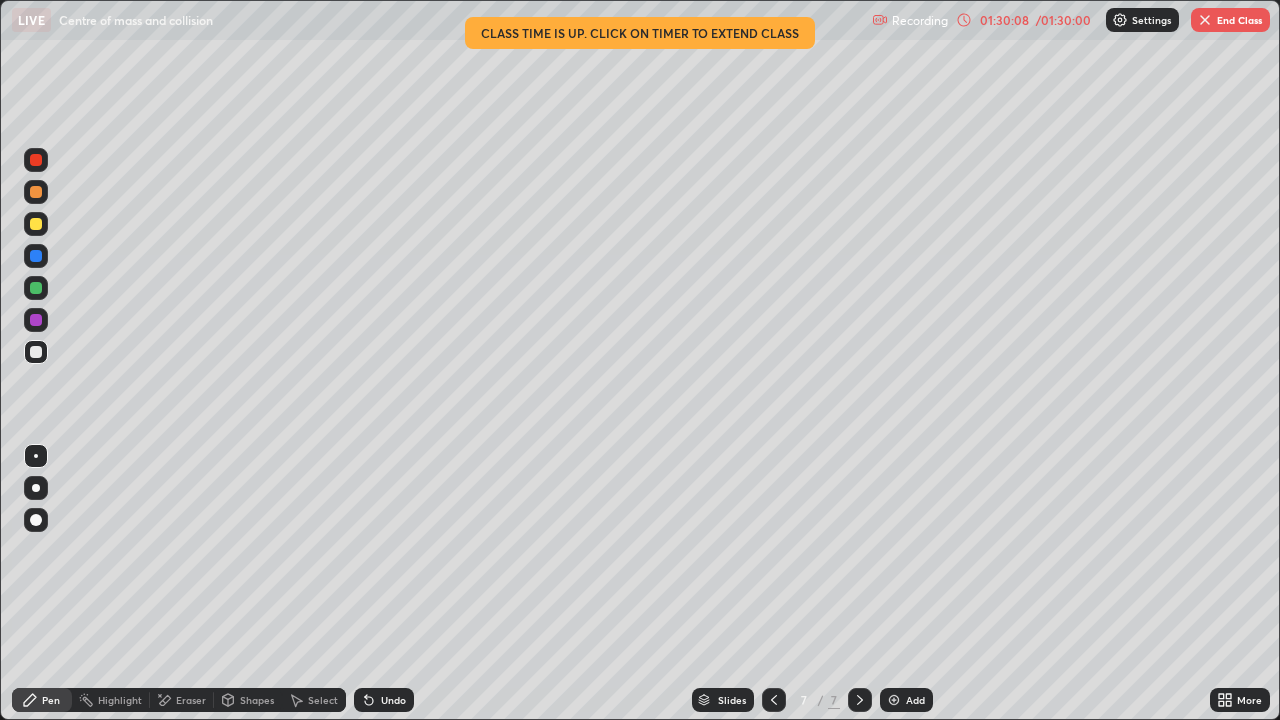 click on "Shapes" at bounding box center [257, 700] 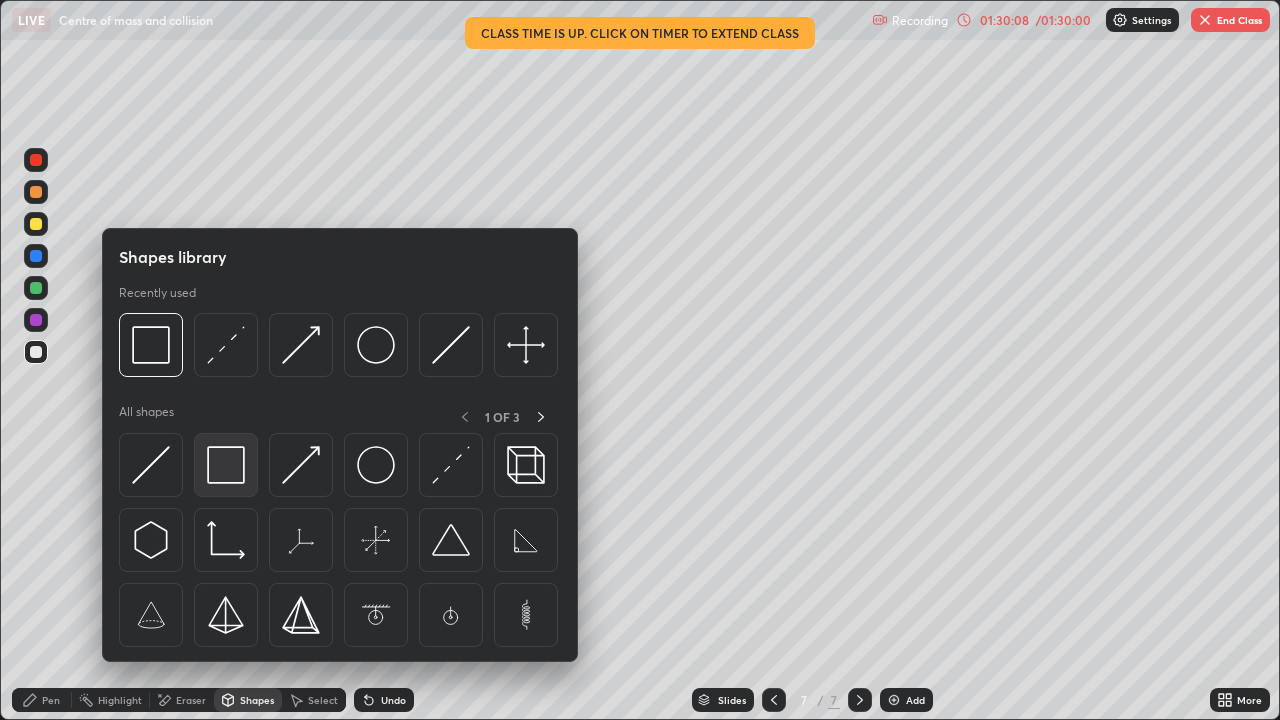click at bounding box center [226, 465] 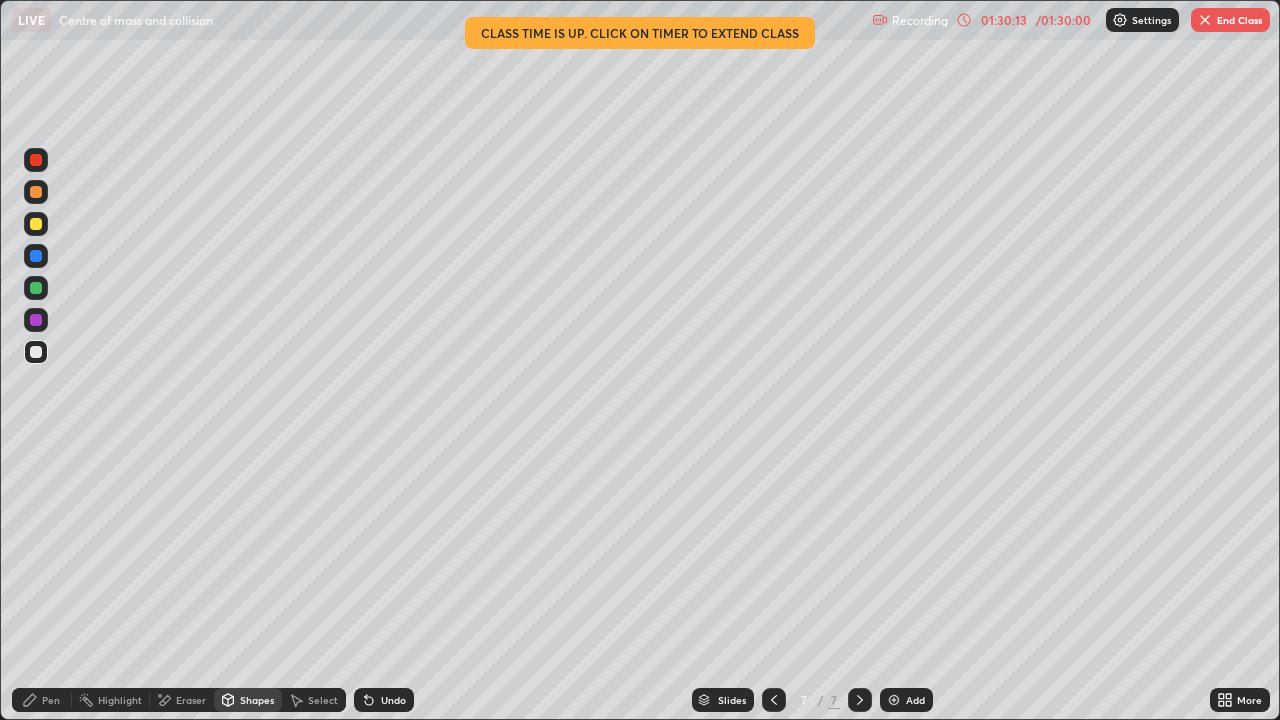 click on "Pen" at bounding box center (51, 700) 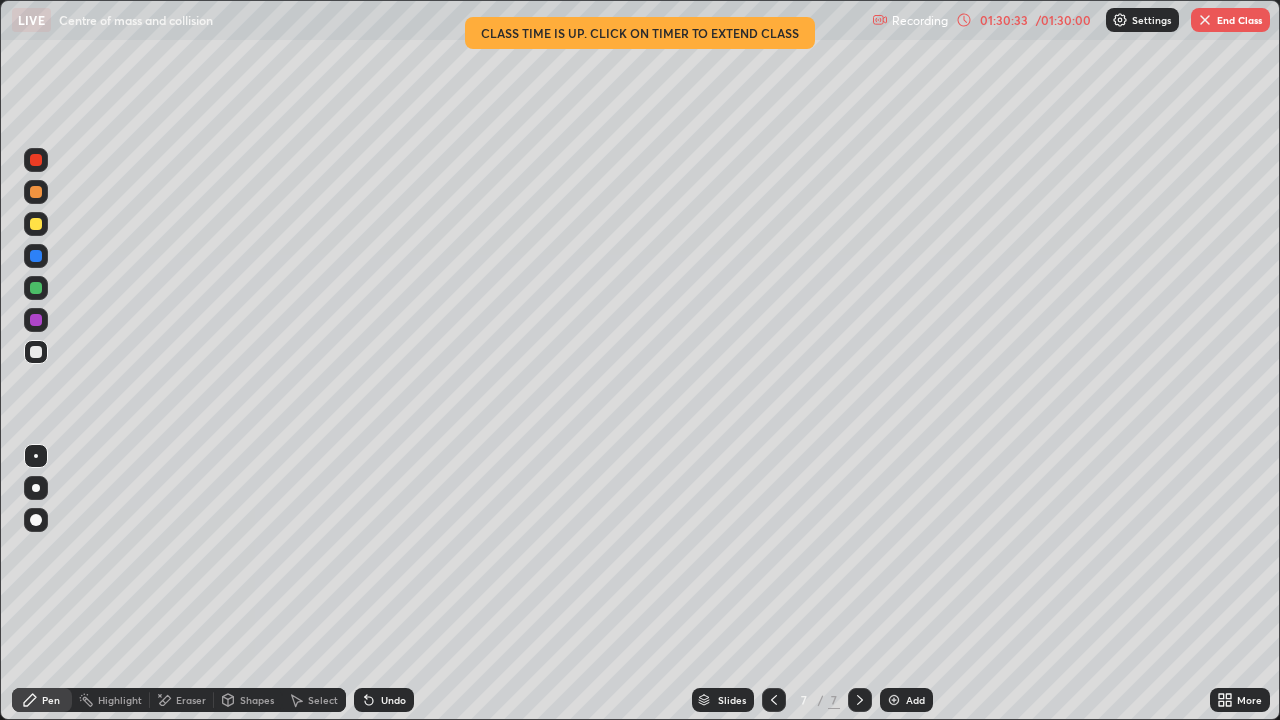 click on "Shapes" at bounding box center [257, 700] 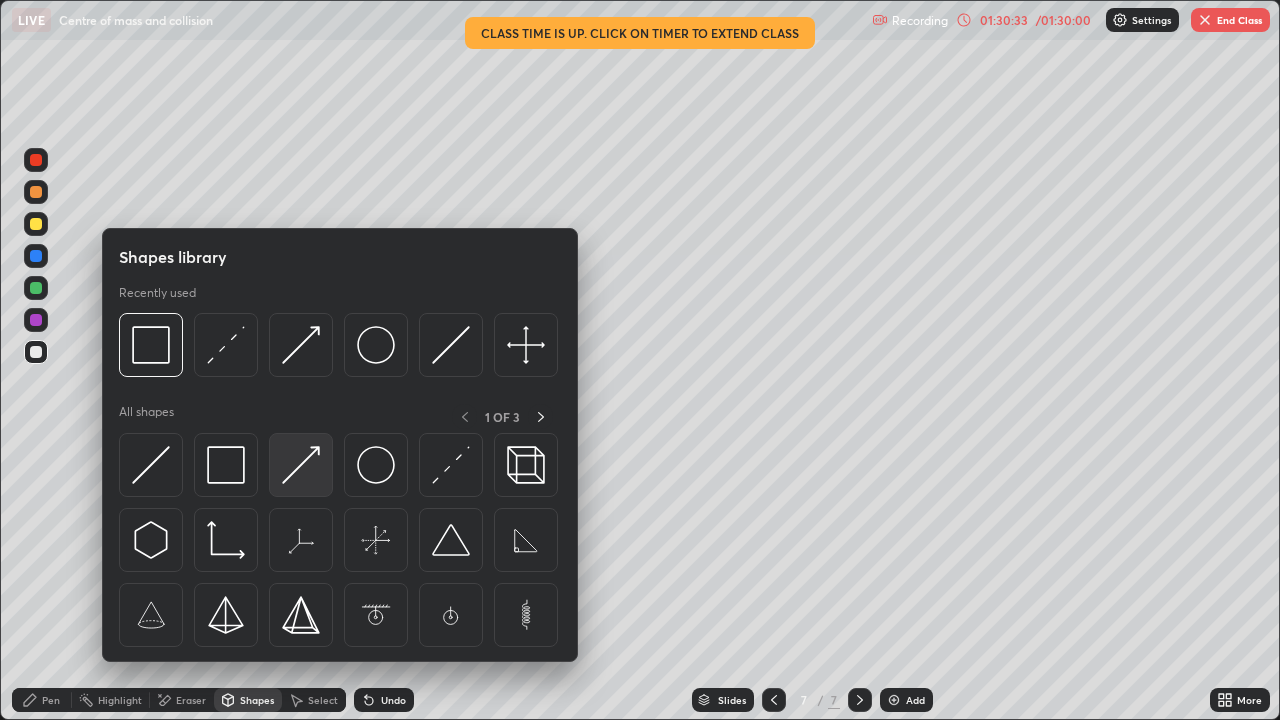 click at bounding box center (301, 465) 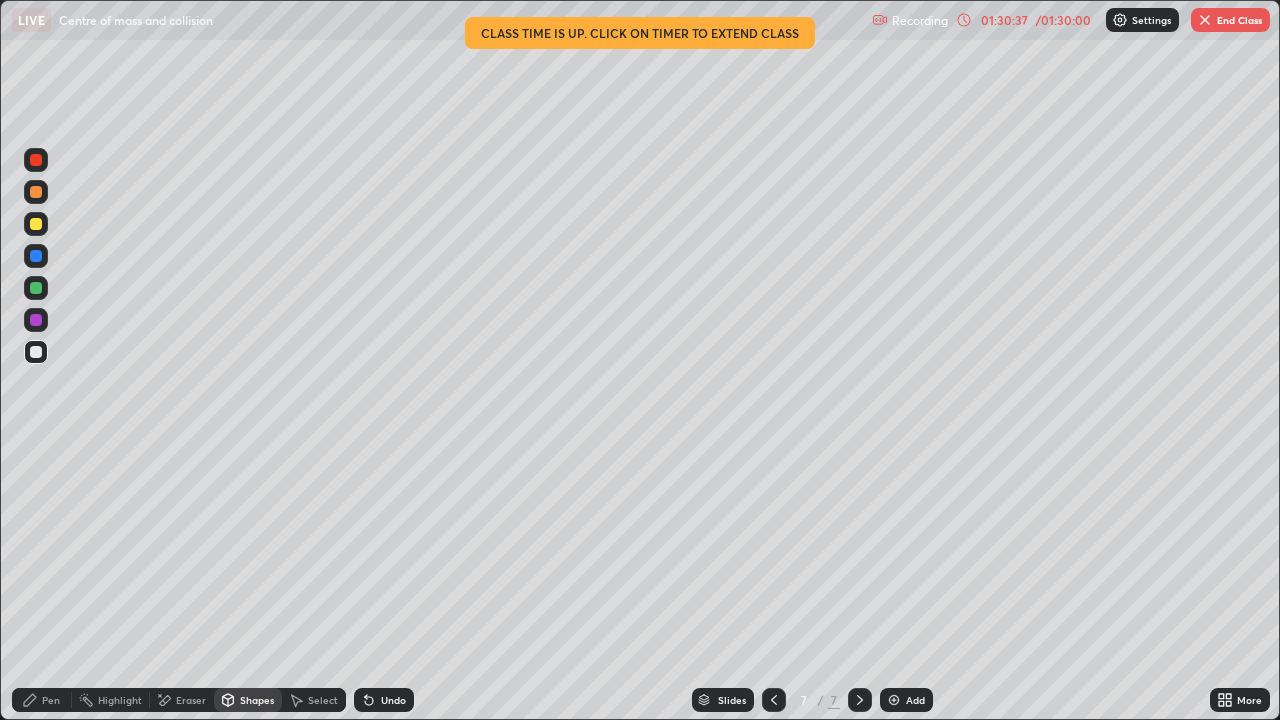 click on "Pen" at bounding box center [42, 700] 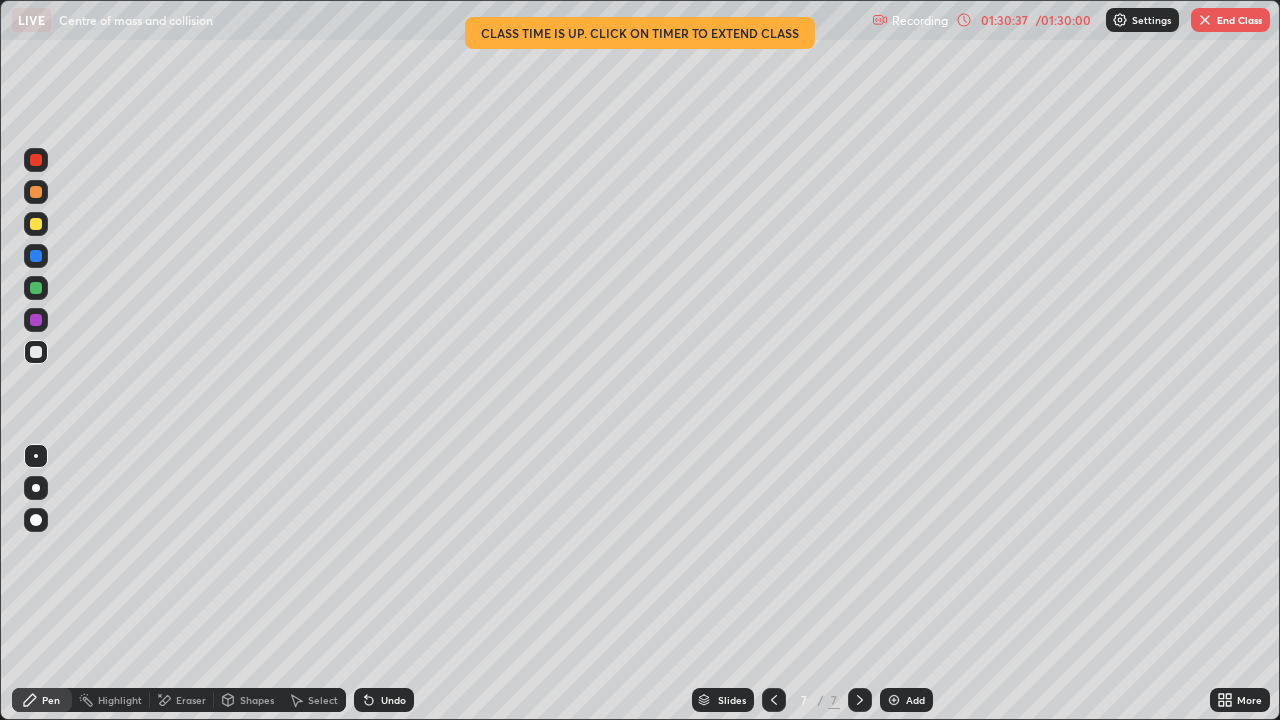click at bounding box center (36, 456) 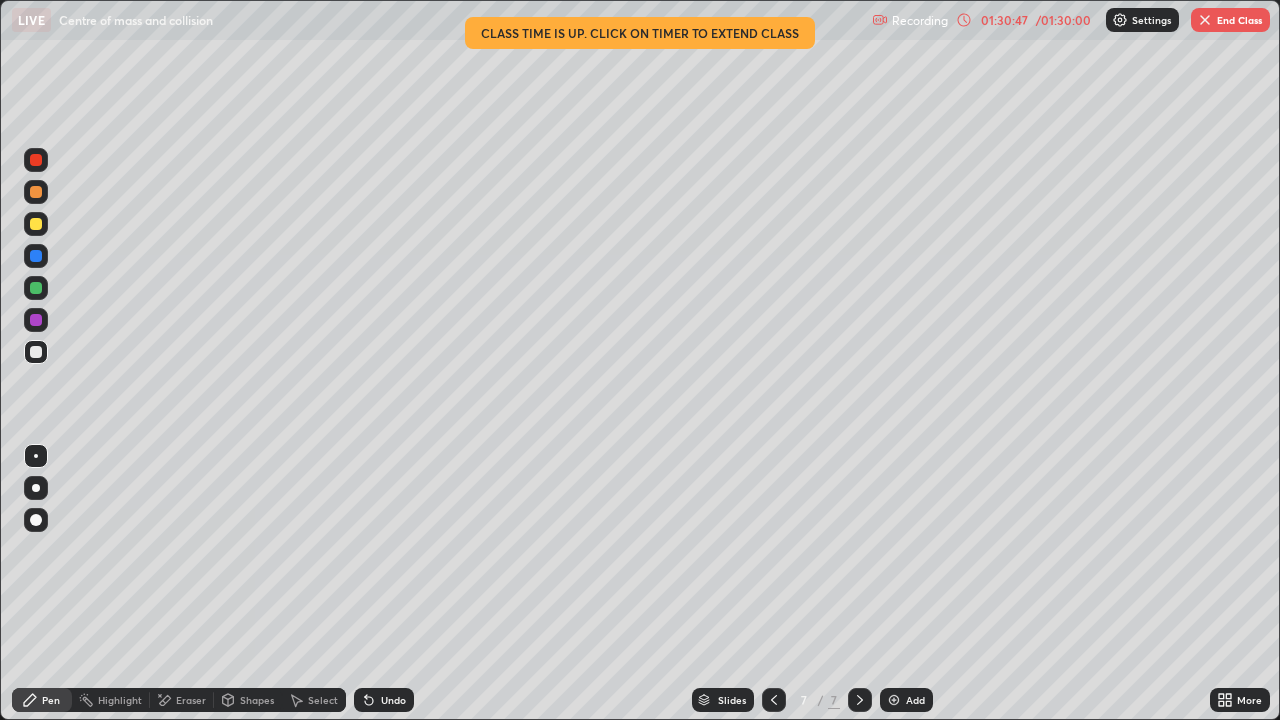 click at bounding box center (36, 352) 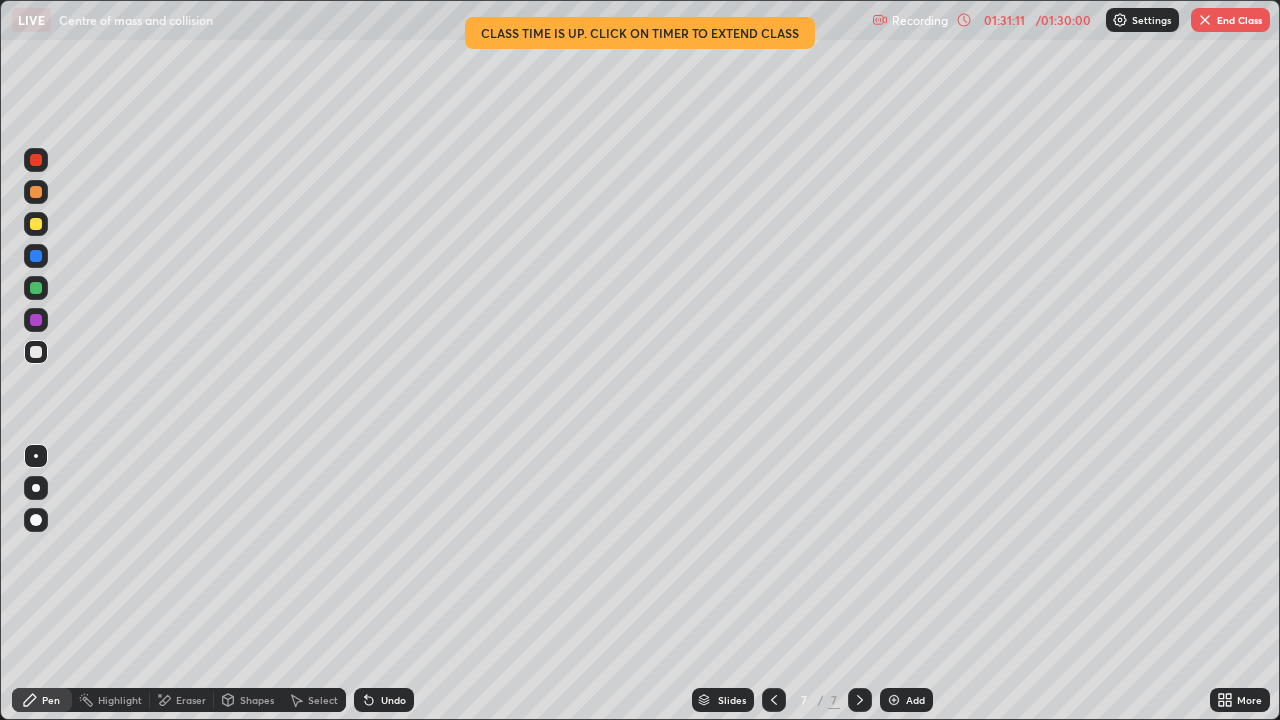 click on "Undo" at bounding box center (384, 700) 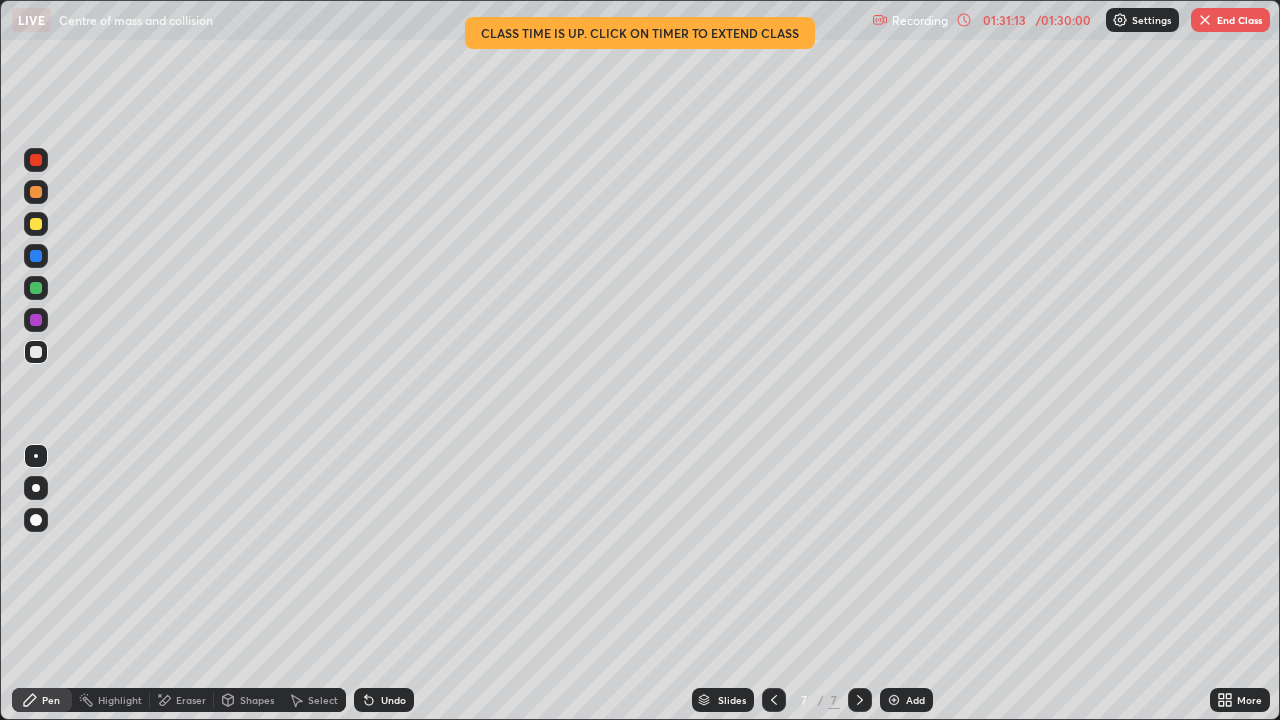 click on "Undo" at bounding box center [393, 700] 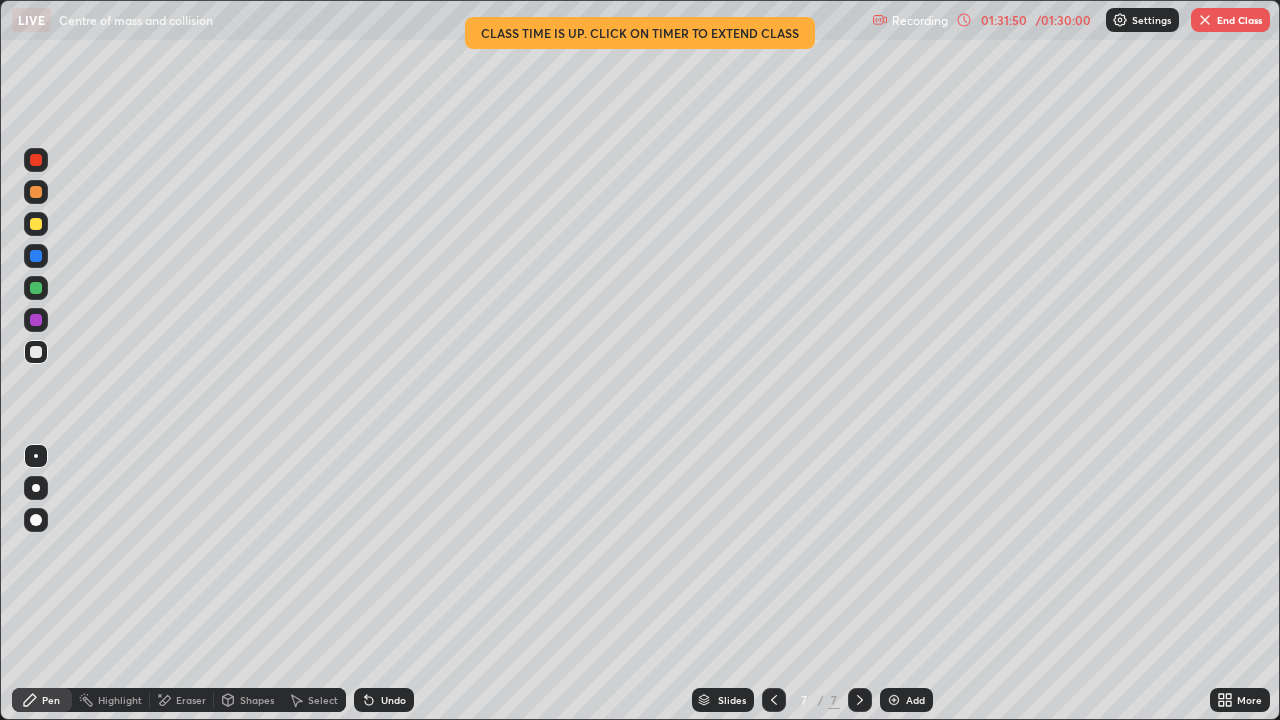 click on "Select" at bounding box center [323, 700] 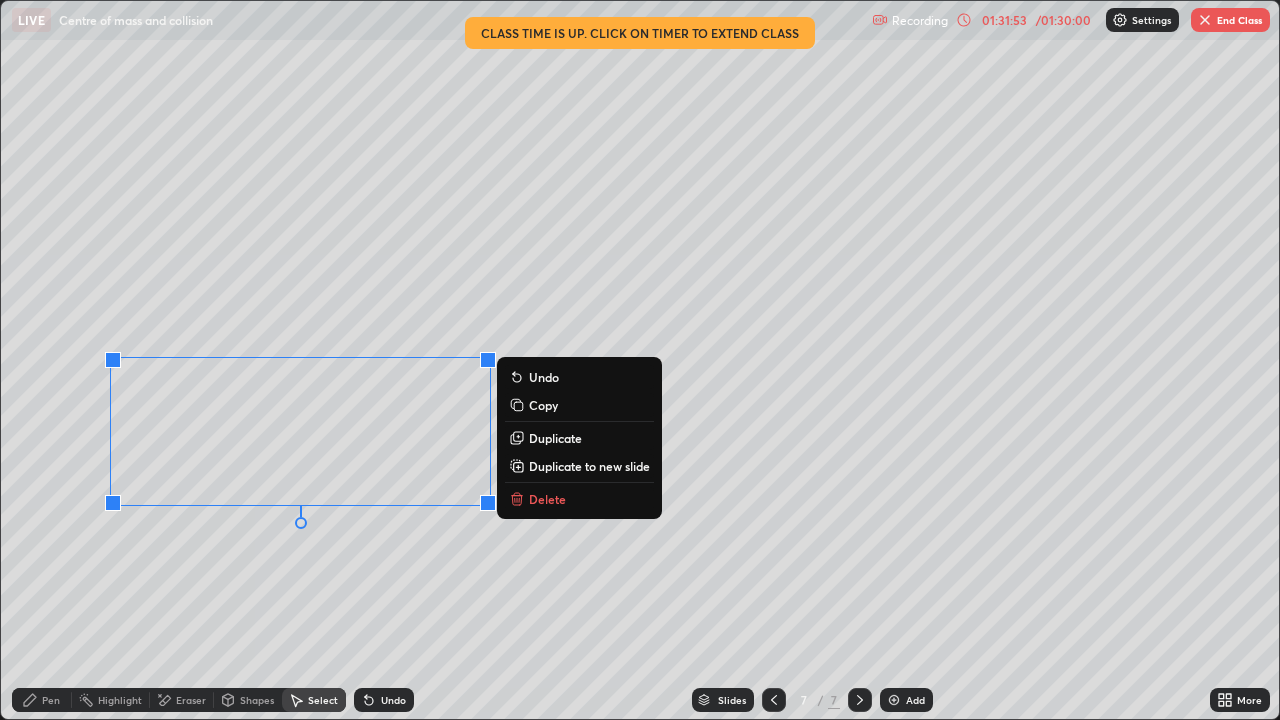 click on "Duplicate" at bounding box center (555, 438) 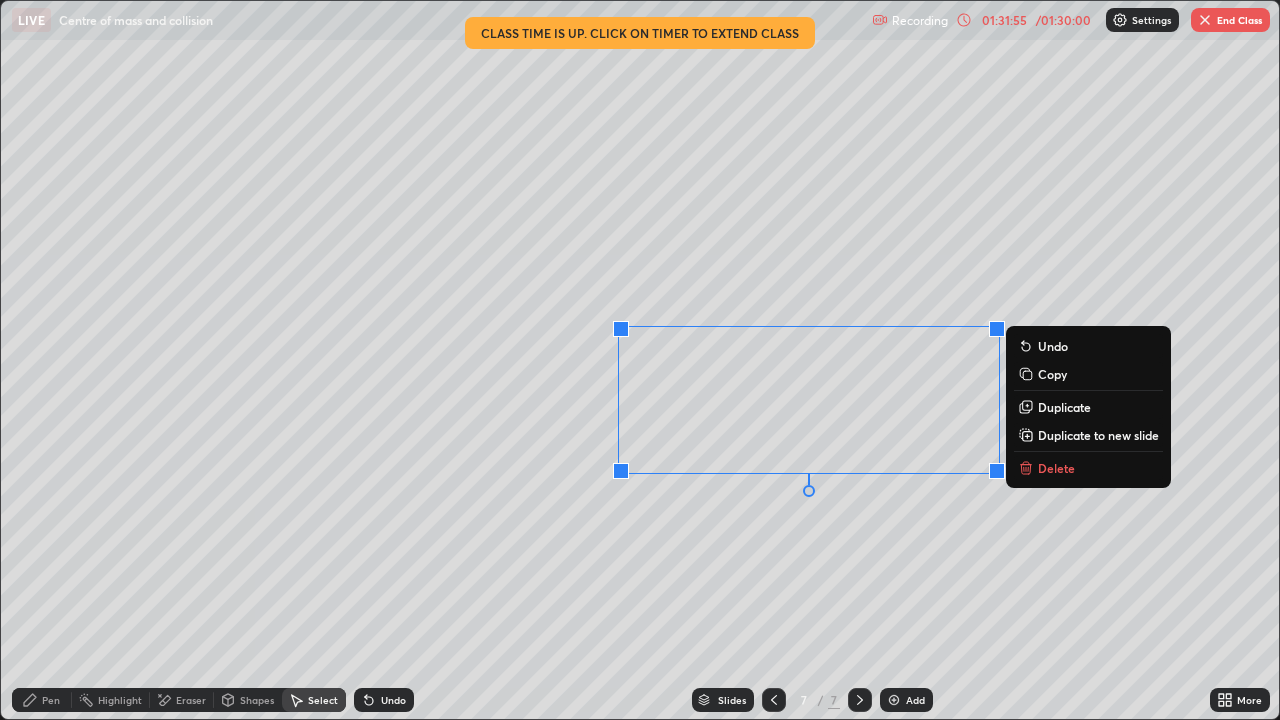 click on "0 ° Undo Copy Duplicate Duplicate to new slide Delete" at bounding box center (640, 360) 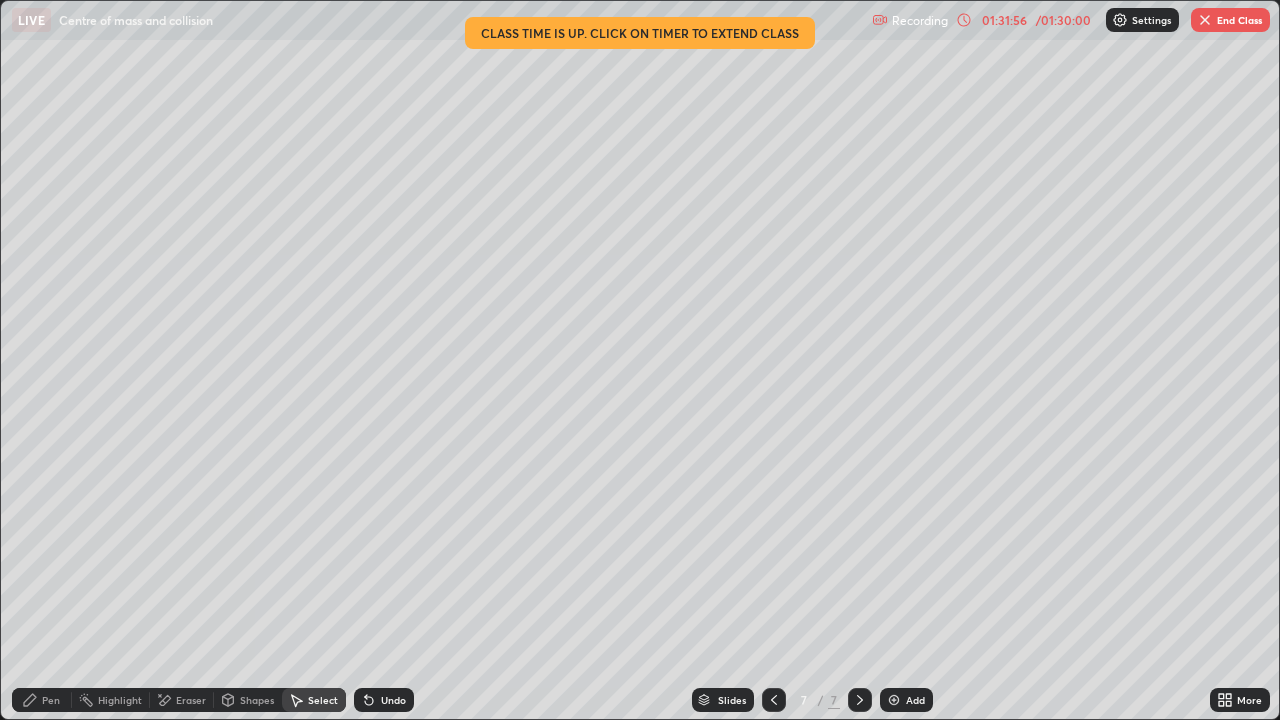 click on "Eraser" at bounding box center [182, 700] 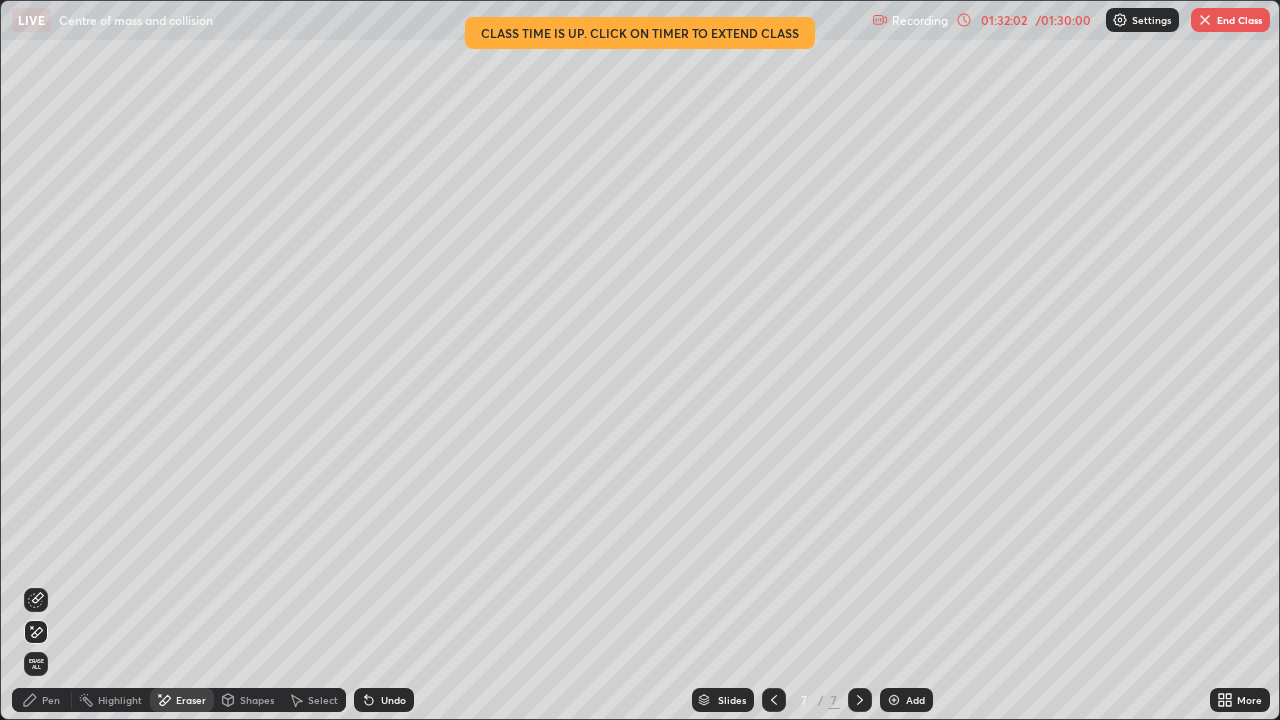 click on "Pen" at bounding box center [51, 700] 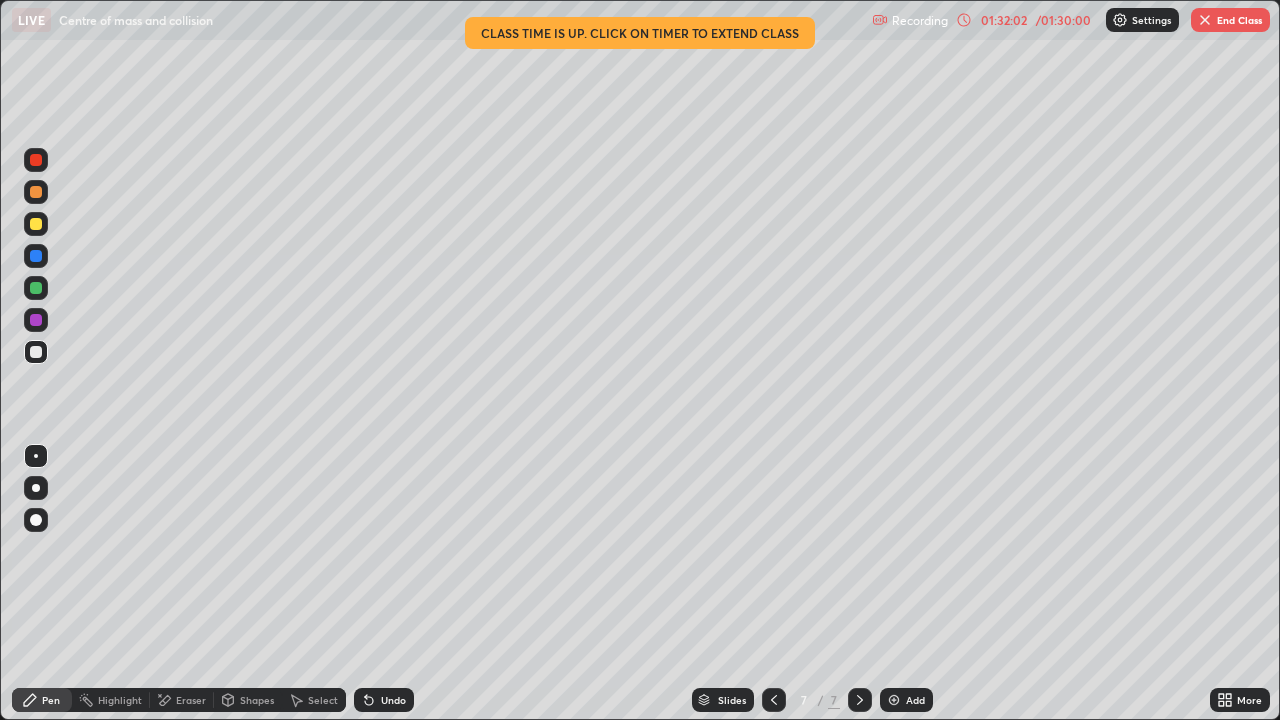 click at bounding box center [36, 456] 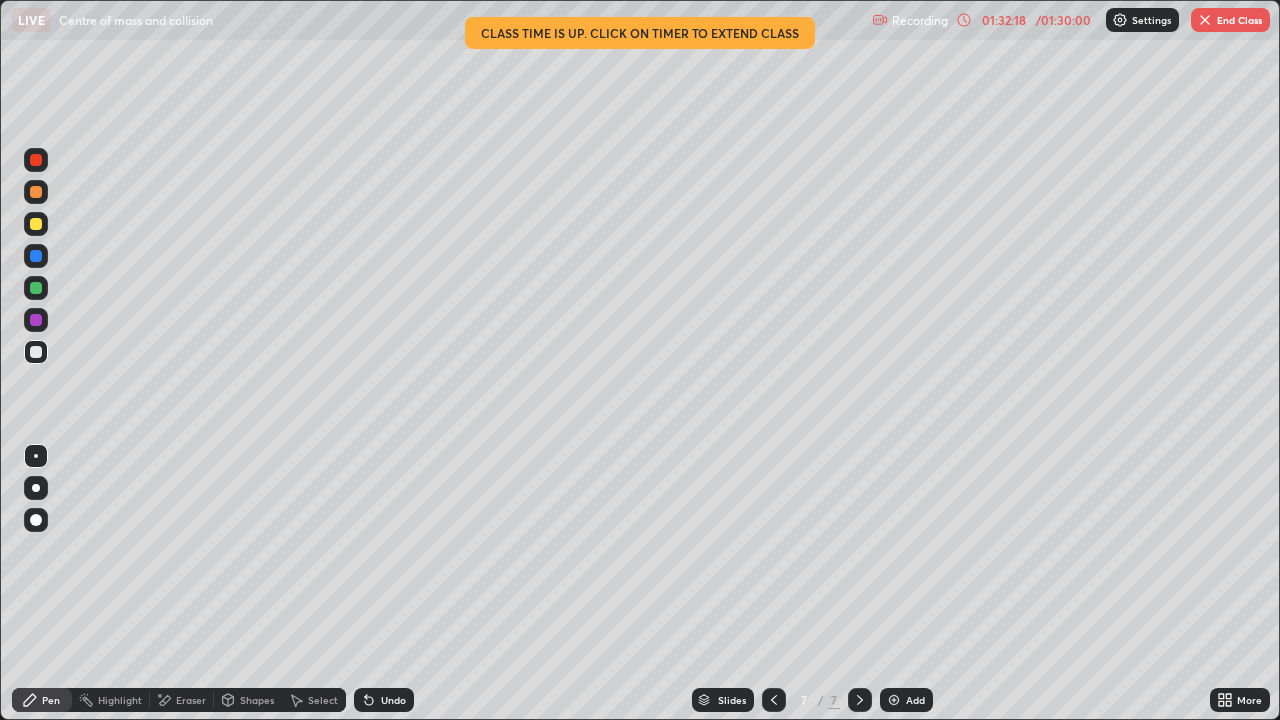 click on "Shapes" at bounding box center [257, 700] 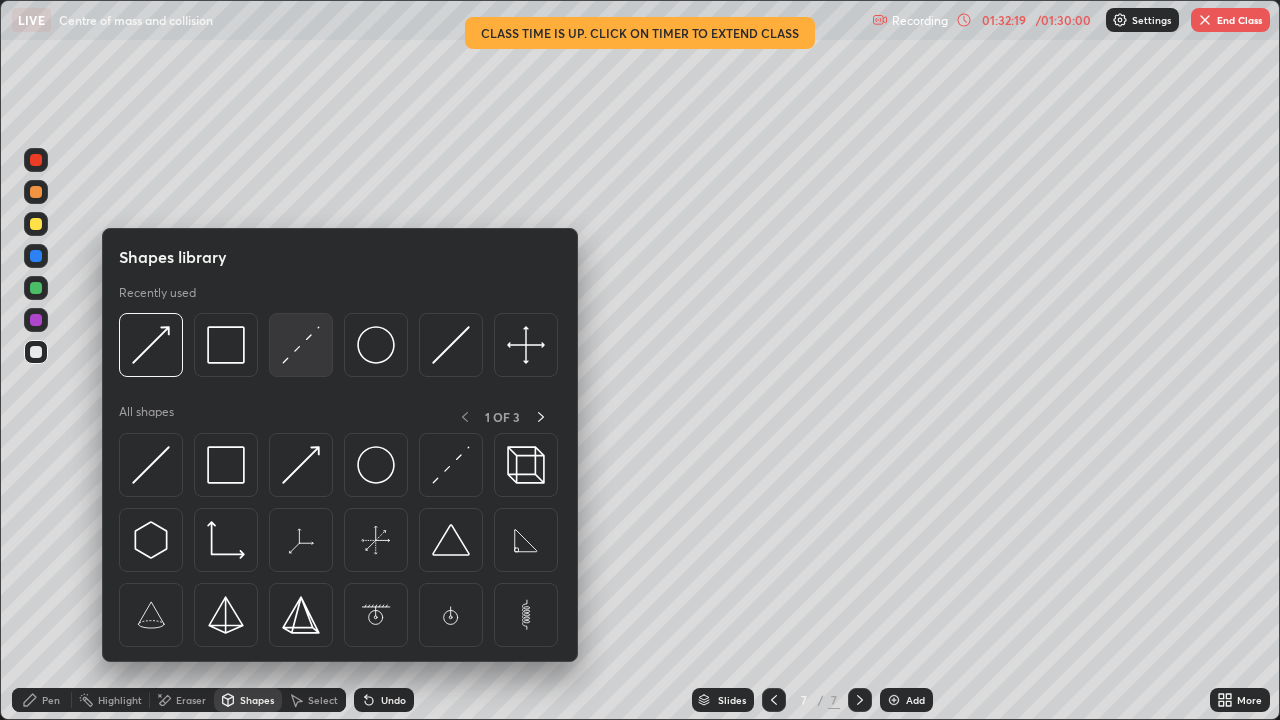 click at bounding box center (301, 345) 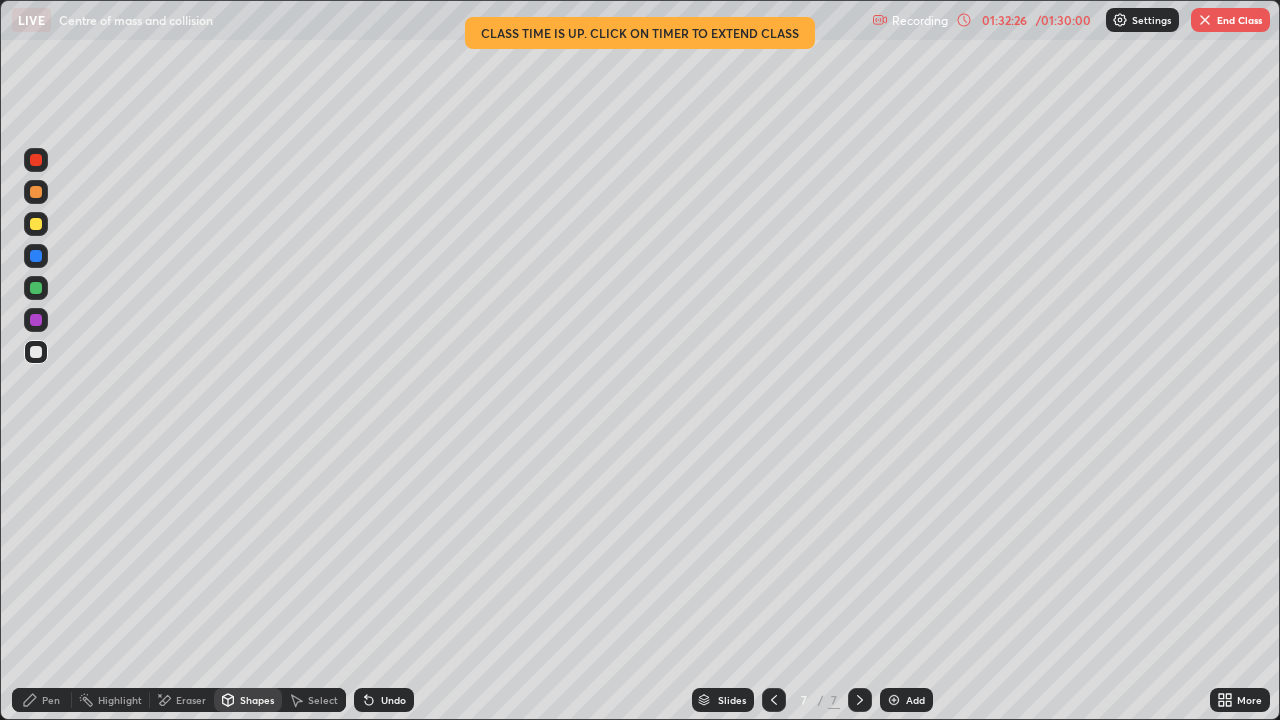 click on "Undo" at bounding box center (384, 700) 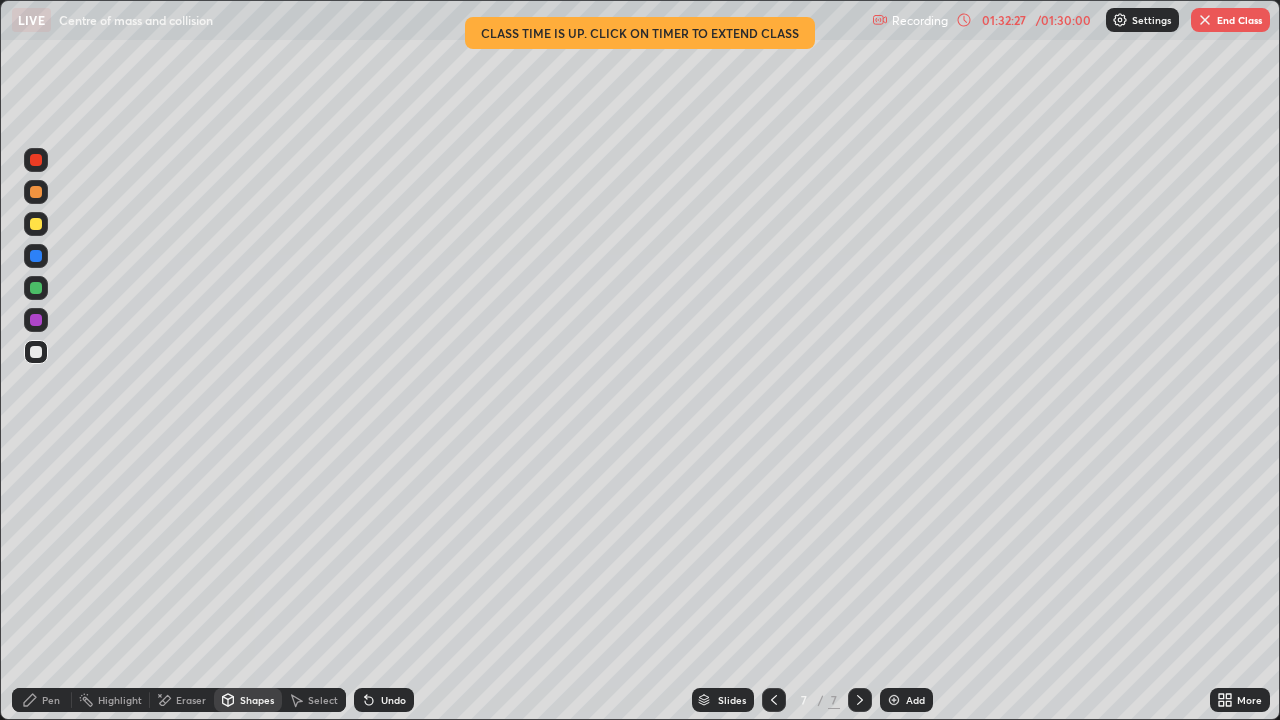 click on "Pen" at bounding box center [42, 700] 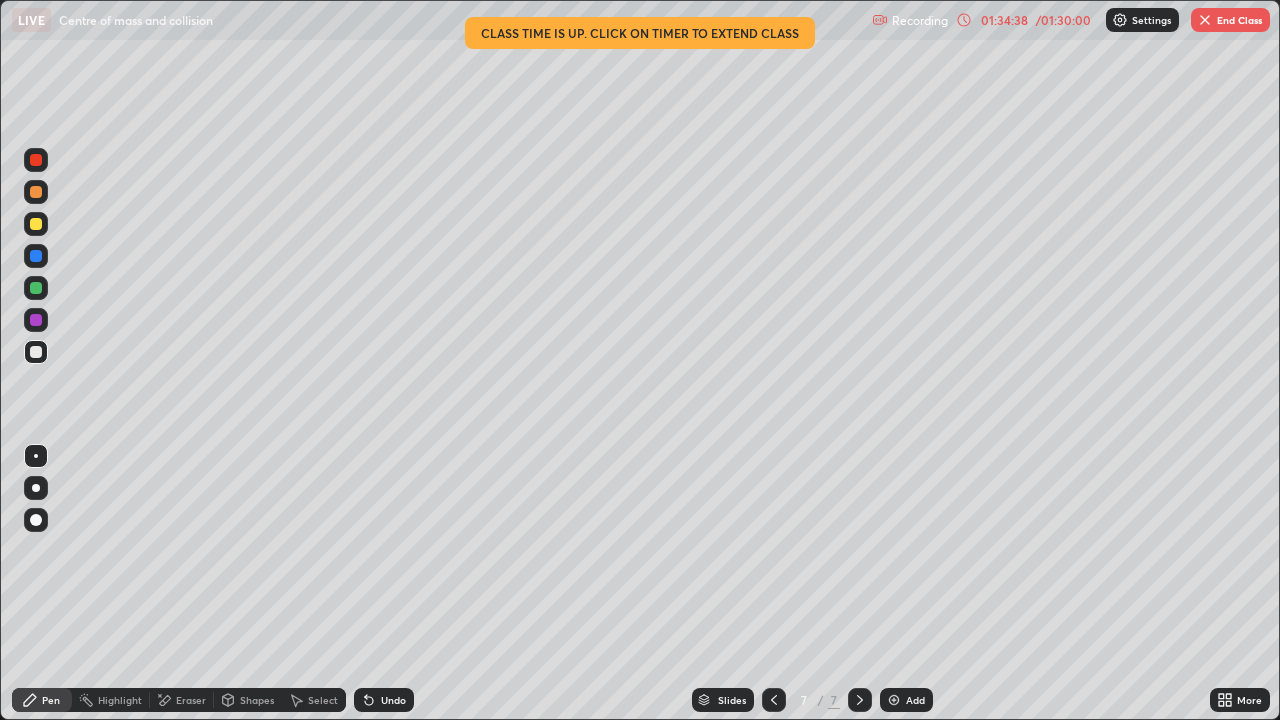 click on "End Class" at bounding box center (1230, 20) 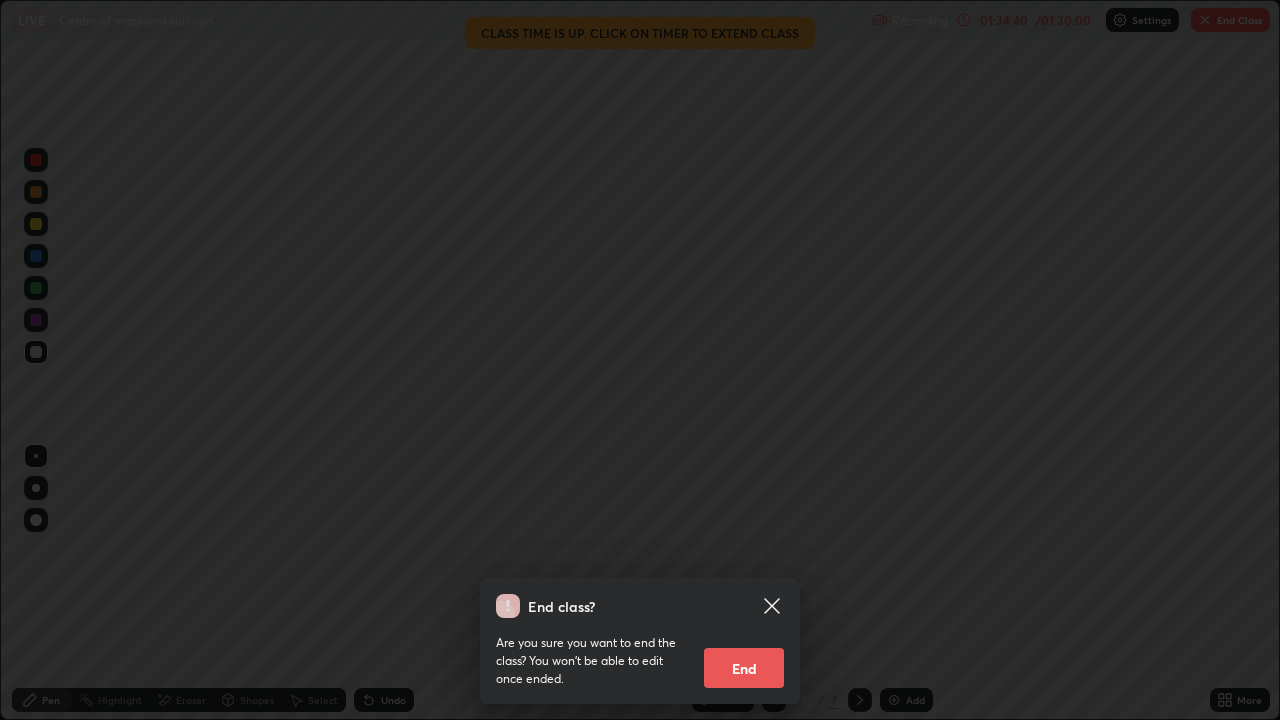 click 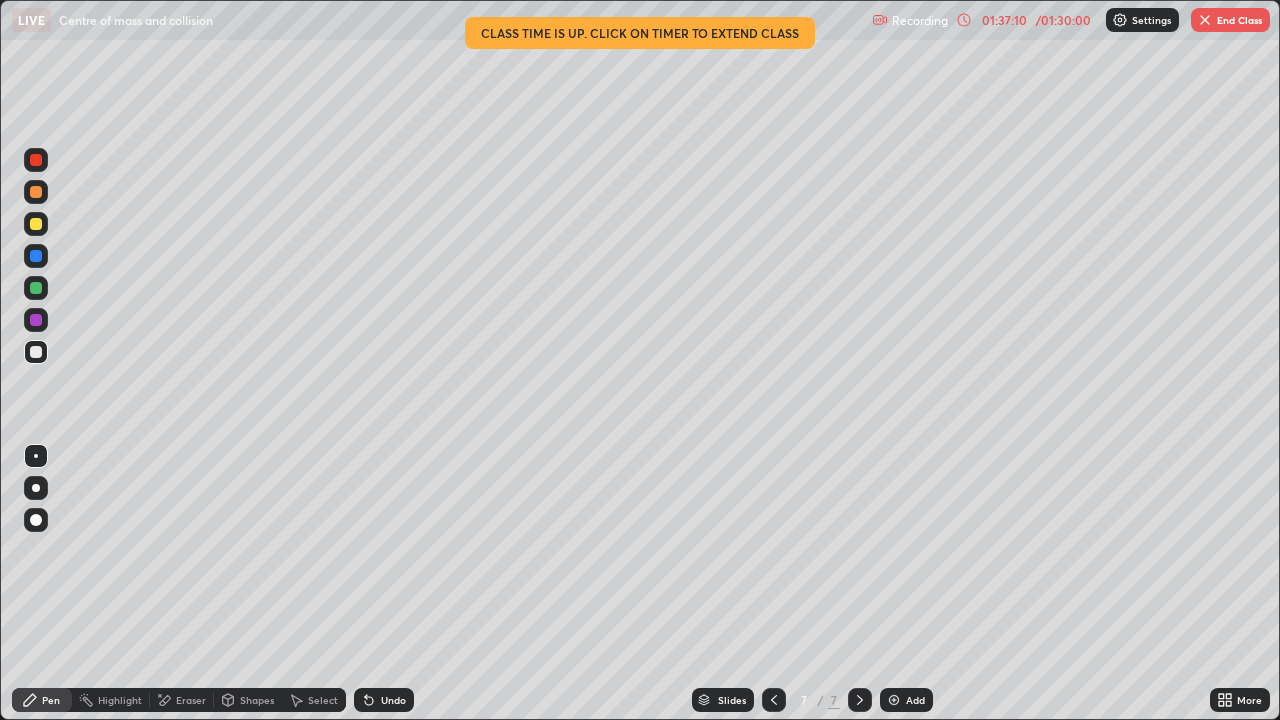 click on "End Class" at bounding box center [1230, 20] 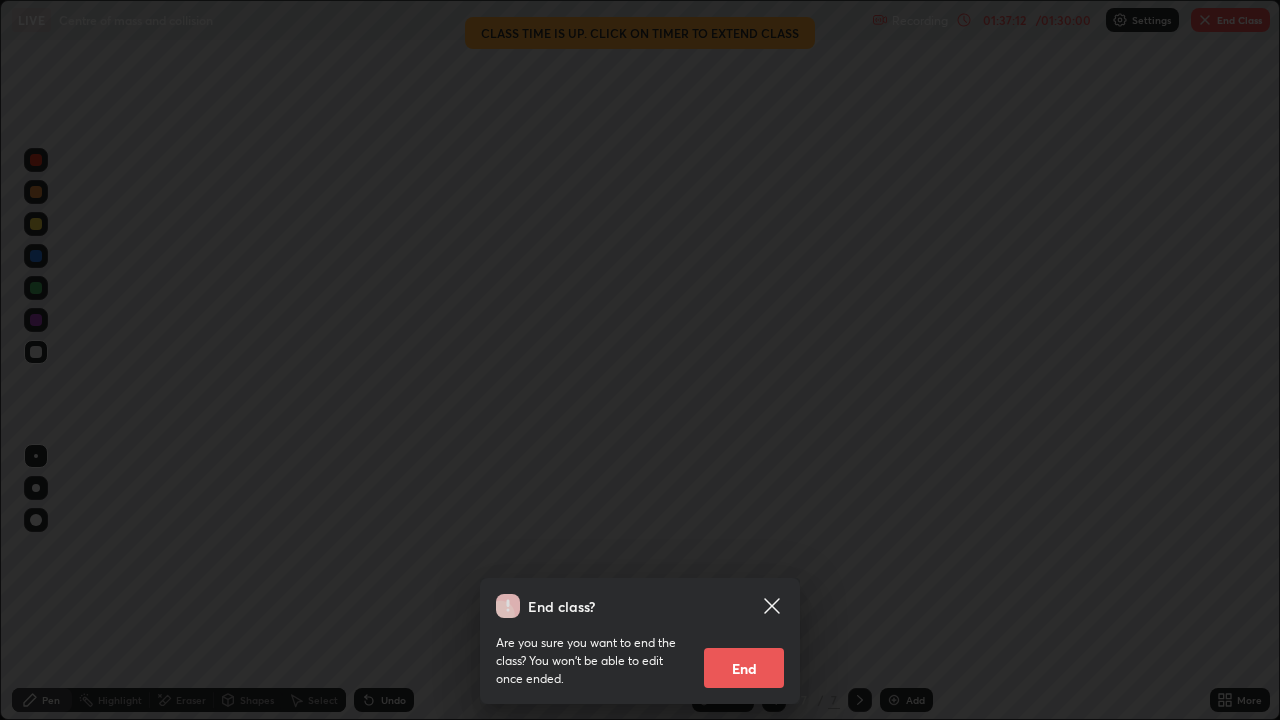 click on "End" at bounding box center [744, 668] 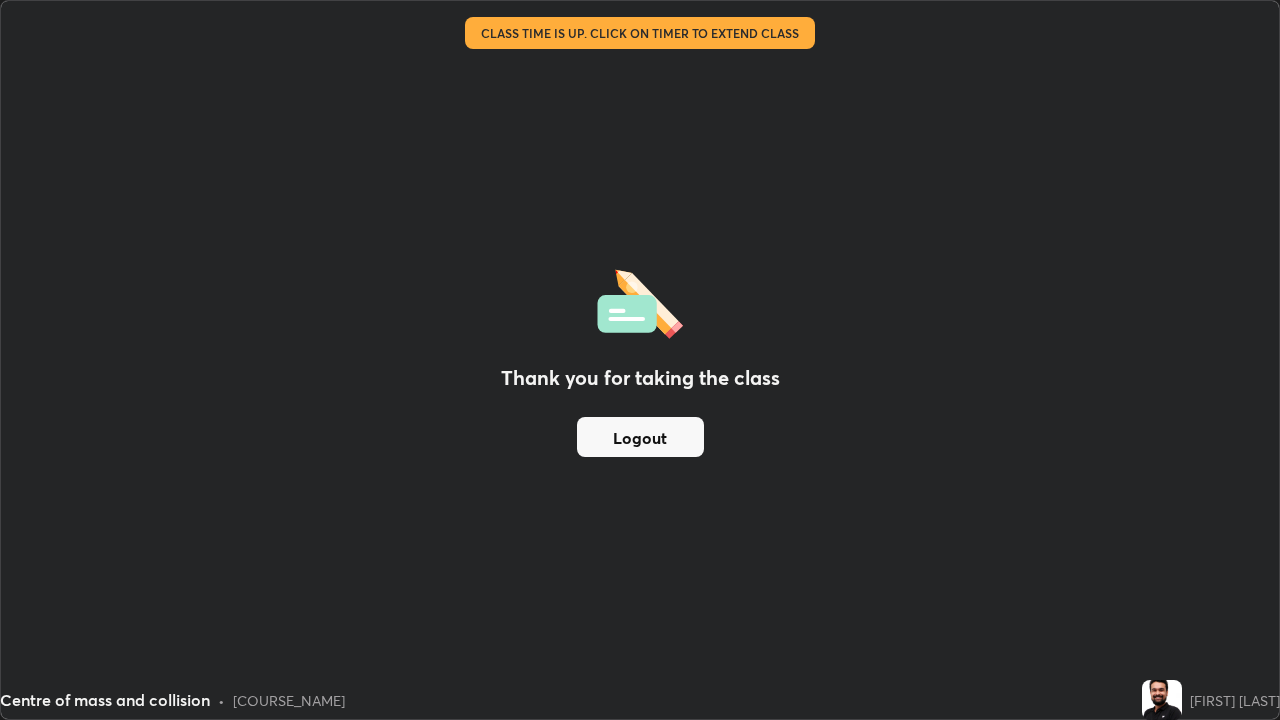 click on "Logout" at bounding box center [640, 437] 